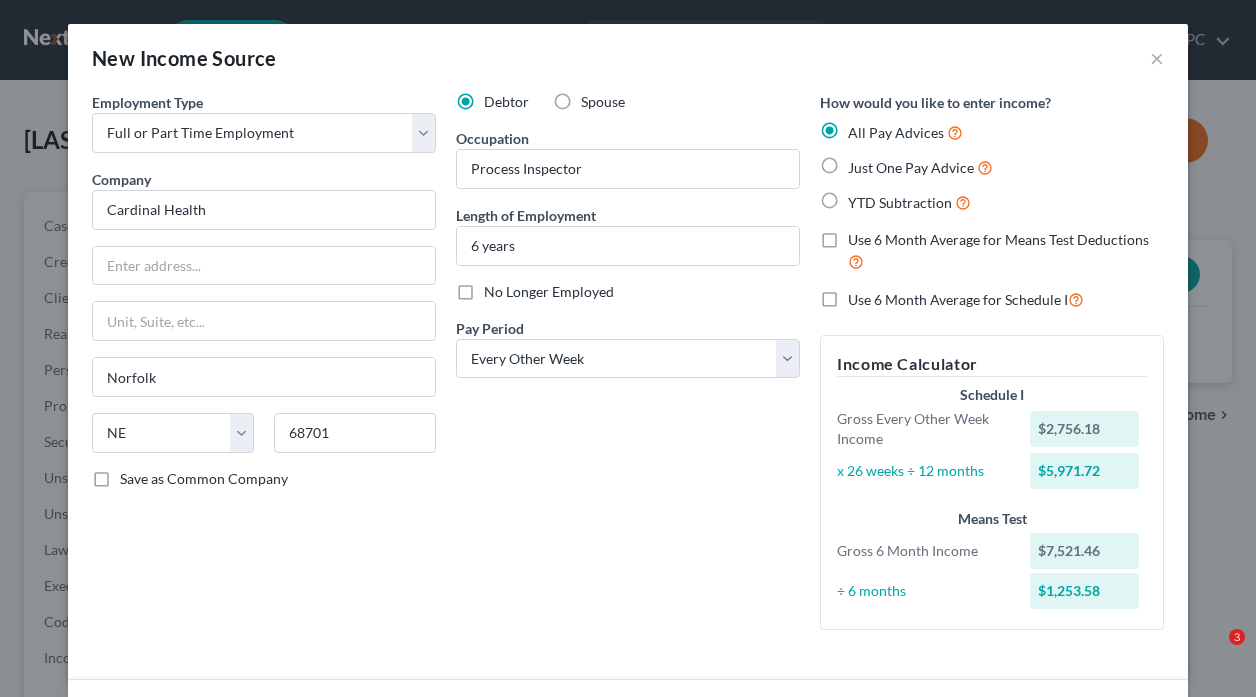 select on "0" 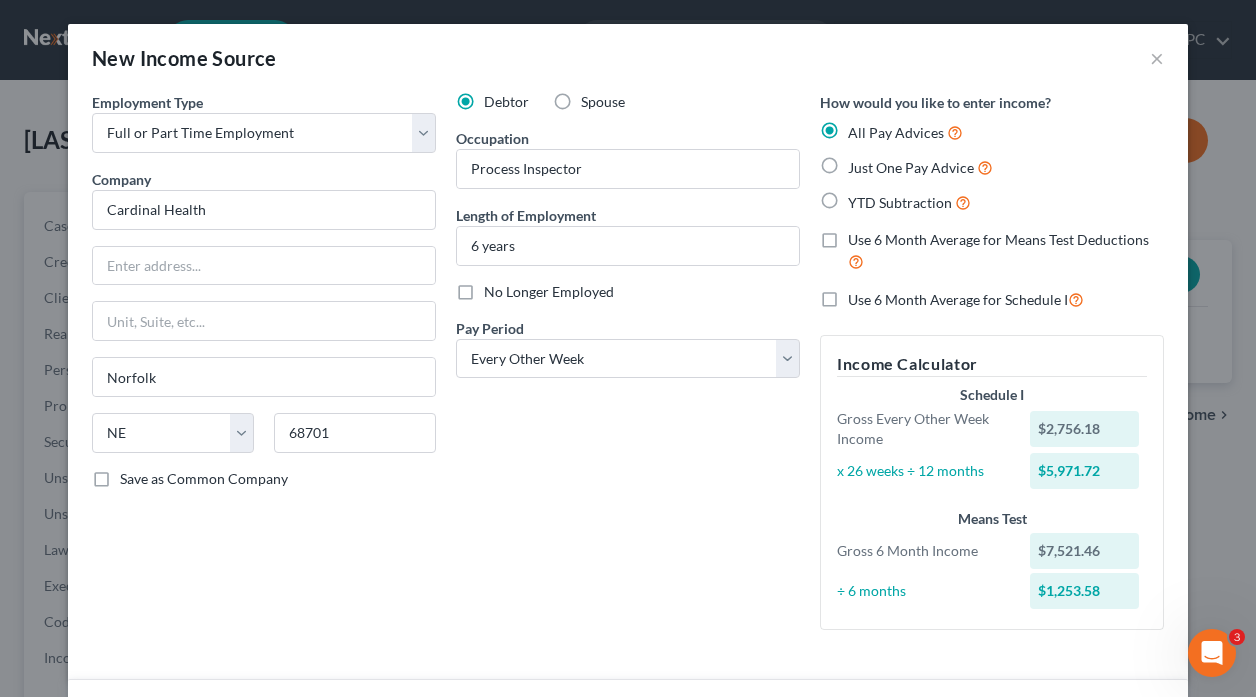 scroll, scrollTop: 0, scrollLeft: 0, axis: both 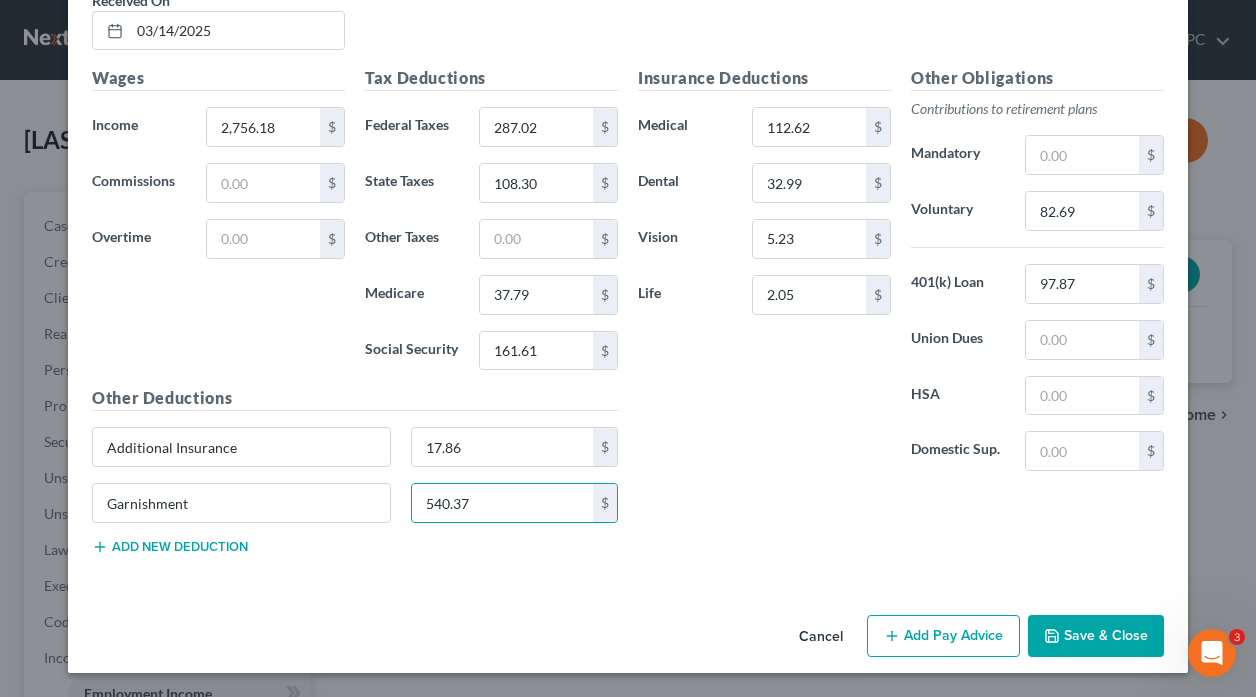 drag, startPoint x: 922, startPoint y: 642, endPoint x: 0, endPoint y: 432, distance: 945.61304 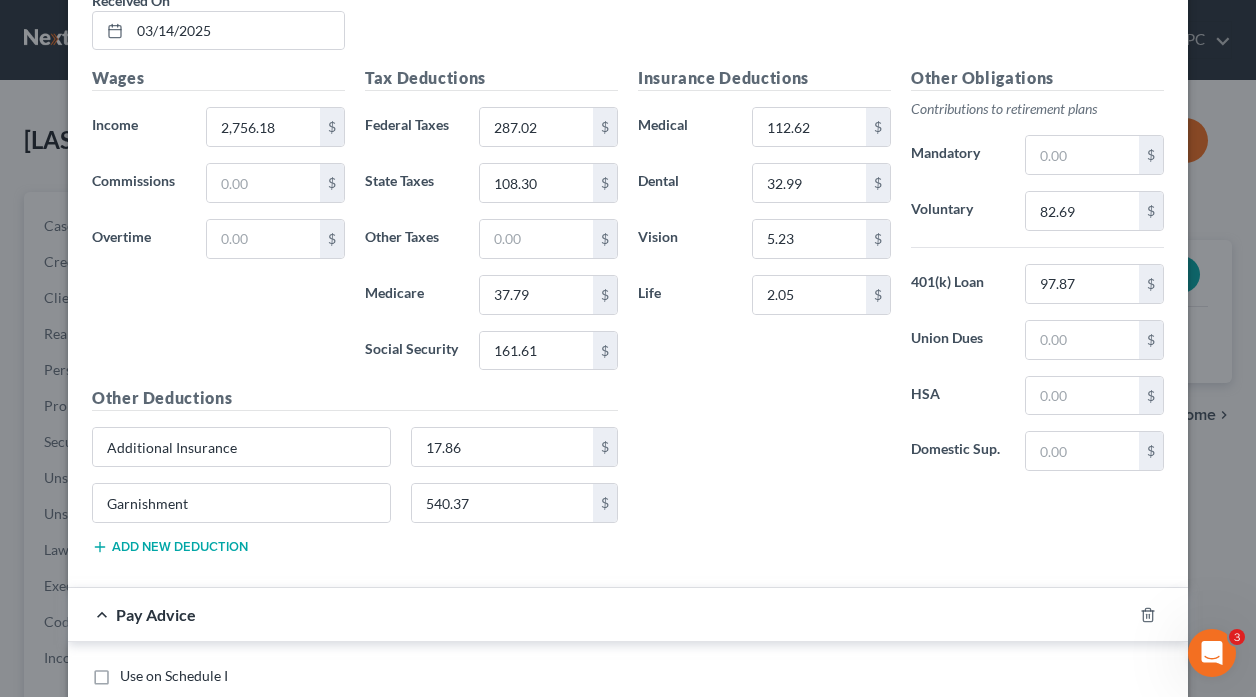 scroll, scrollTop: 2530, scrollLeft: 0, axis: vertical 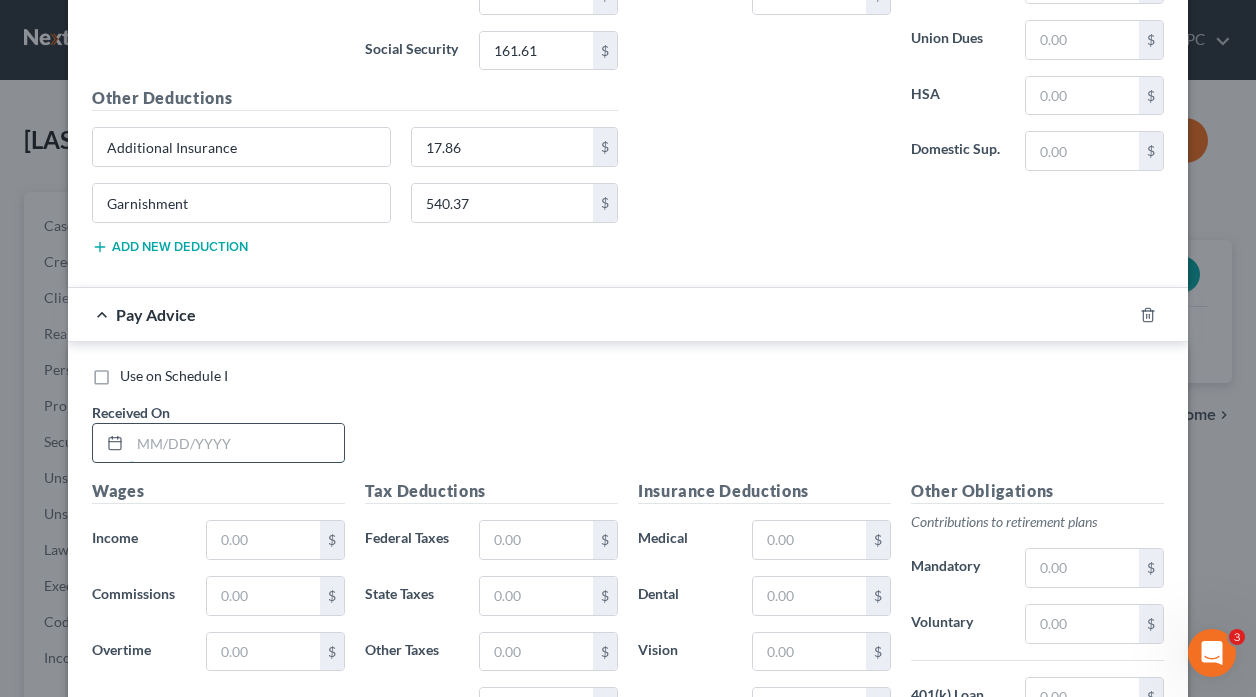 drag, startPoint x: 176, startPoint y: 438, endPoint x: 188, endPoint y: 435, distance: 12.369317 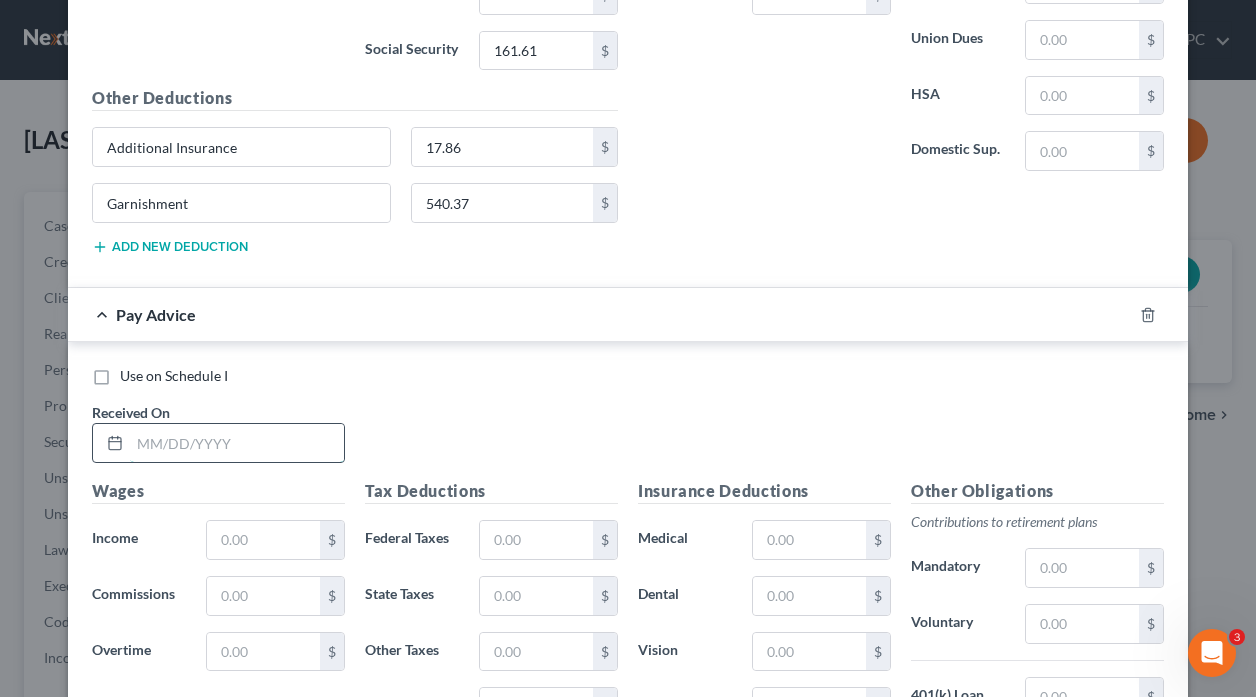 click at bounding box center (237, 443) 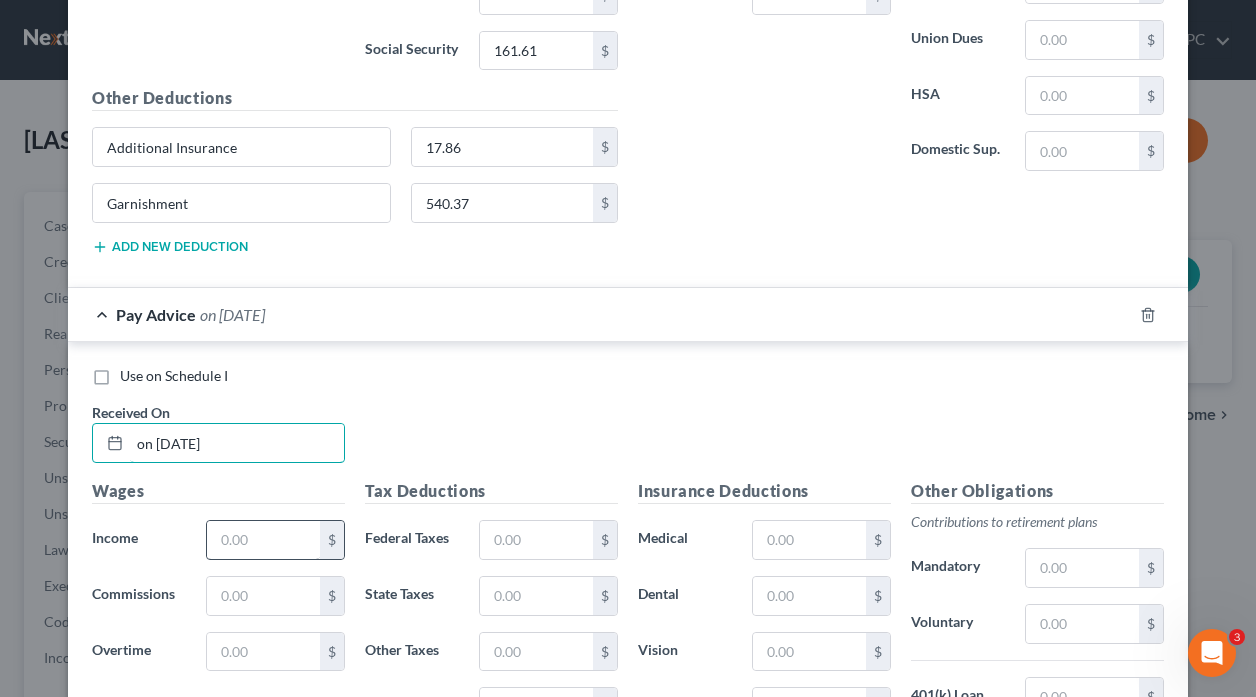 type on "on [DATE]" 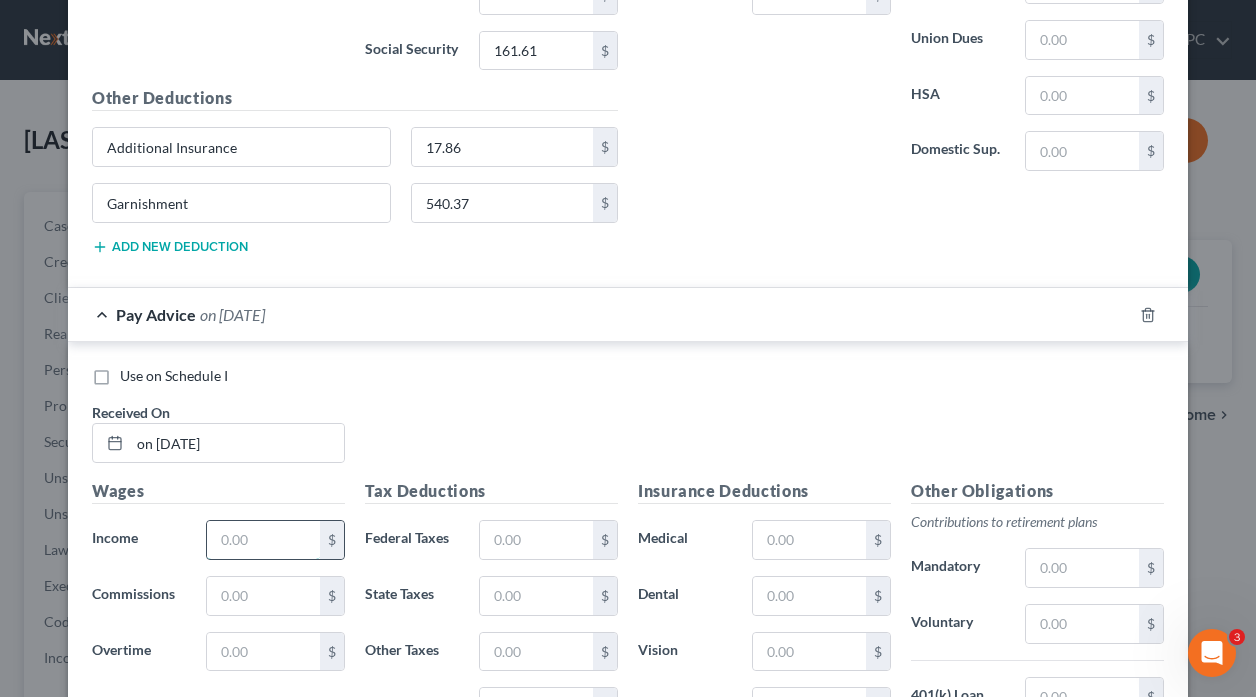 click at bounding box center [263, 540] 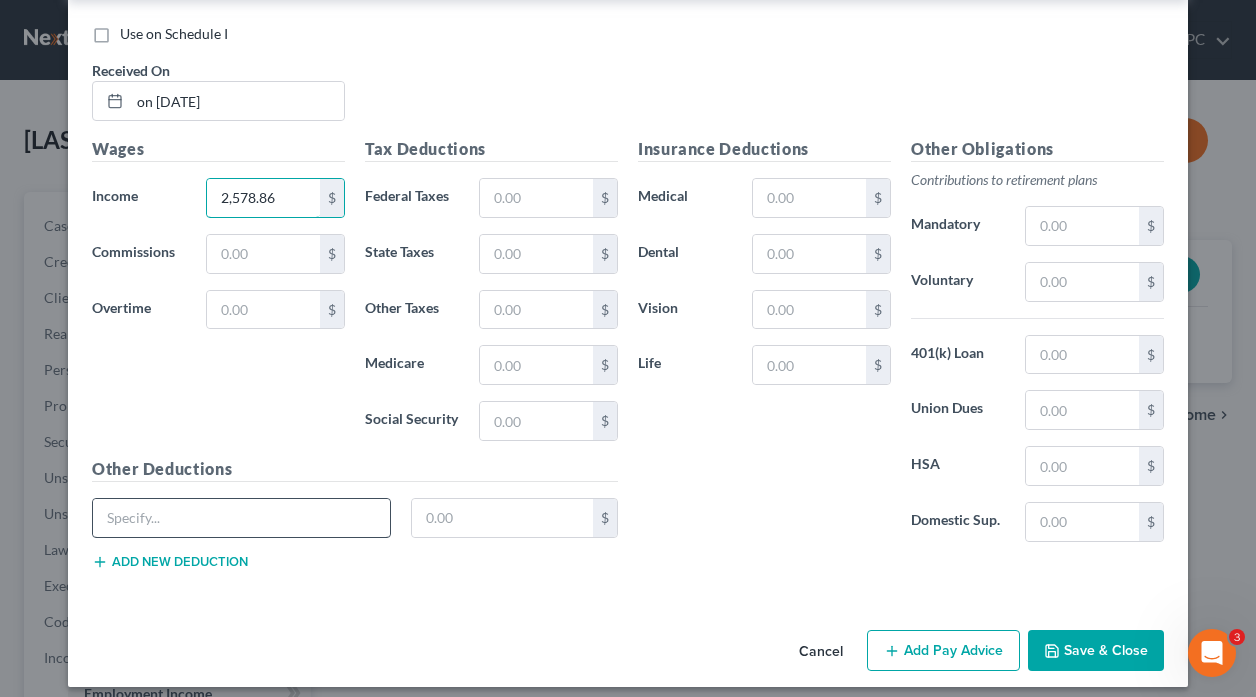 scroll, scrollTop: 2886, scrollLeft: 0, axis: vertical 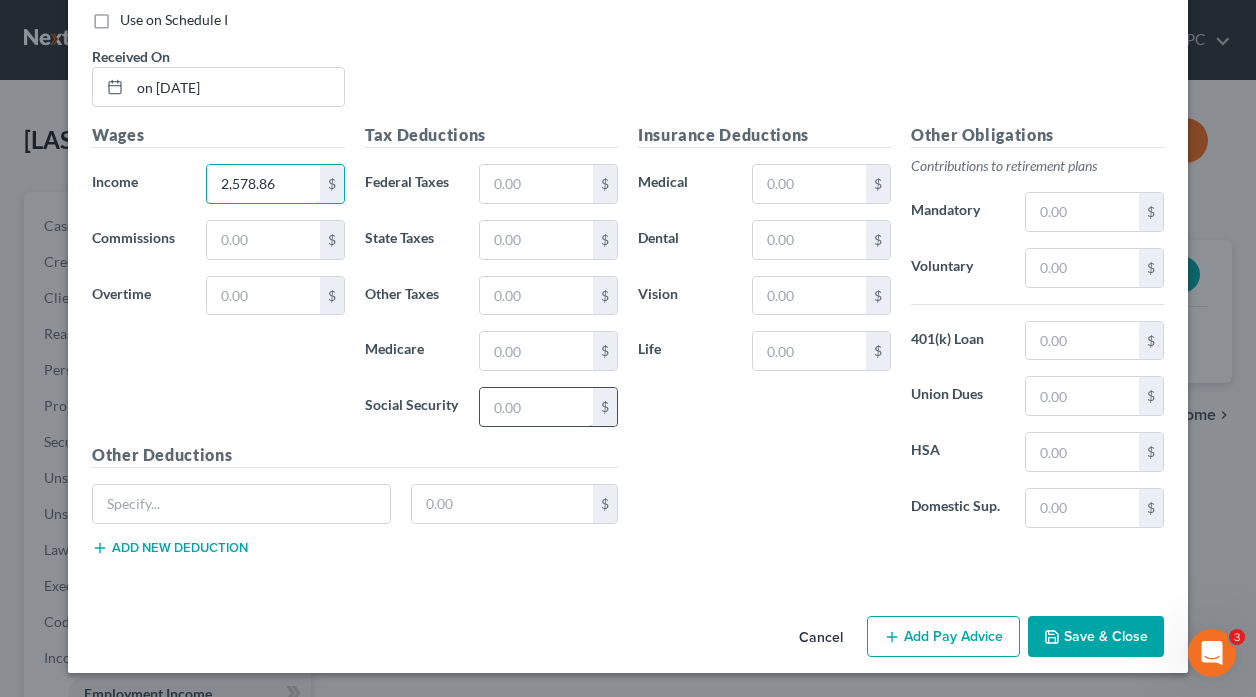 type on "2,578.86" 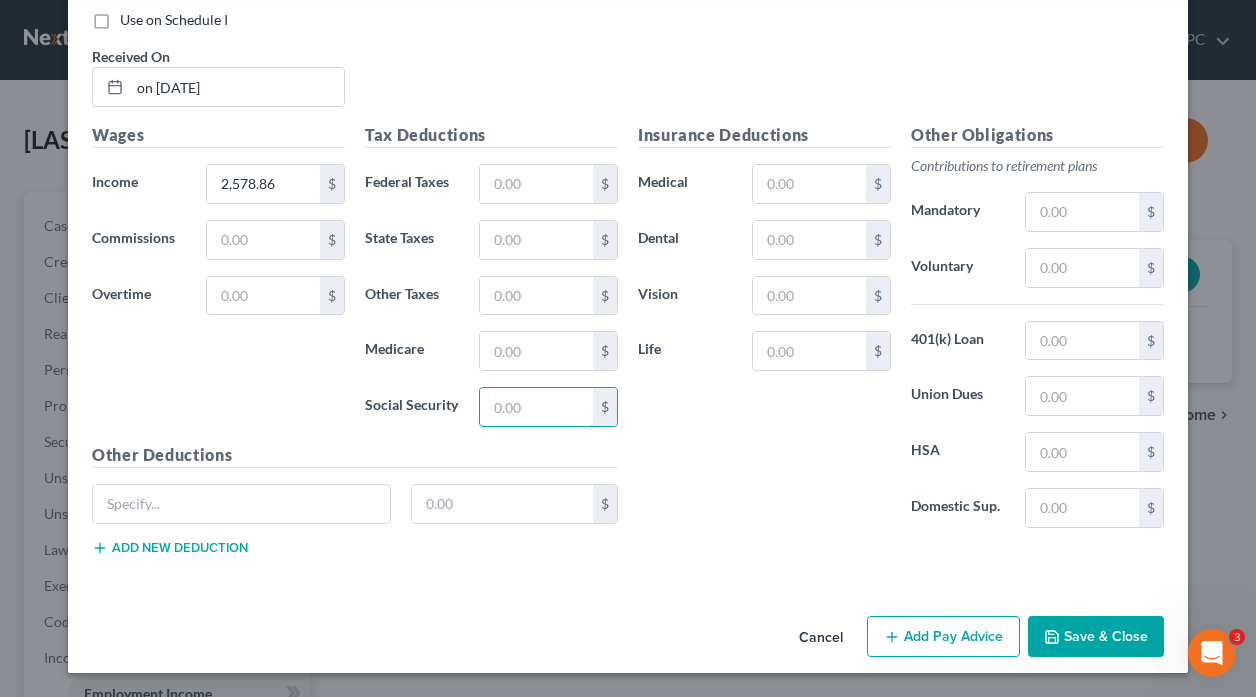 drag, startPoint x: 518, startPoint y: 402, endPoint x: 523, endPoint y: 372, distance: 30.413813 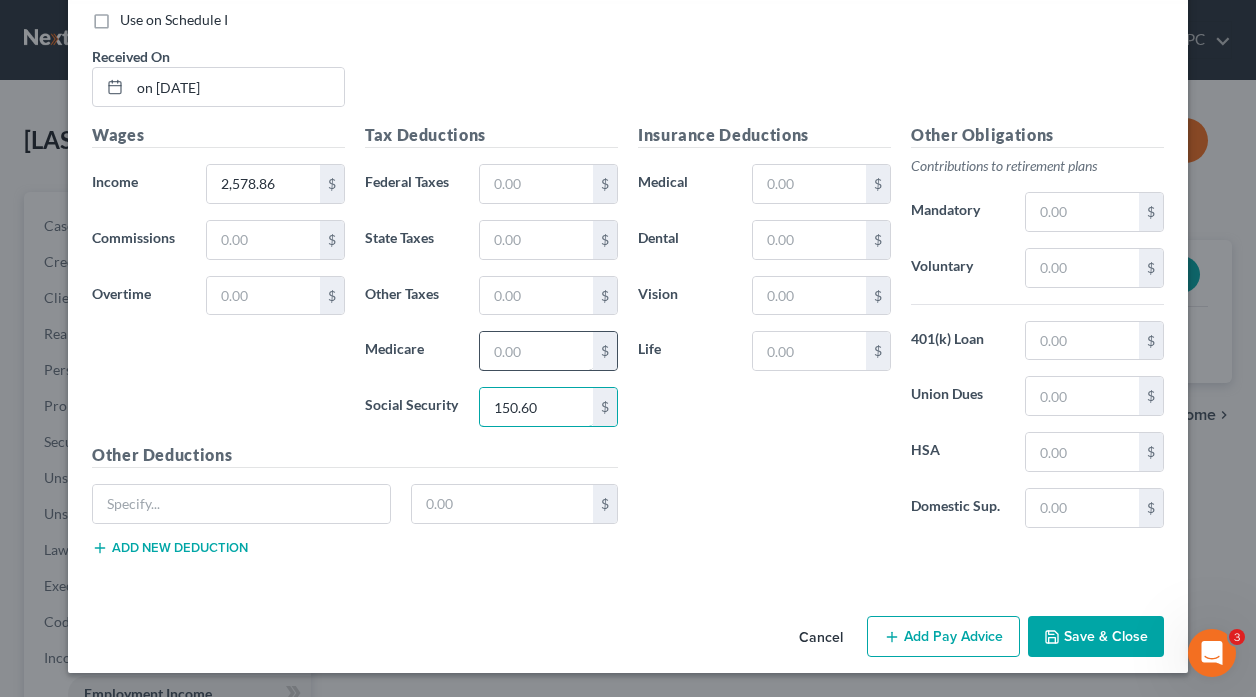 type on "150.60" 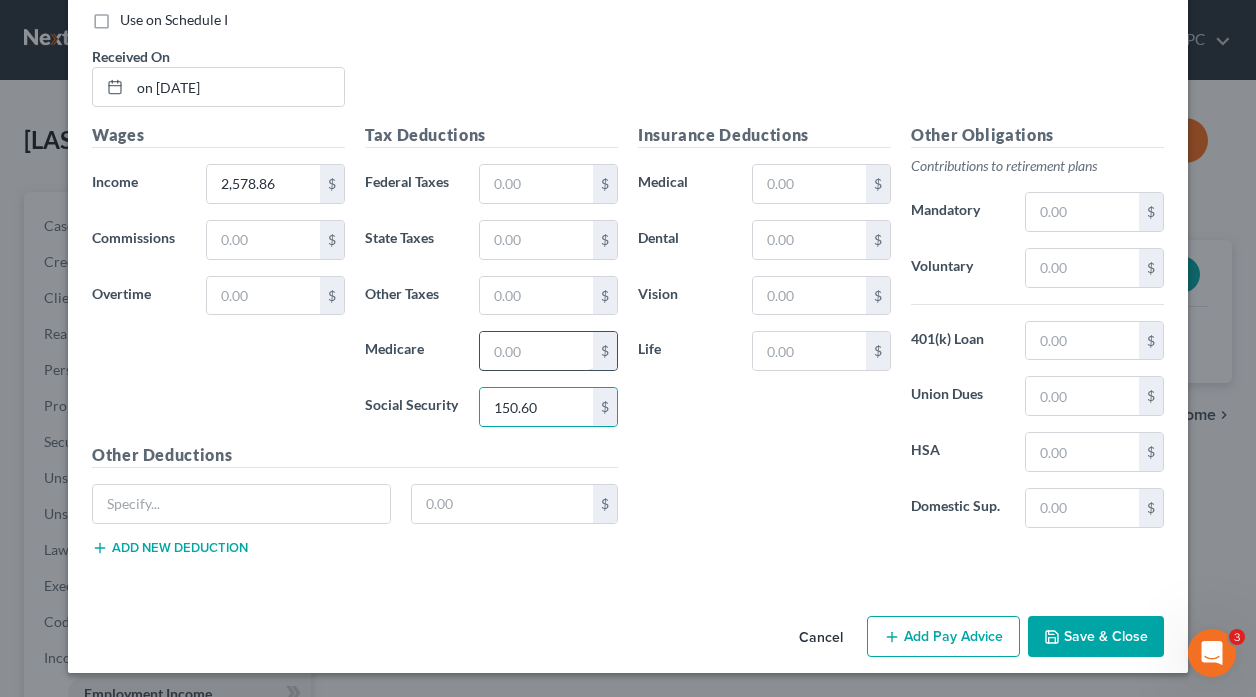 click at bounding box center [536, 351] 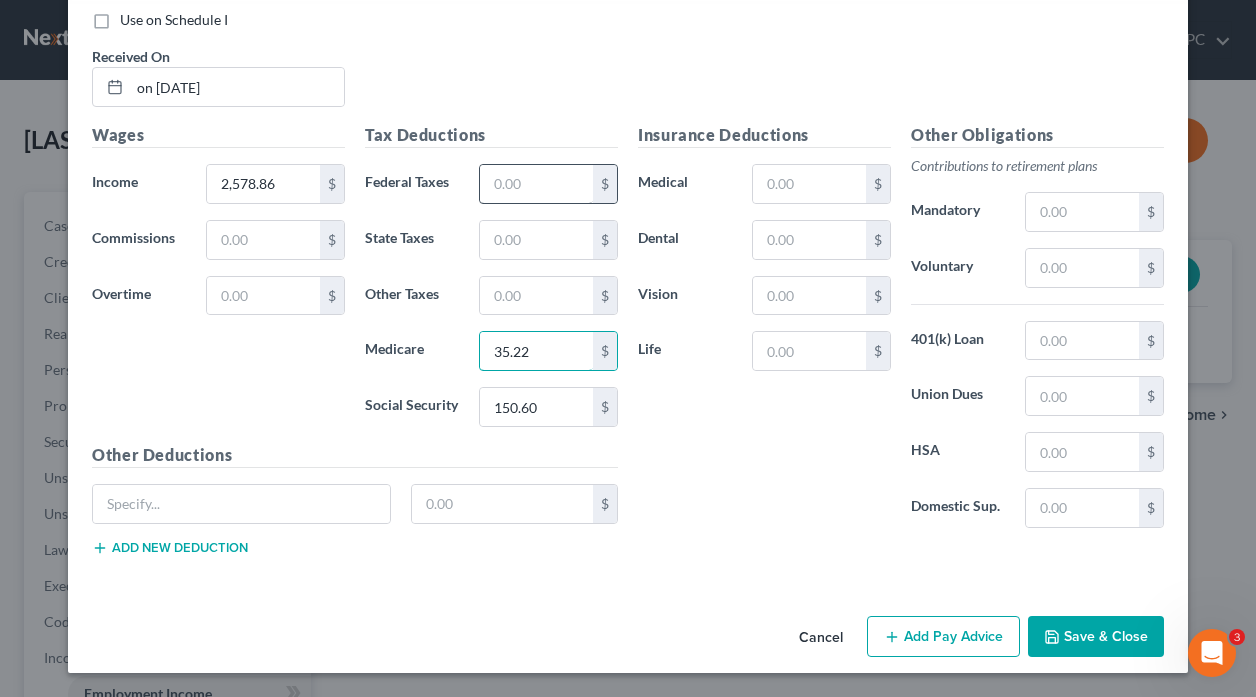 type on "35.22" 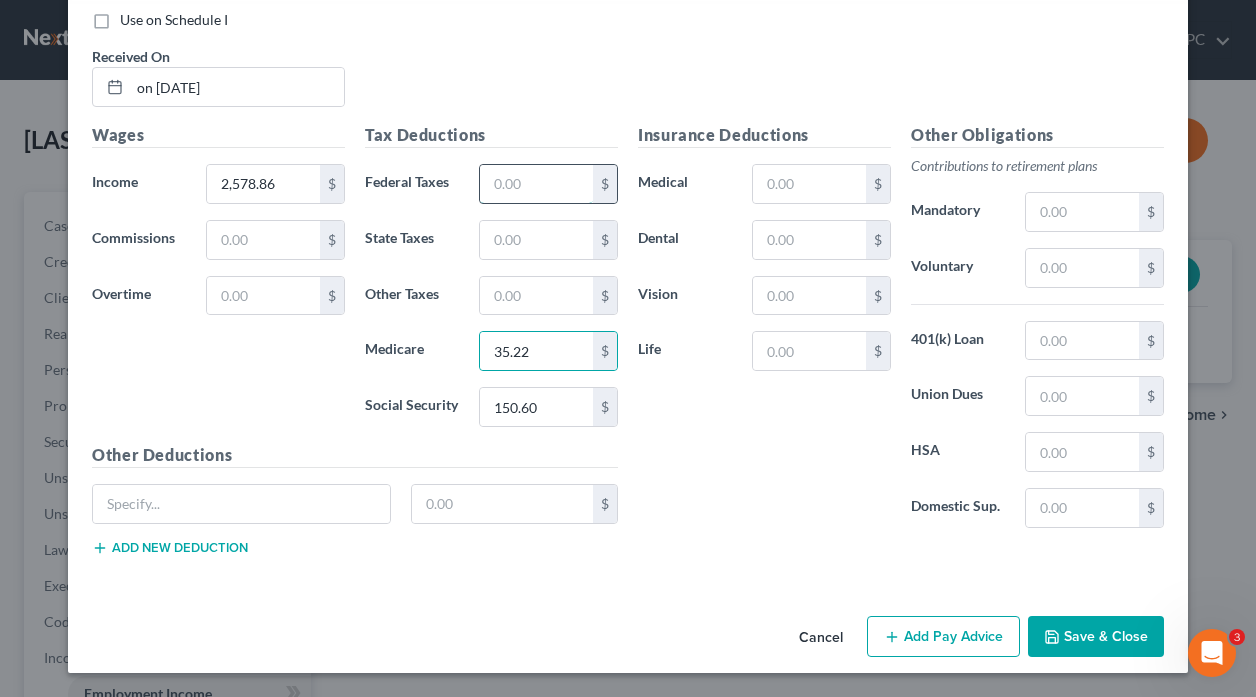 click at bounding box center (536, 184) 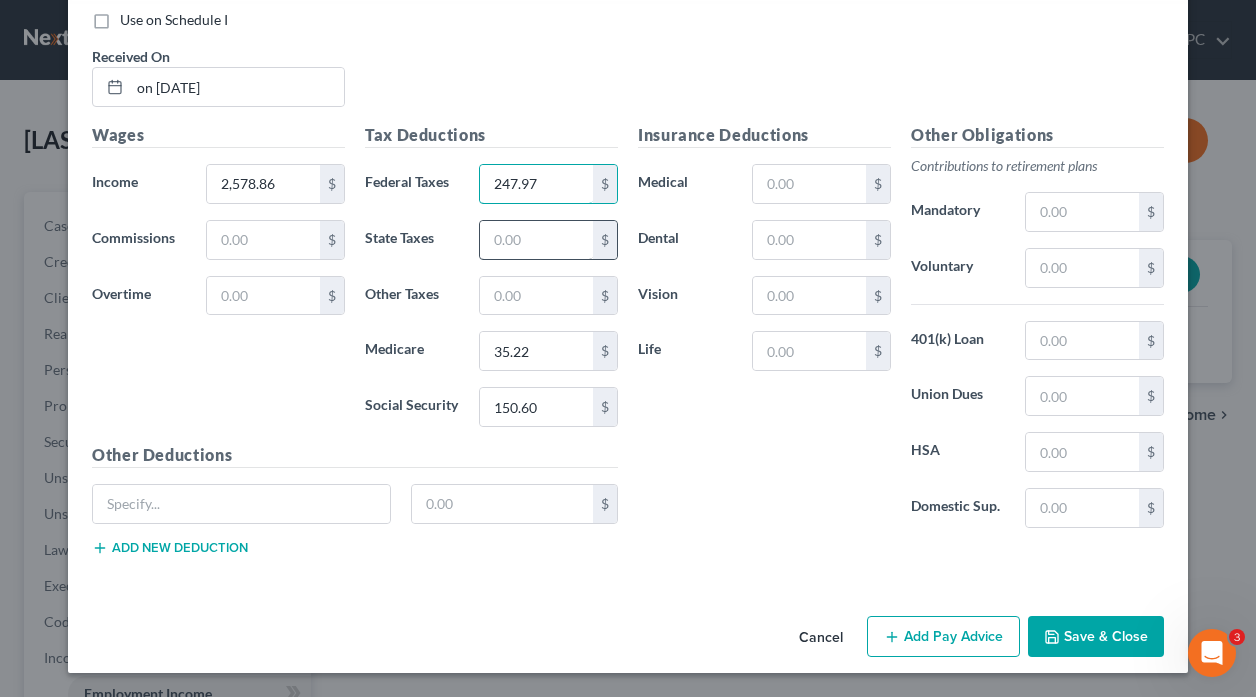 type on "247.97" 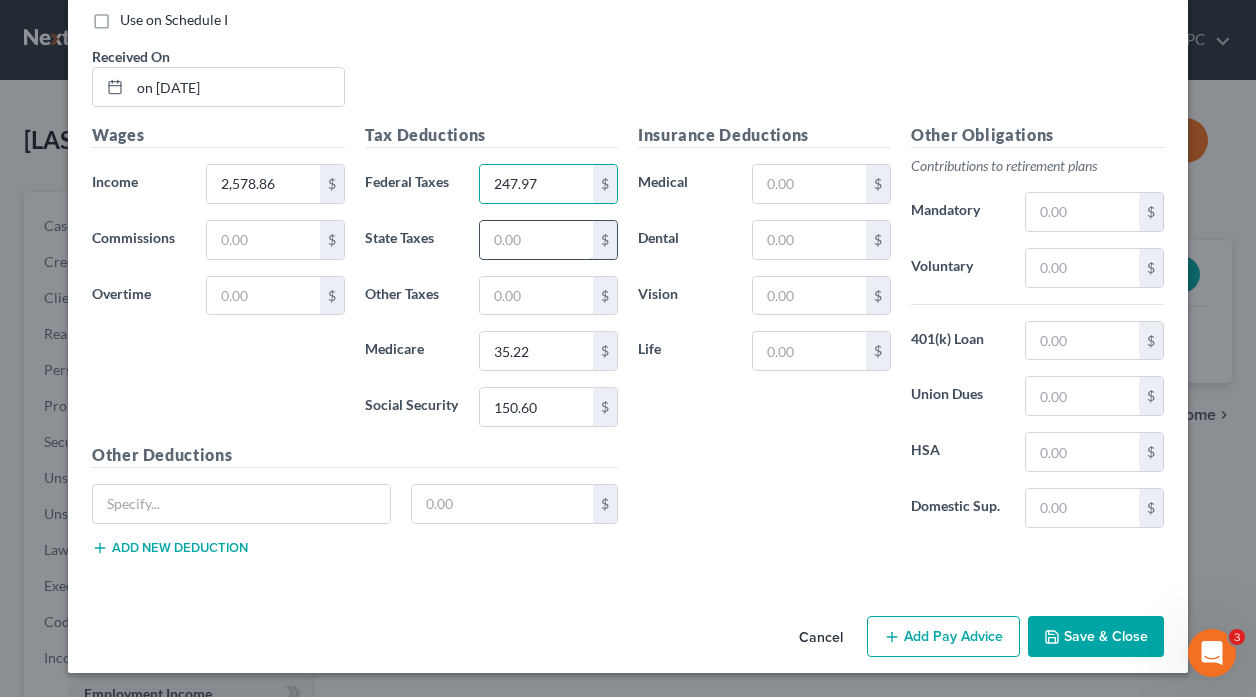 drag, startPoint x: 554, startPoint y: 236, endPoint x: 566, endPoint y: 235, distance: 12.0415945 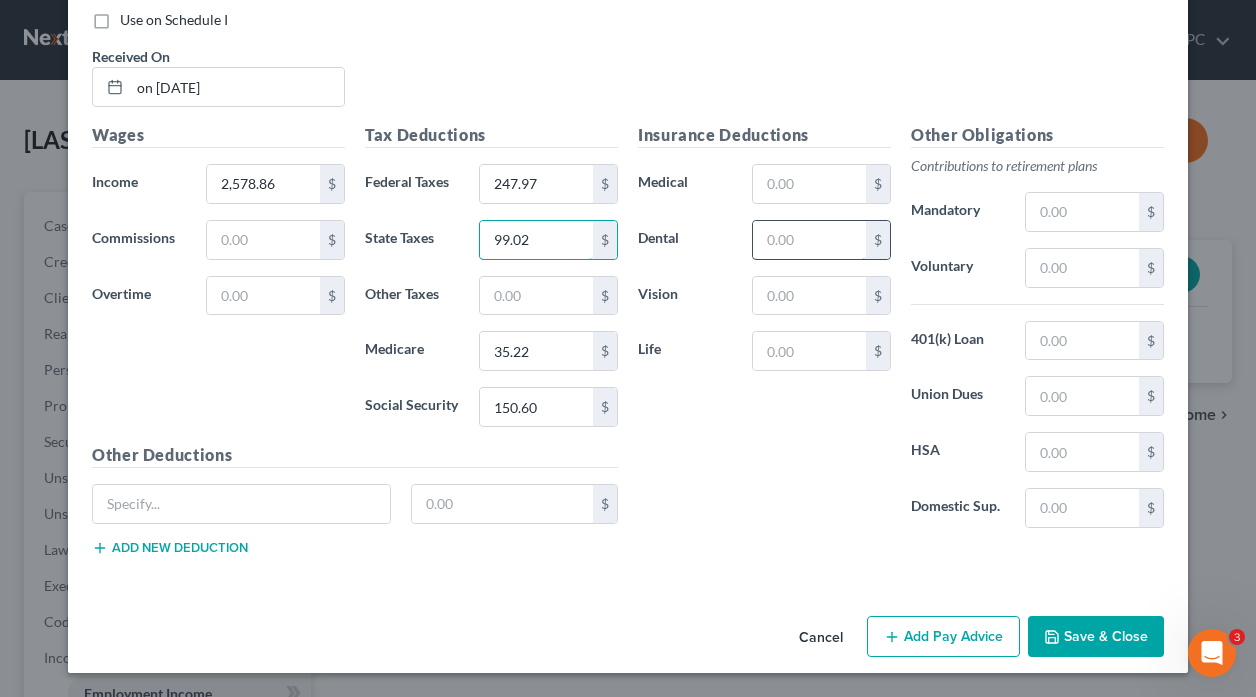 type on "99.02" 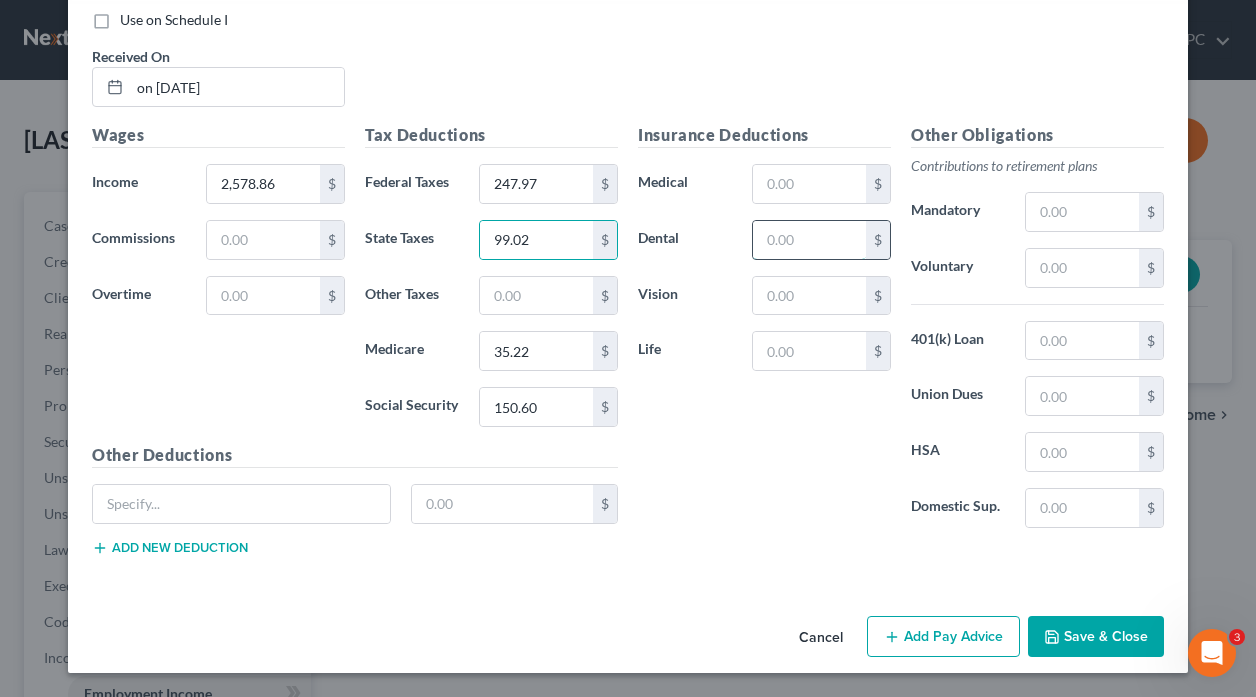 click at bounding box center [809, 240] 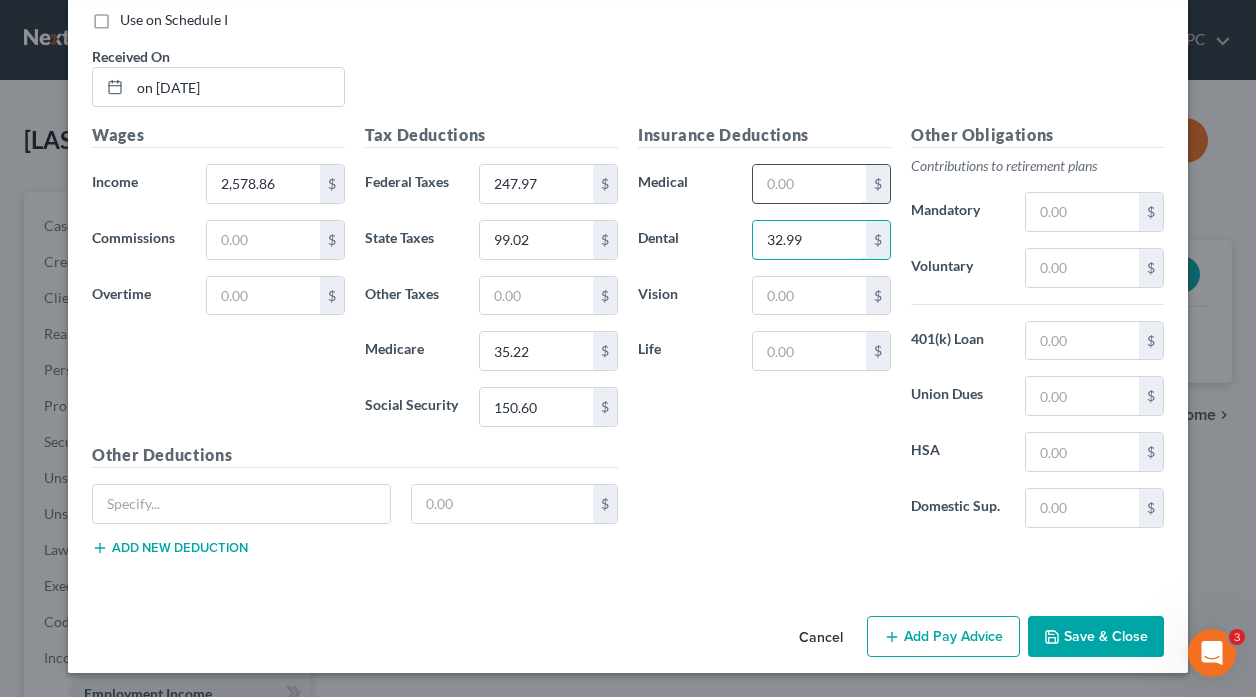 type on "32.99" 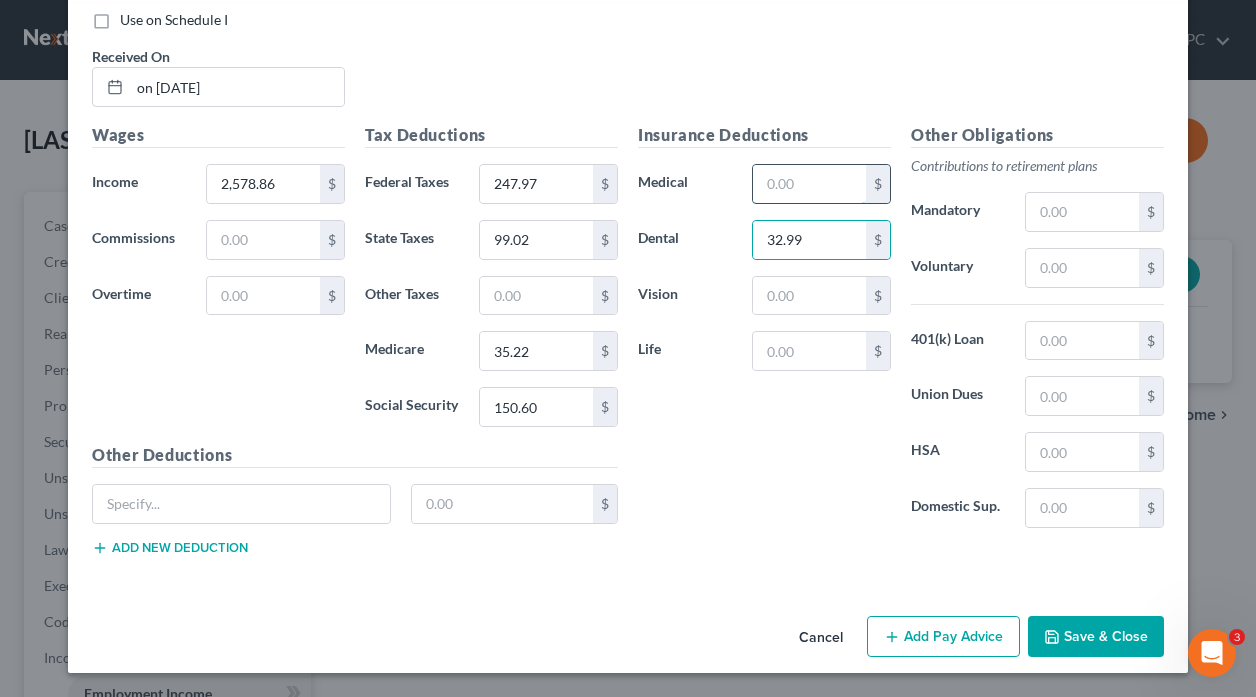 click at bounding box center (809, 184) 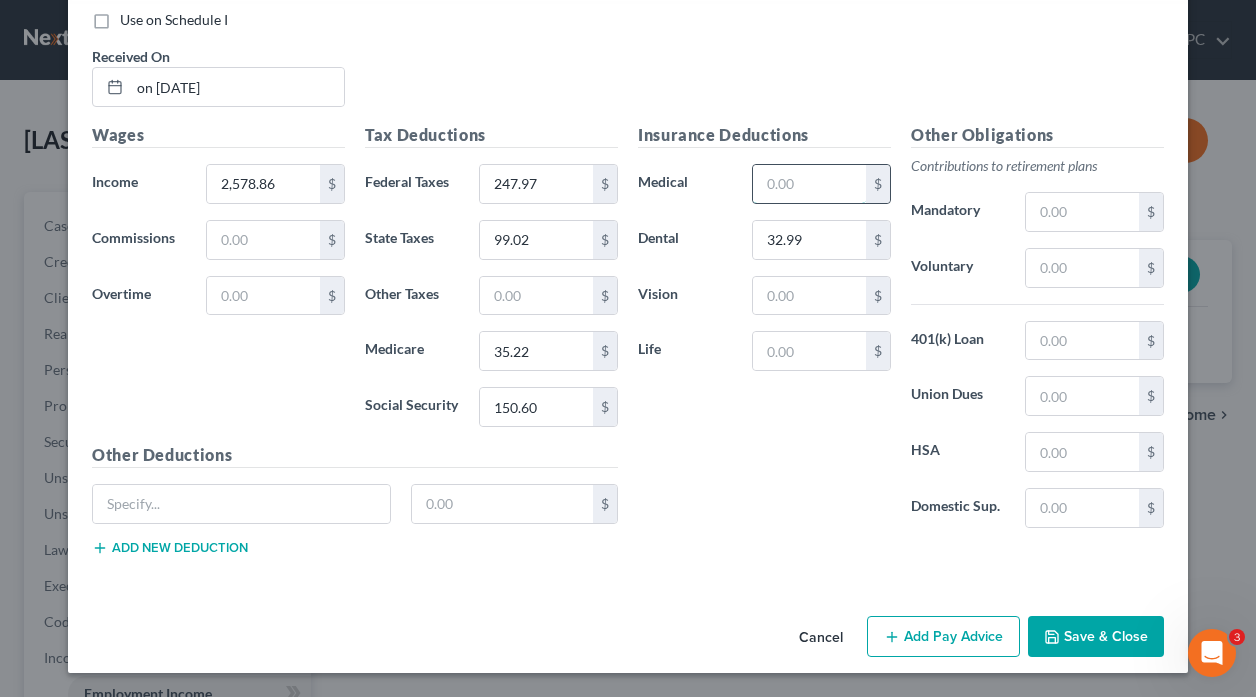 click at bounding box center (809, 184) 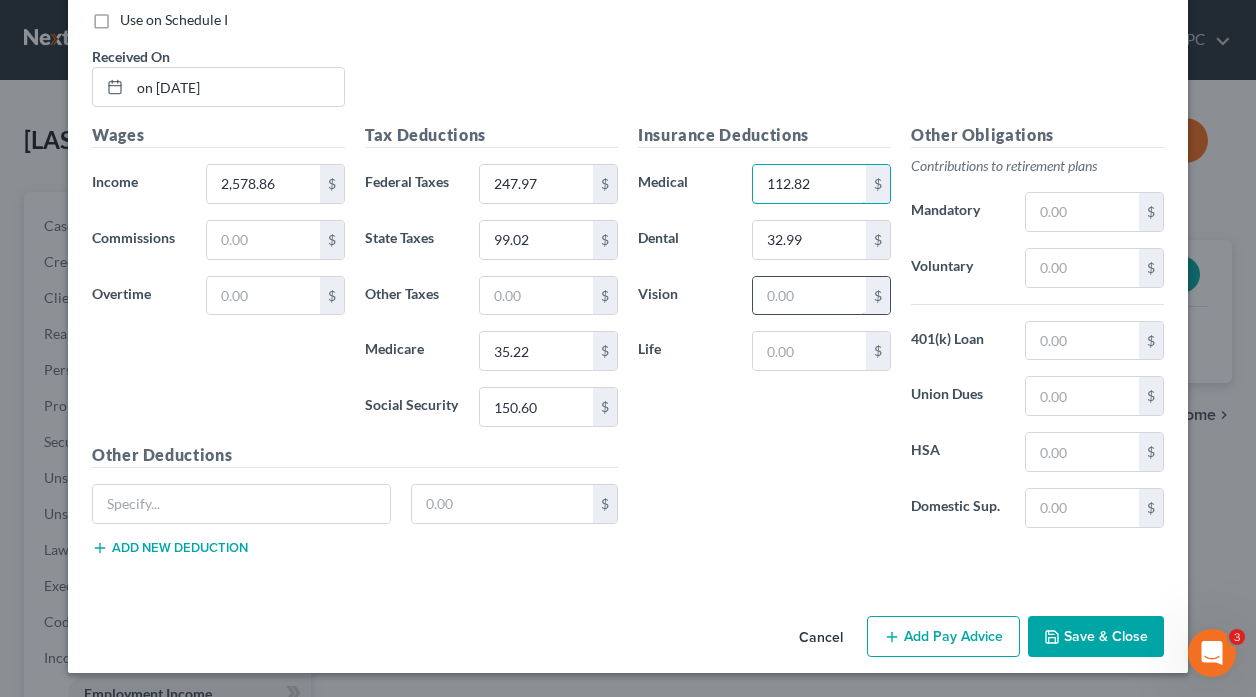 type on "112.82" 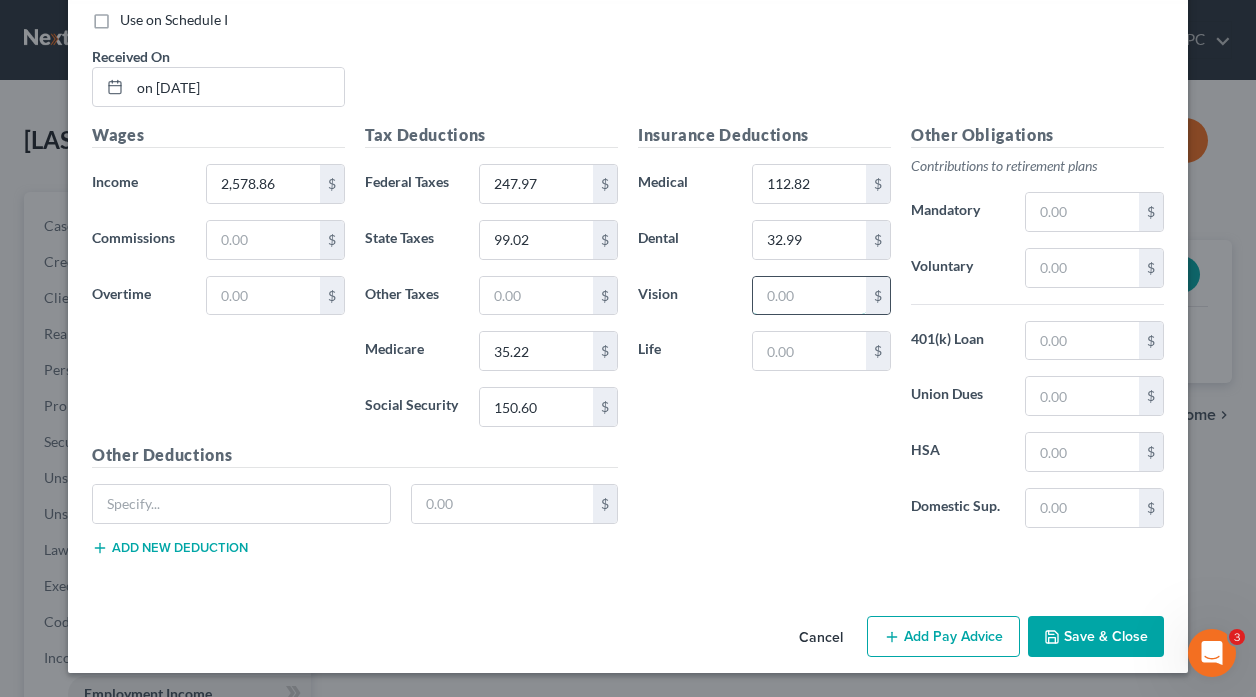 drag, startPoint x: 804, startPoint y: 304, endPoint x: 815, endPoint y: 297, distance: 13.038404 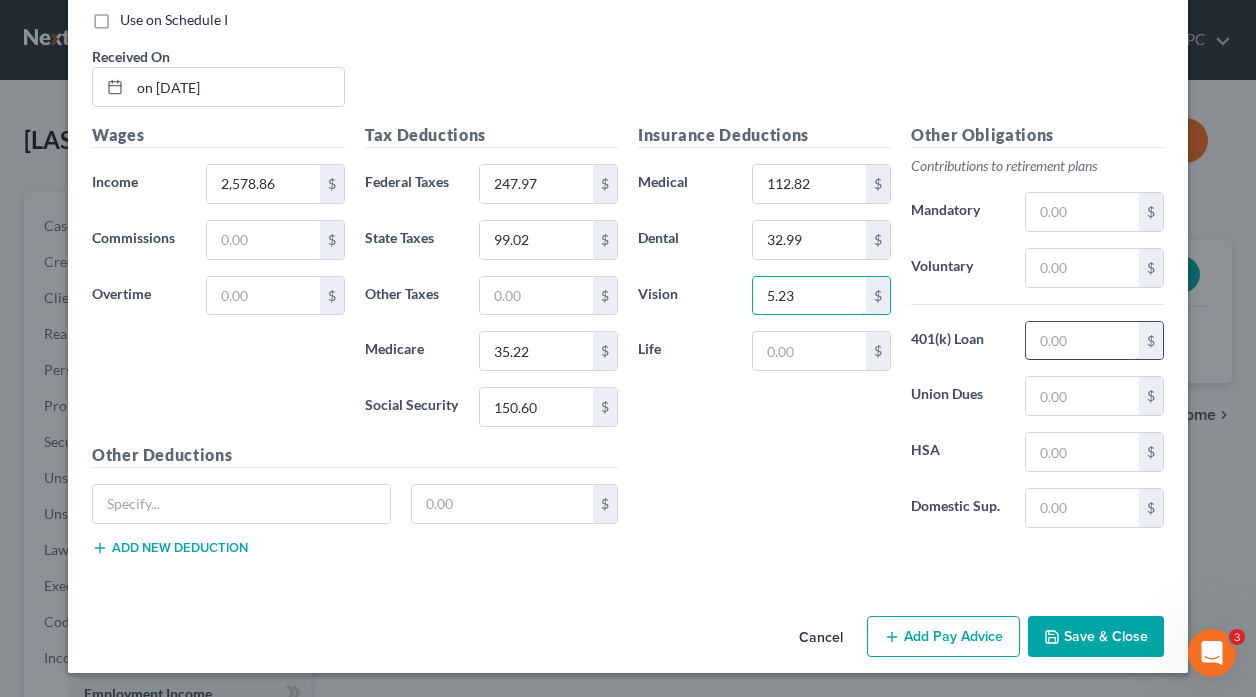 type on "5.23" 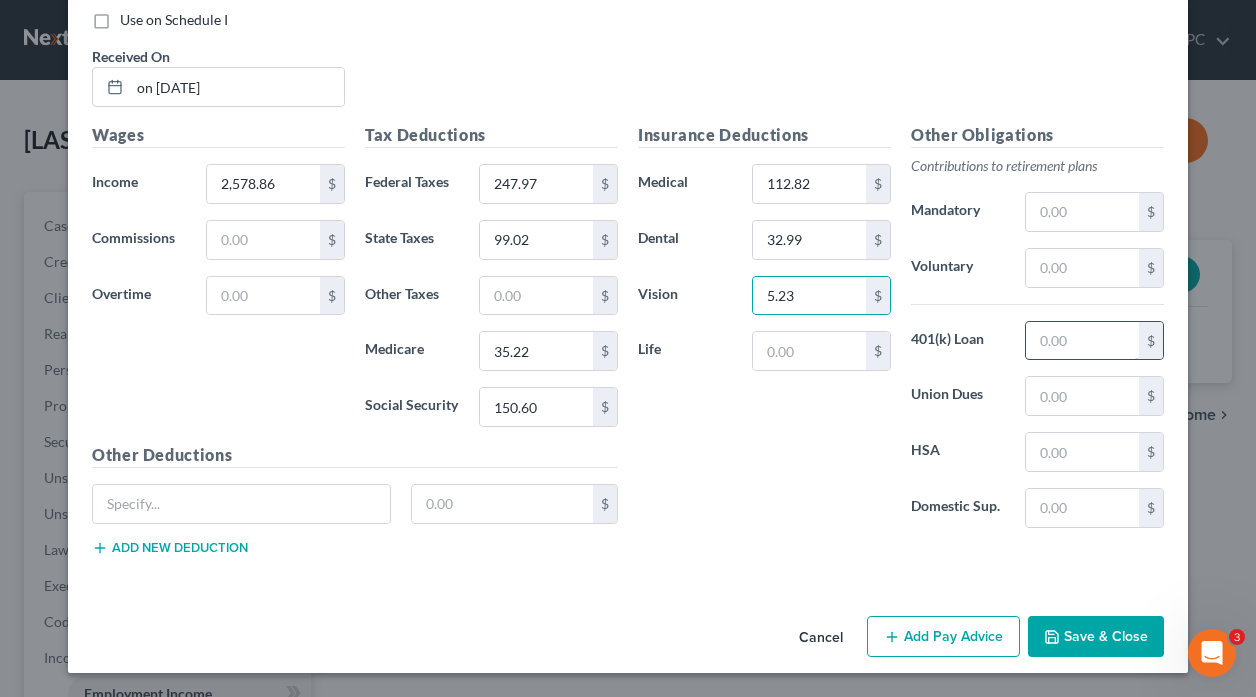 click at bounding box center [1082, 341] 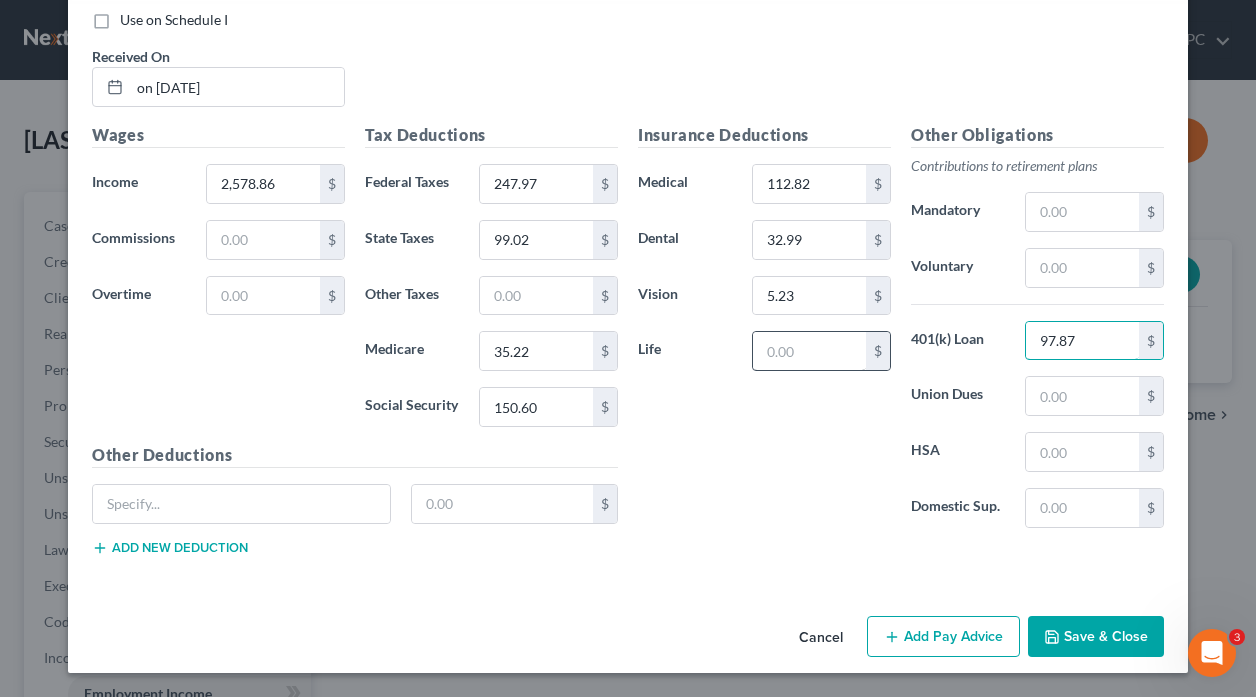 type on "97.87" 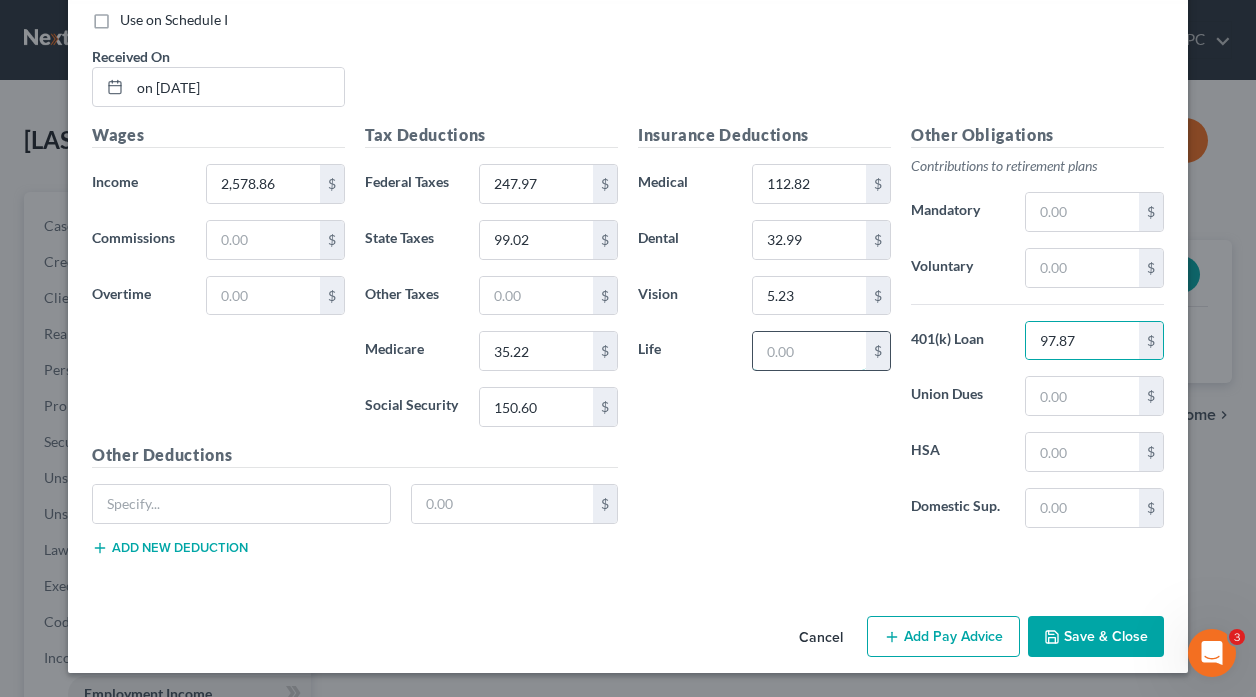 click at bounding box center (809, 351) 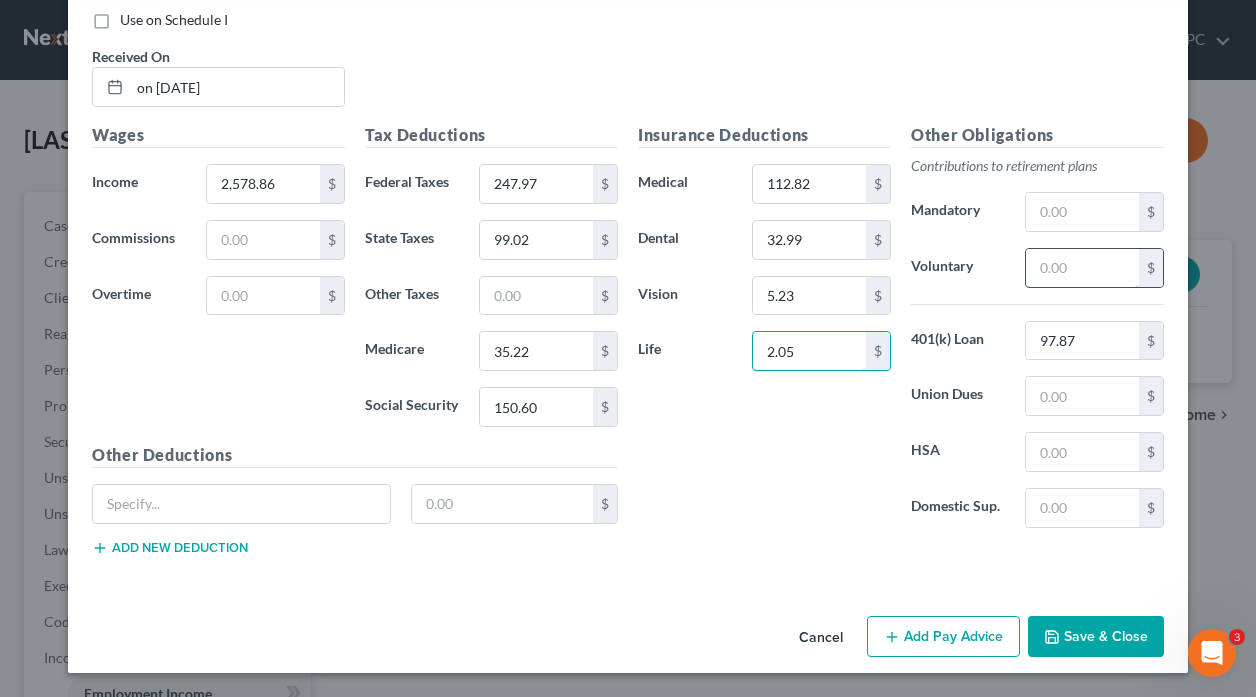 type on "2.05" 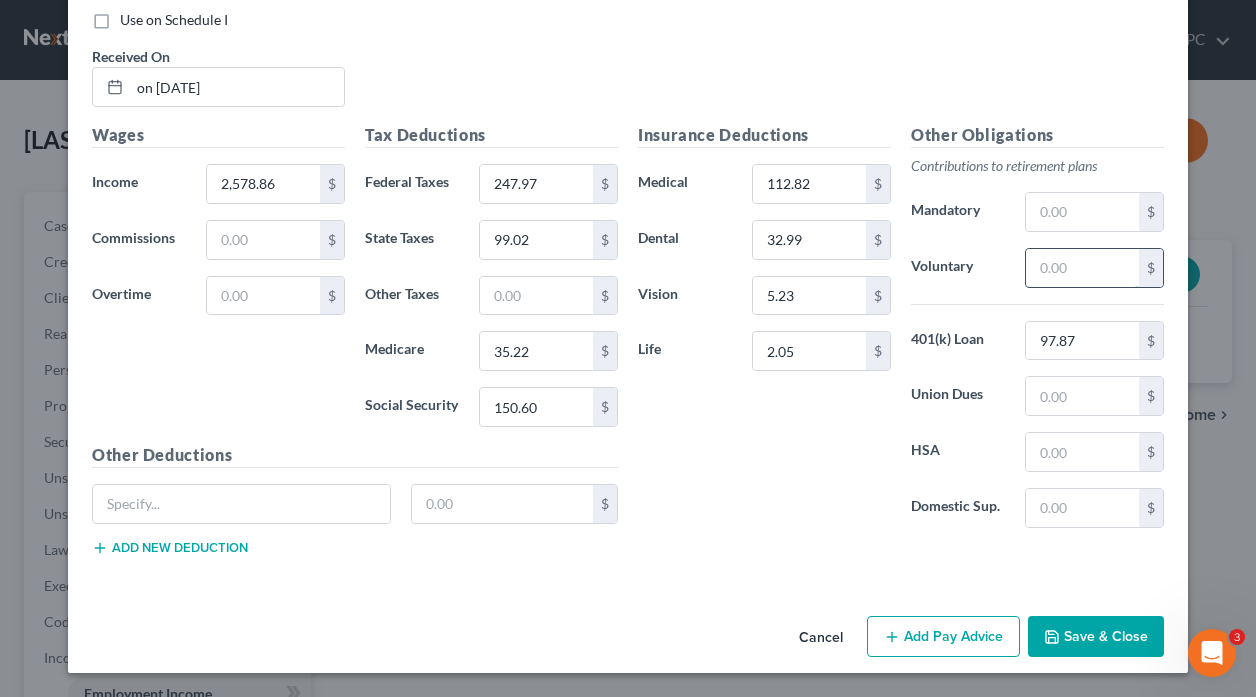click at bounding box center (1082, 268) 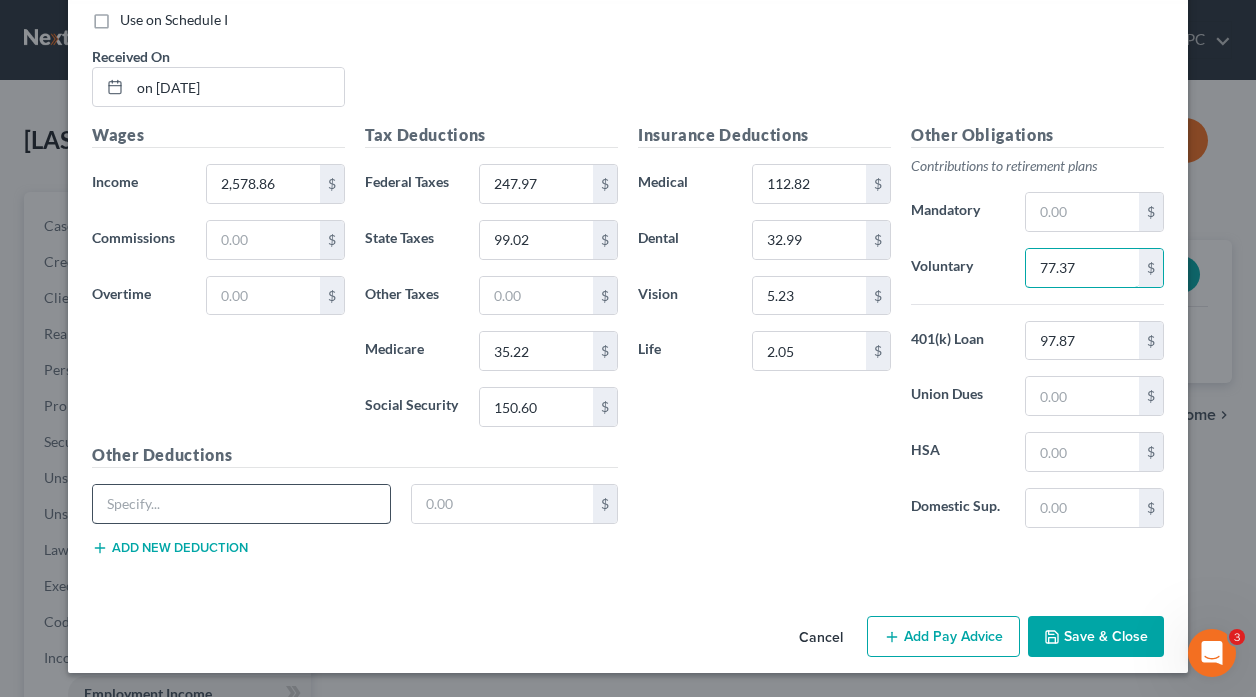 type on "77.37" 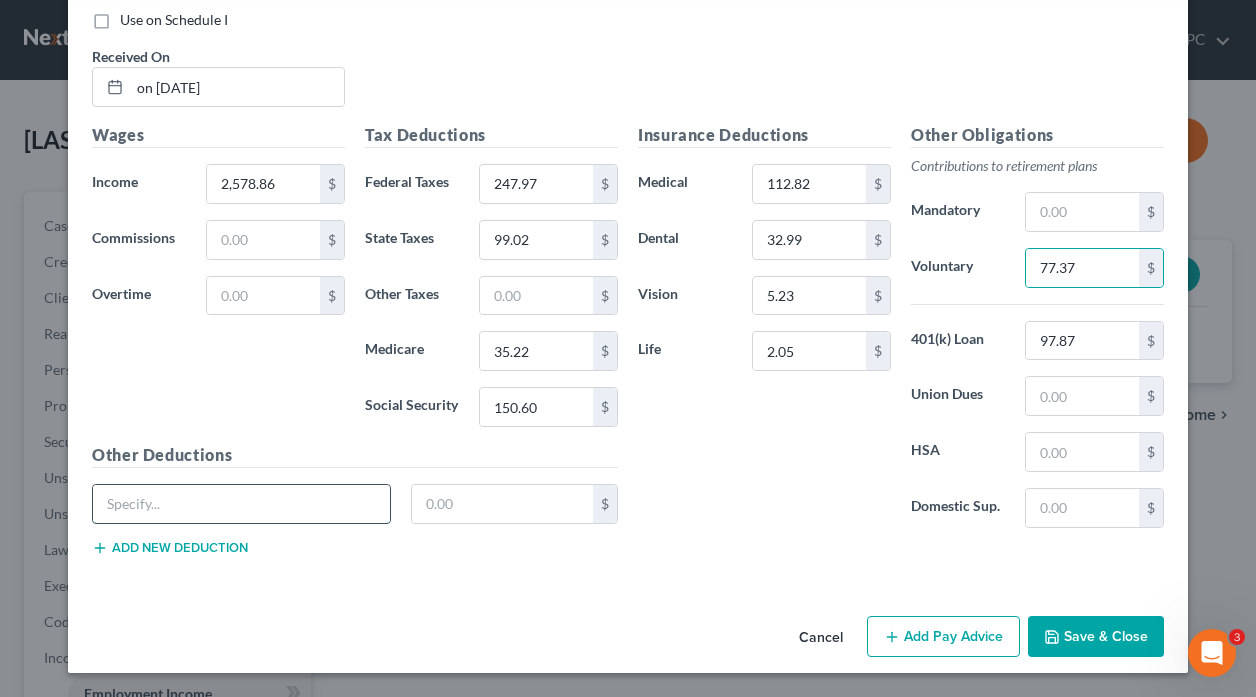 click at bounding box center (241, 504) 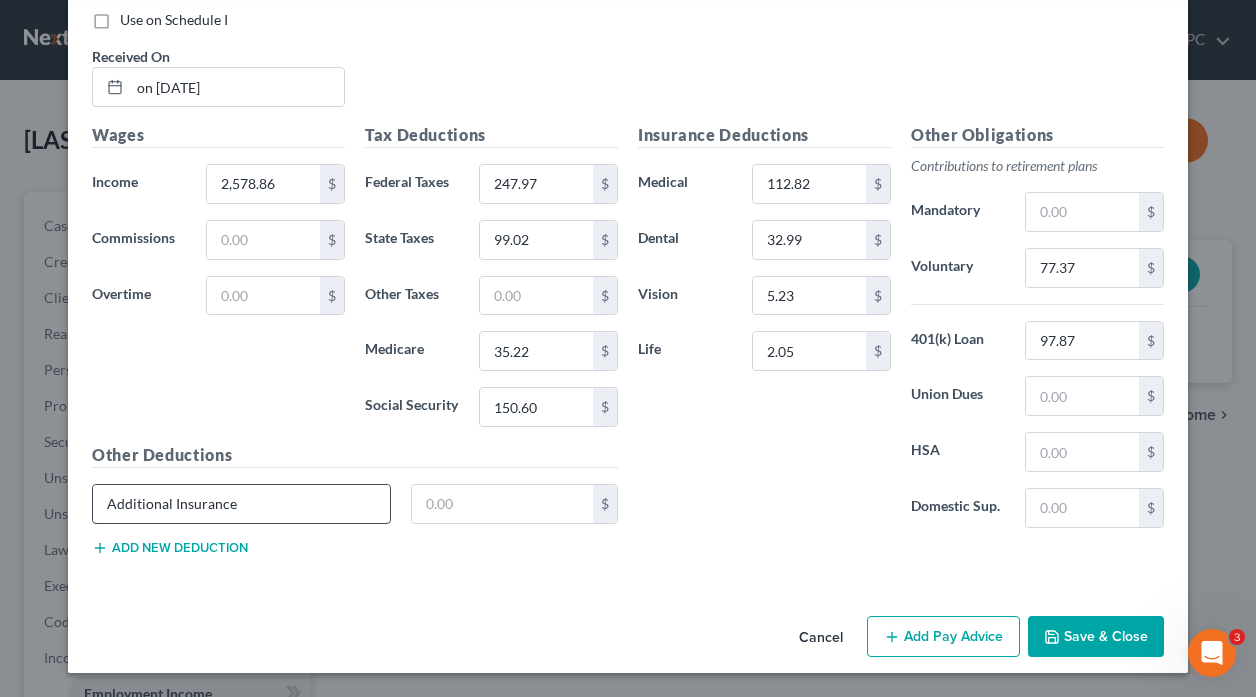 type on "Additional Insurance" 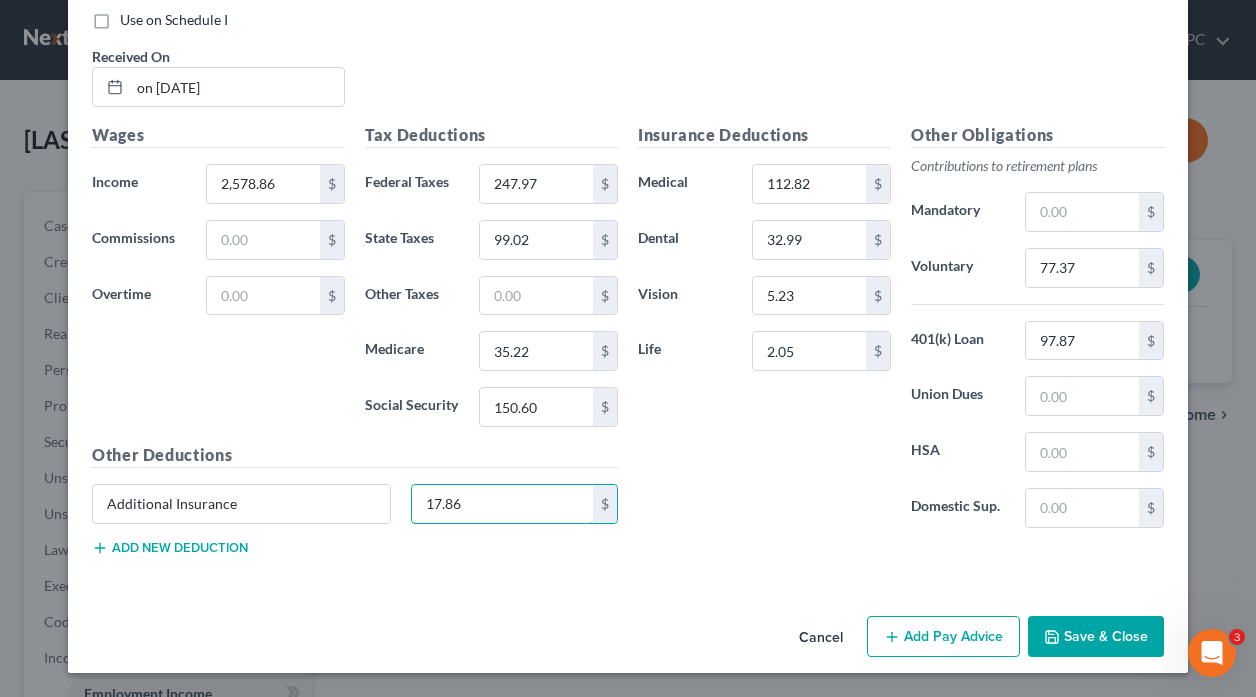 type on "17.86" 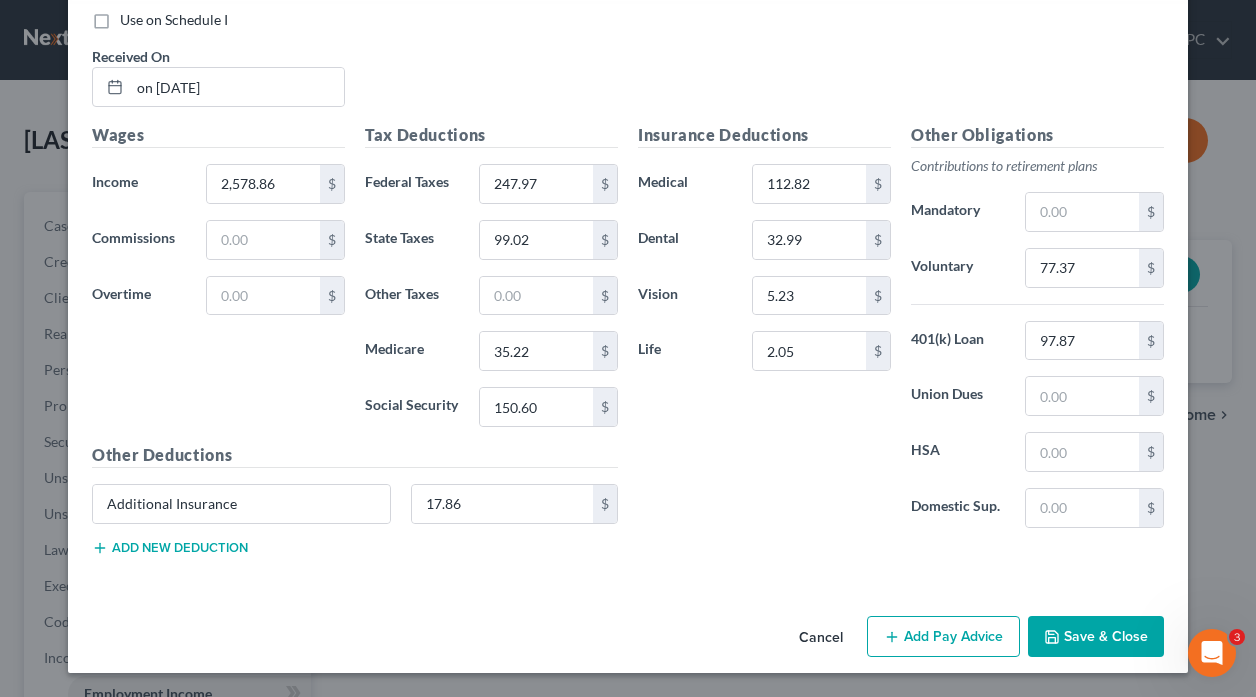 click on "Add new deduction" at bounding box center (170, 548) 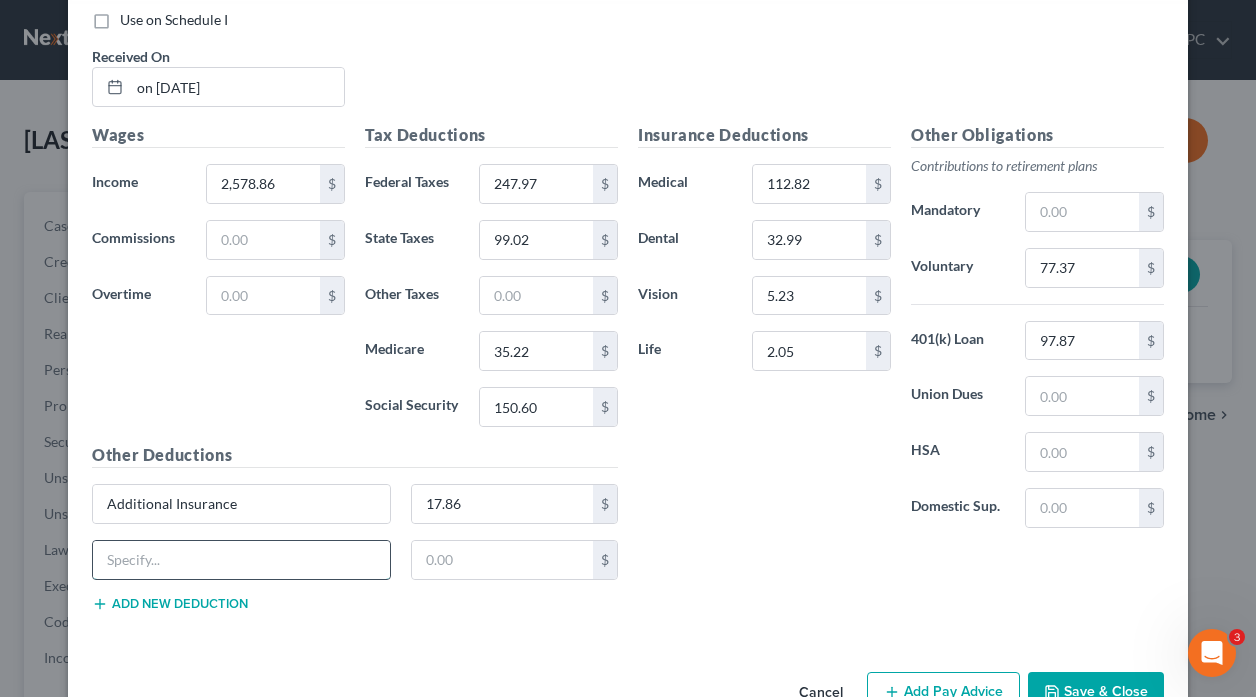 click at bounding box center (241, 560) 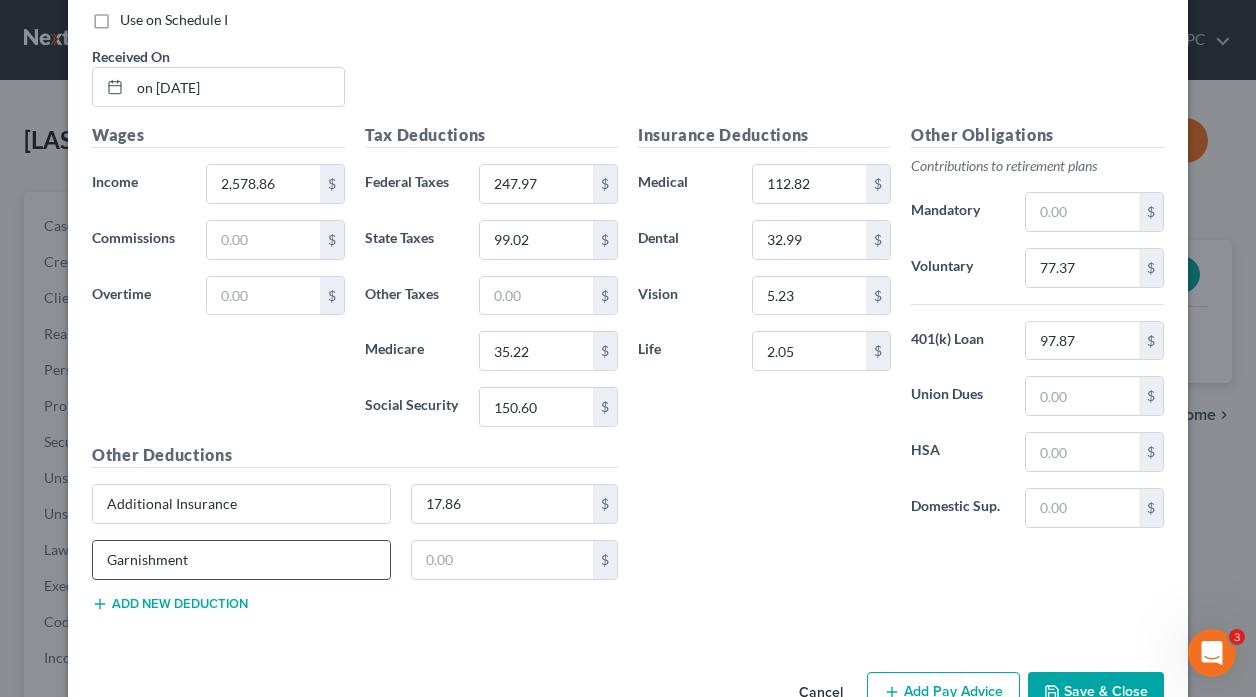 type on "Garnishment" 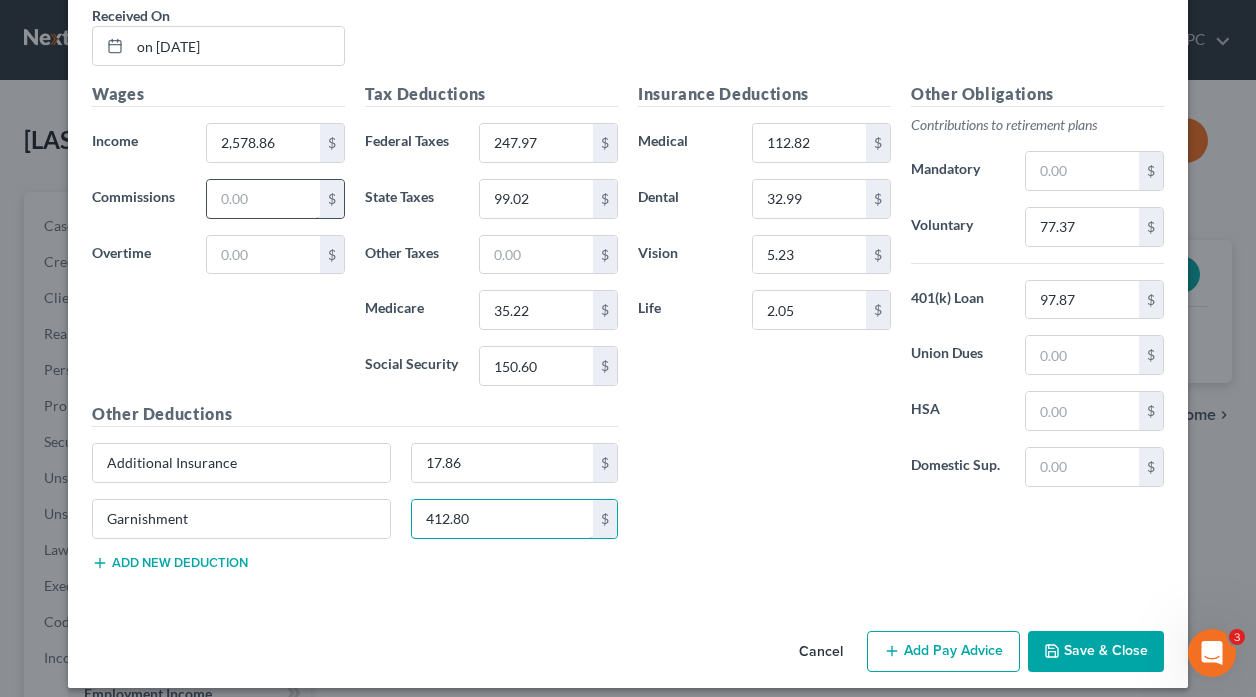 scroll, scrollTop: 2942, scrollLeft: 0, axis: vertical 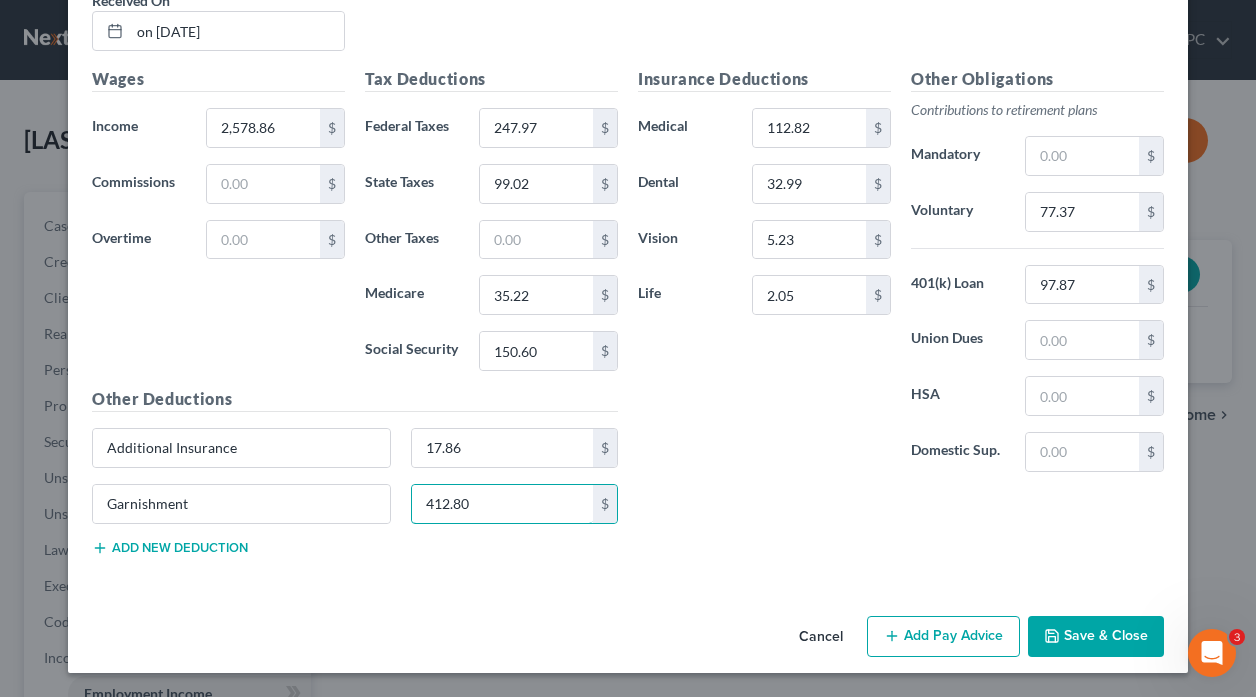 type on "412.80" 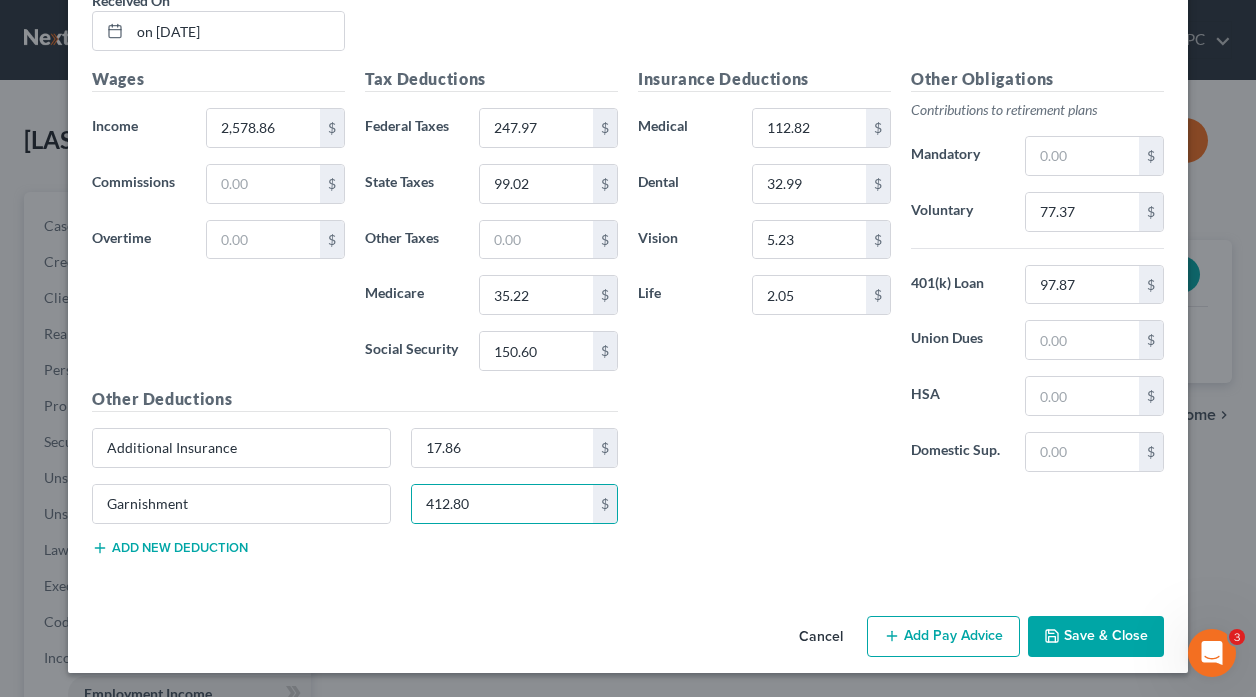 drag, startPoint x: 956, startPoint y: 634, endPoint x: 245, endPoint y: 372, distance: 757.73676 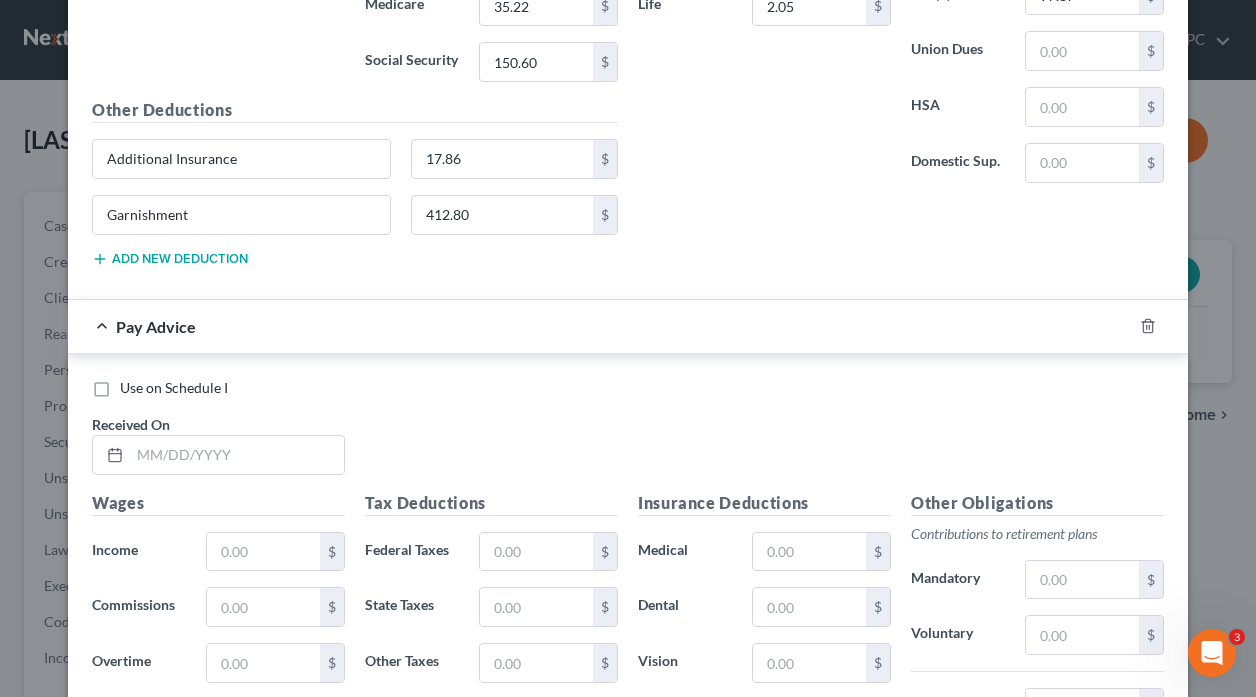 scroll, scrollTop: 3242, scrollLeft: 0, axis: vertical 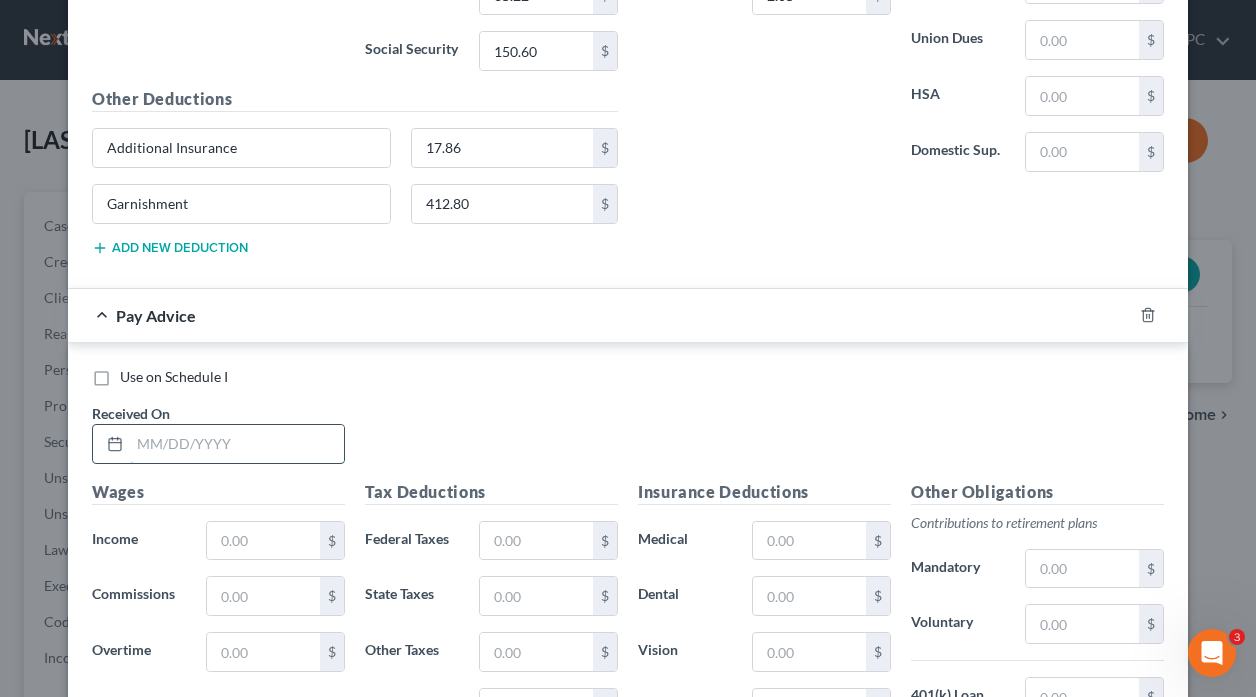 click at bounding box center [237, 444] 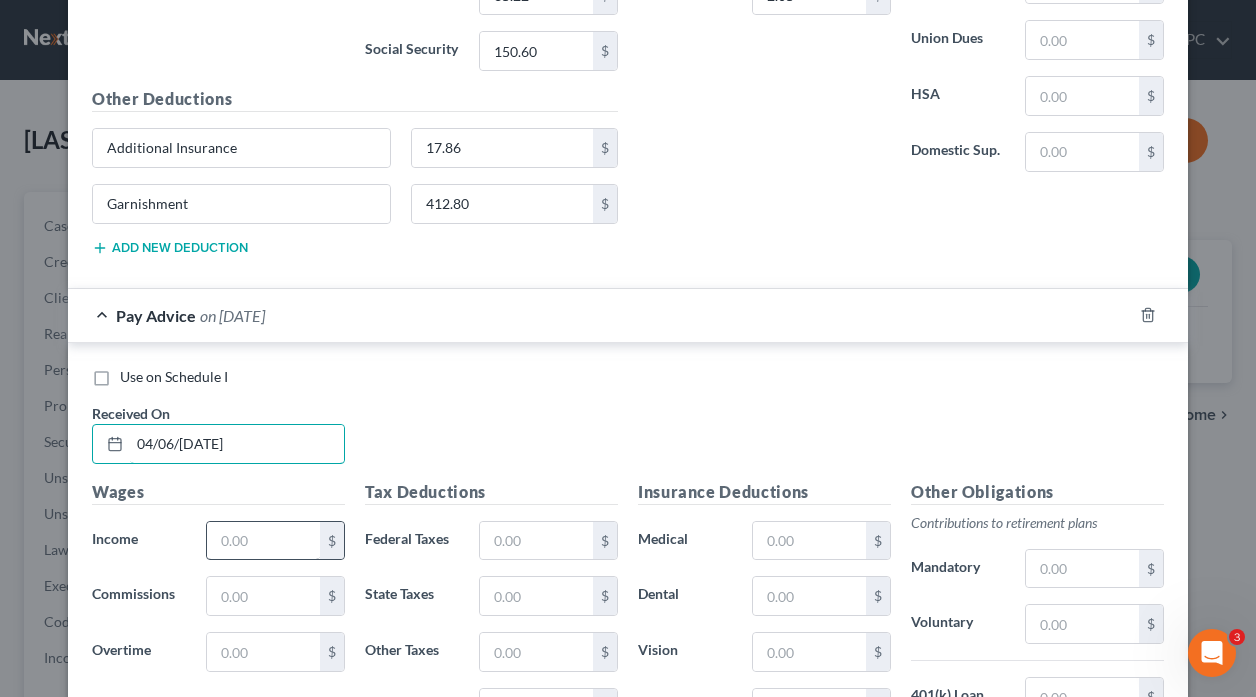 type on "04/06/[DATE]" 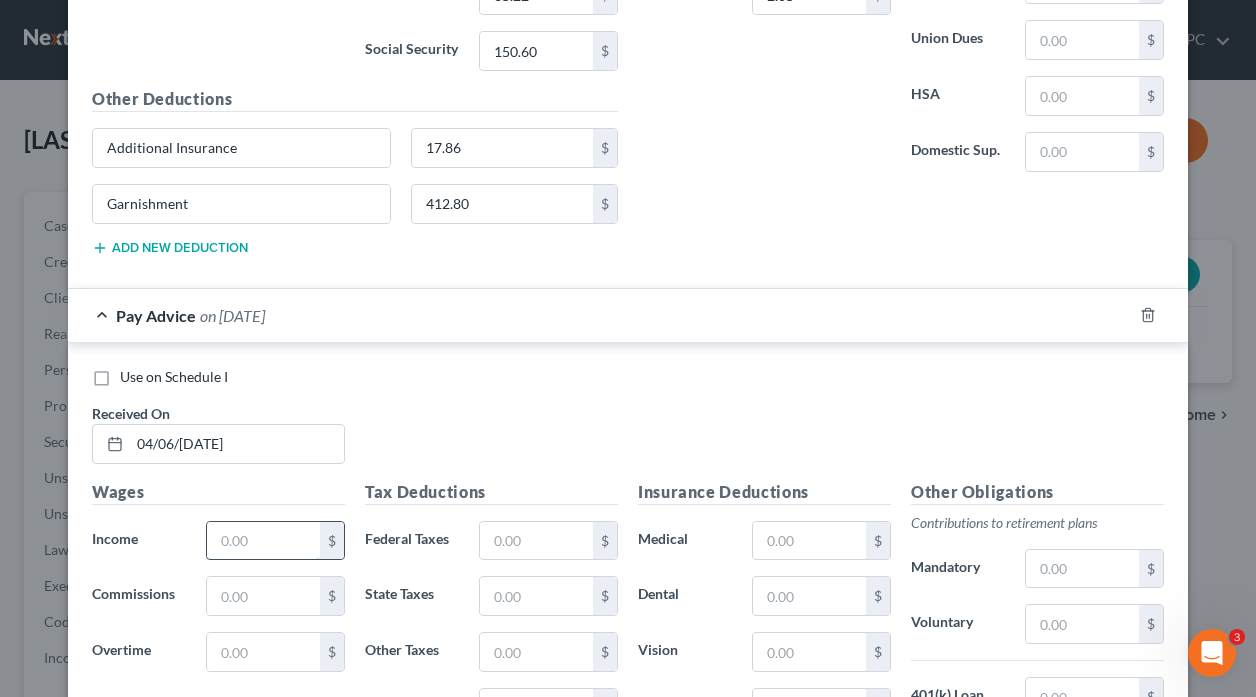 click at bounding box center [263, 541] 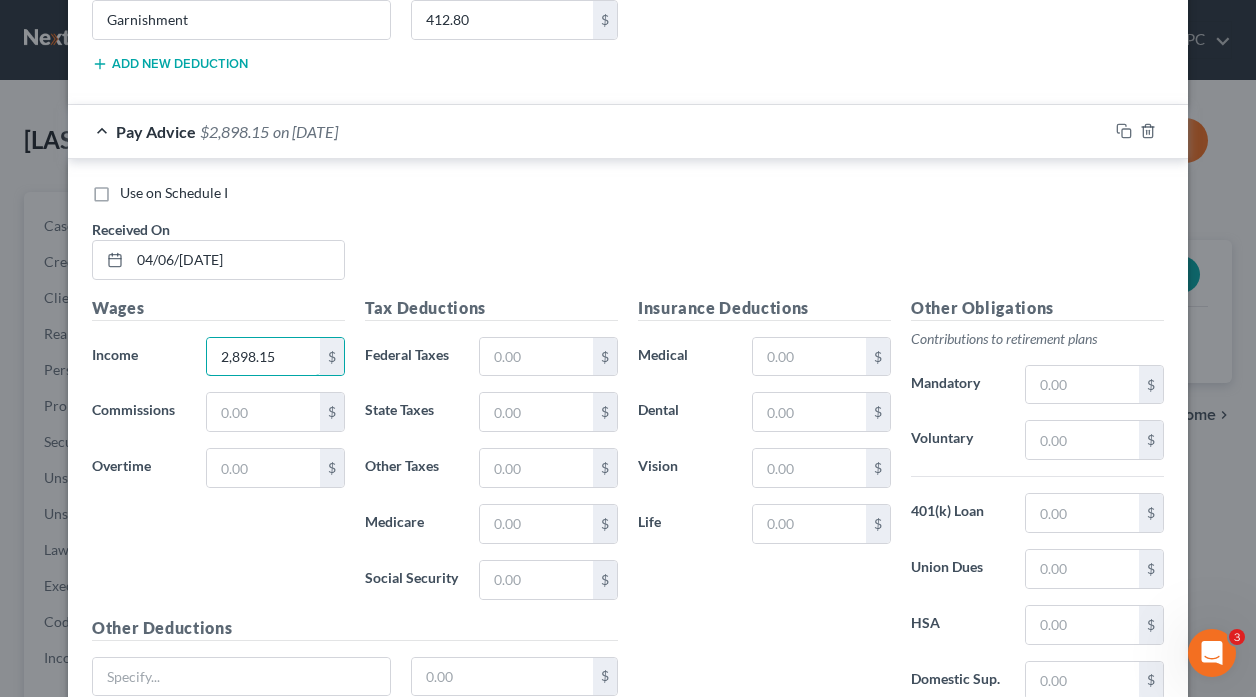 scroll, scrollTop: 3442, scrollLeft: 0, axis: vertical 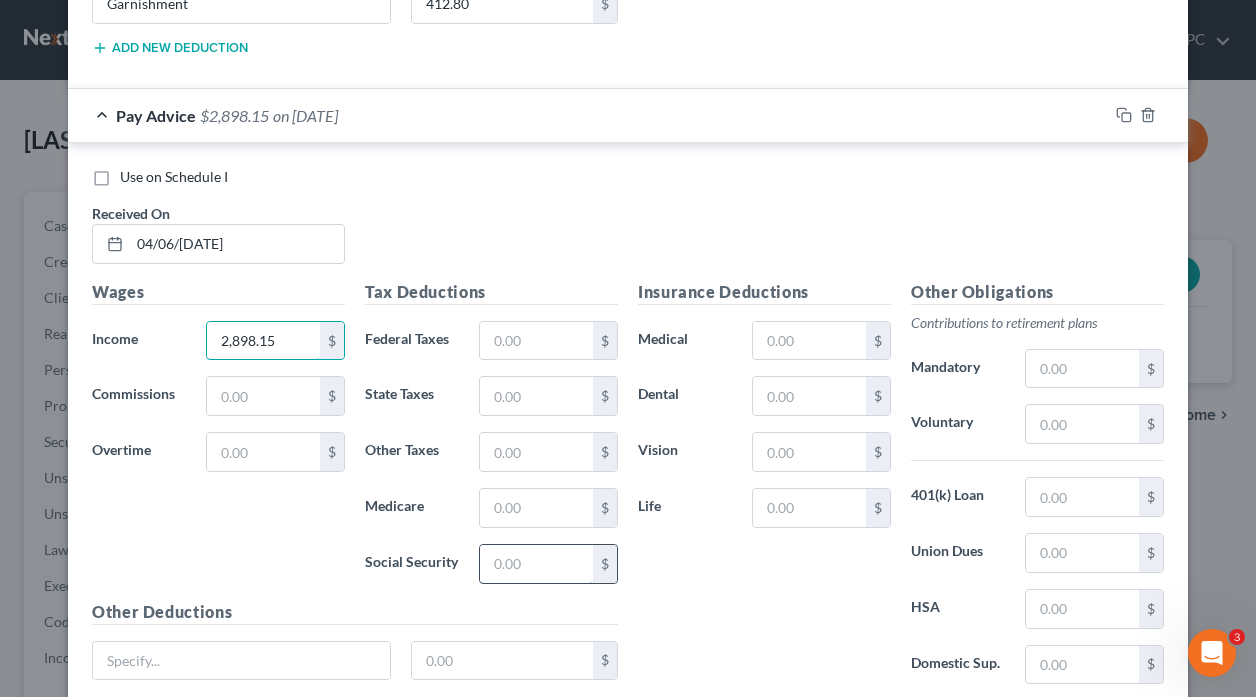 type on "2,898.15" 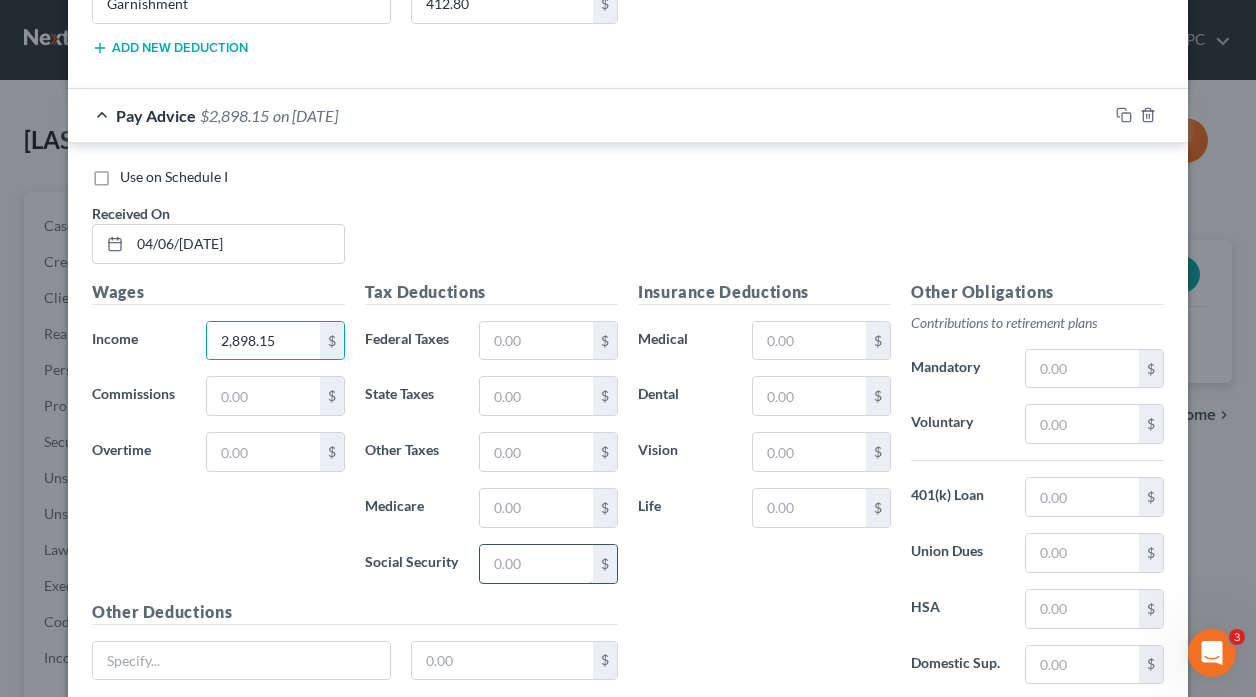 click at bounding box center [536, 564] 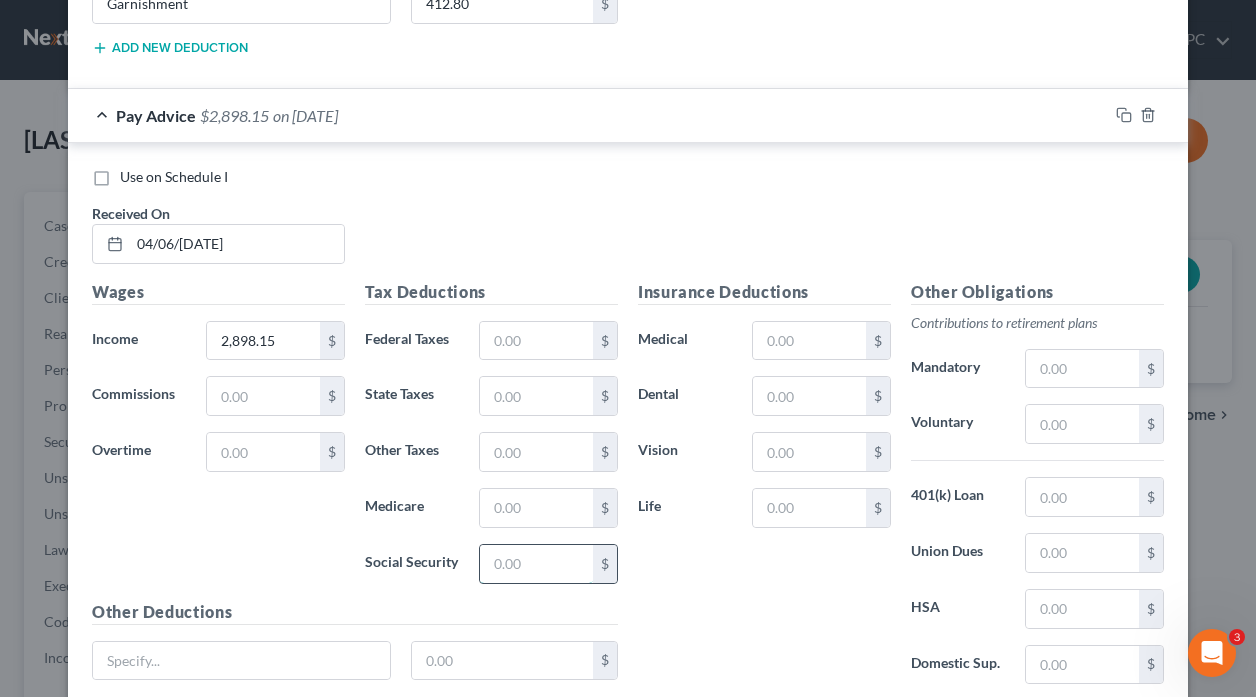 type on "0" 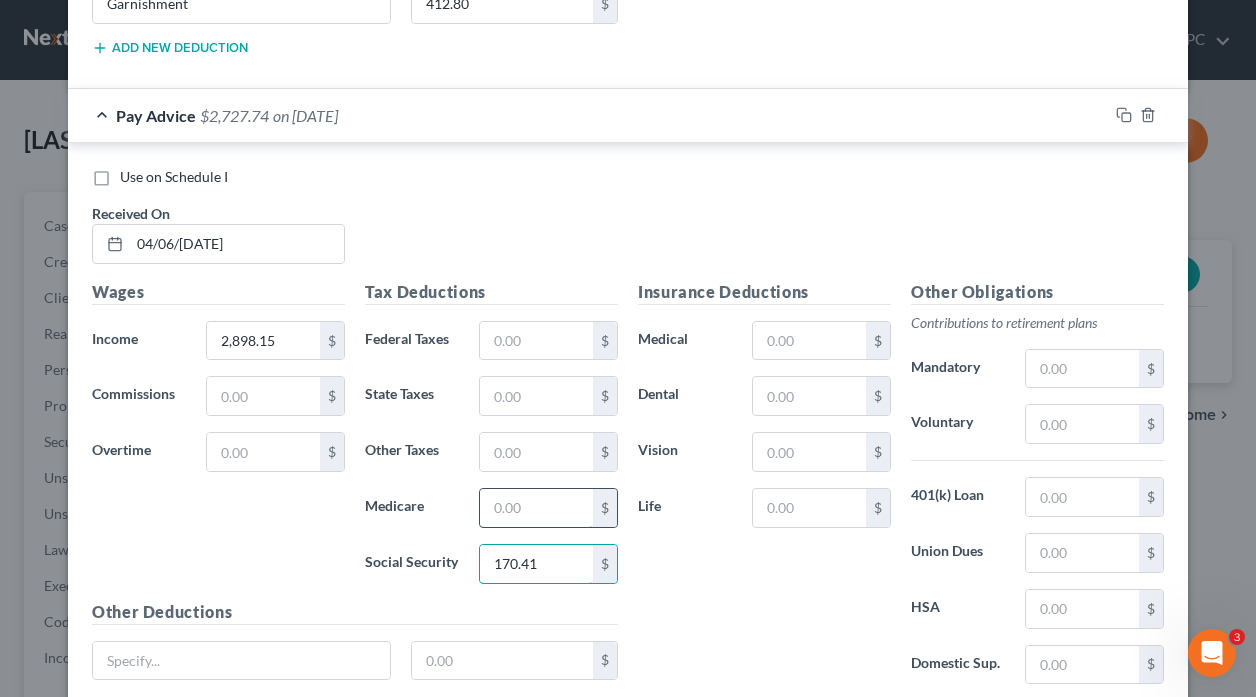 type on "170.41" 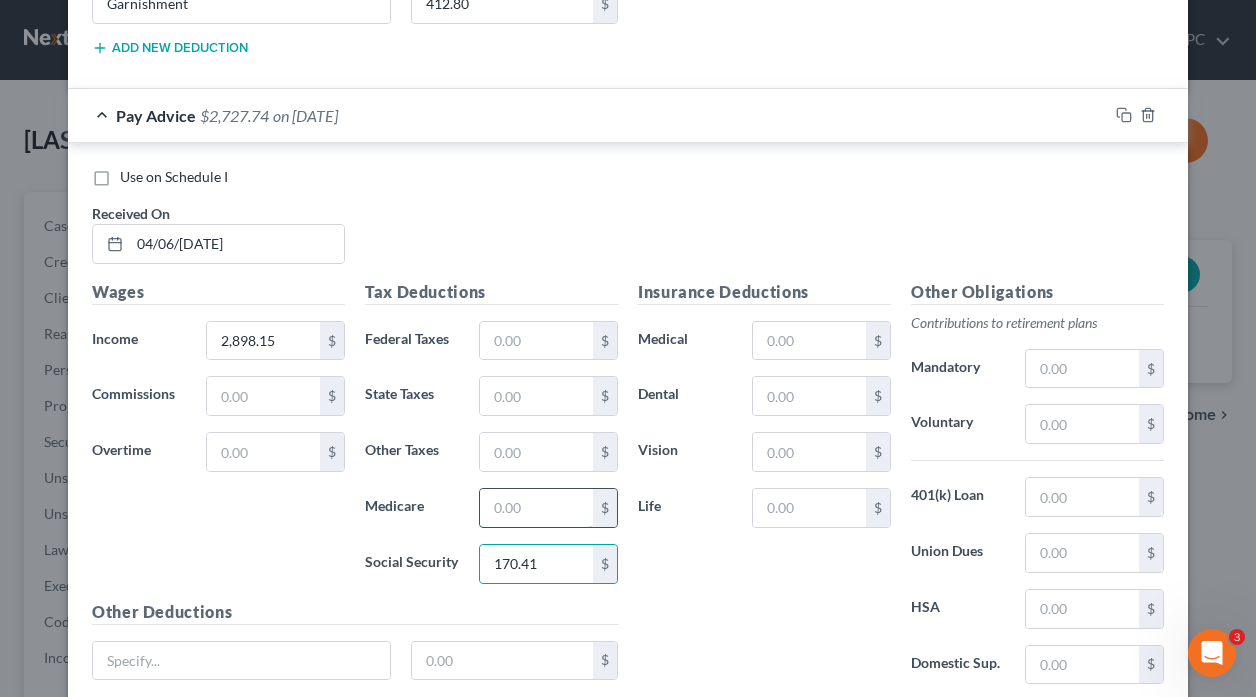 click at bounding box center (536, 508) 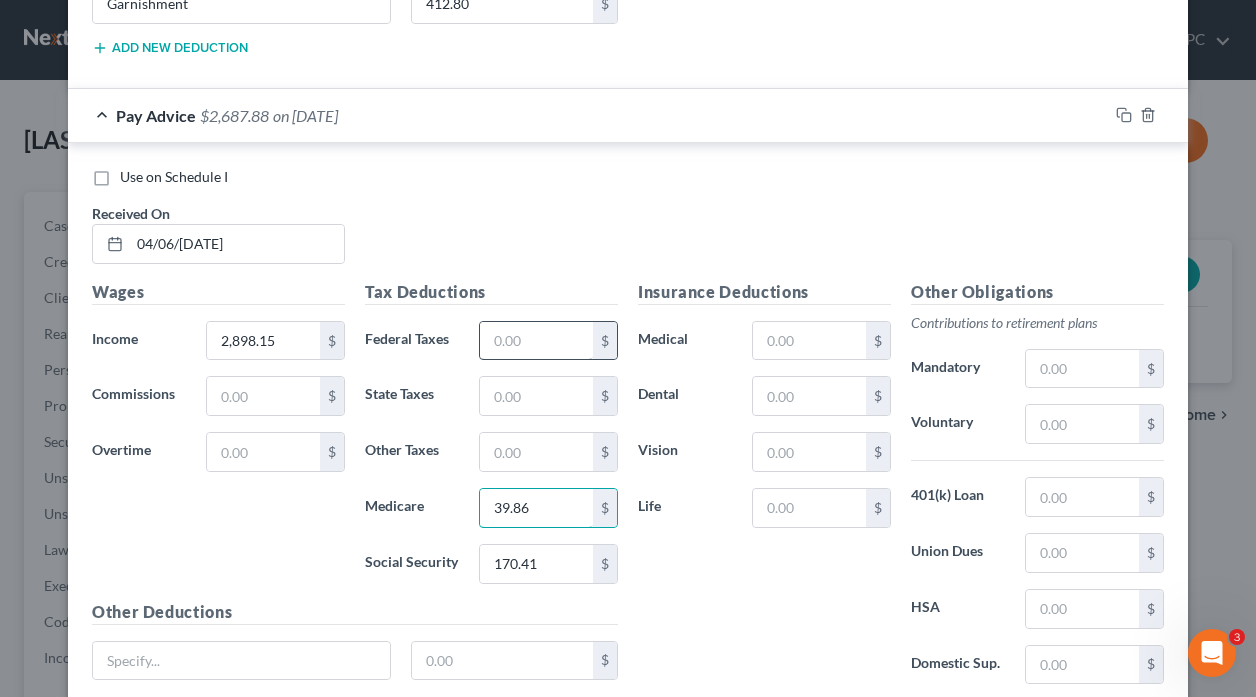 type on "39.86" 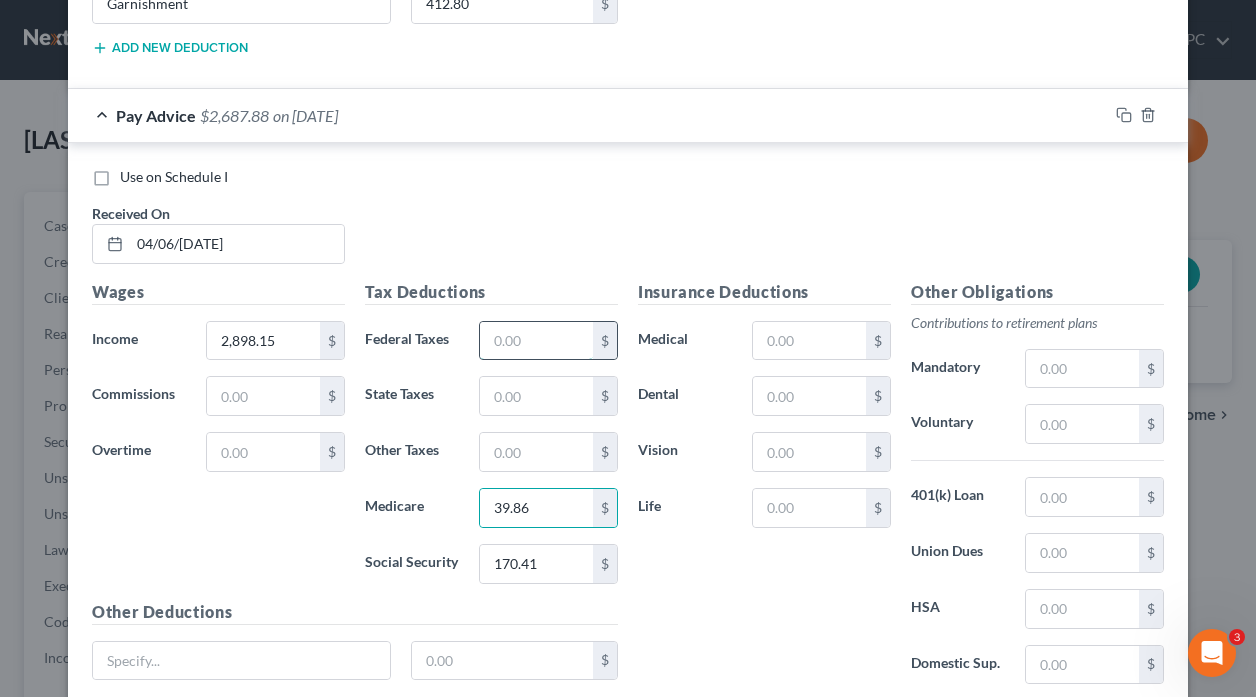 click at bounding box center (536, 341) 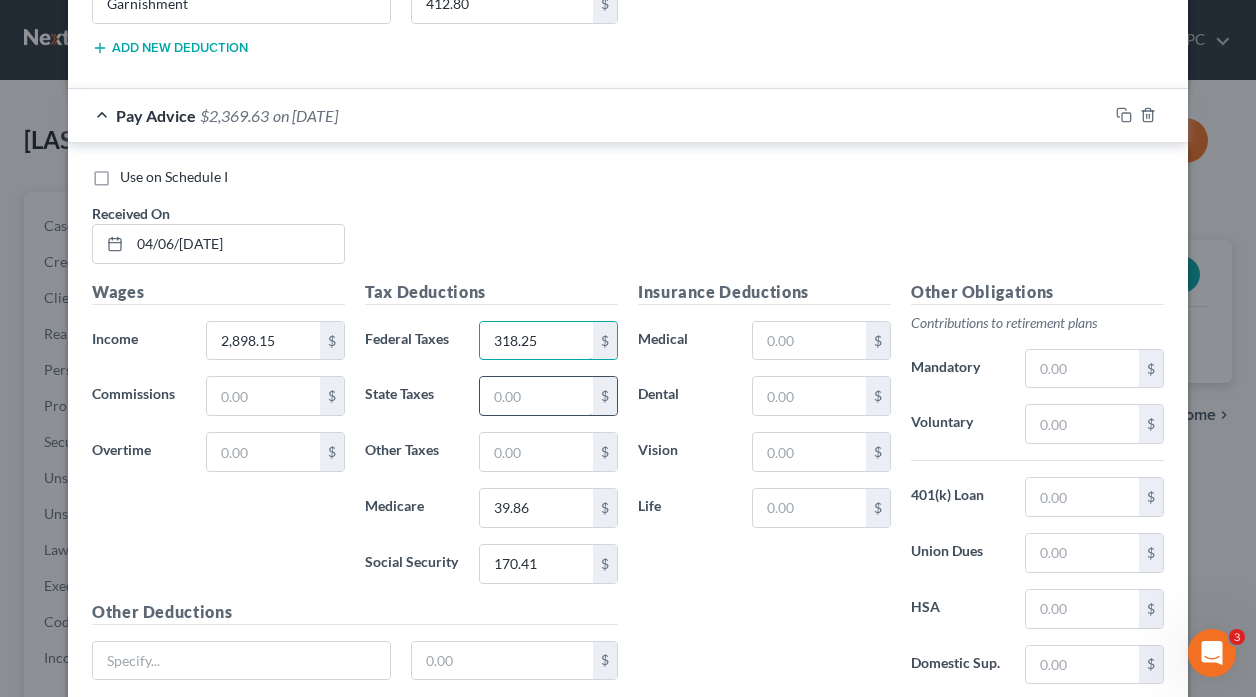 type on "318.25" 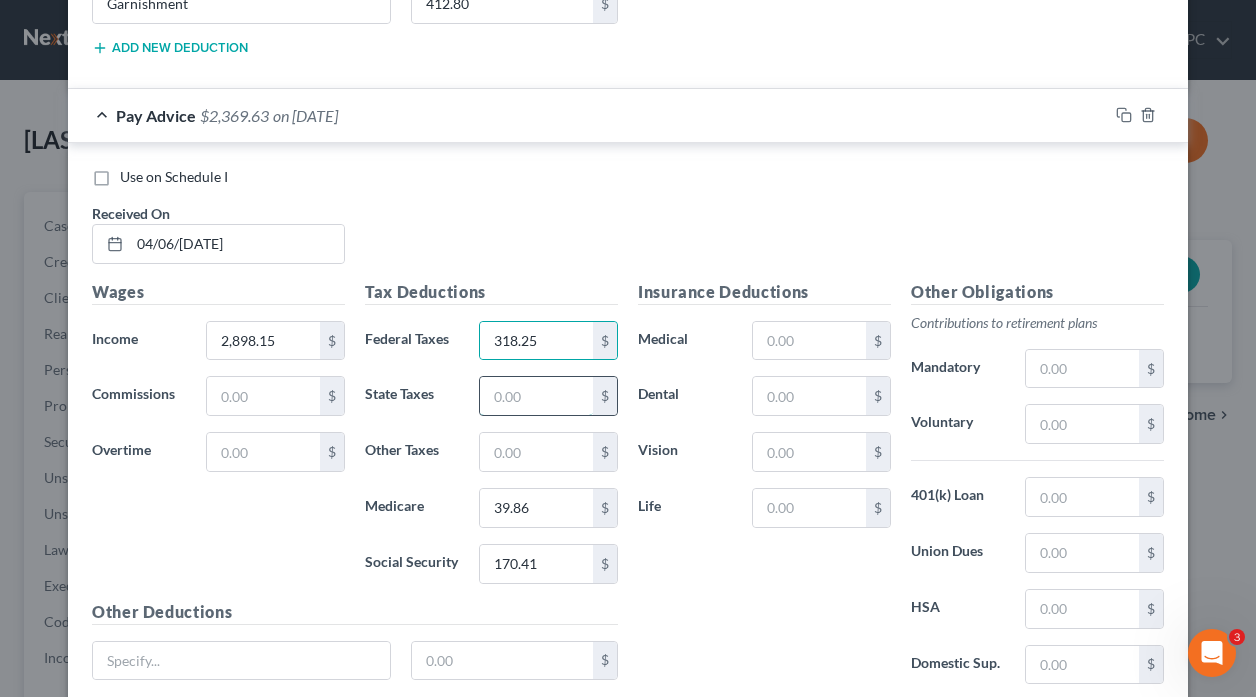 click at bounding box center [536, 396] 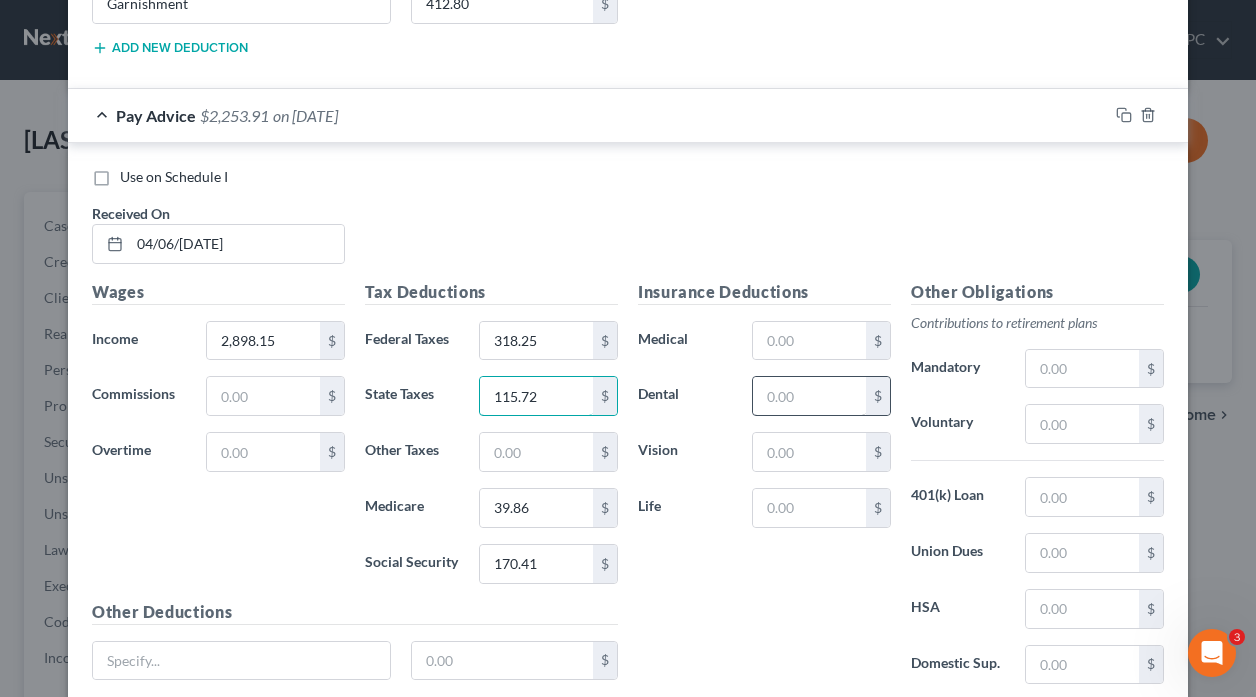 type on "115.72" 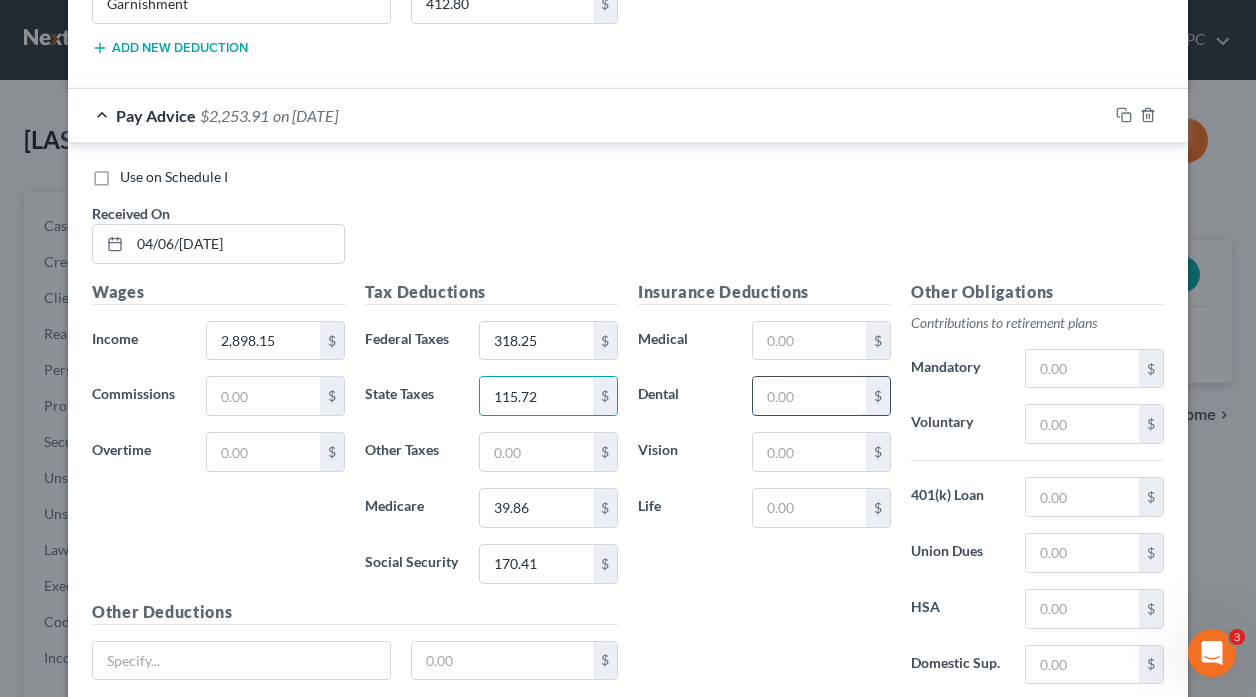 click at bounding box center (809, 396) 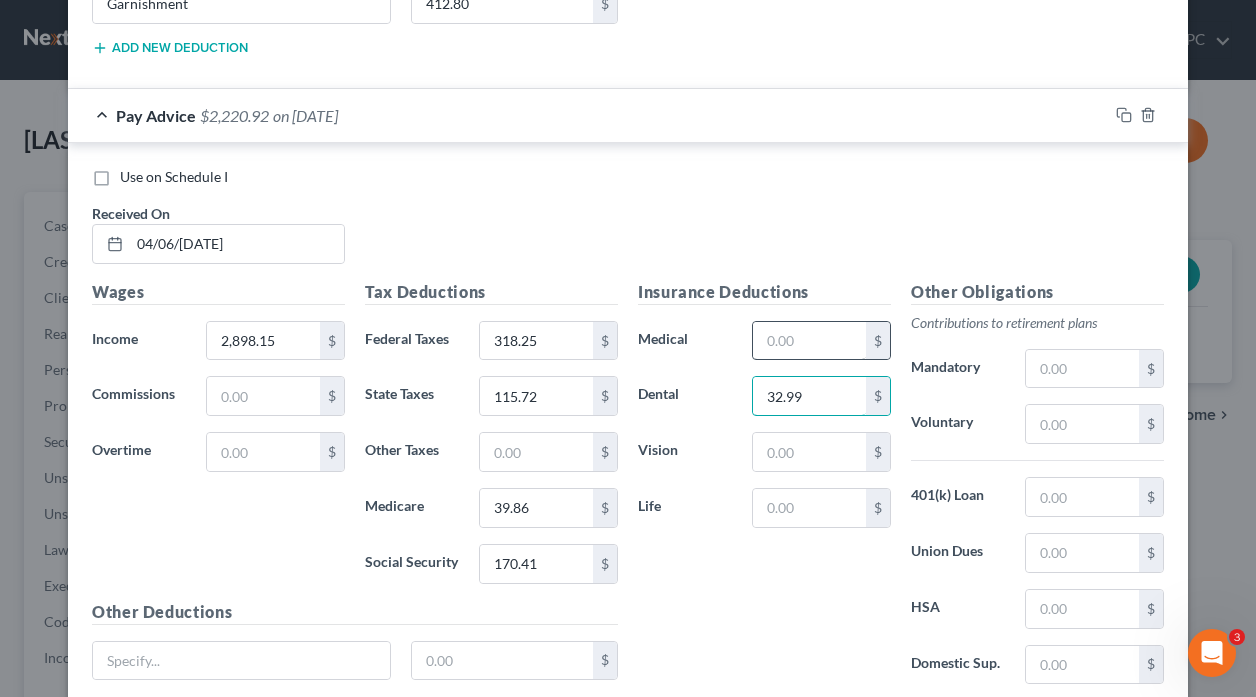 type on "32.99" 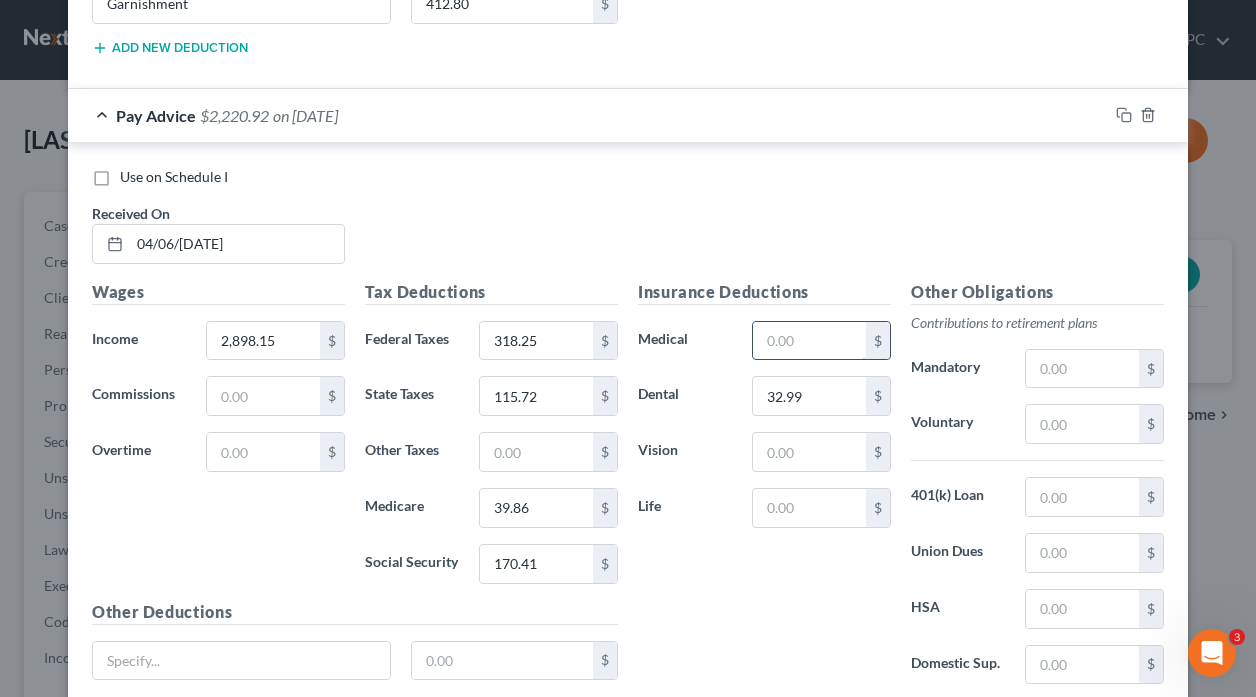 click at bounding box center [809, 341] 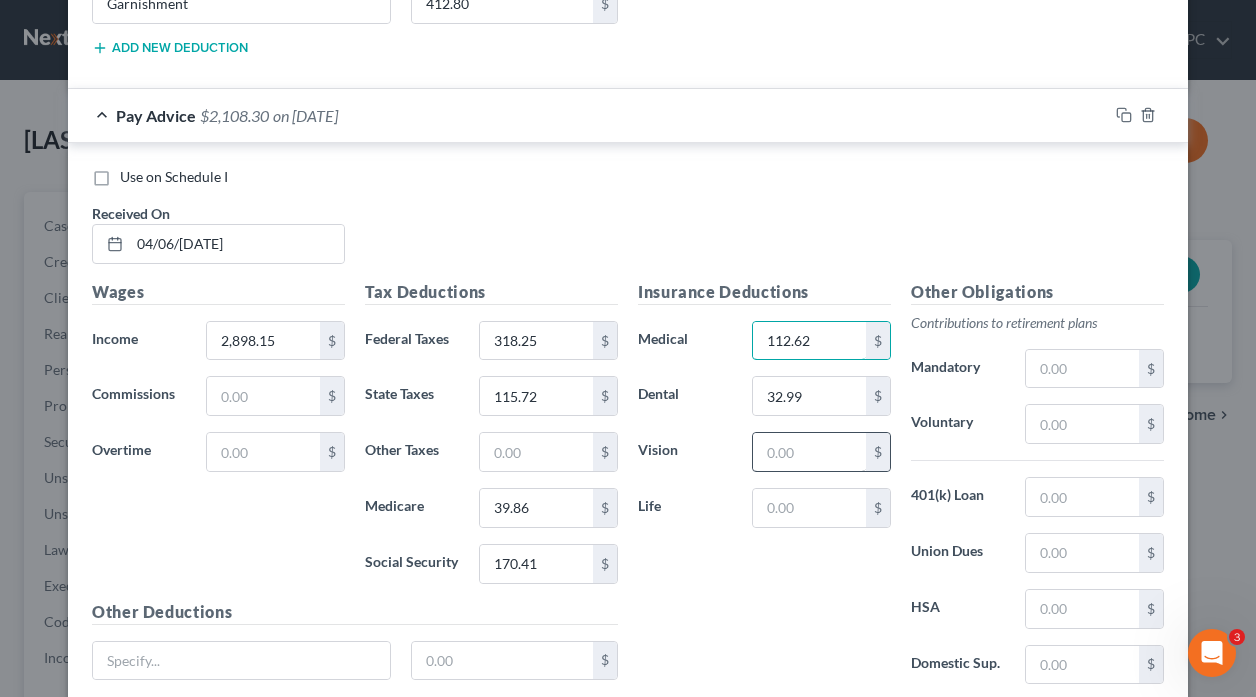 type on "112.62" 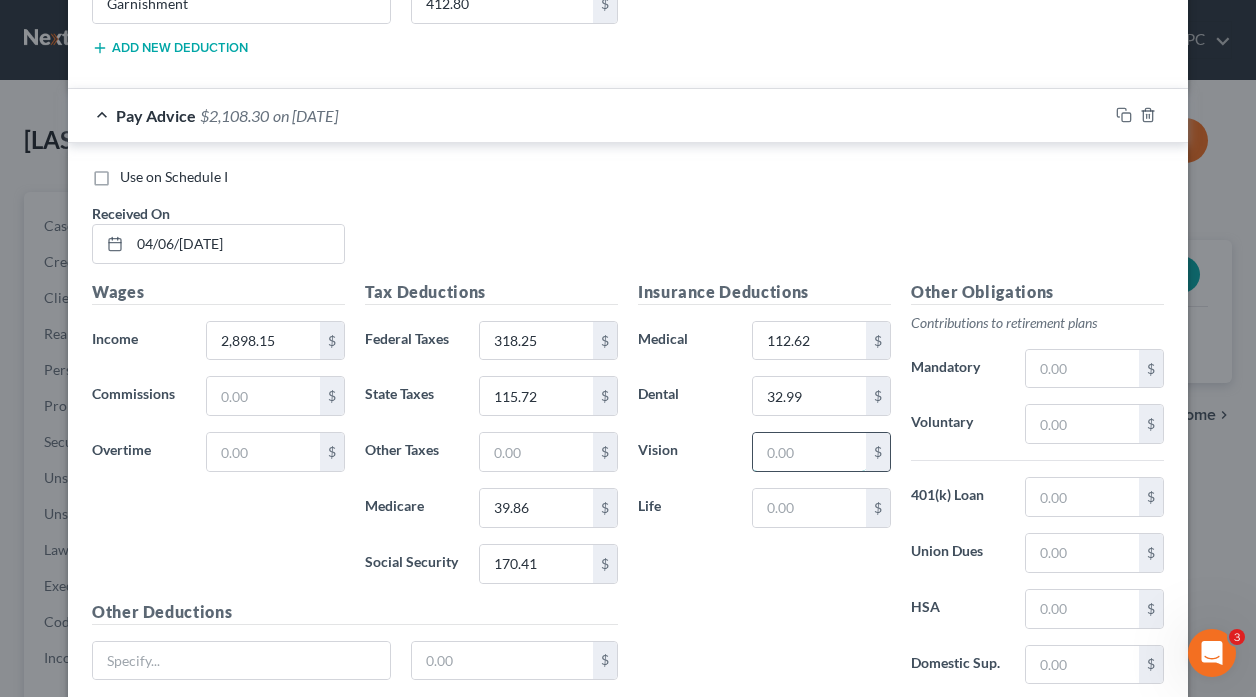 click at bounding box center [809, 452] 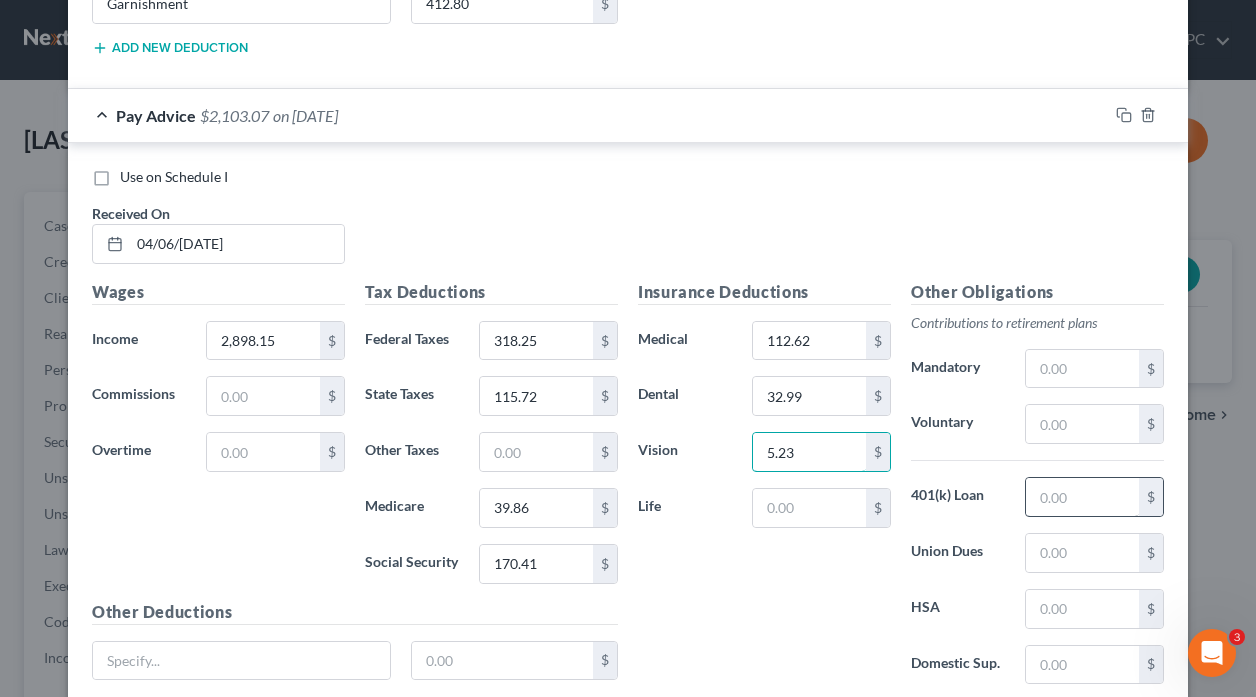 type on "5.23" 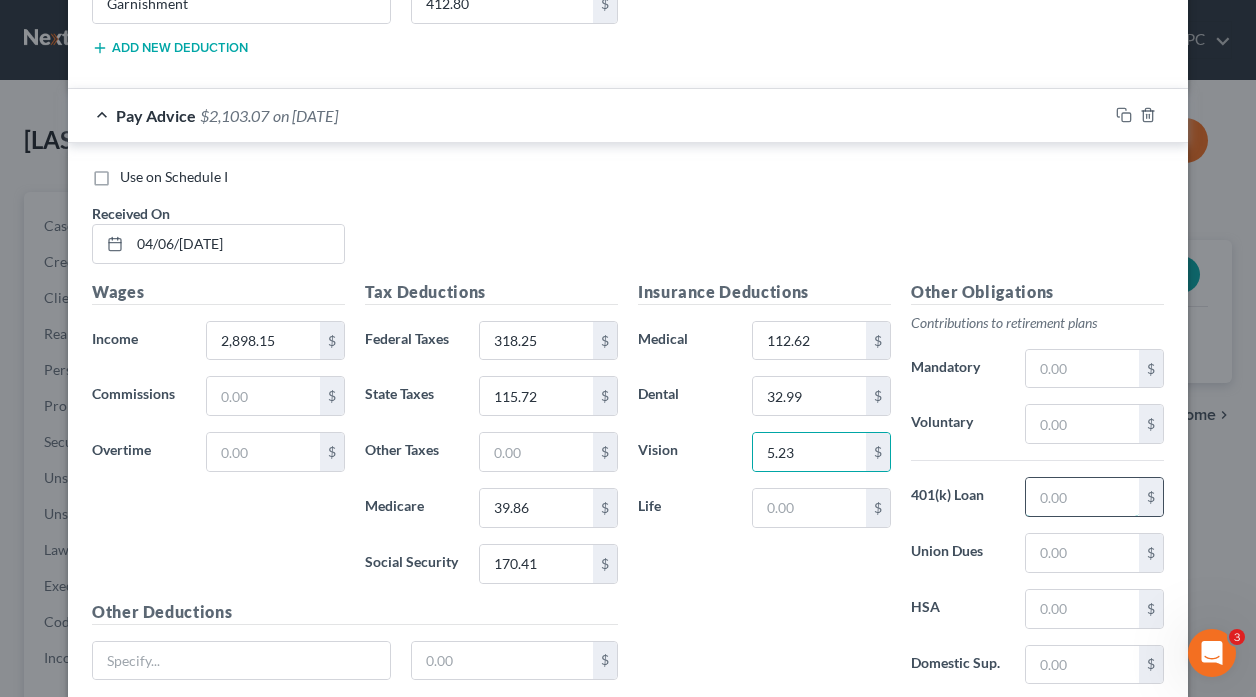 drag, startPoint x: 1076, startPoint y: 499, endPoint x: 1086, endPoint y: 497, distance: 10.198039 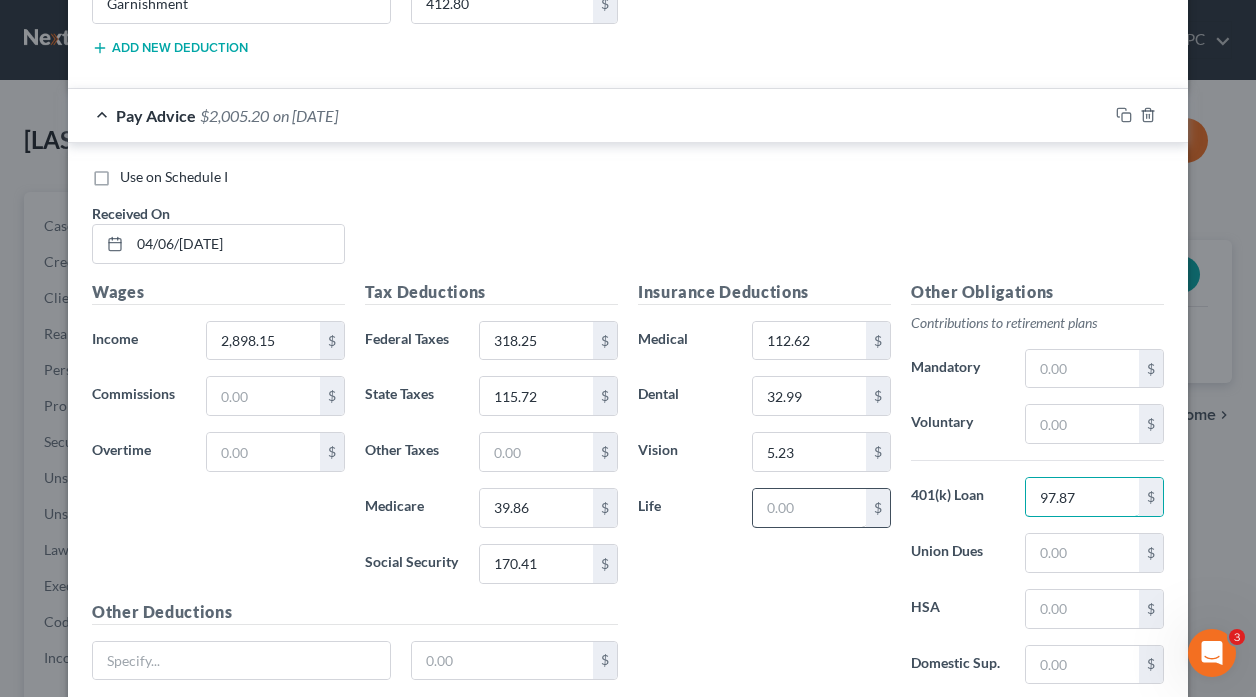 type on "97.87" 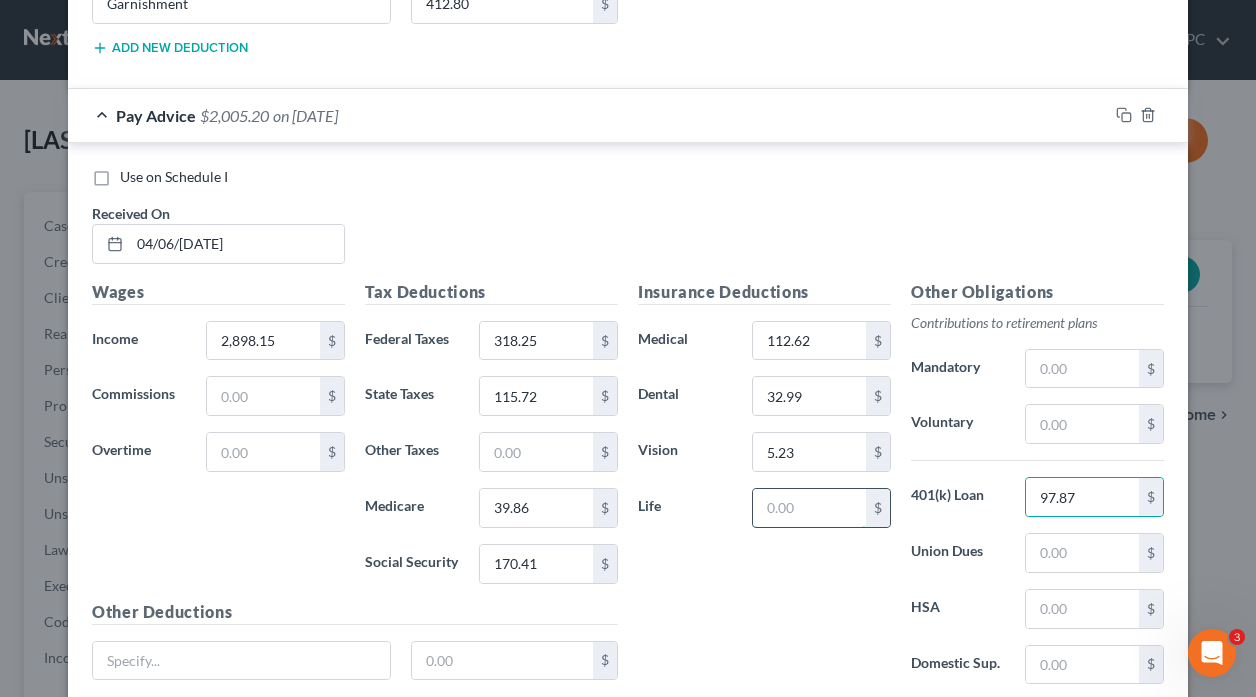 click at bounding box center (809, 508) 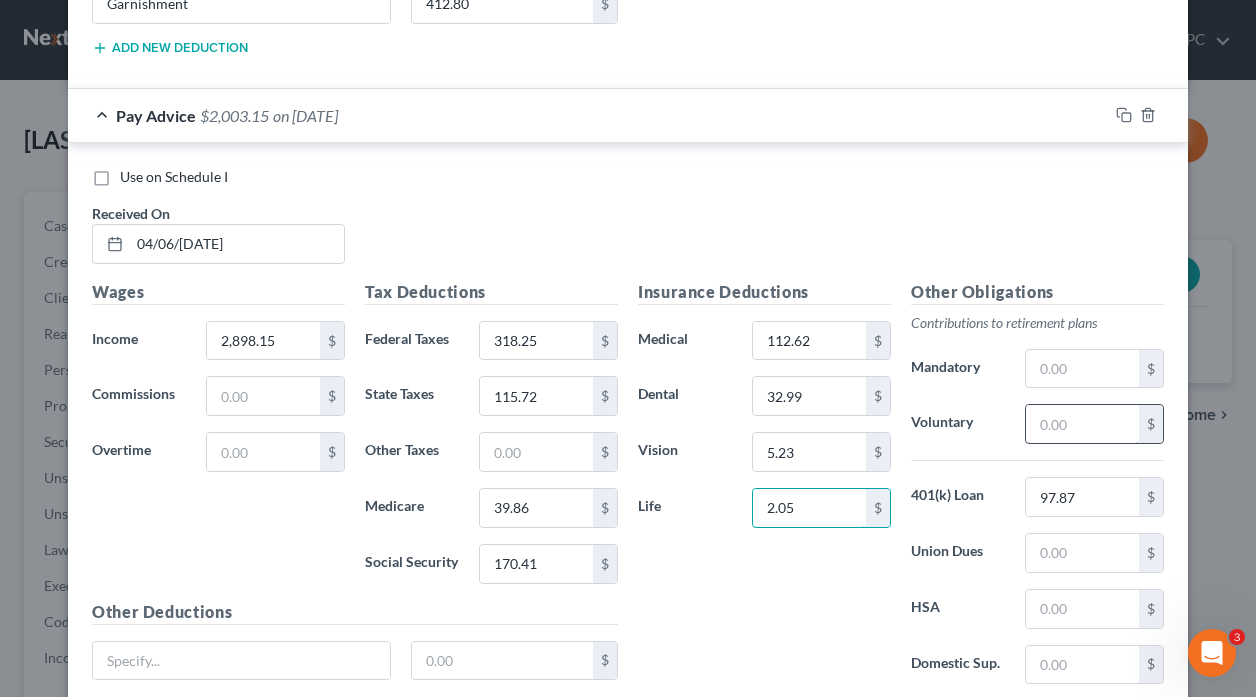 type on "2.05" 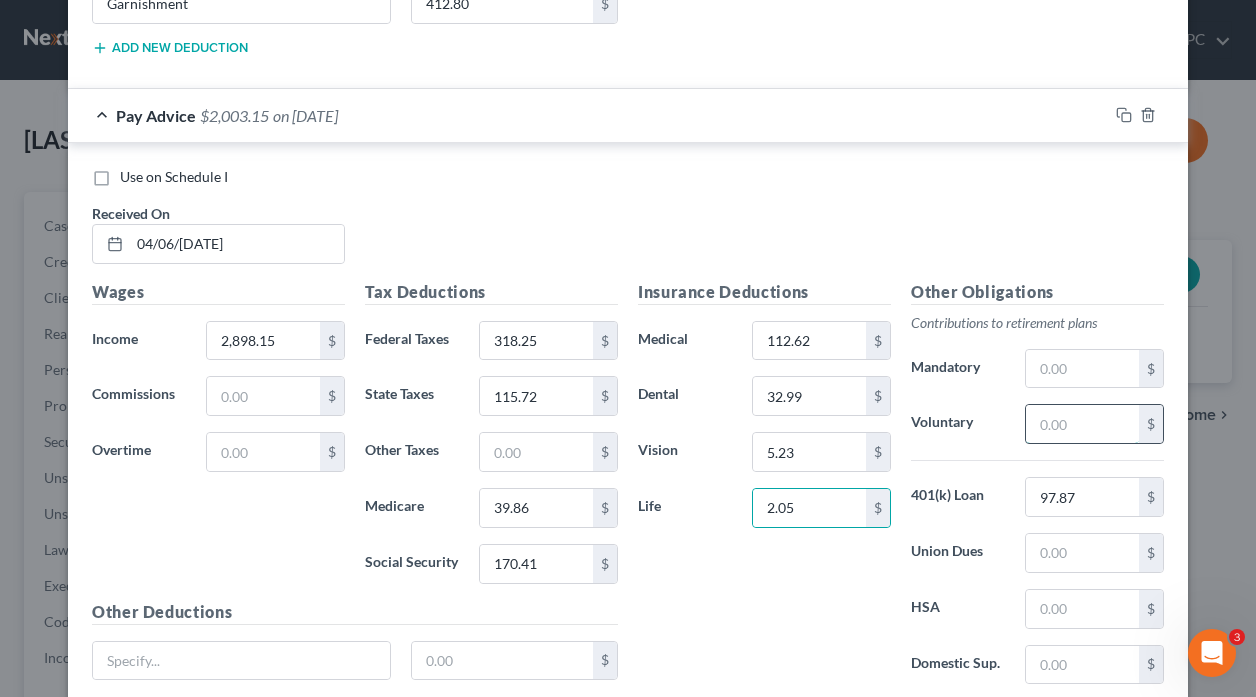 click at bounding box center [1082, 424] 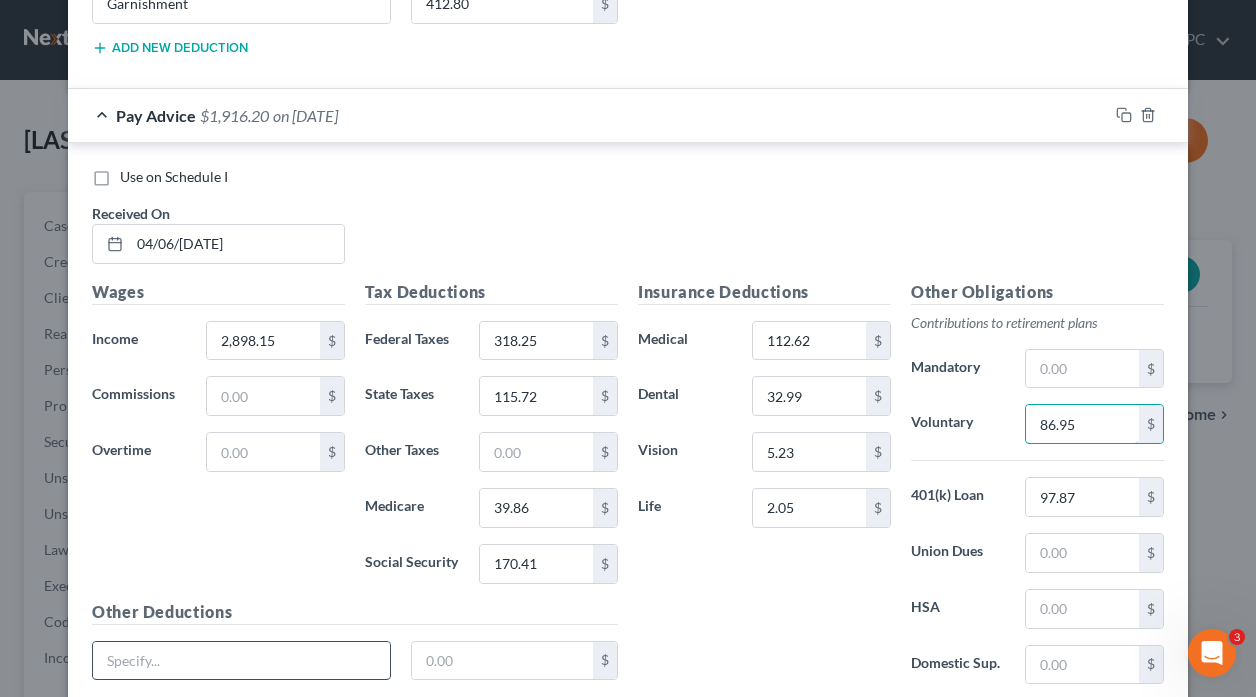 type on "86.95" 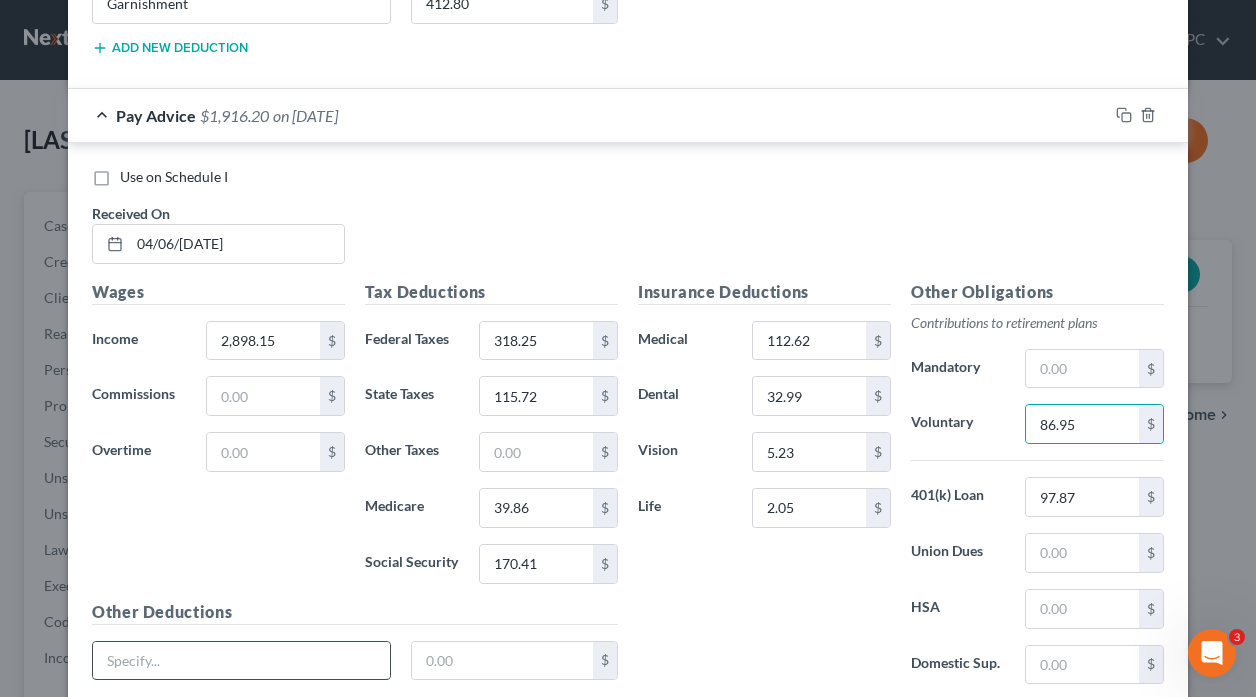 click at bounding box center [241, 661] 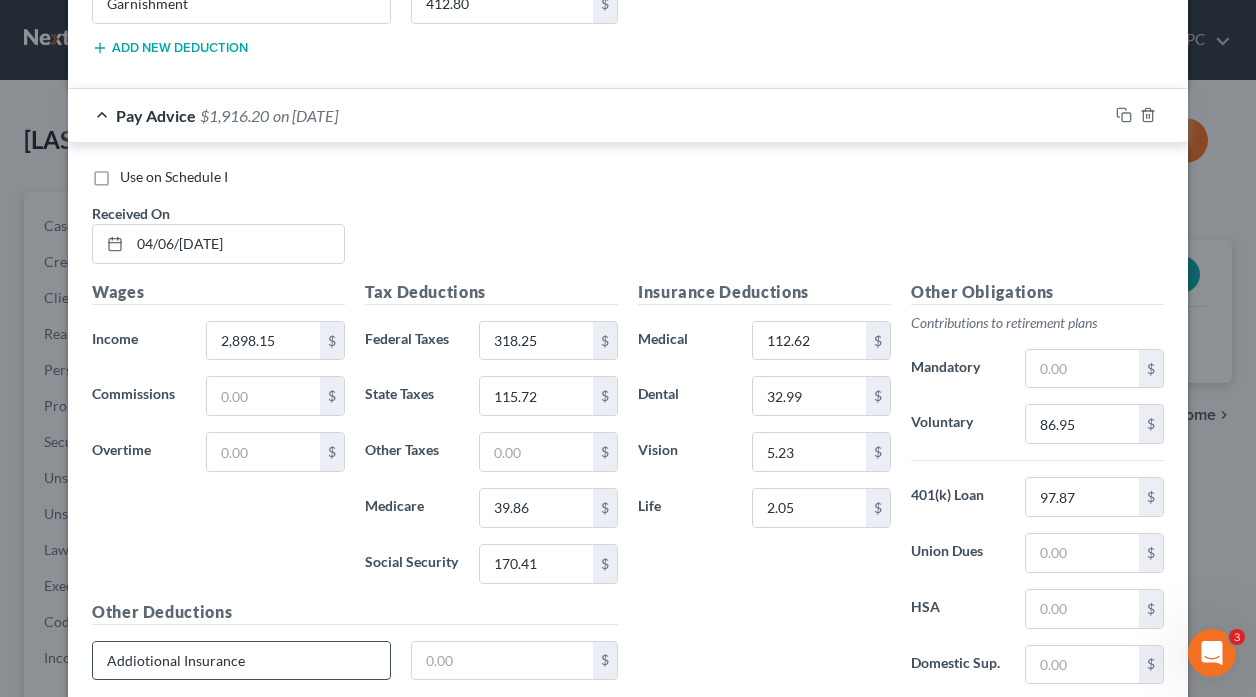 type on "Addiotional Insurance" 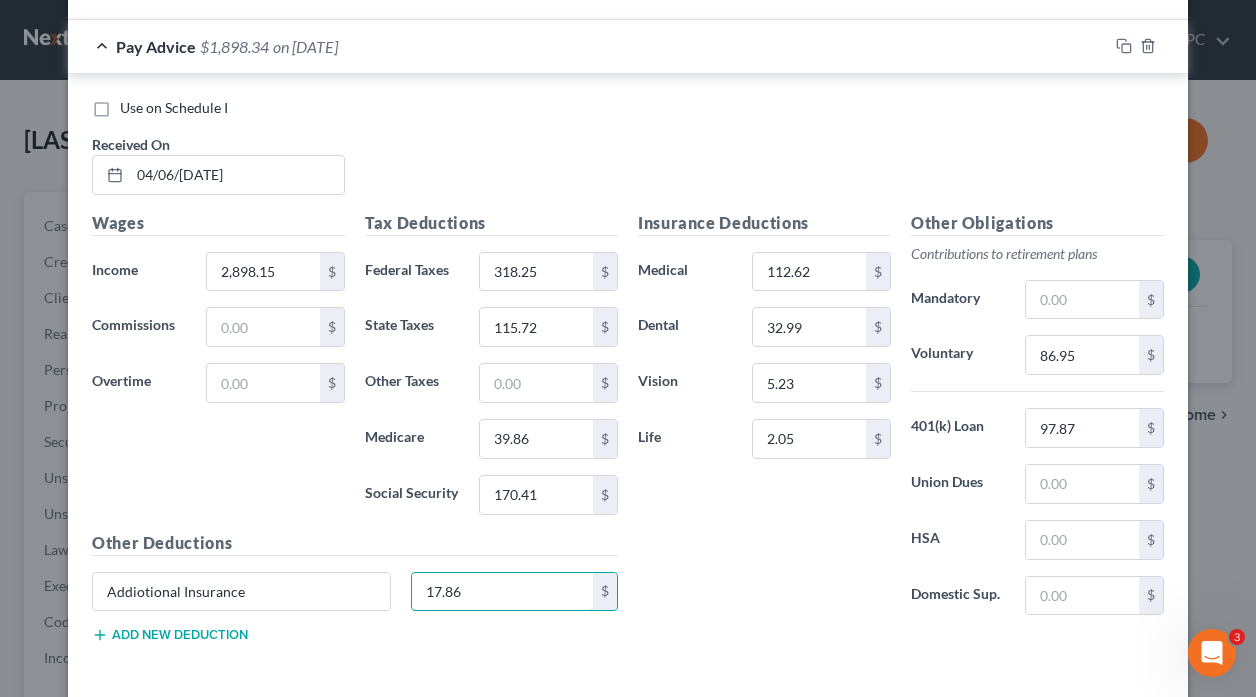 scroll, scrollTop: 3599, scrollLeft: 0, axis: vertical 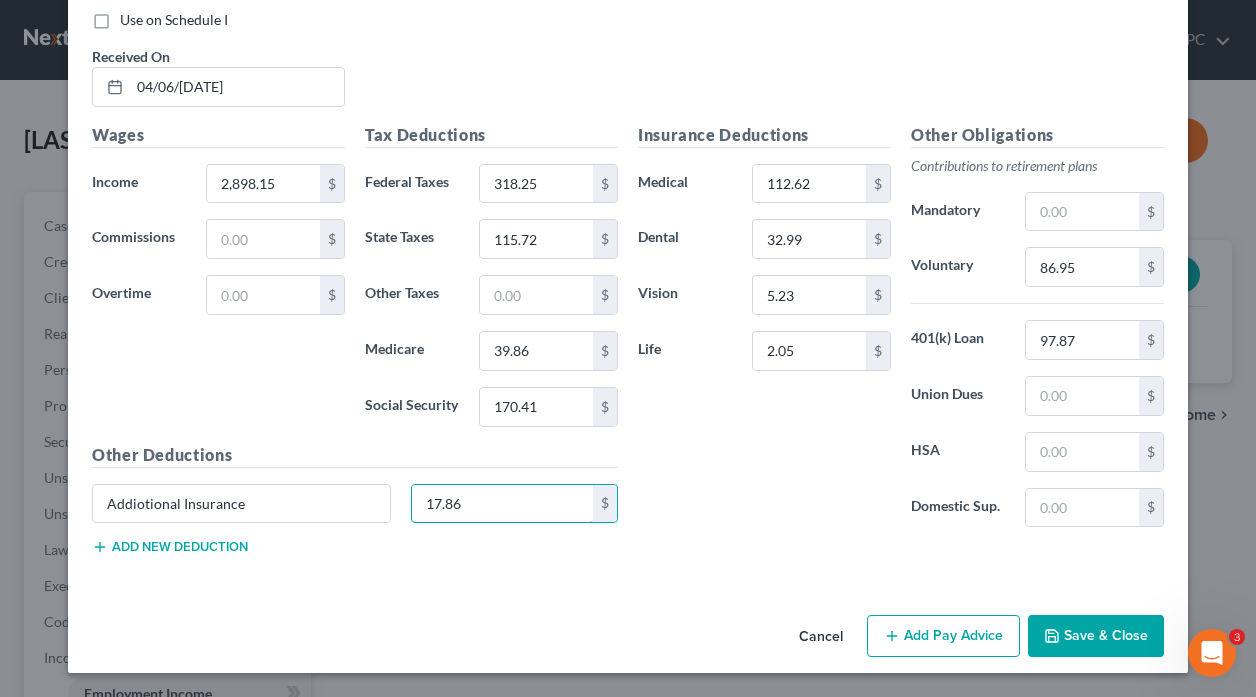 type on "17.86" 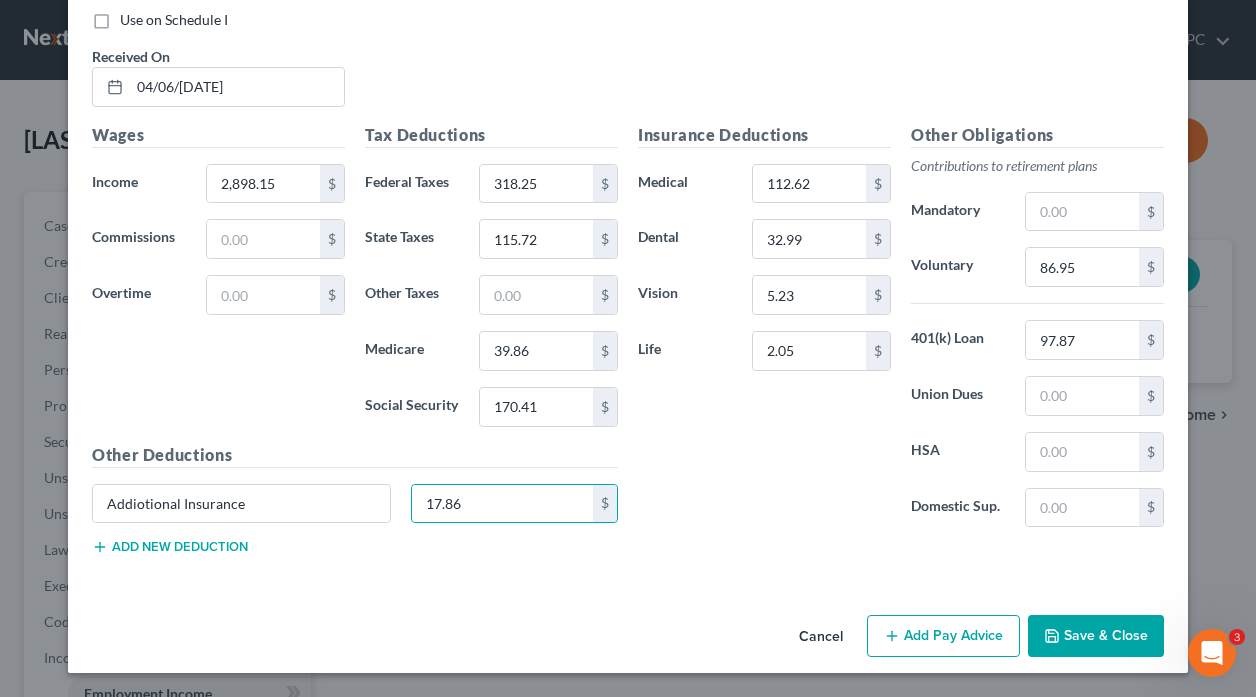 click on "Add Pay Advice" at bounding box center (943, 636) 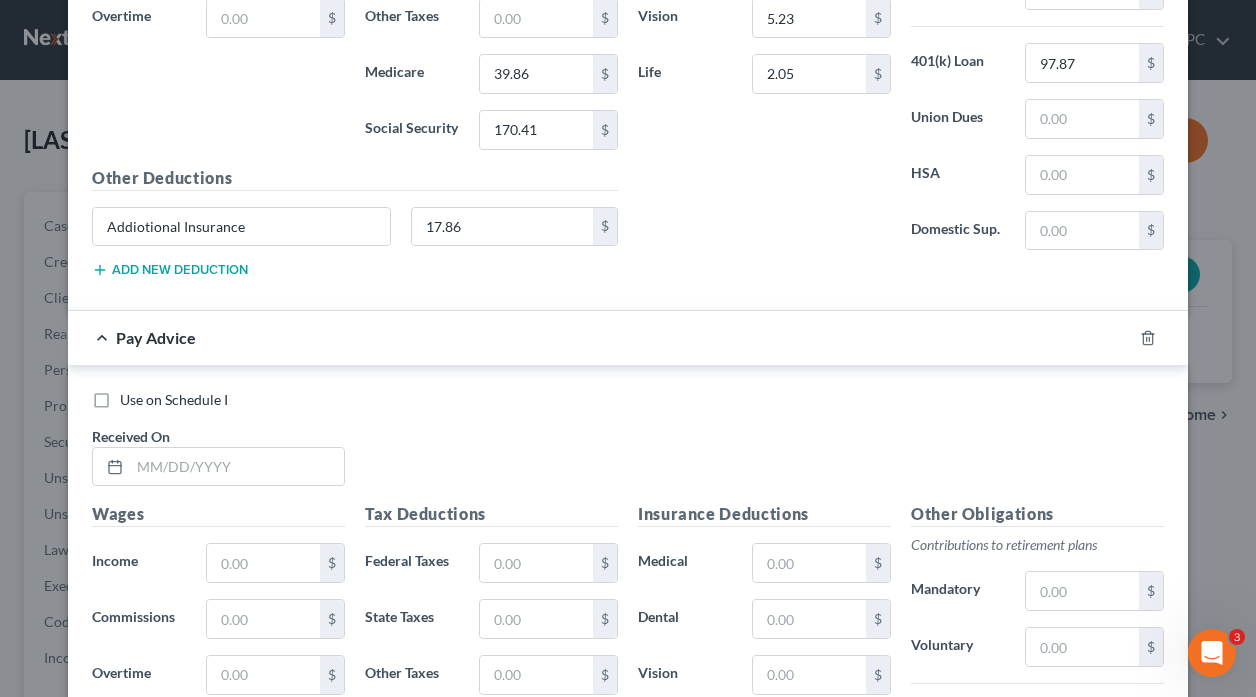 scroll, scrollTop: 3899, scrollLeft: 0, axis: vertical 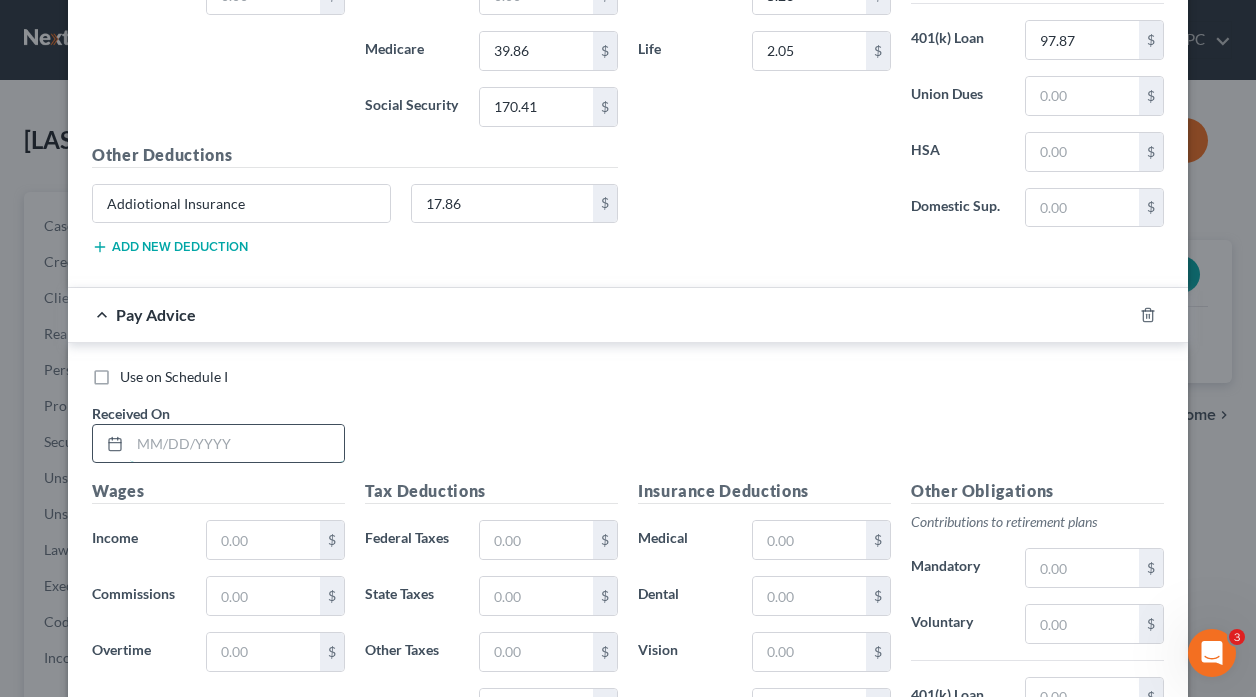 click at bounding box center [237, 444] 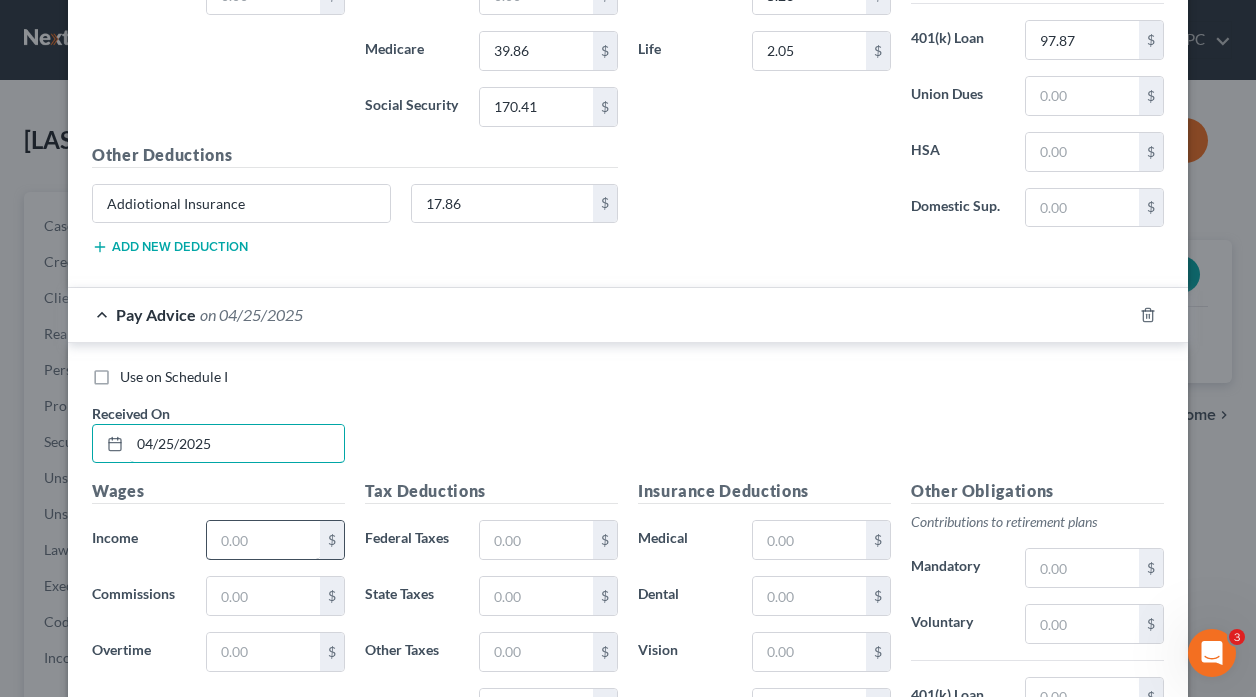 type on "04/25/2025" 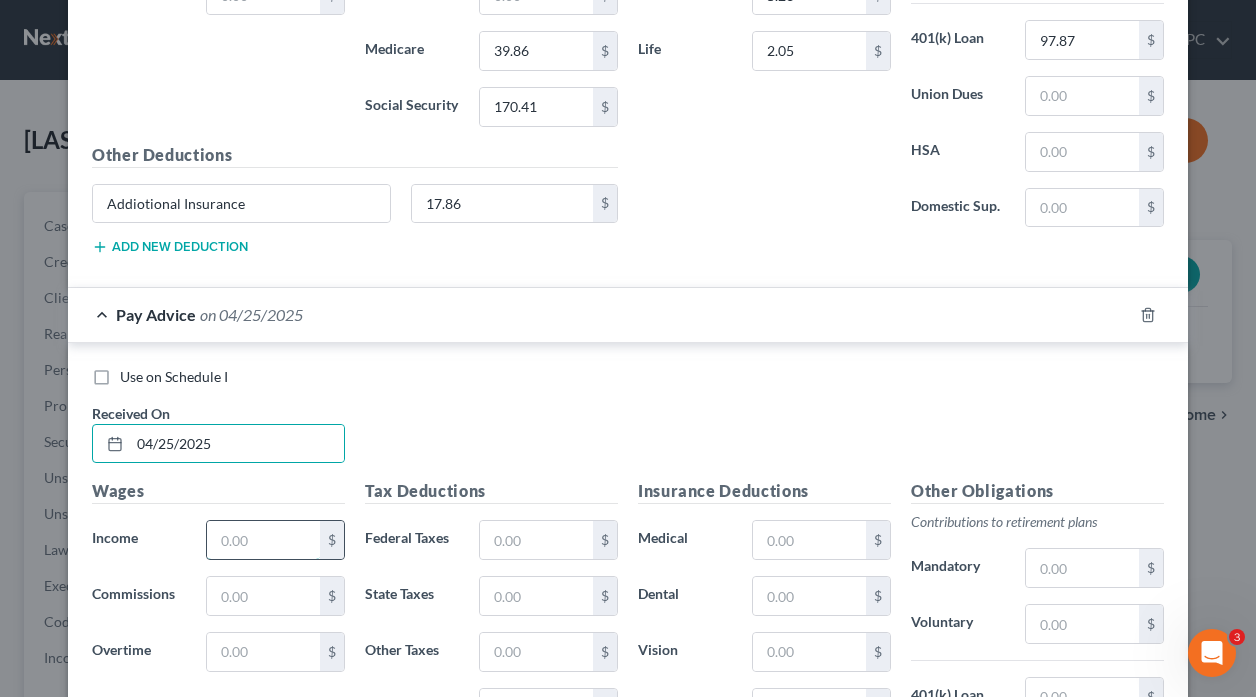 click at bounding box center (263, 540) 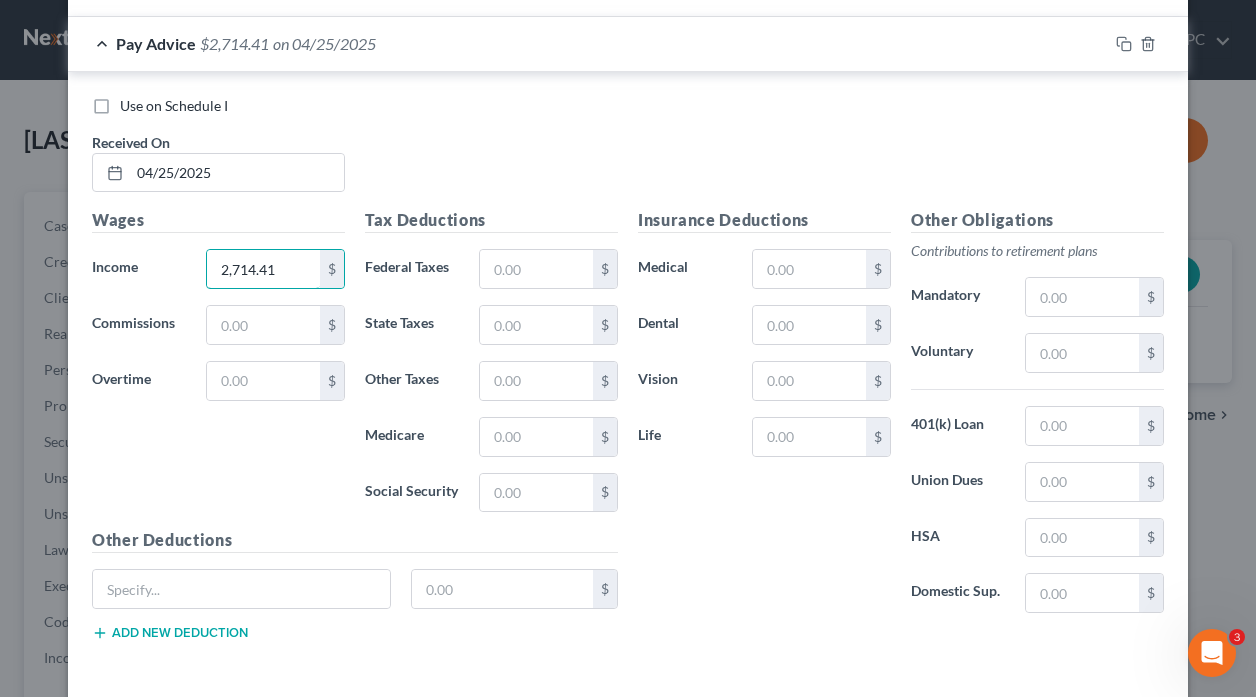 scroll, scrollTop: 4199, scrollLeft: 0, axis: vertical 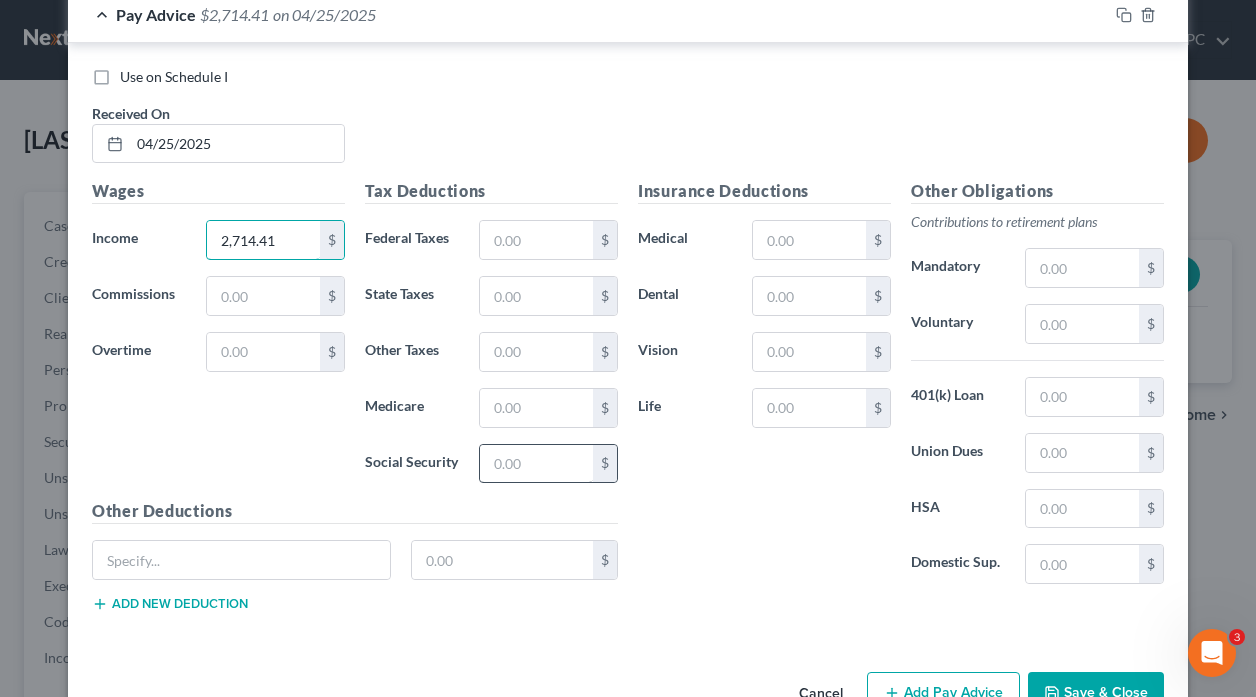 type on "2,714.41" 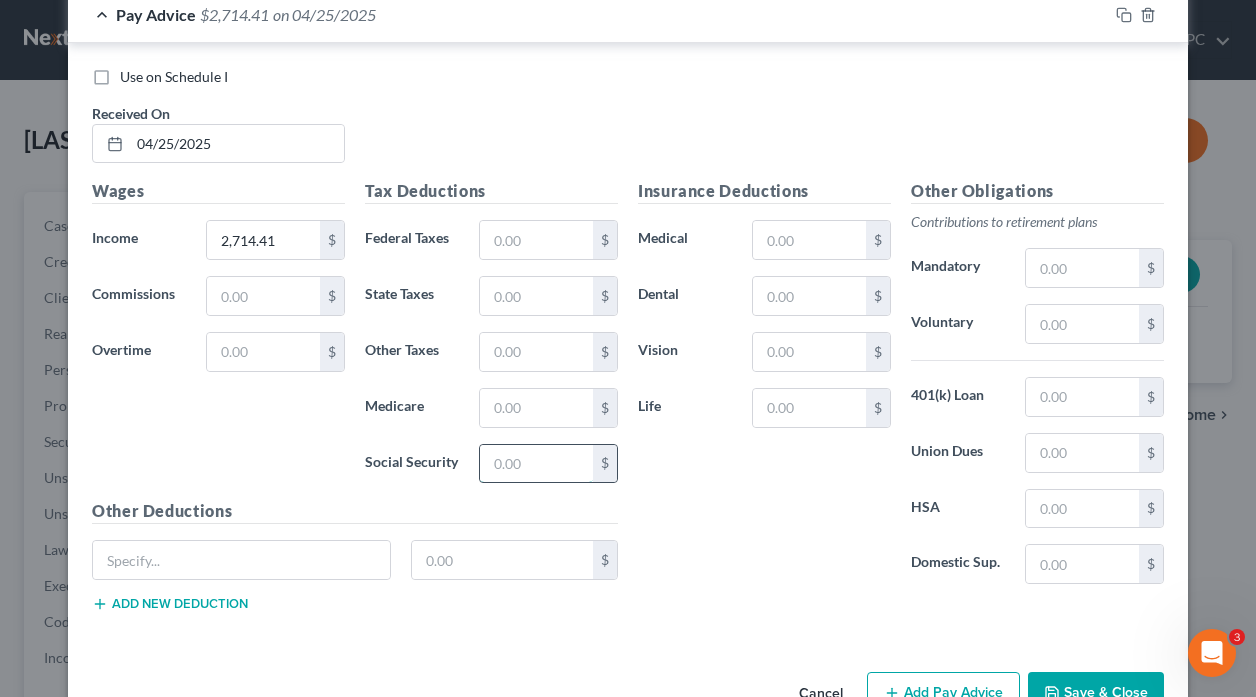 click at bounding box center (536, 464) 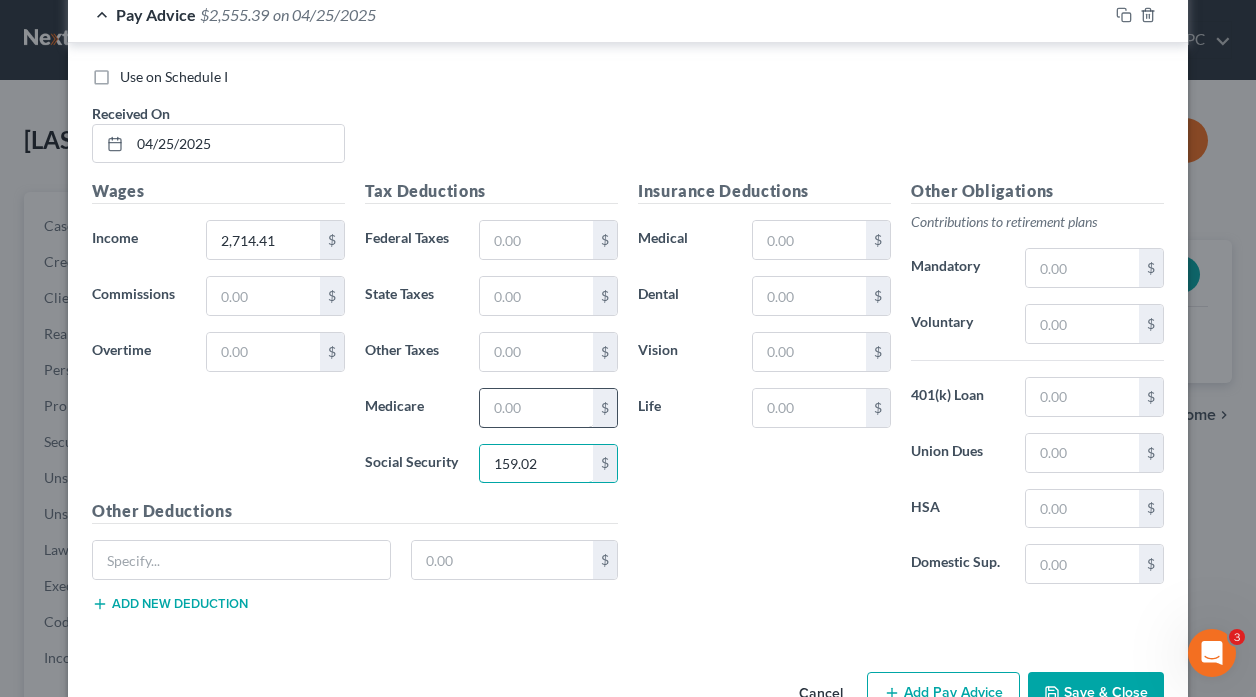 type on "159.02" 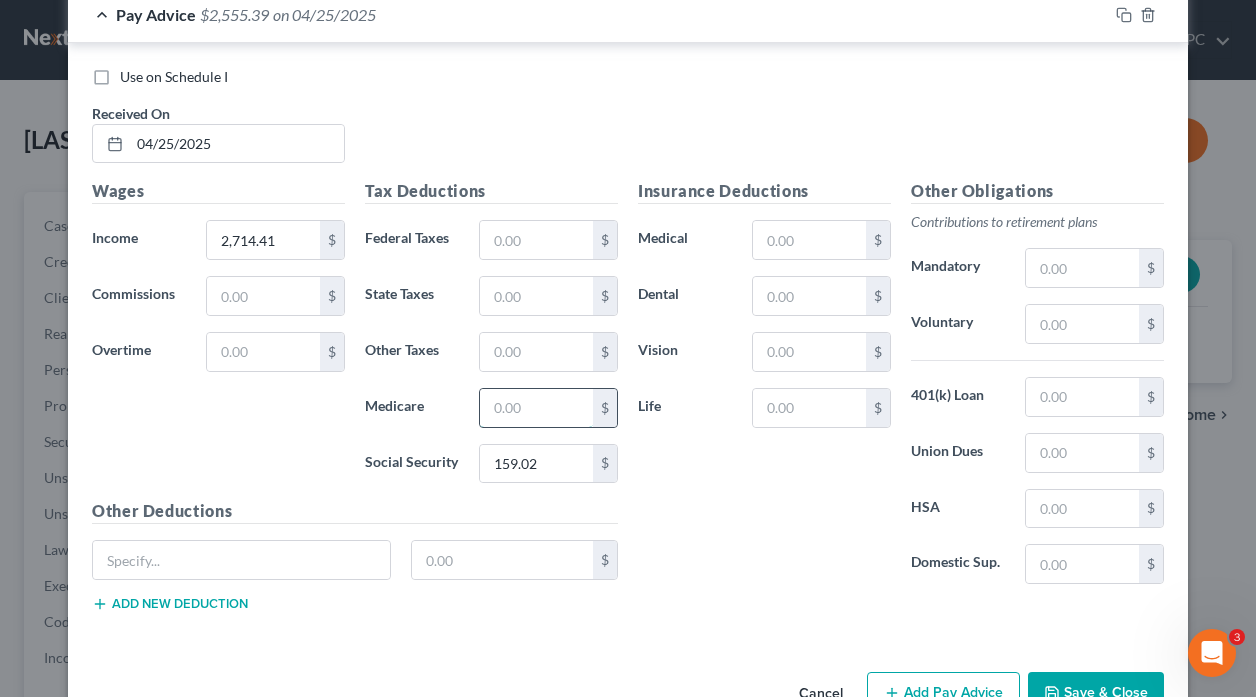 click at bounding box center [536, 408] 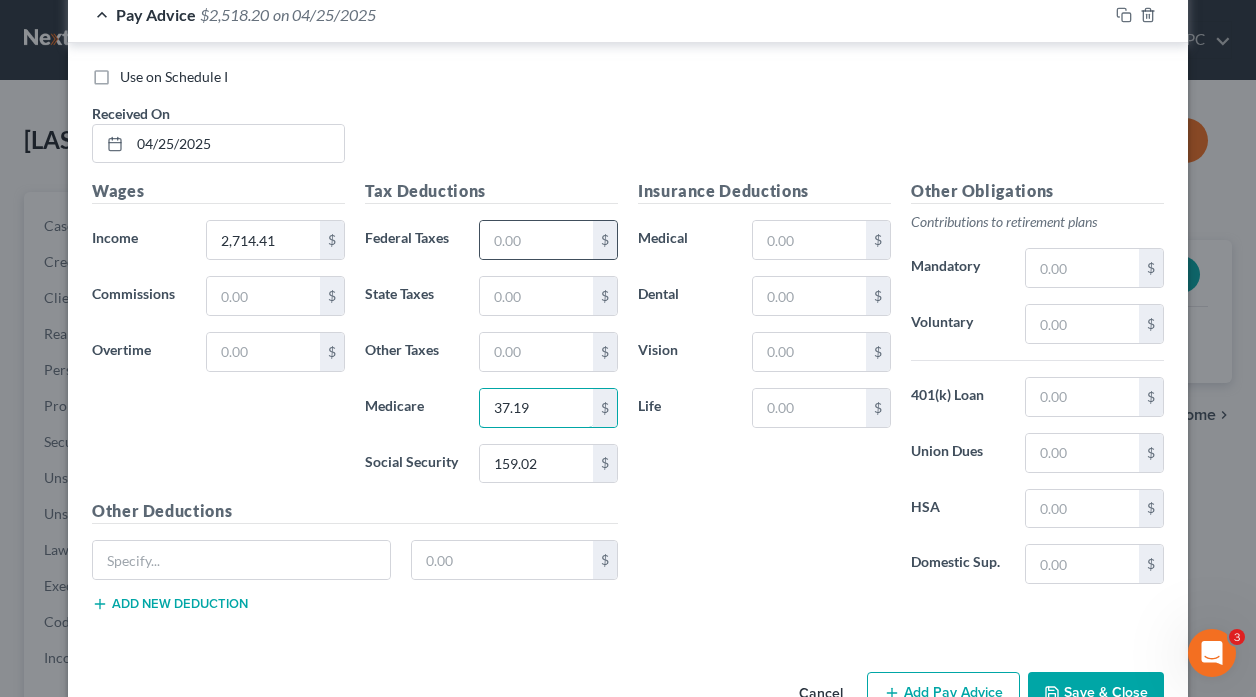 type on "37.19" 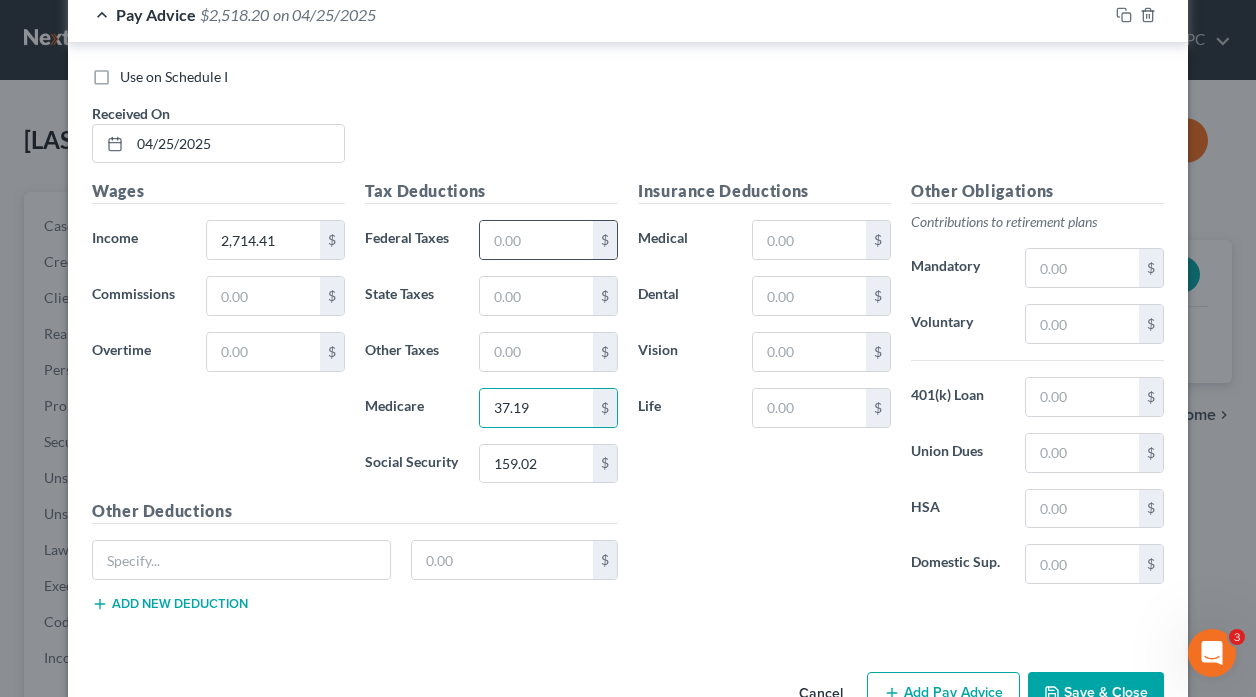 click on "$" at bounding box center [605, 240] 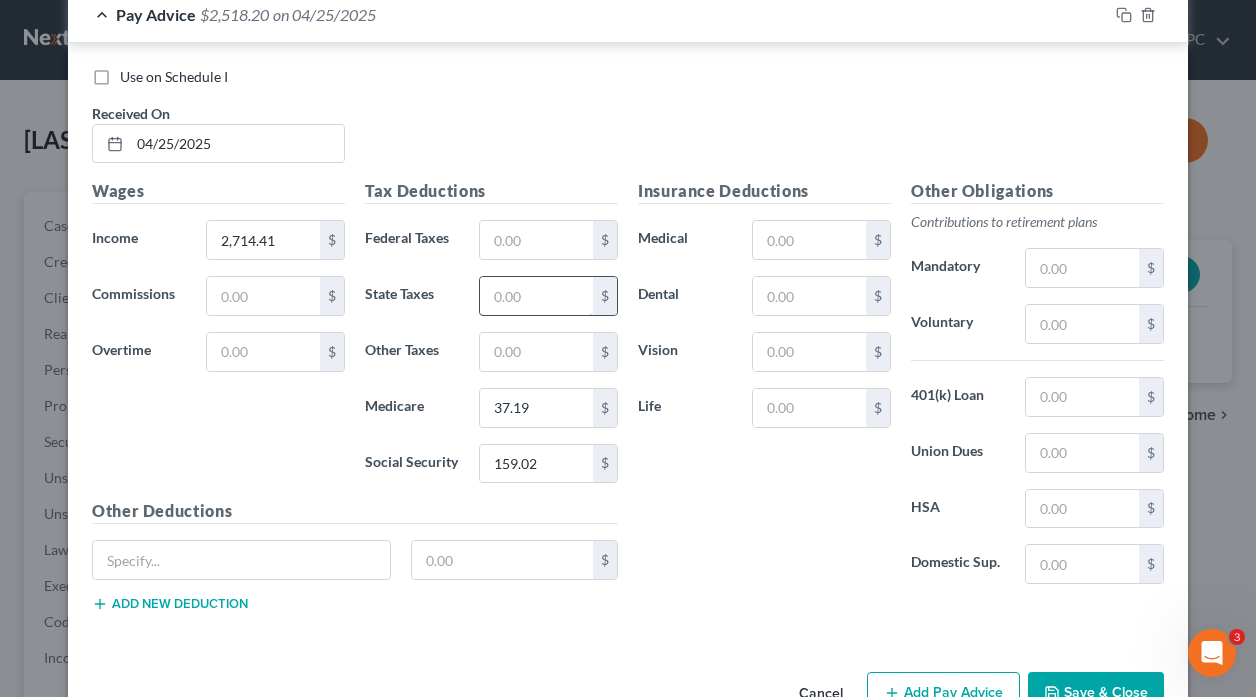 click at bounding box center [536, 296] 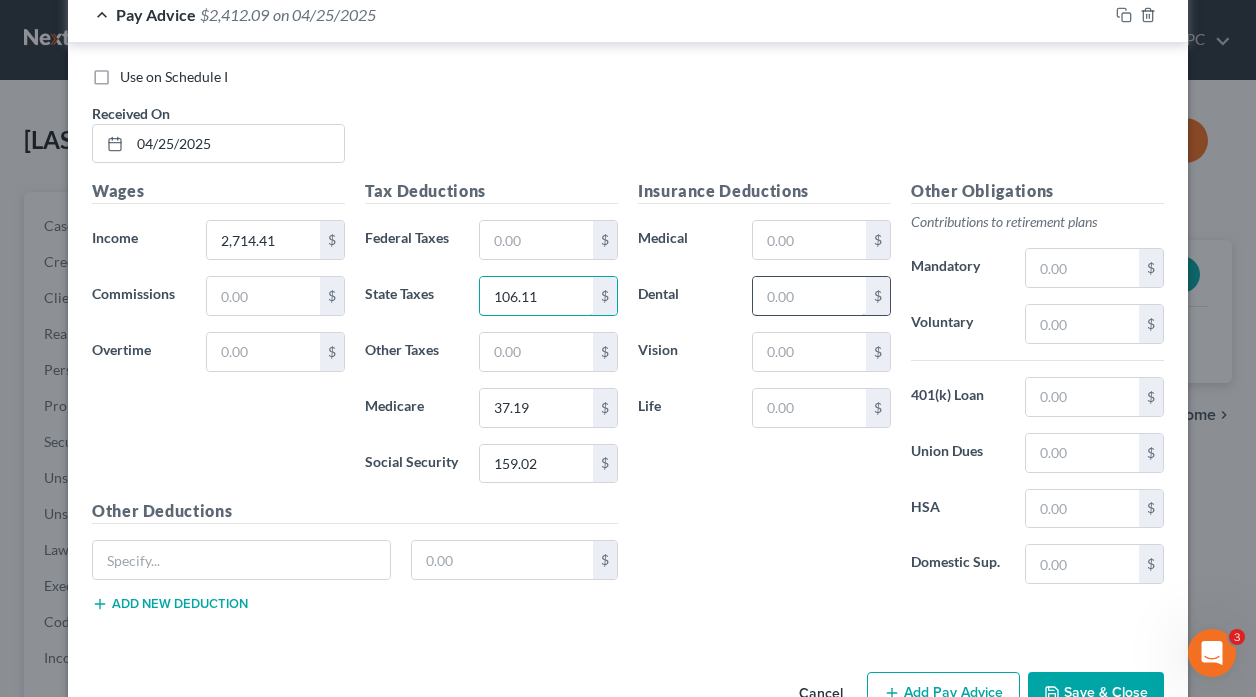 type on "106.11" 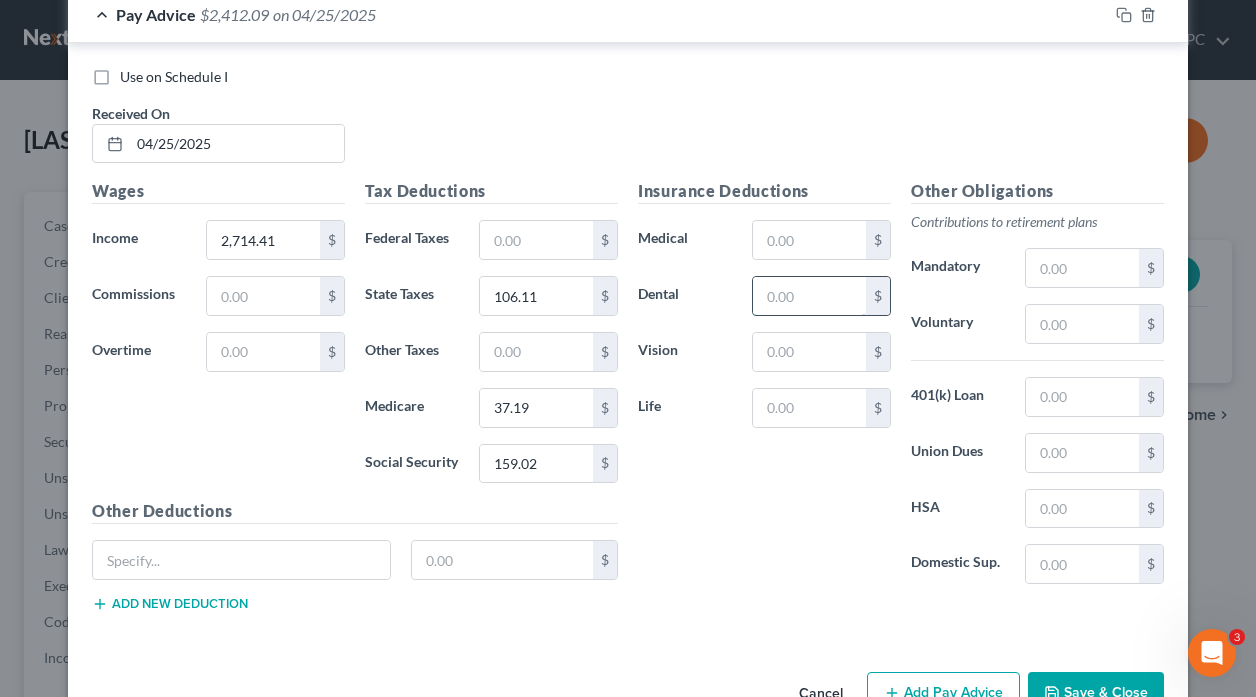 drag, startPoint x: 831, startPoint y: 299, endPoint x: 846, endPoint y: 291, distance: 17 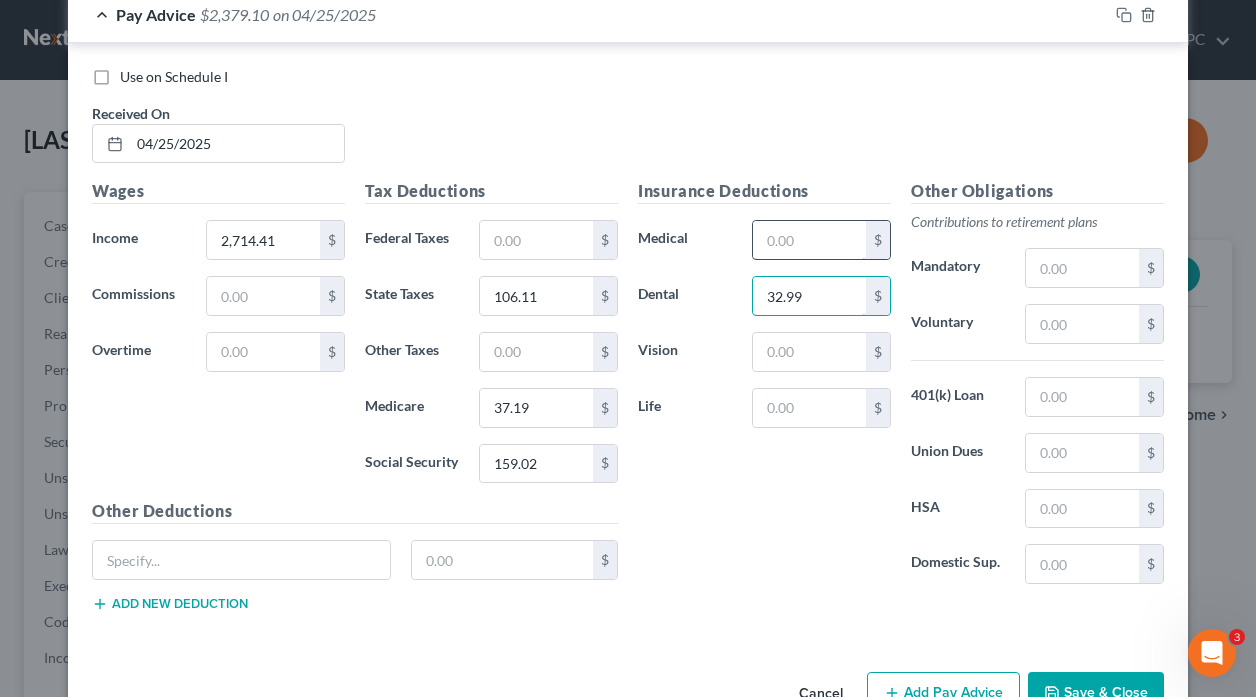 type on "32.99" 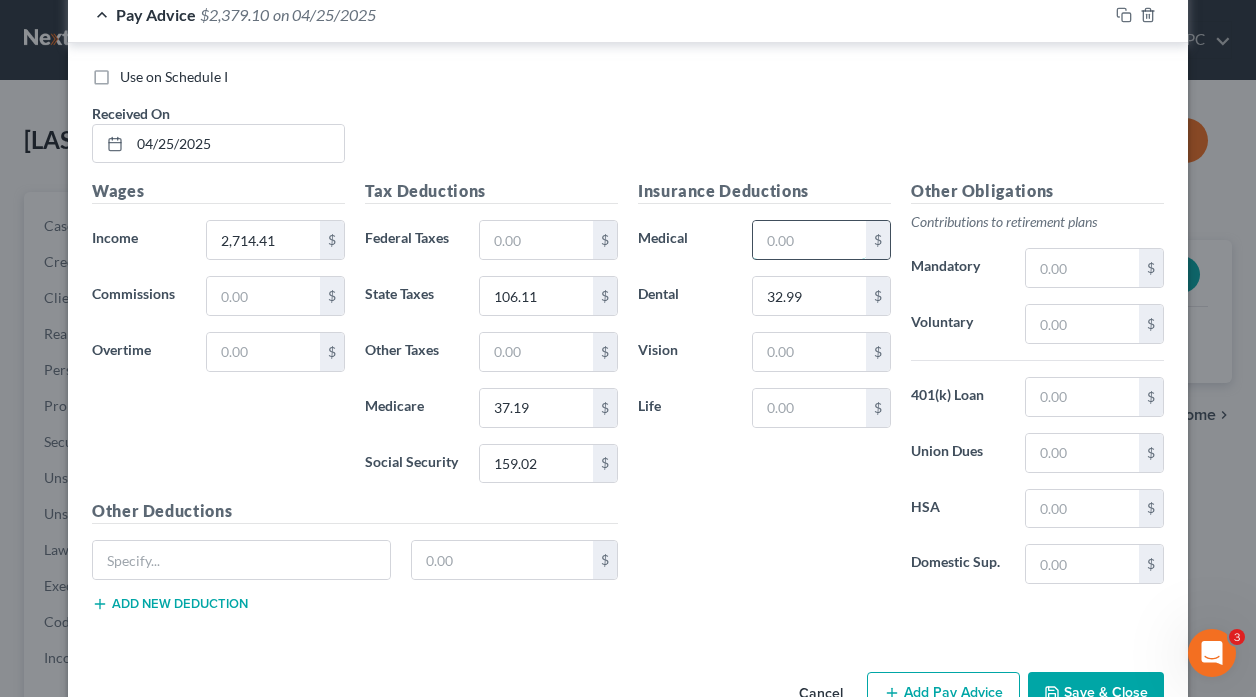 click at bounding box center (809, 240) 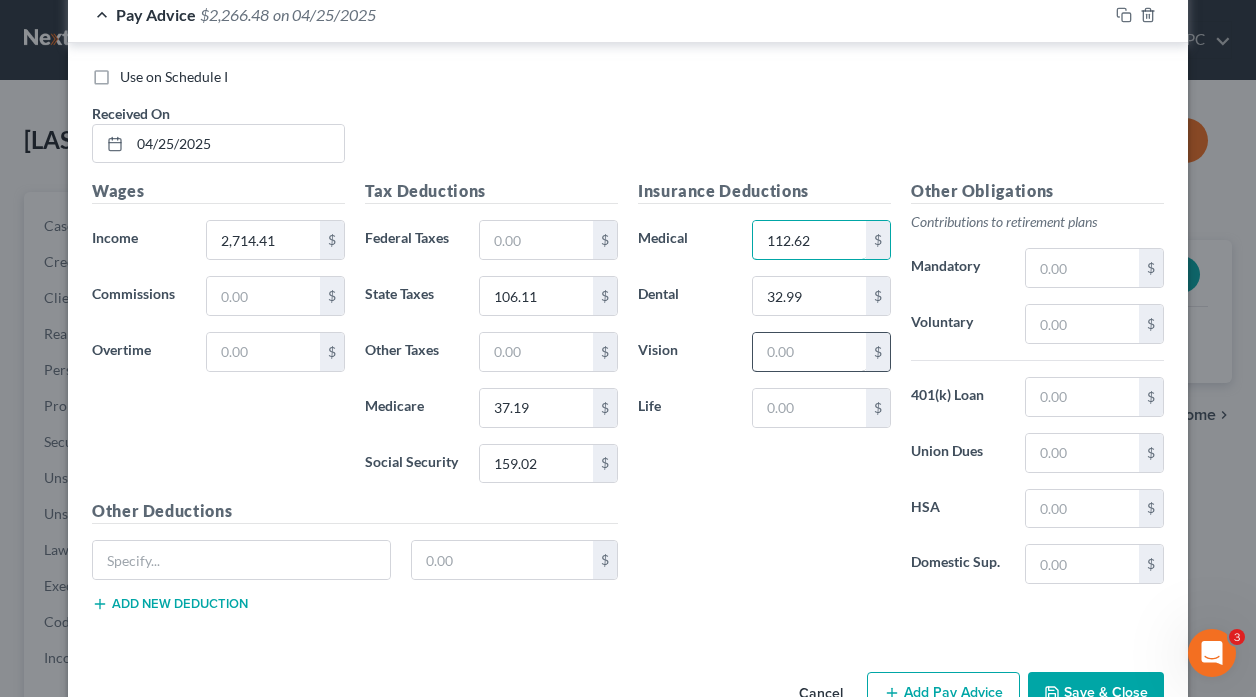 type on "112.62" 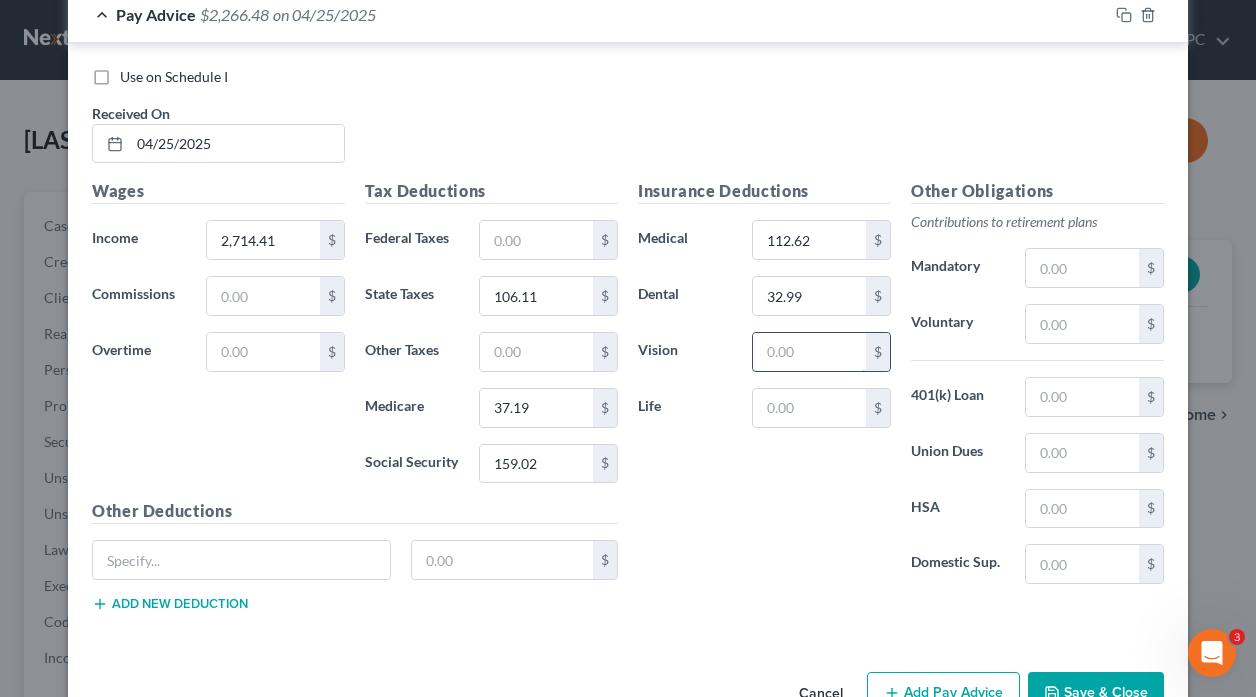 click at bounding box center [809, 352] 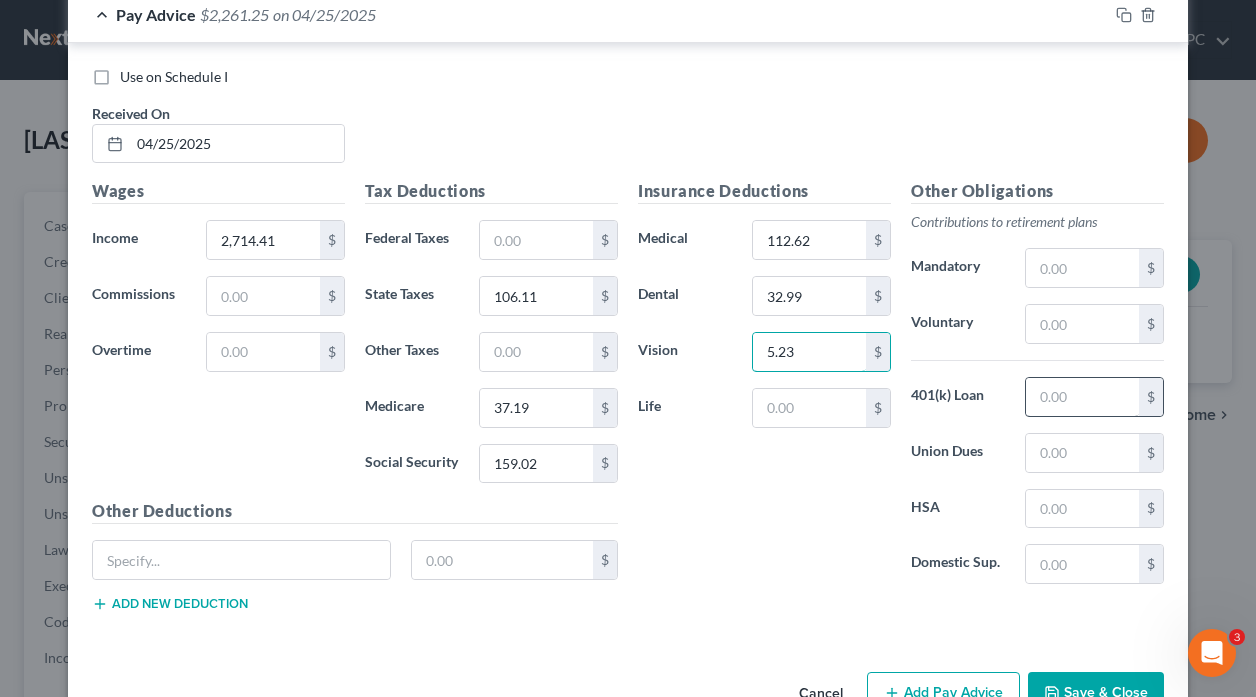 type on "5.23" 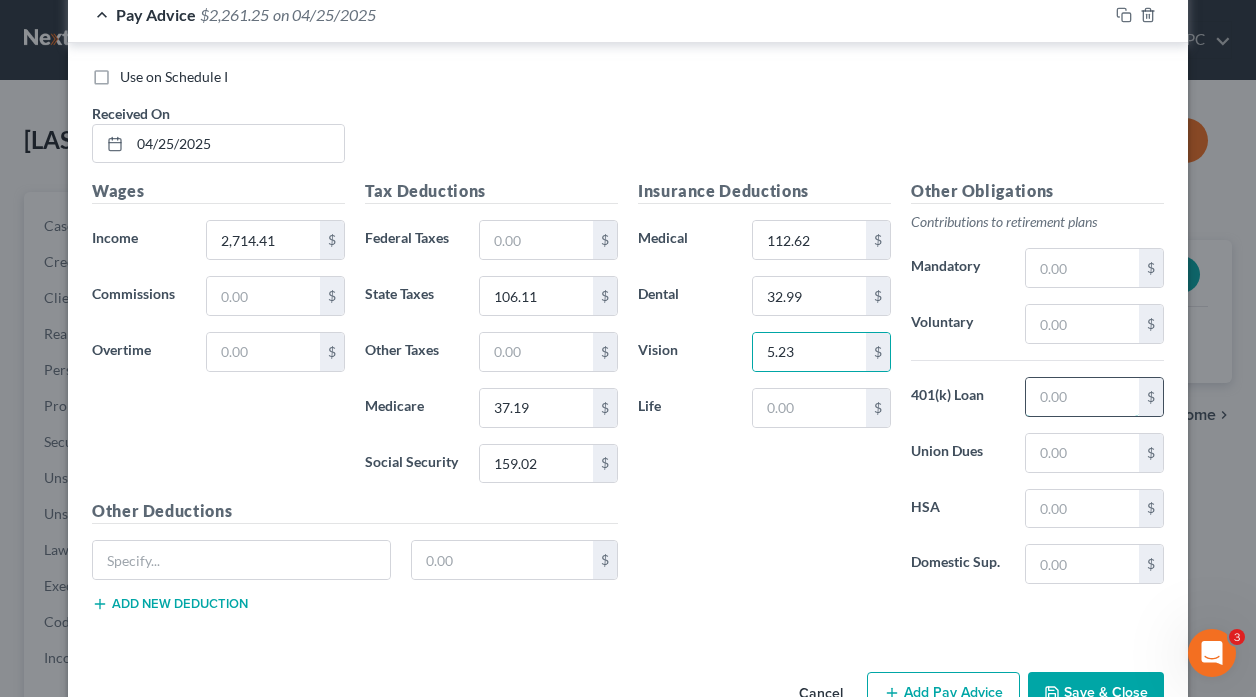 click at bounding box center (1082, 397) 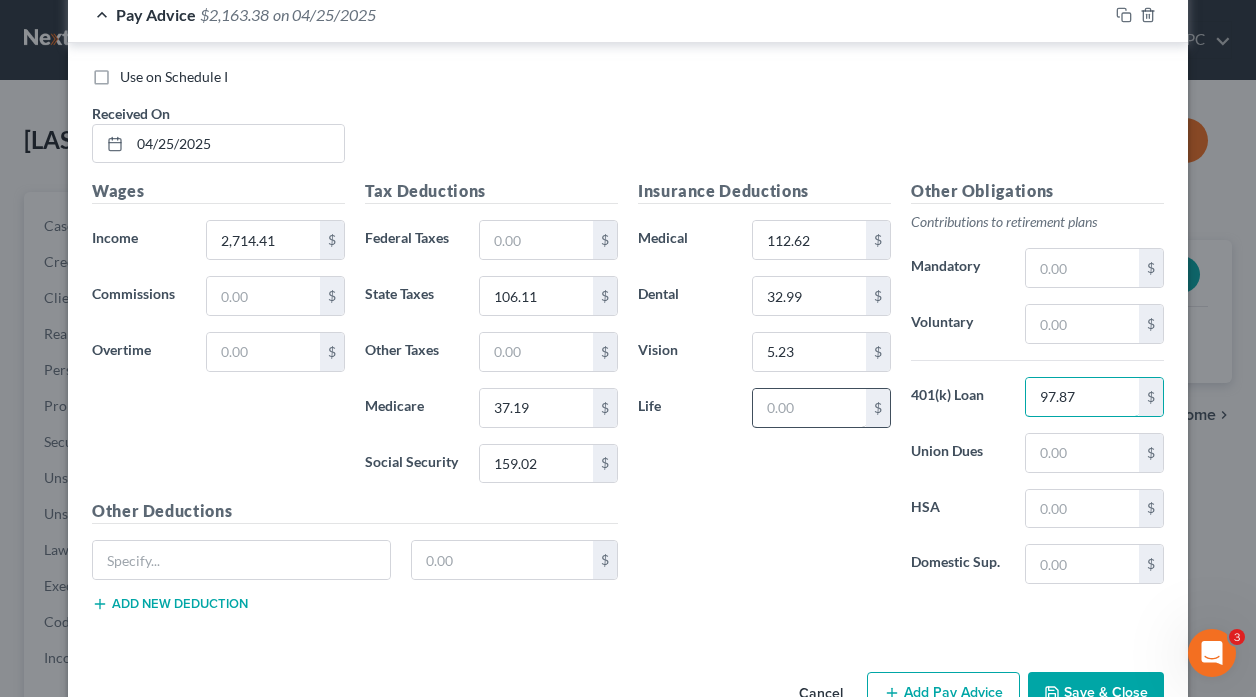 type on "97.87" 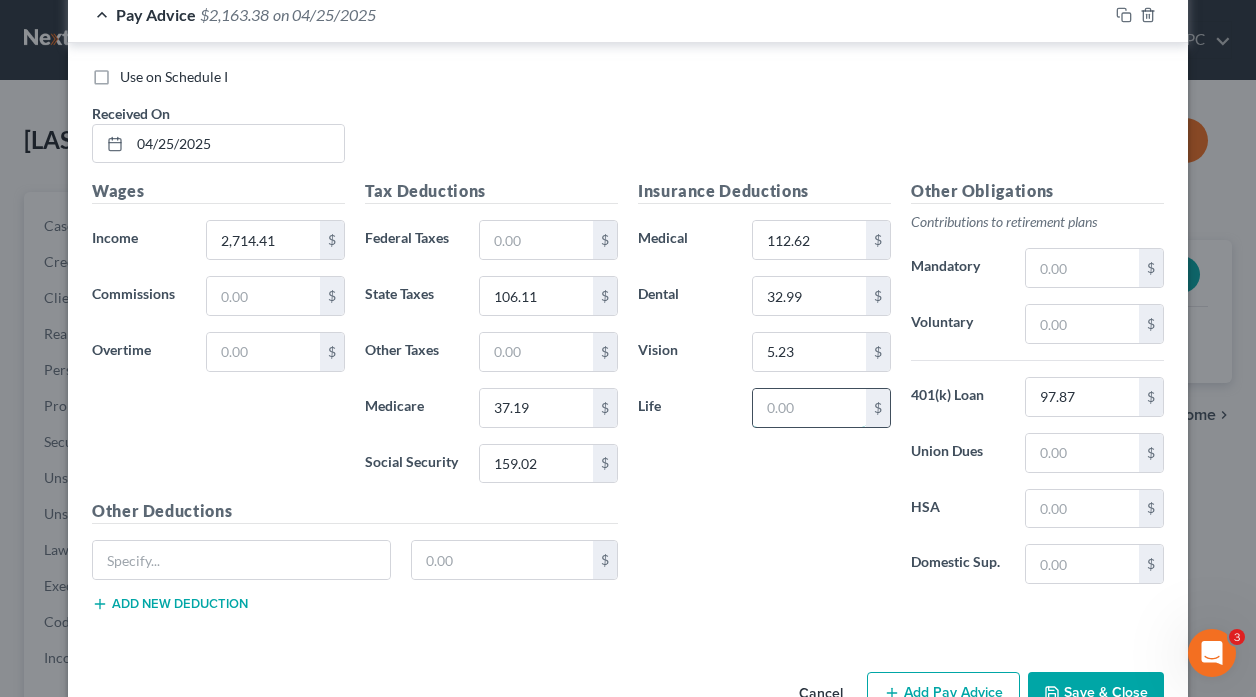 click at bounding box center [809, 408] 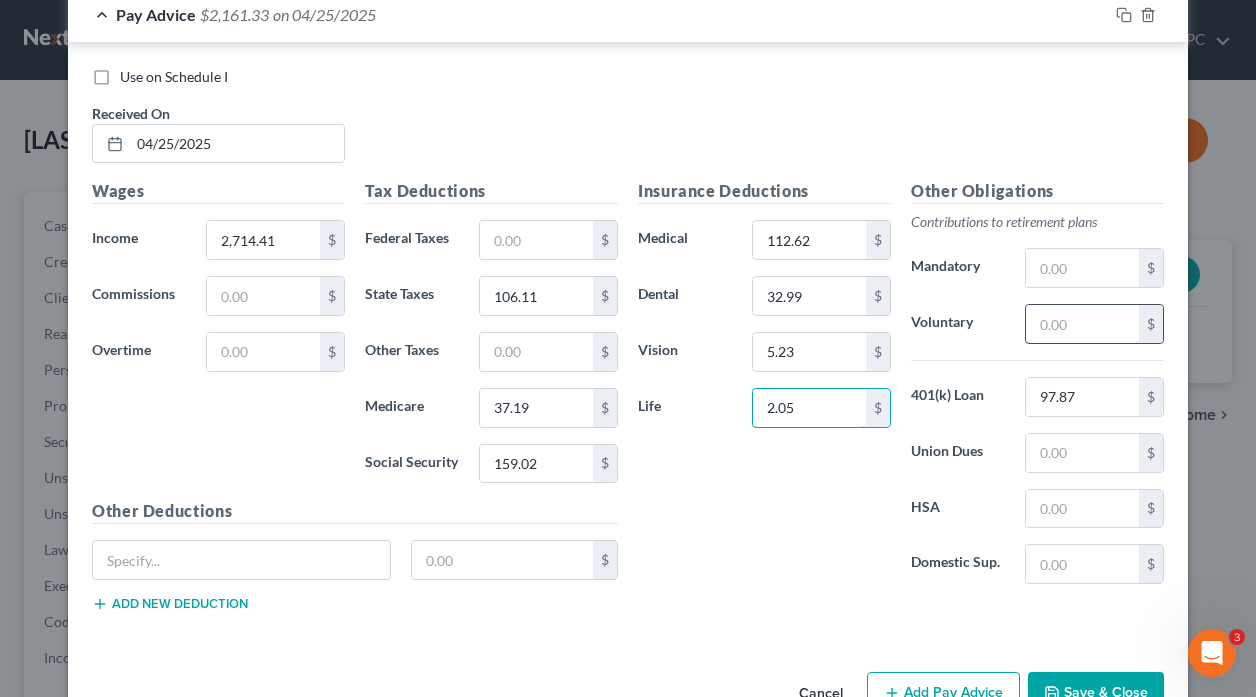 type on "2.05" 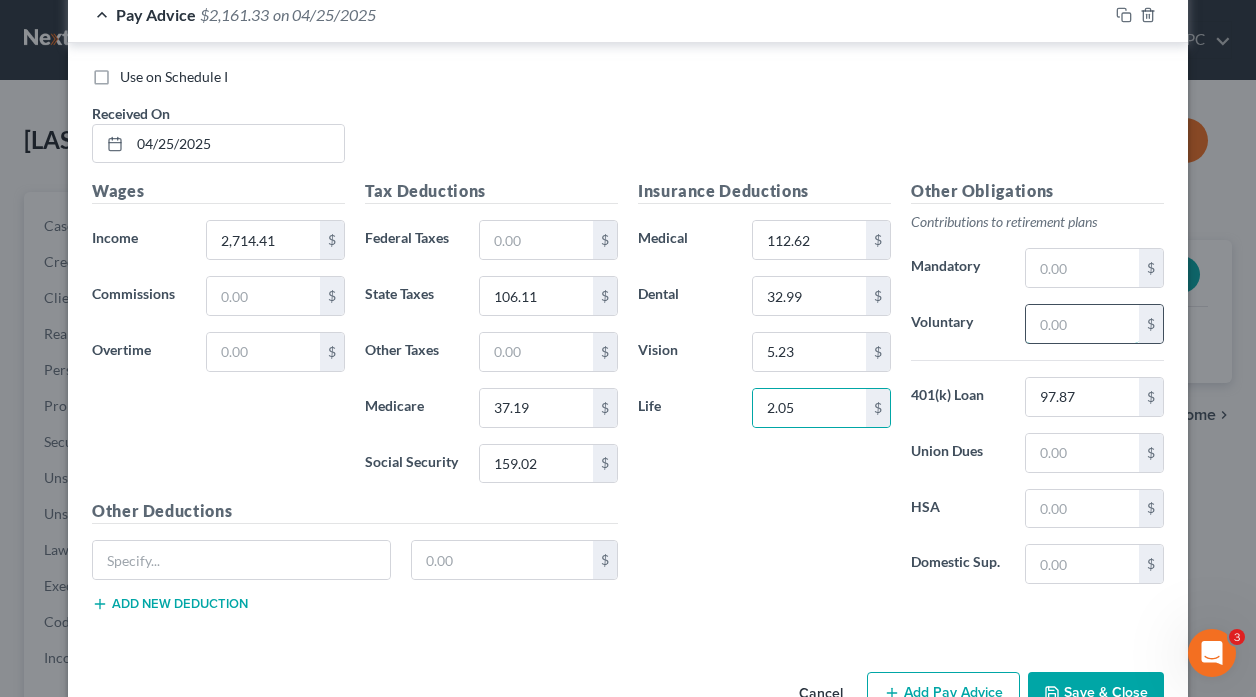 drag, startPoint x: 1066, startPoint y: 321, endPoint x: 1076, endPoint y: 328, distance: 12.206555 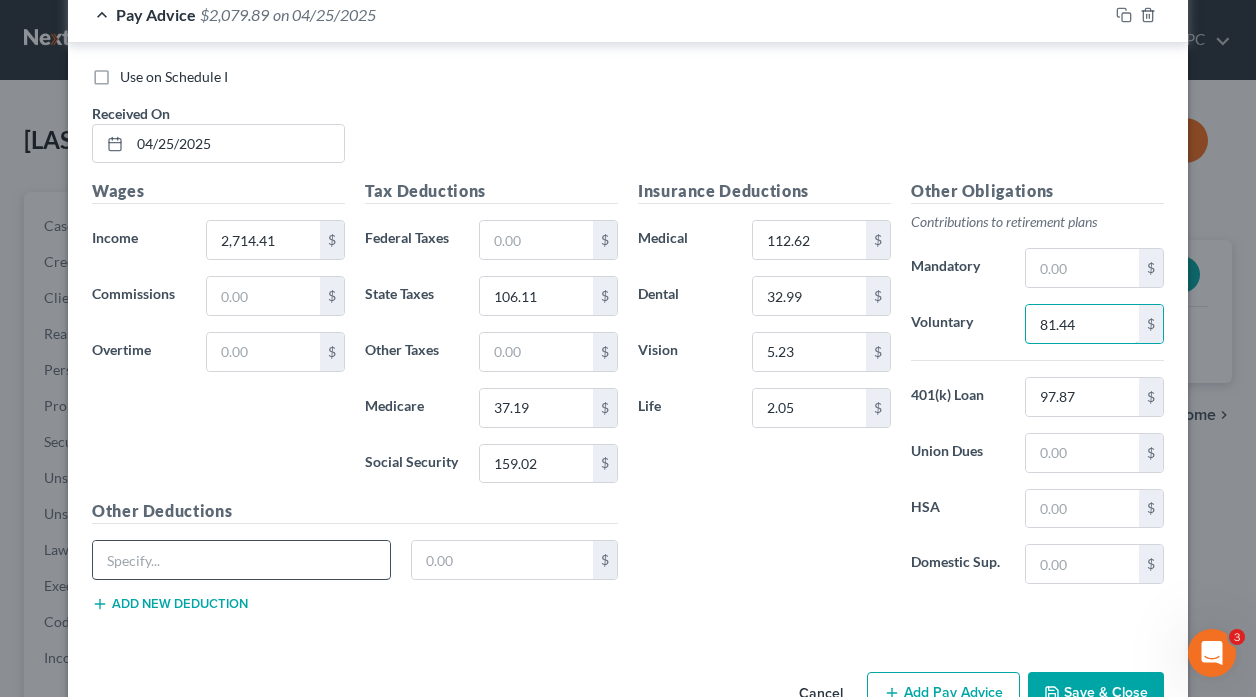 type on "81.44" 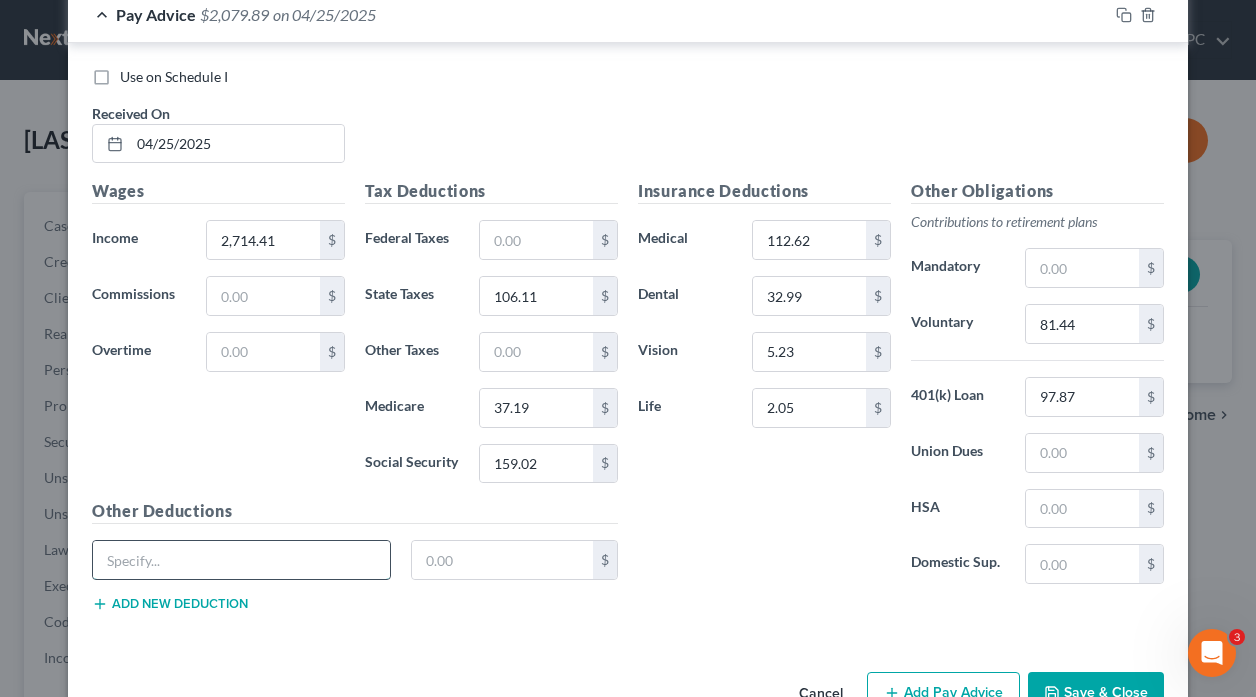 click at bounding box center [241, 560] 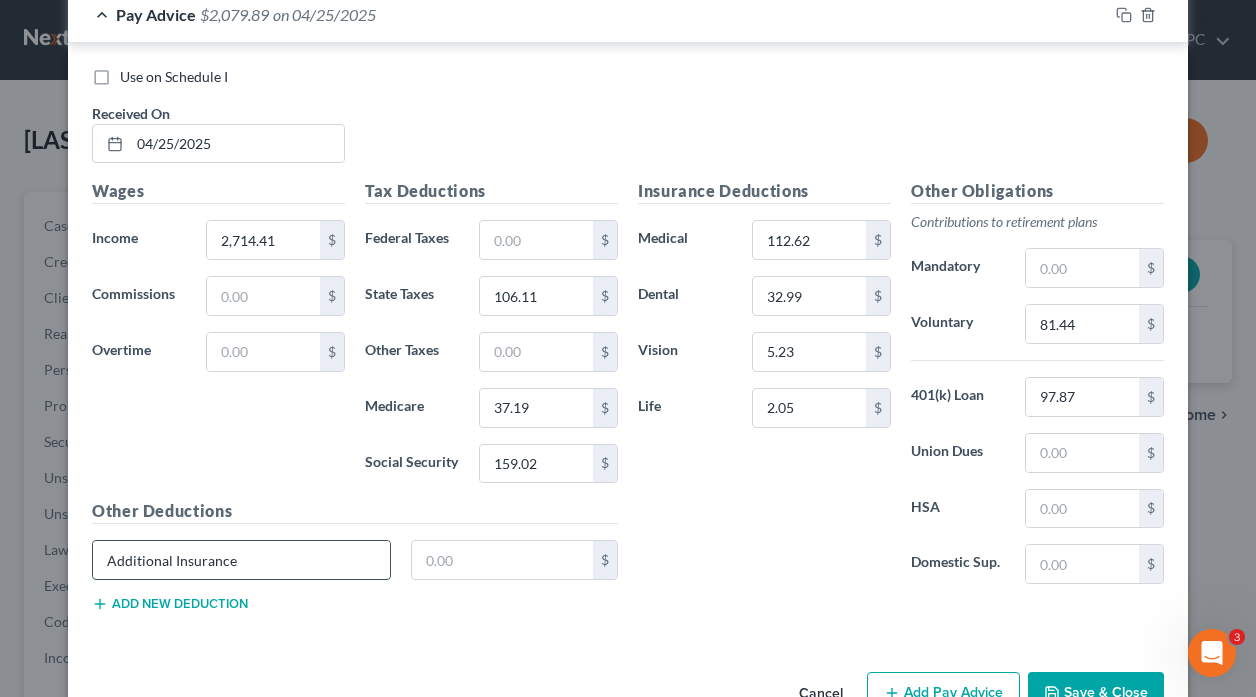 type on "Additional Insurance" 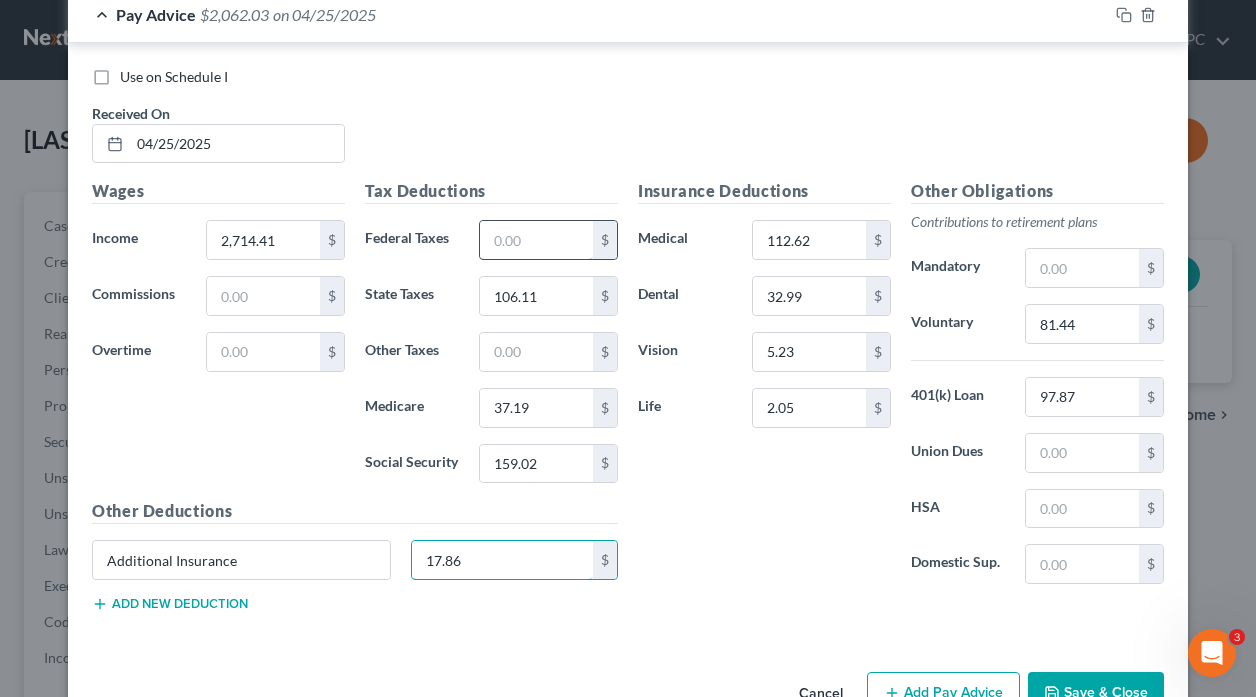 type on "17.86" 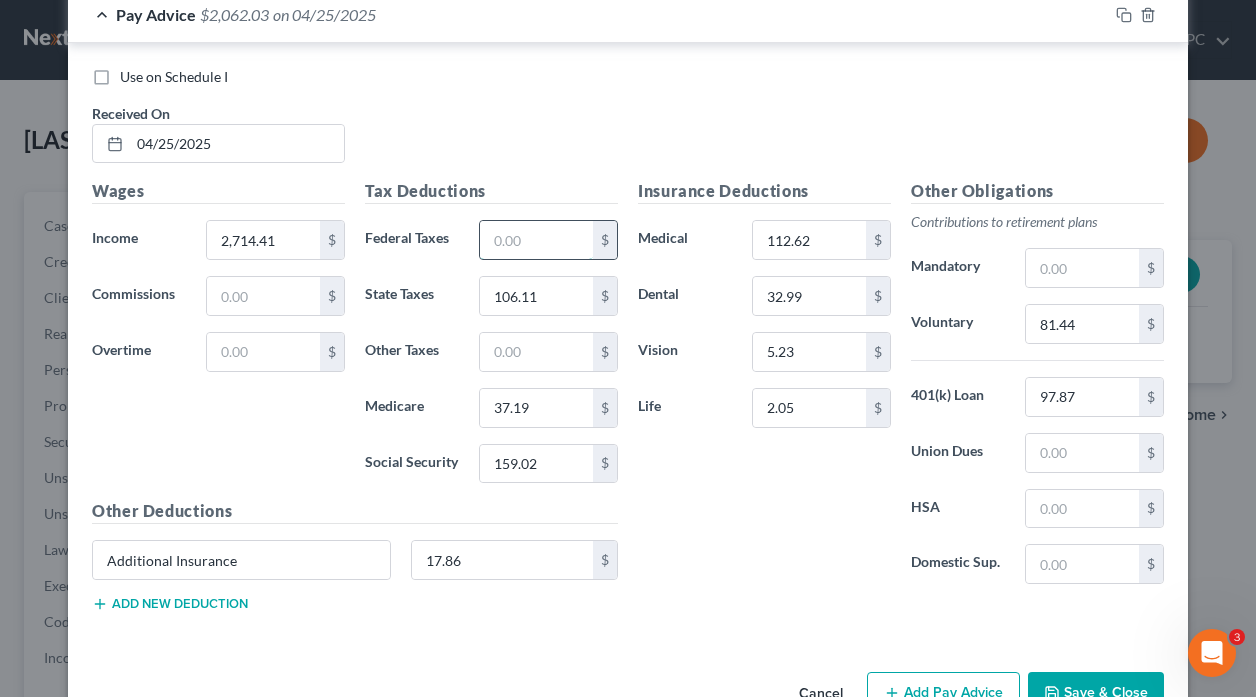 click at bounding box center [536, 240] 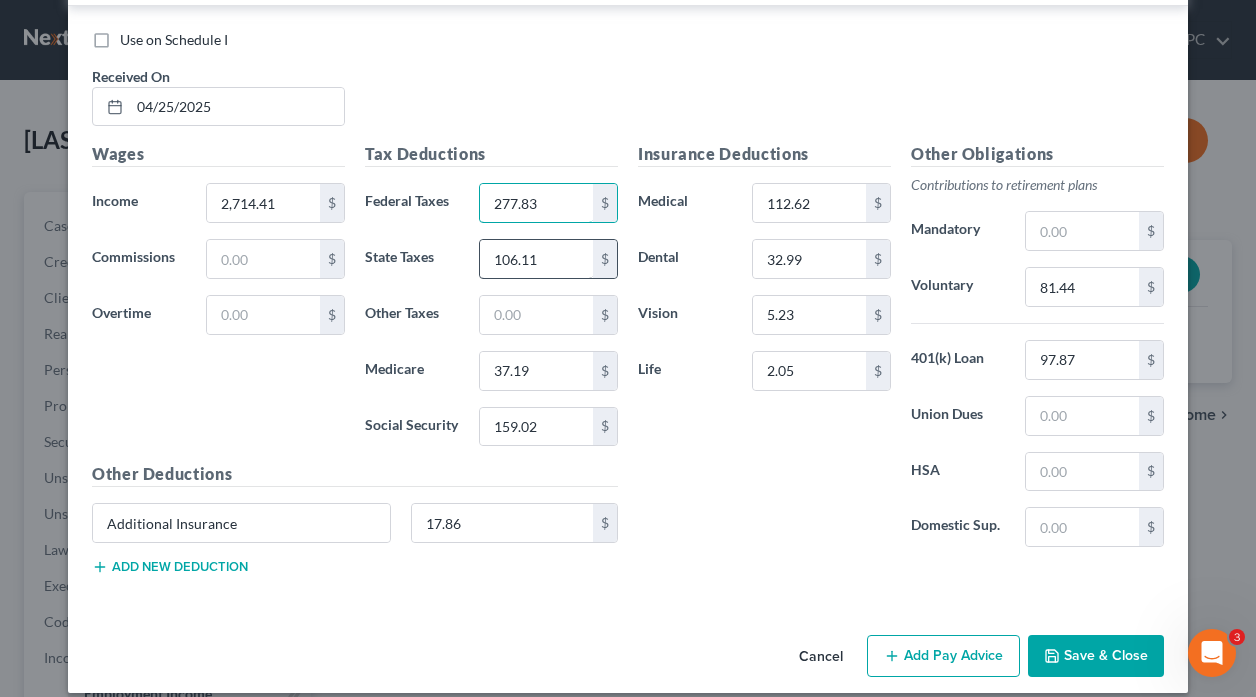 scroll, scrollTop: 4256, scrollLeft: 0, axis: vertical 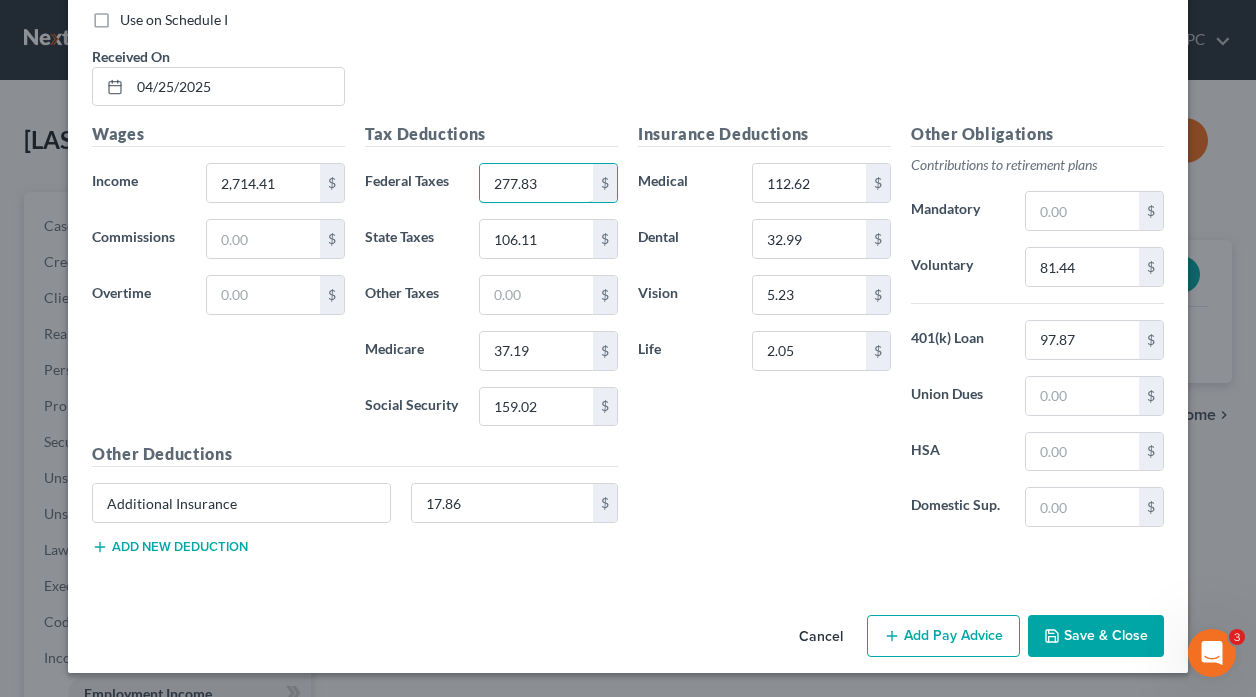 type on "277.83" 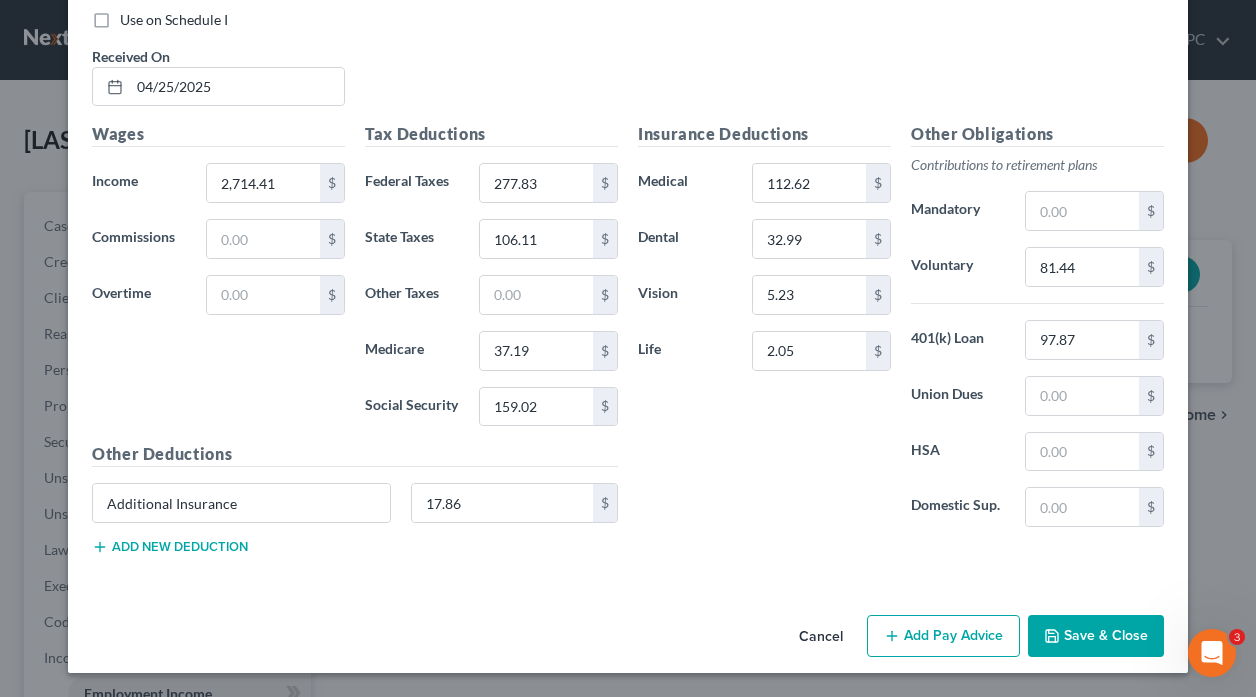 click on "Add Pay Advice" at bounding box center [943, 636] 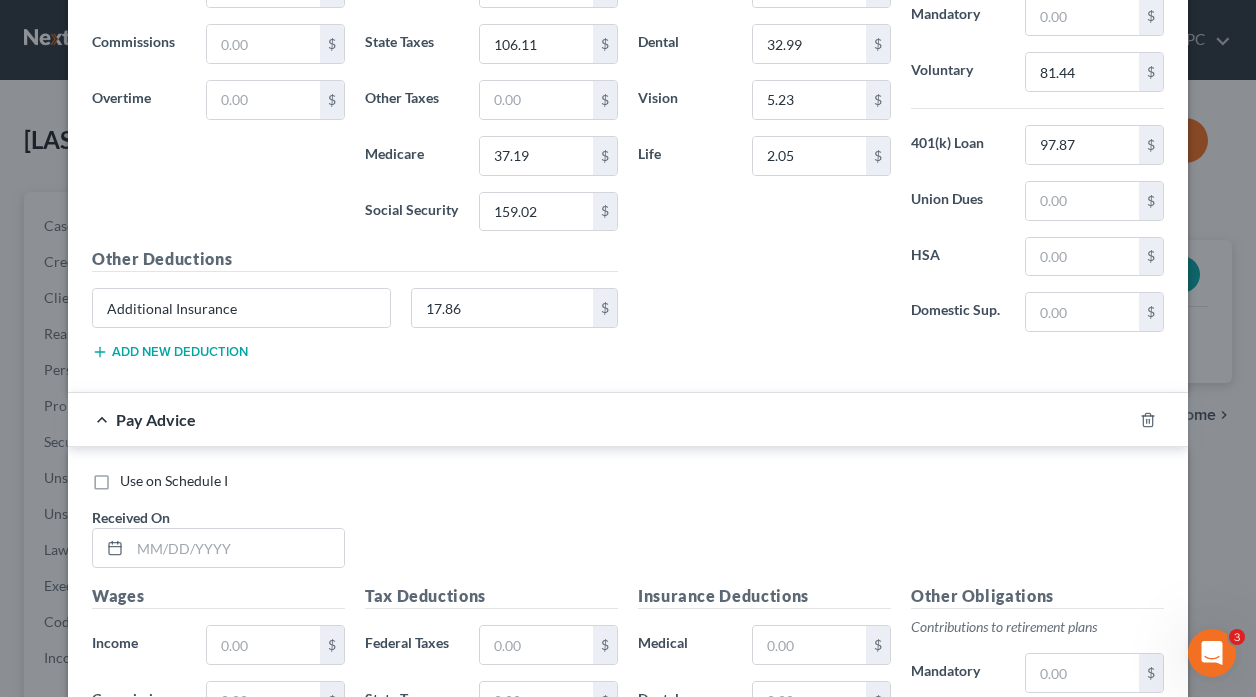 scroll, scrollTop: 4656, scrollLeft: 0, axis: vertical 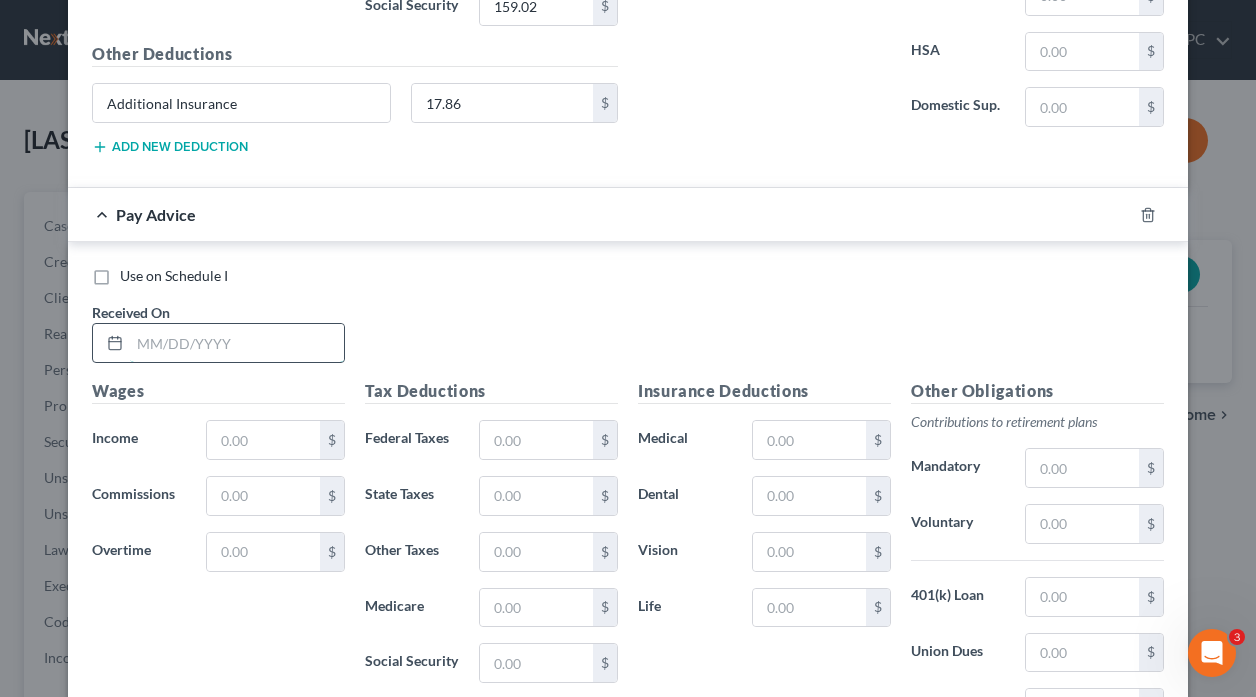 drag, startPoint x: 250, startPoint y: 341, endPoint x: 269, endPoint y: 333, distance: 20.615528 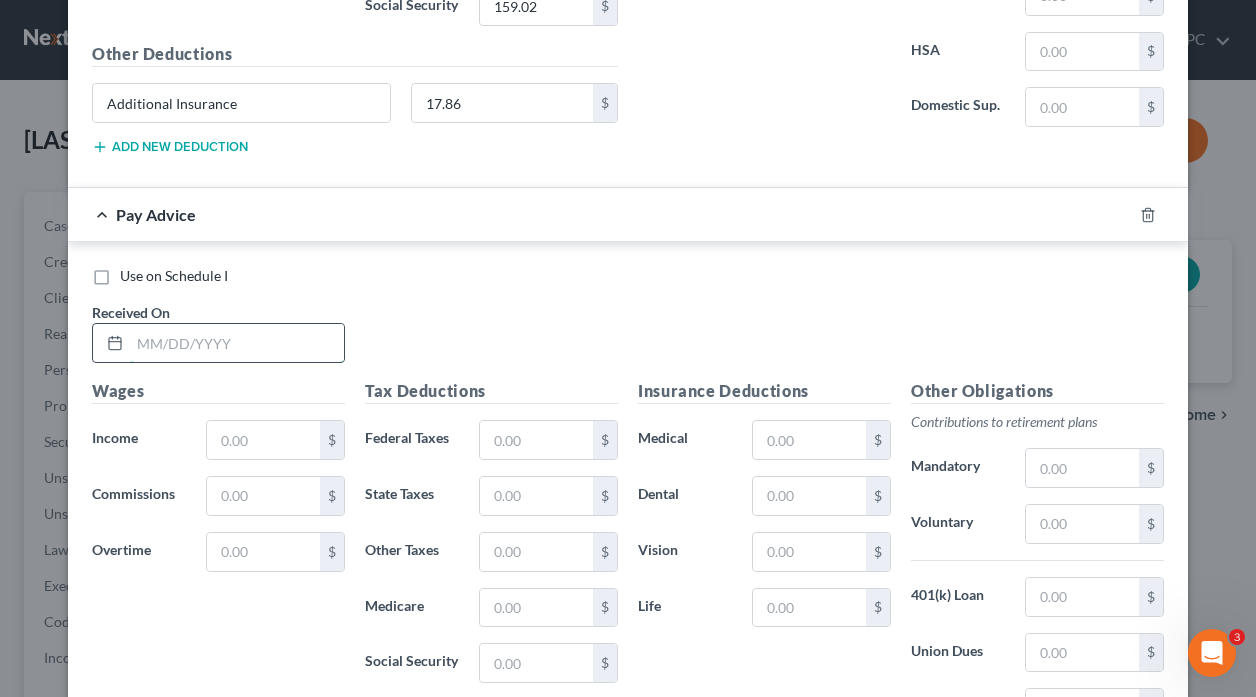 click at bounding box center (237, 343) 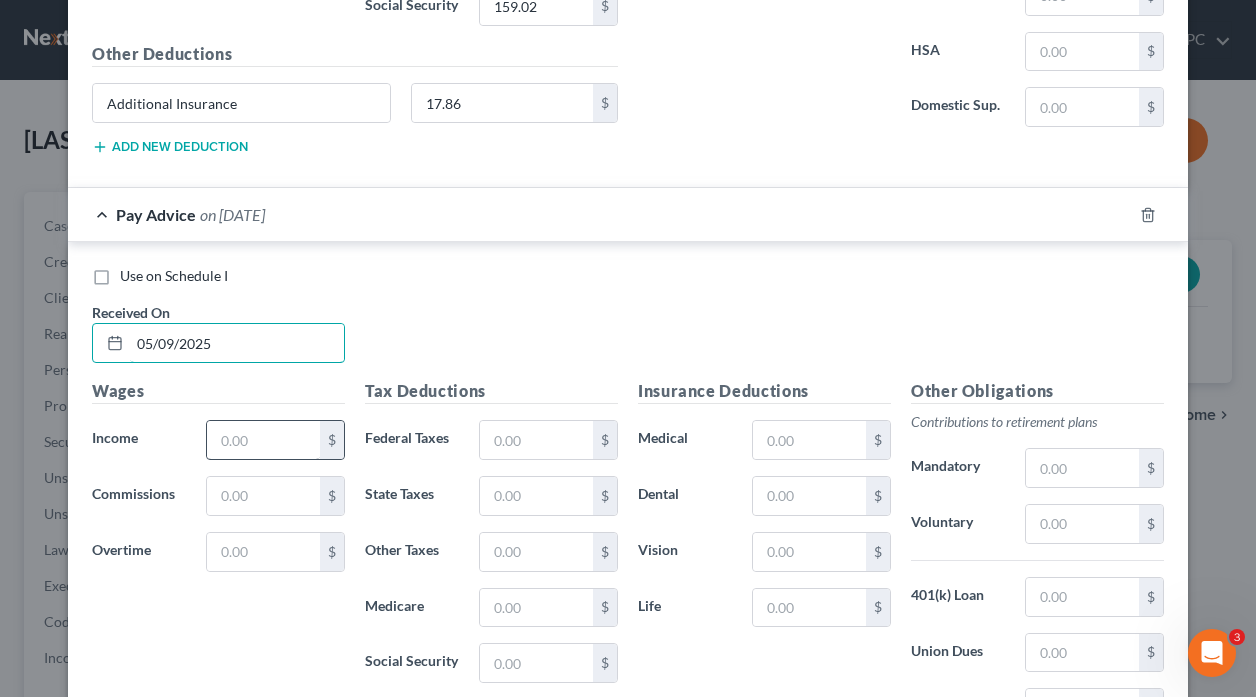 type on "05/09/2025" 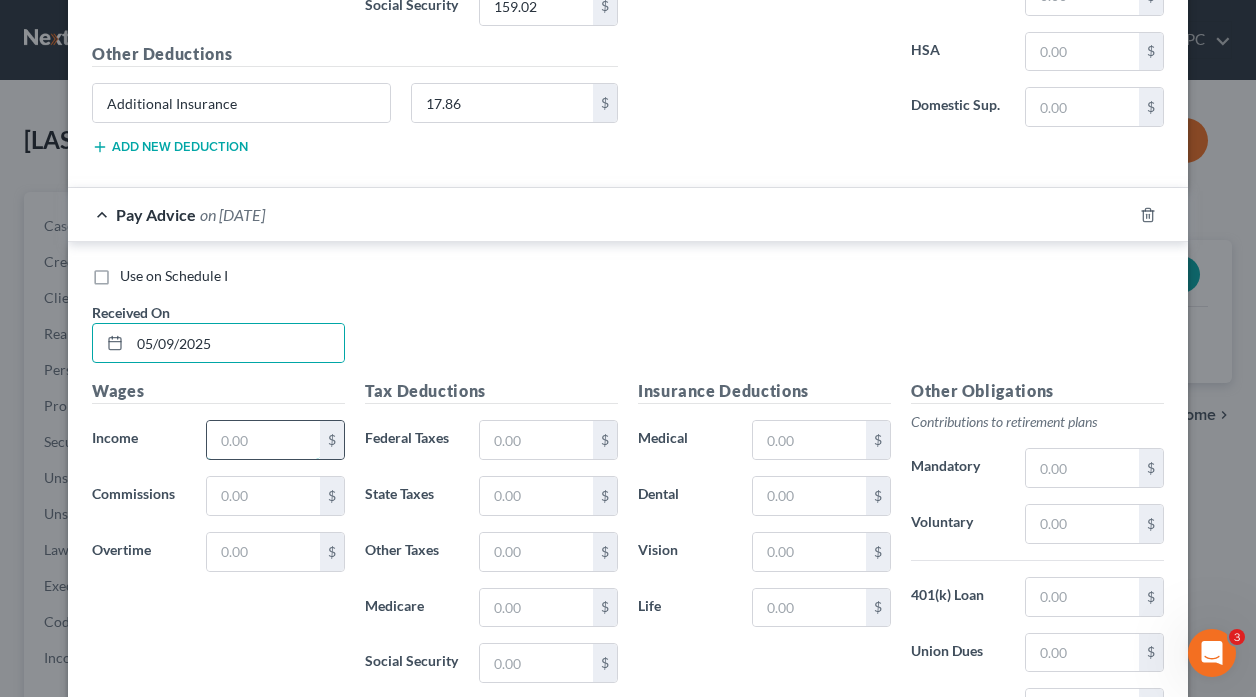 click at bounding box center (263, 440) 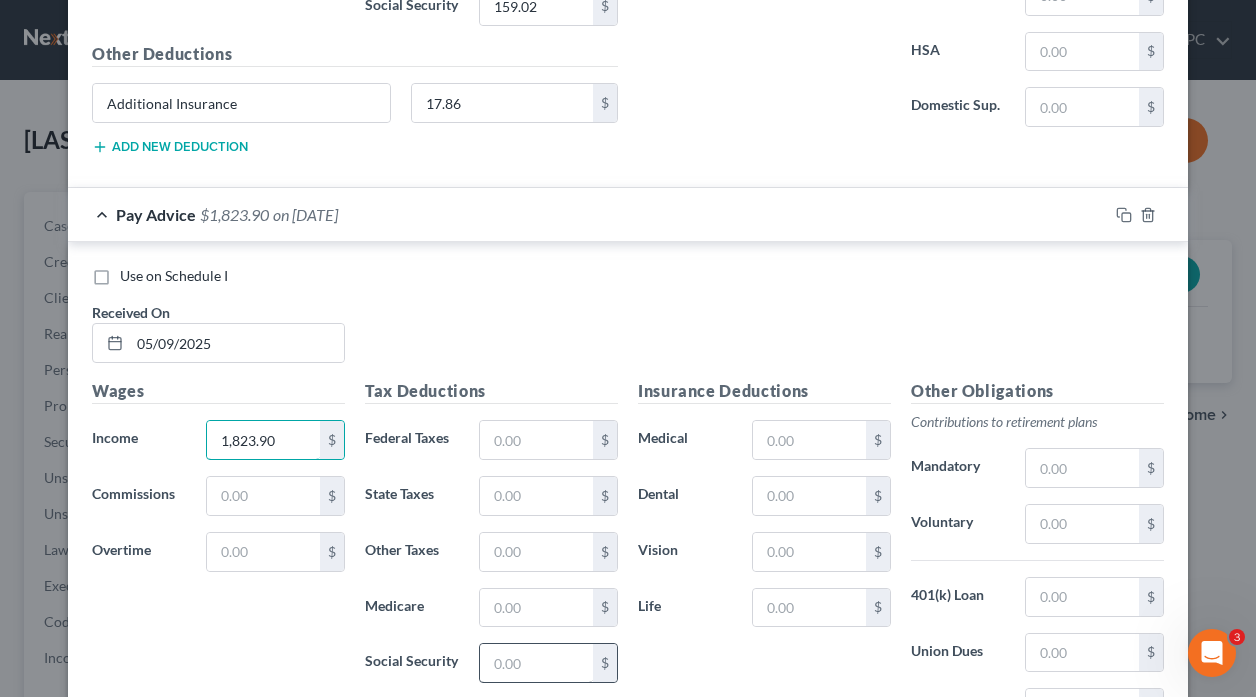 type on "1,823.90" 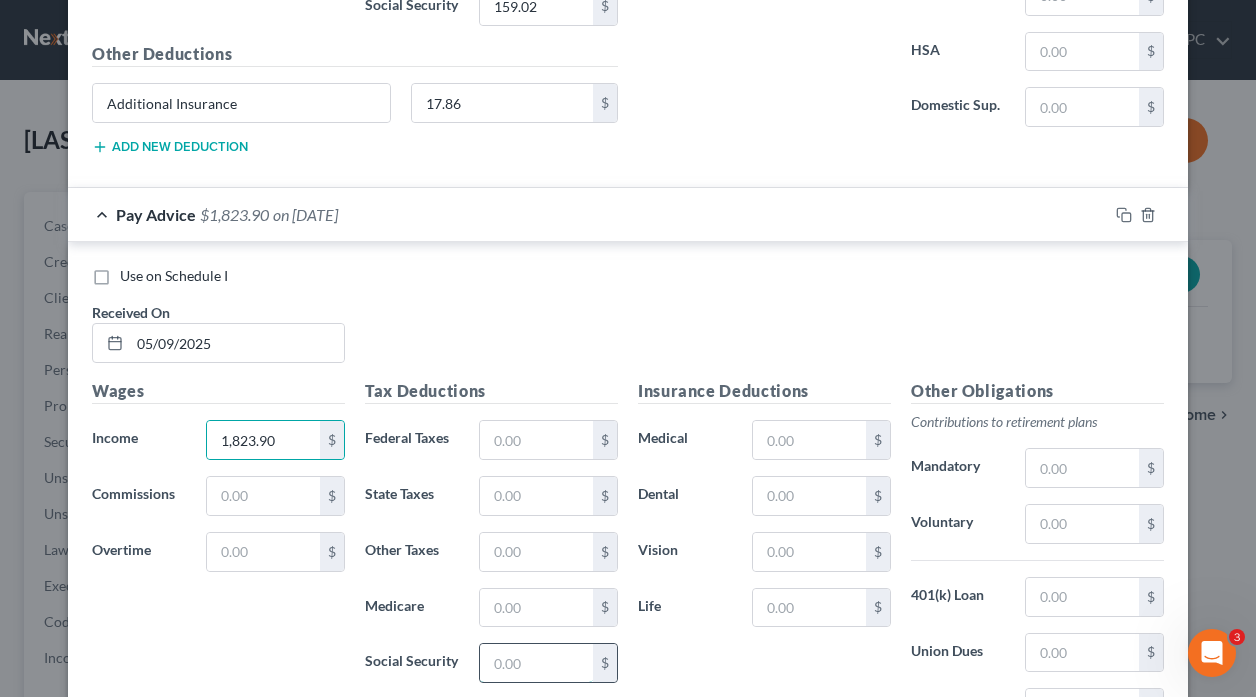 click at bounding box center (536, 663) 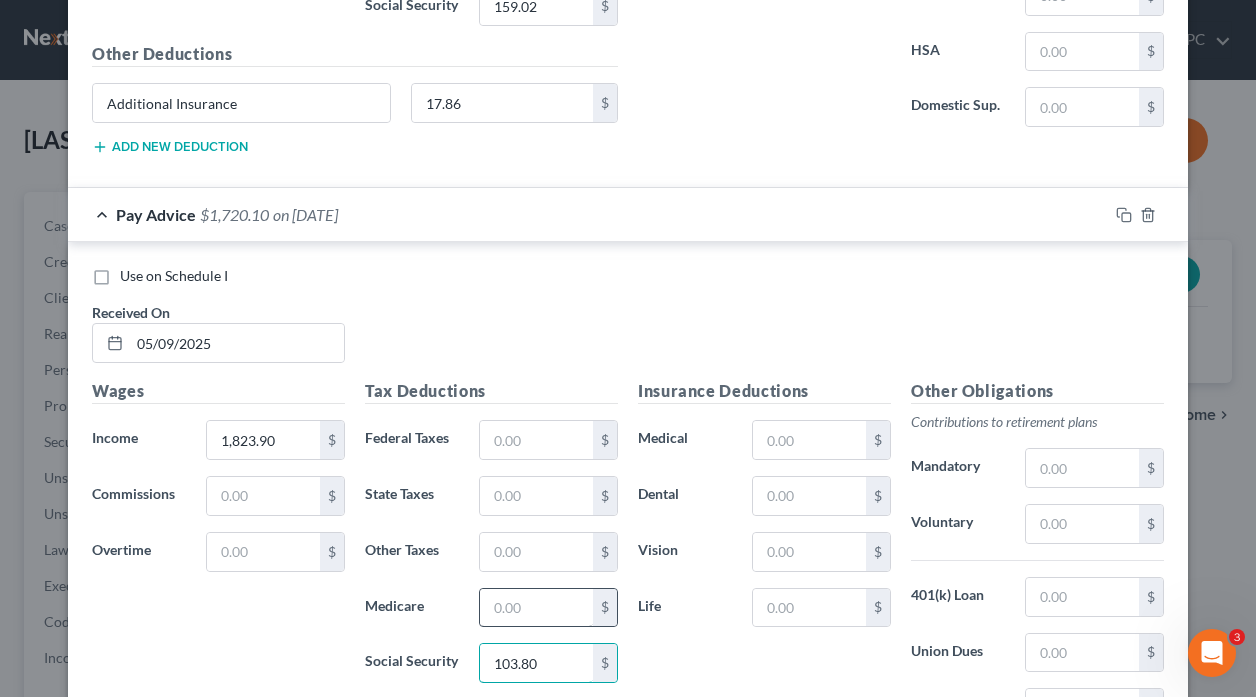 type on "103.80" 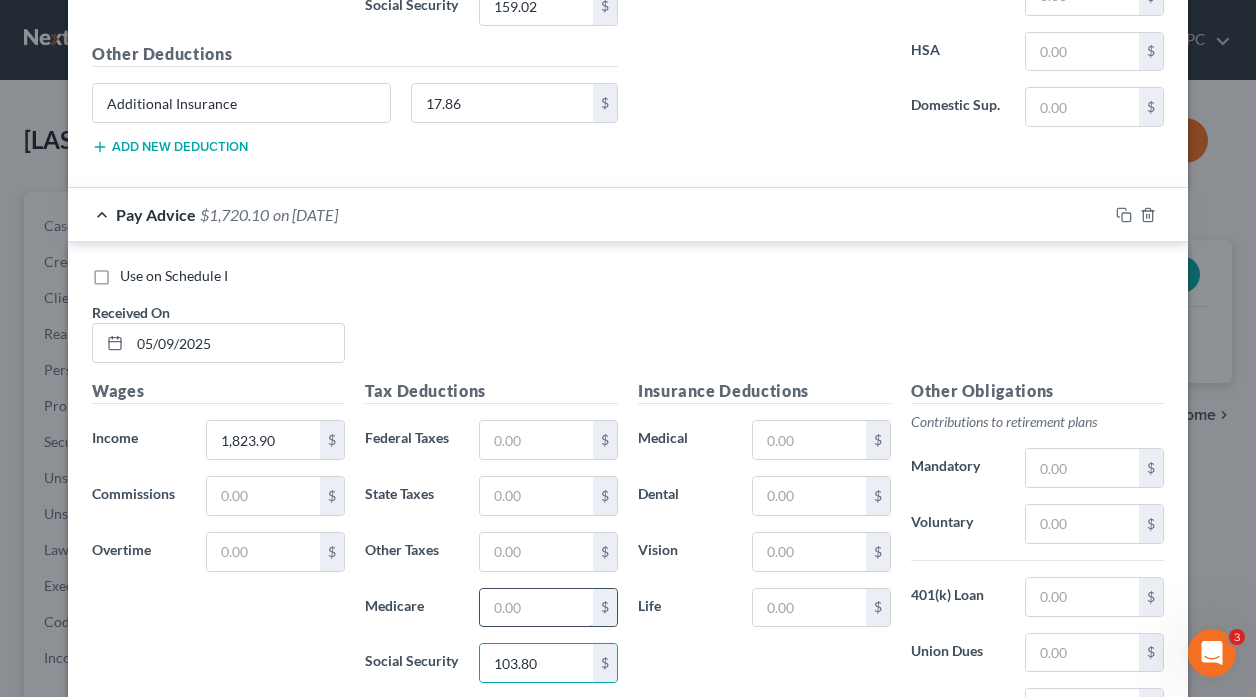 click at bounding box center [536, 608] 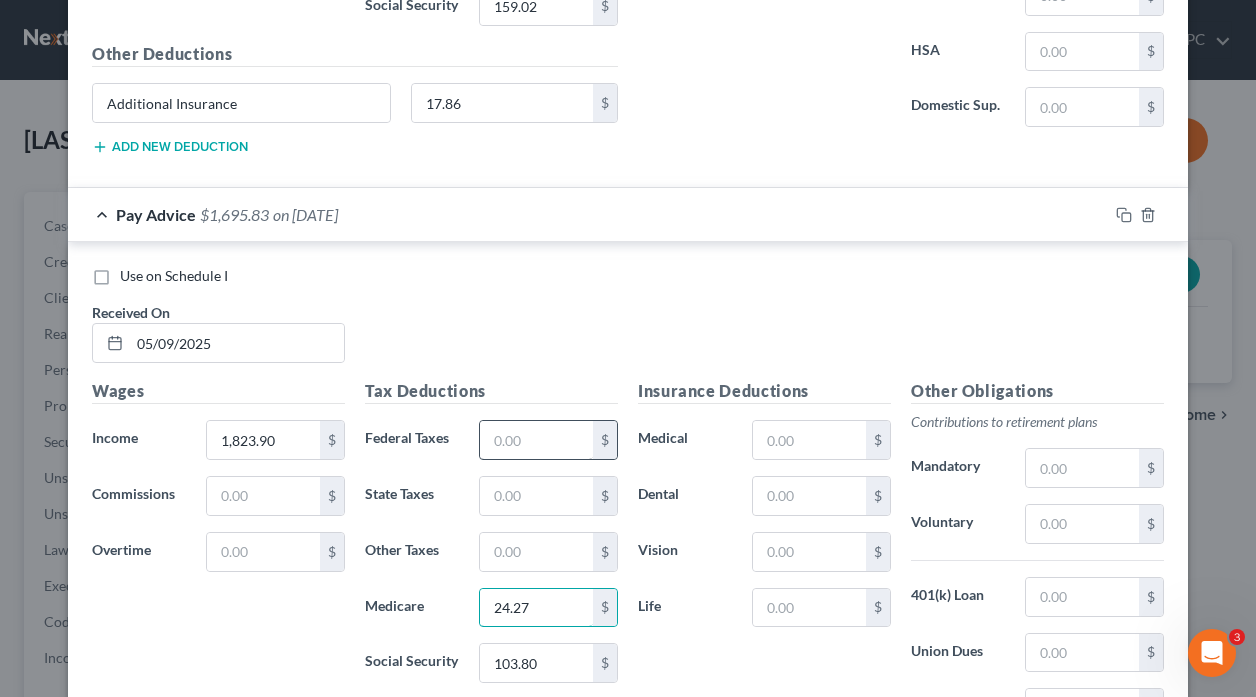 type on "24.27" 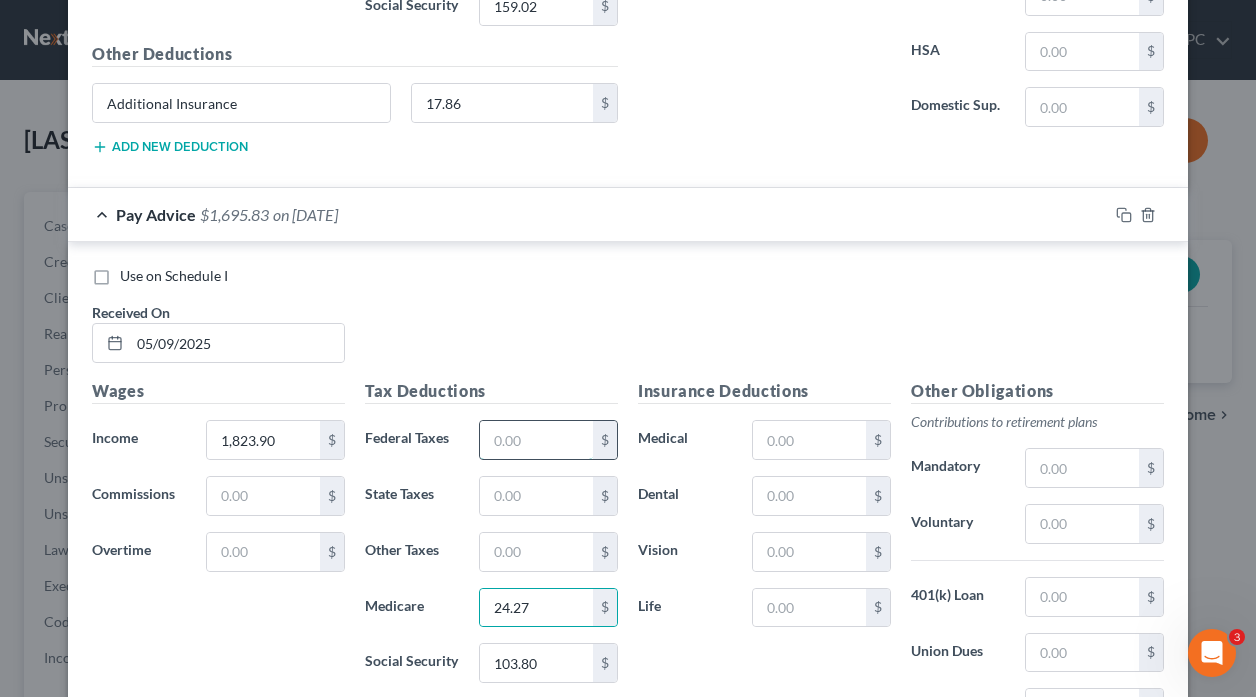 click at bounding box center (536, 440) 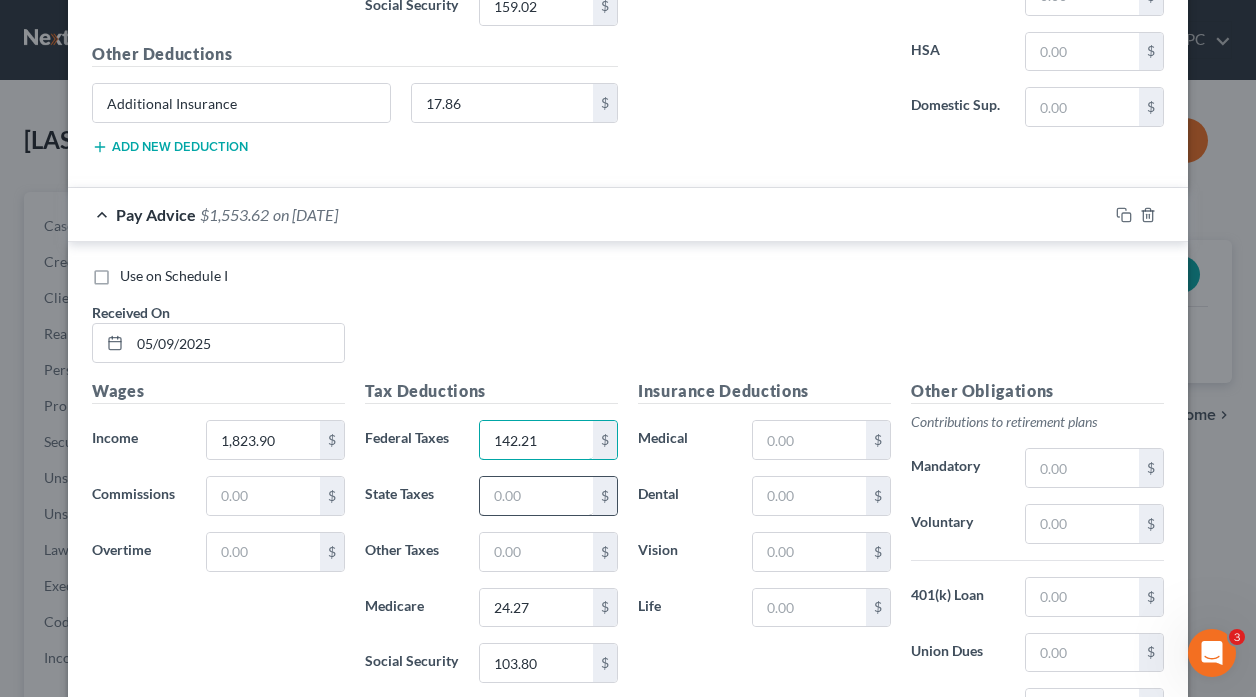 type on "142.21" 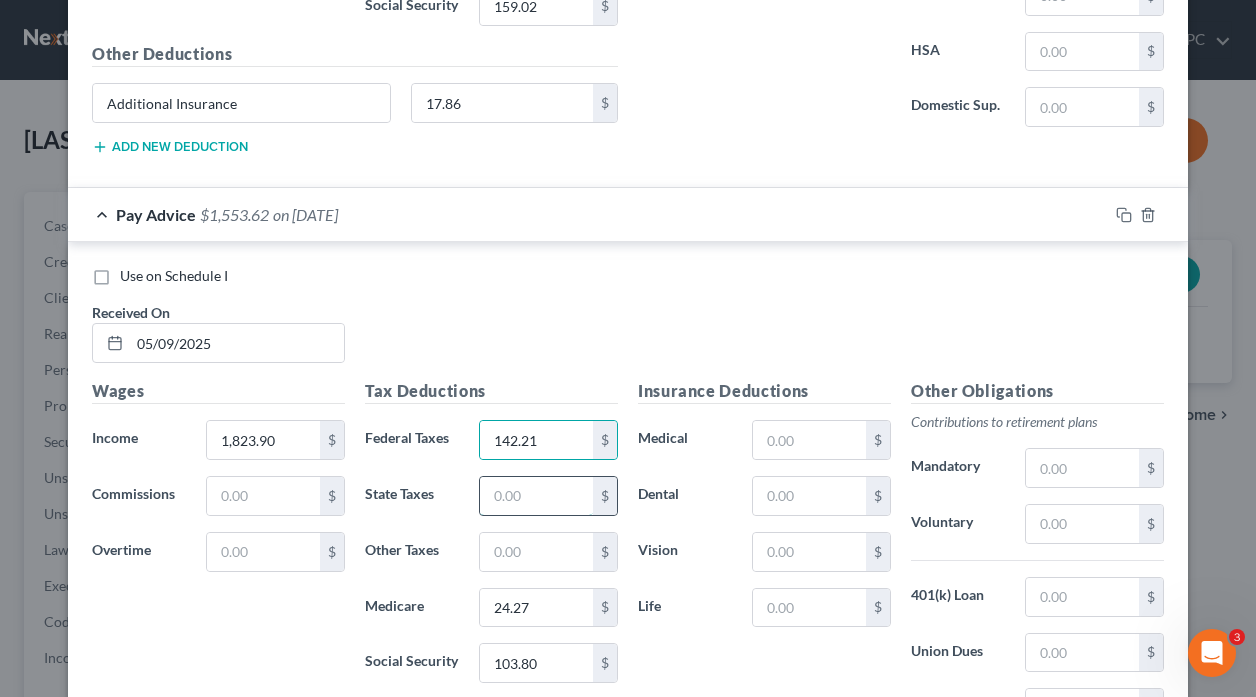 click at bounding box center [536, 496] 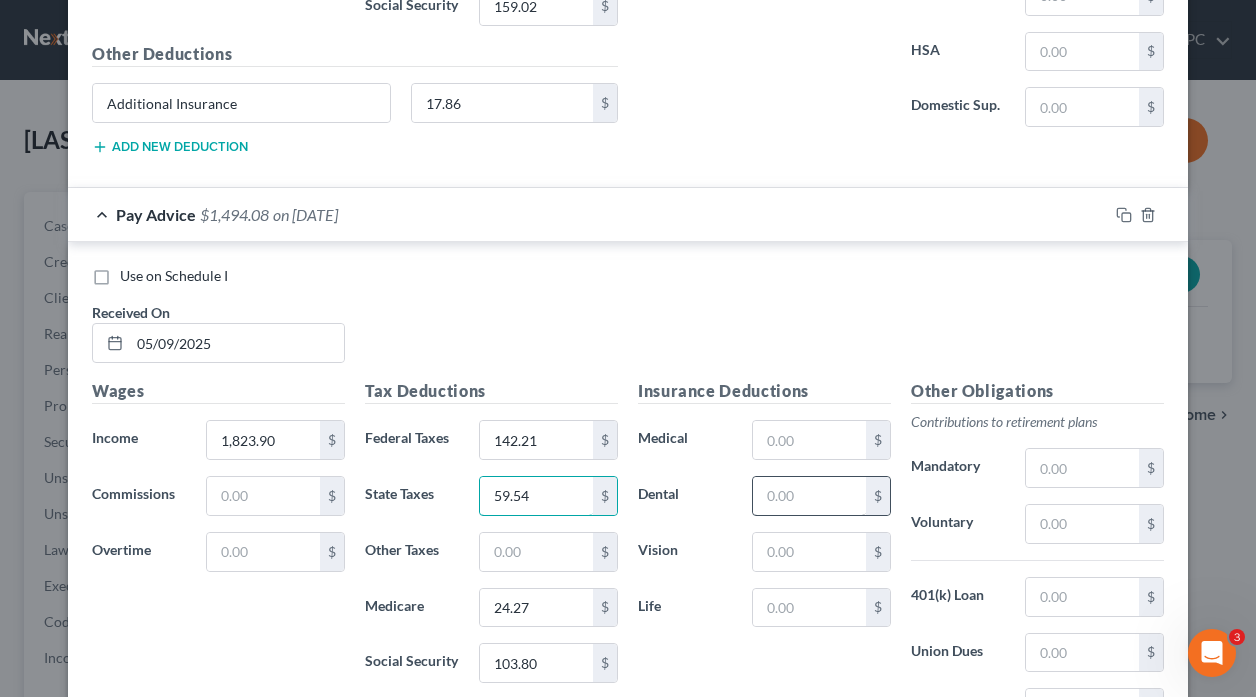 type on "59.54" 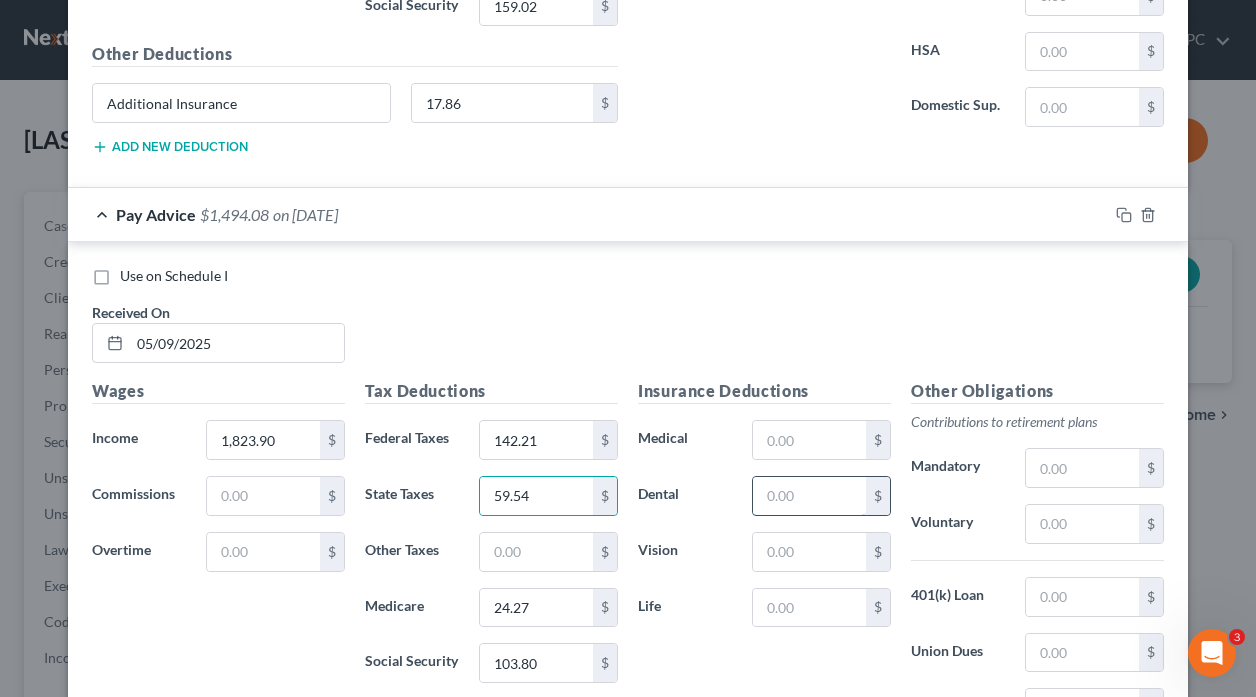 click at bounding box center (809, 496) 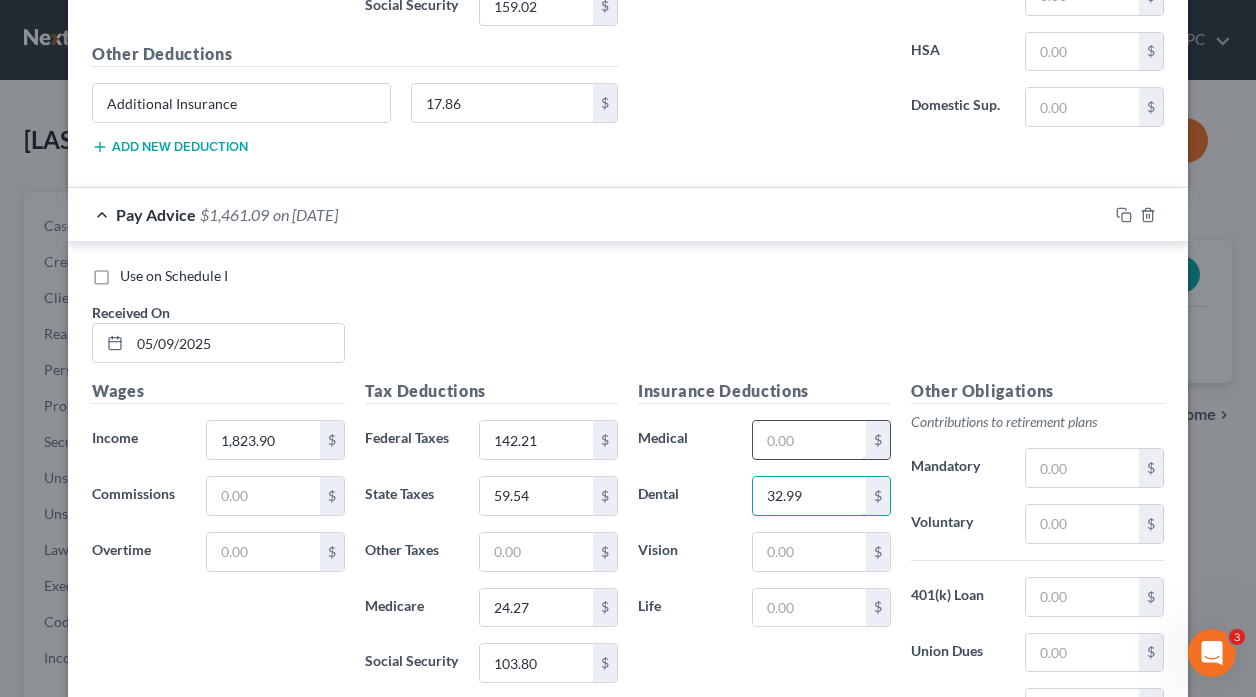 type on "32.99" 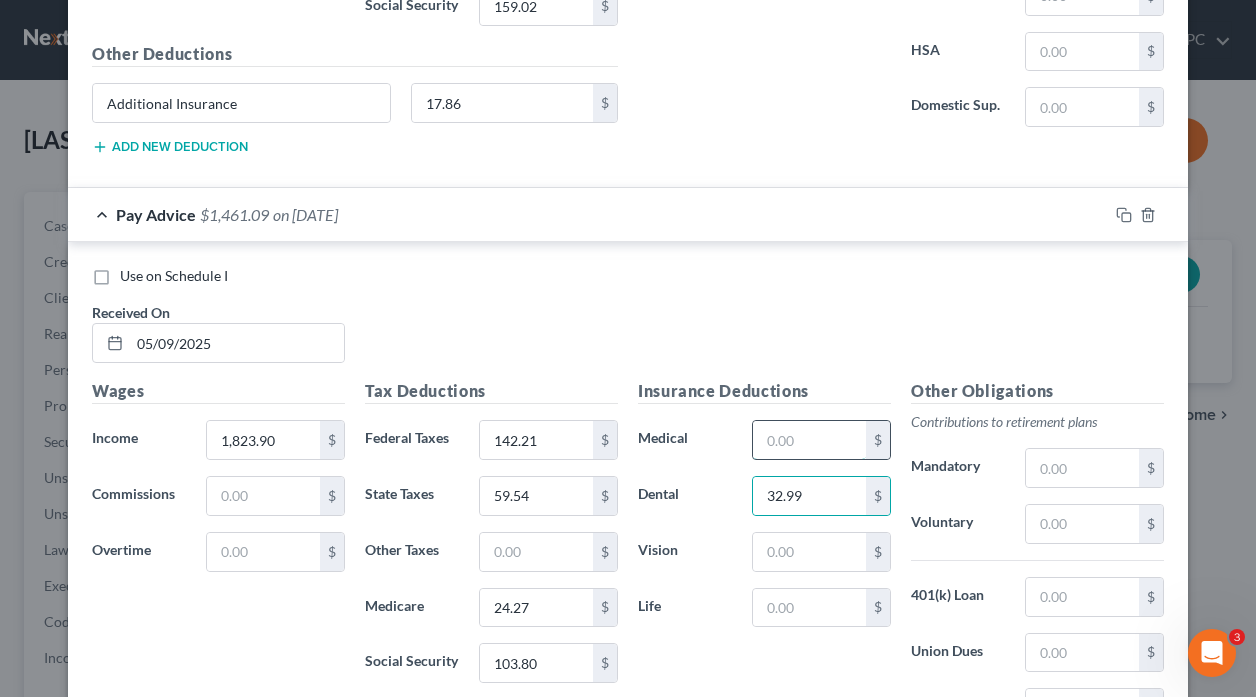 click at bounding box center (809, 440) 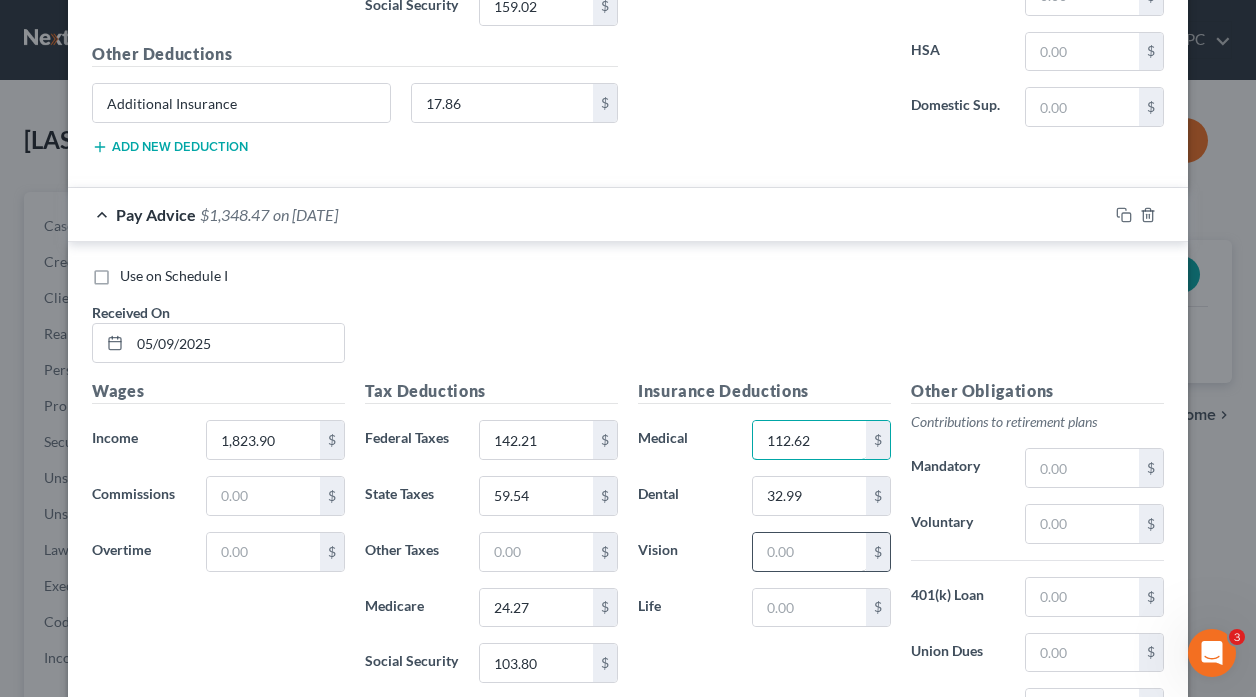 type on "112.62" 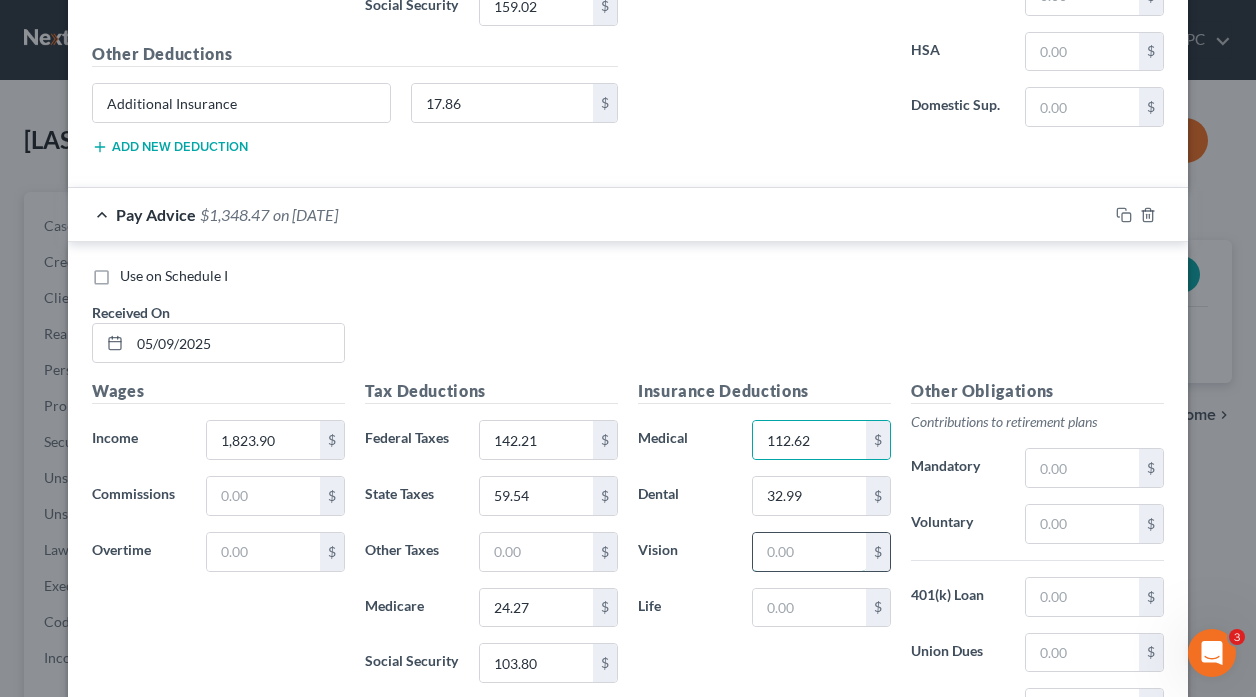 click at bounding box center [809, 552] 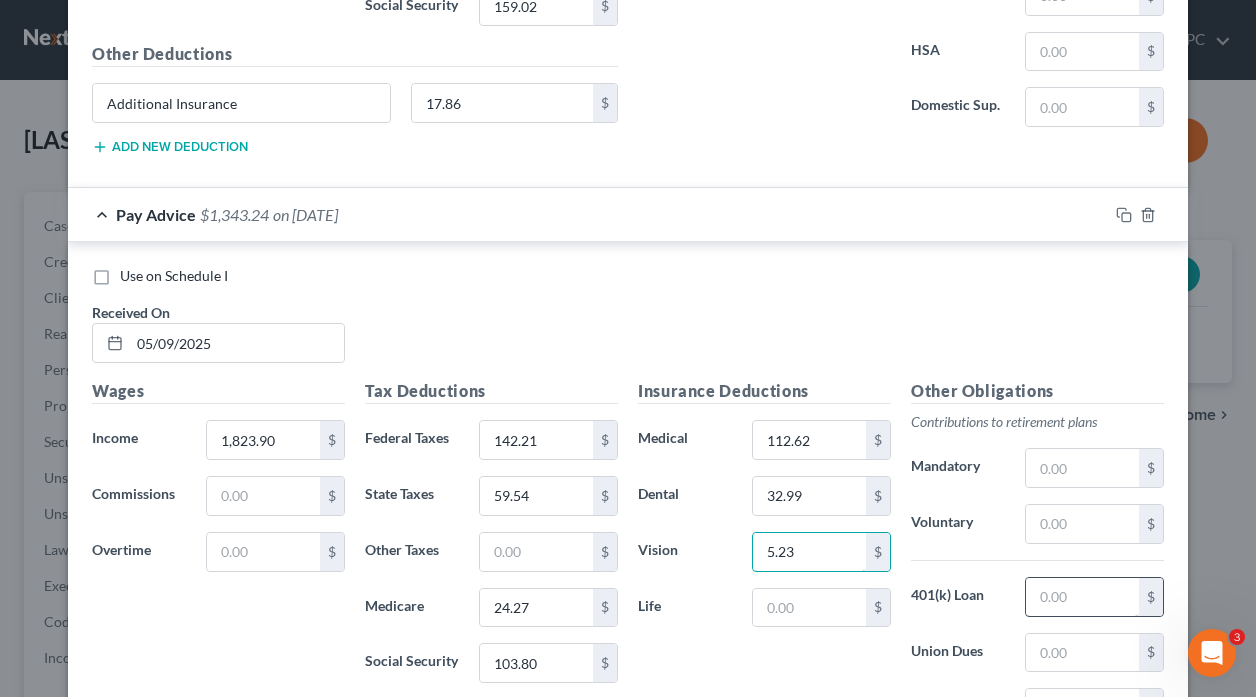 type on "5.23" 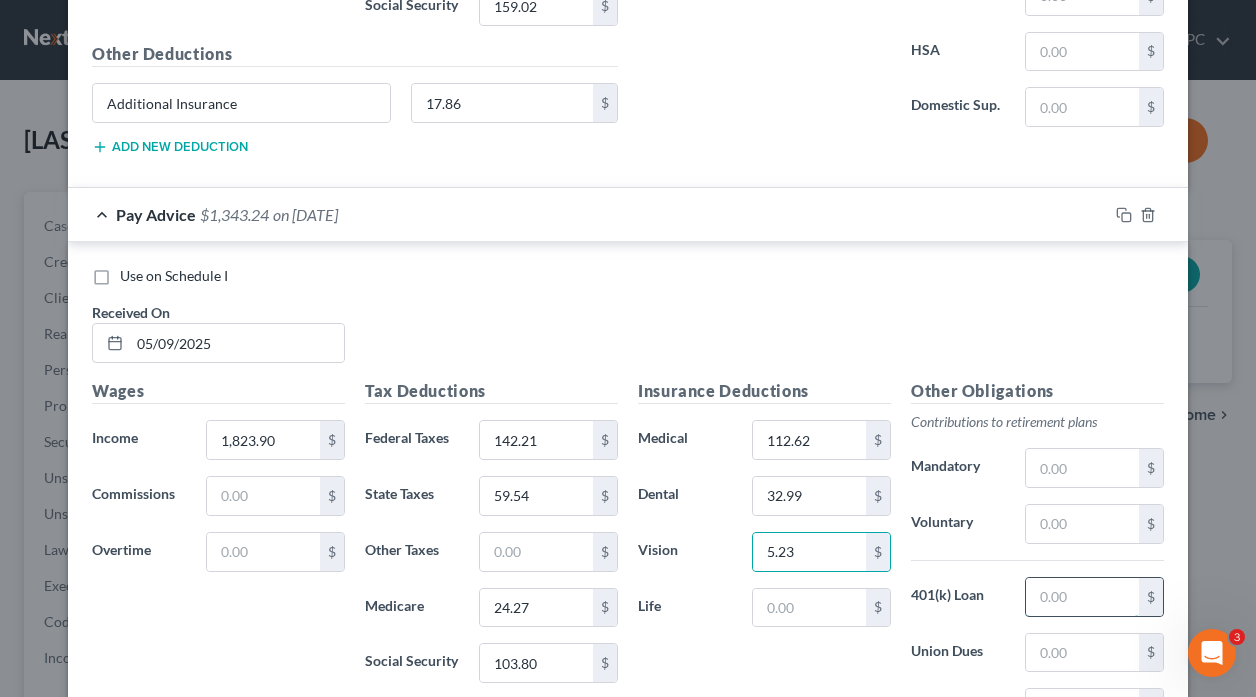 click at bounding box center [1082, 597] 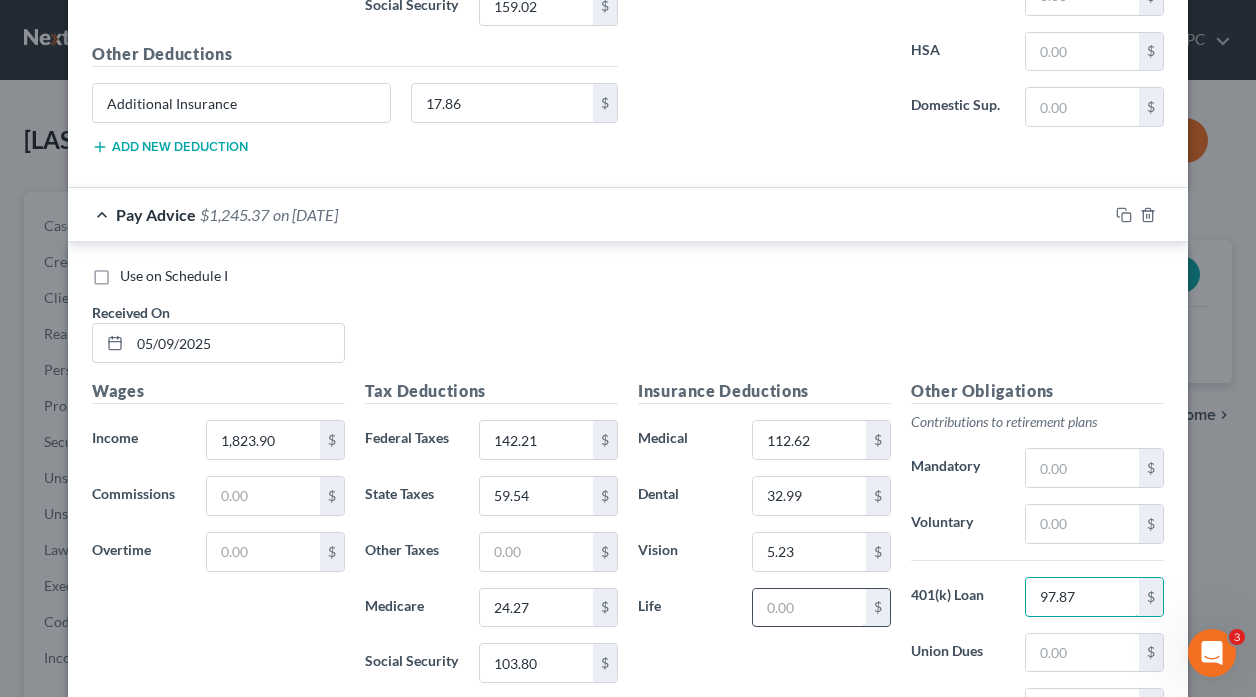 type on "97.87" 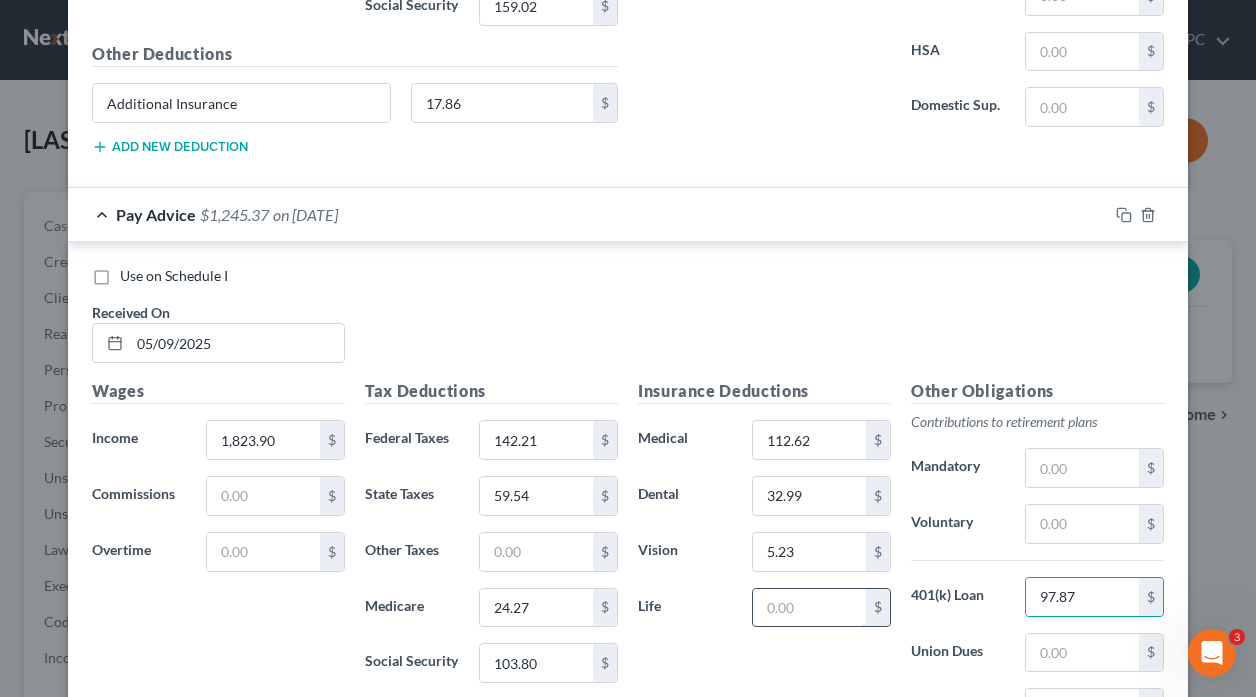 click at bounding box center [809, 608] 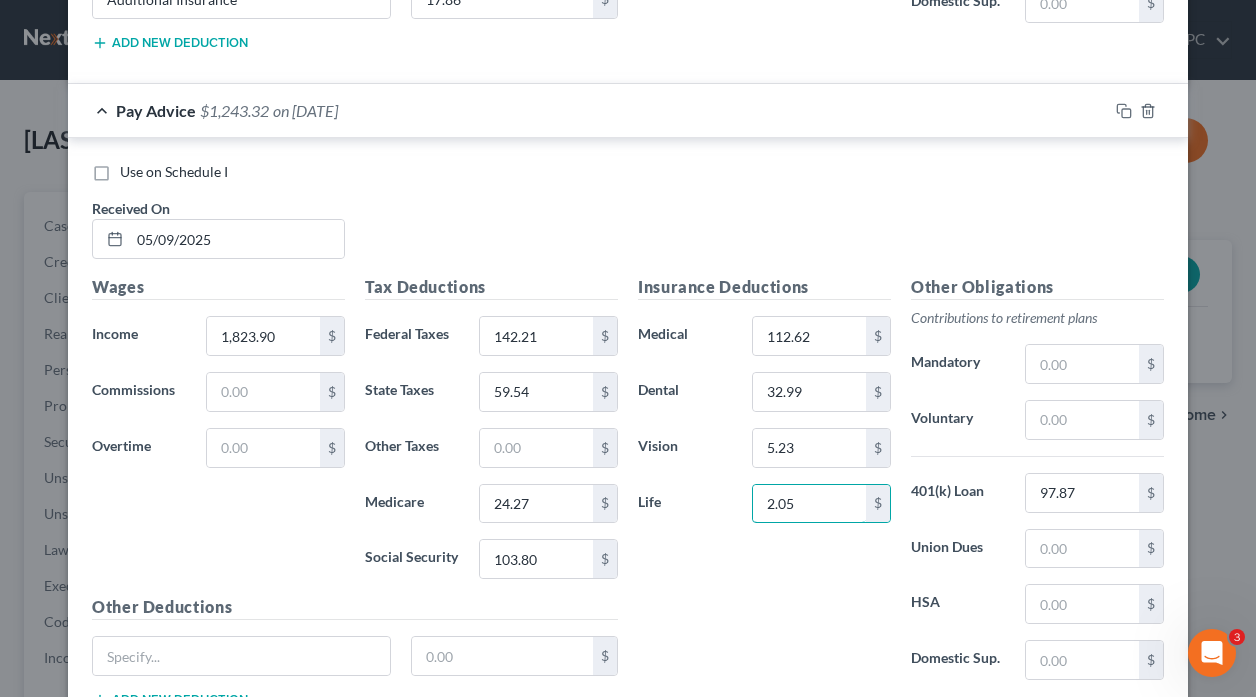 scroll, scrollTop: 4913, scrollLeft: 0, axis: vertical 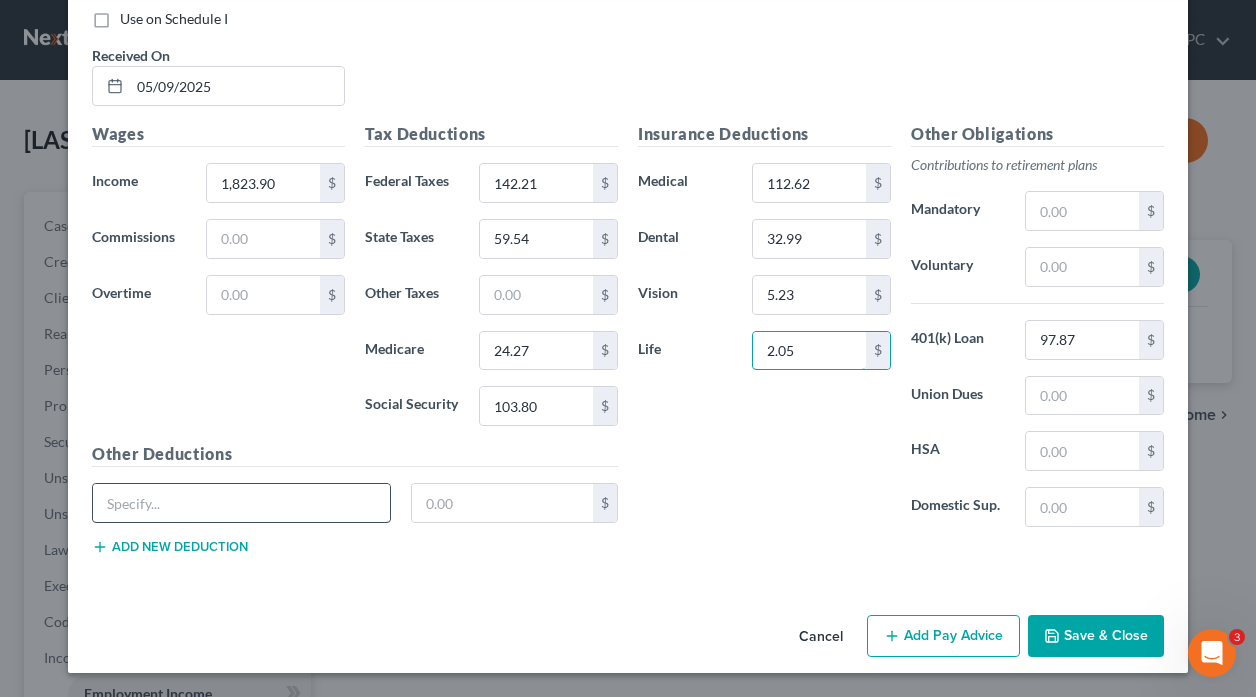 type on "2.05" 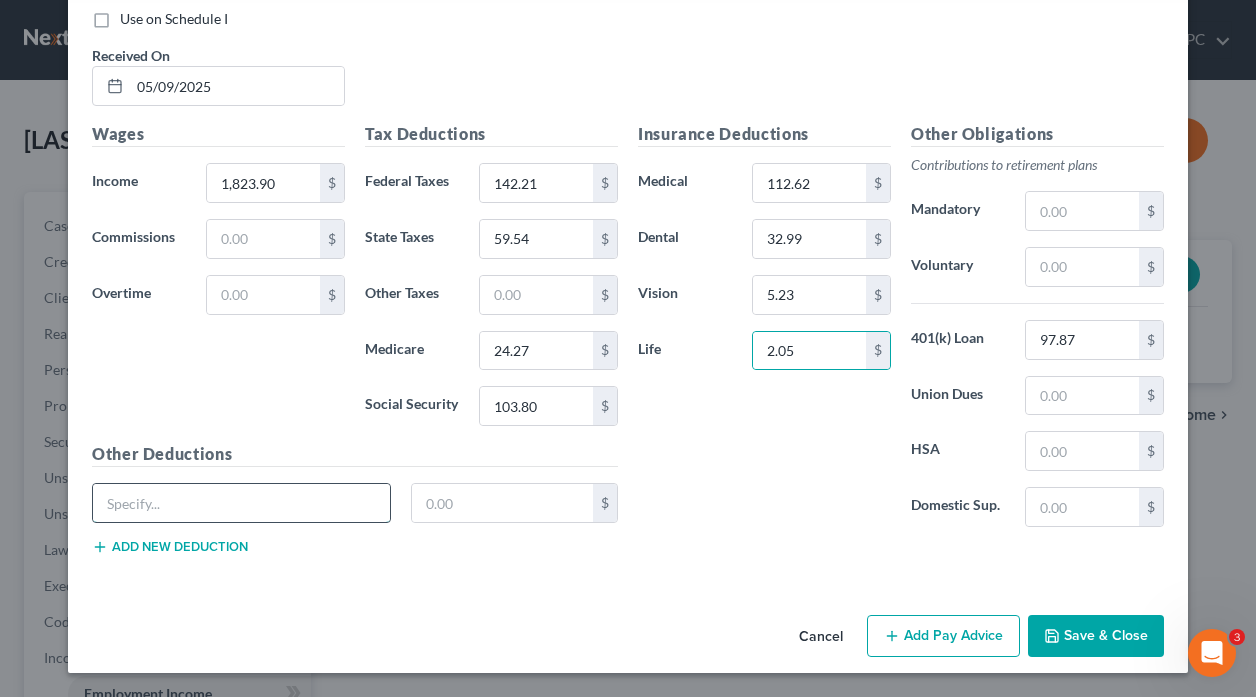 click at bounding box center [241, 503] 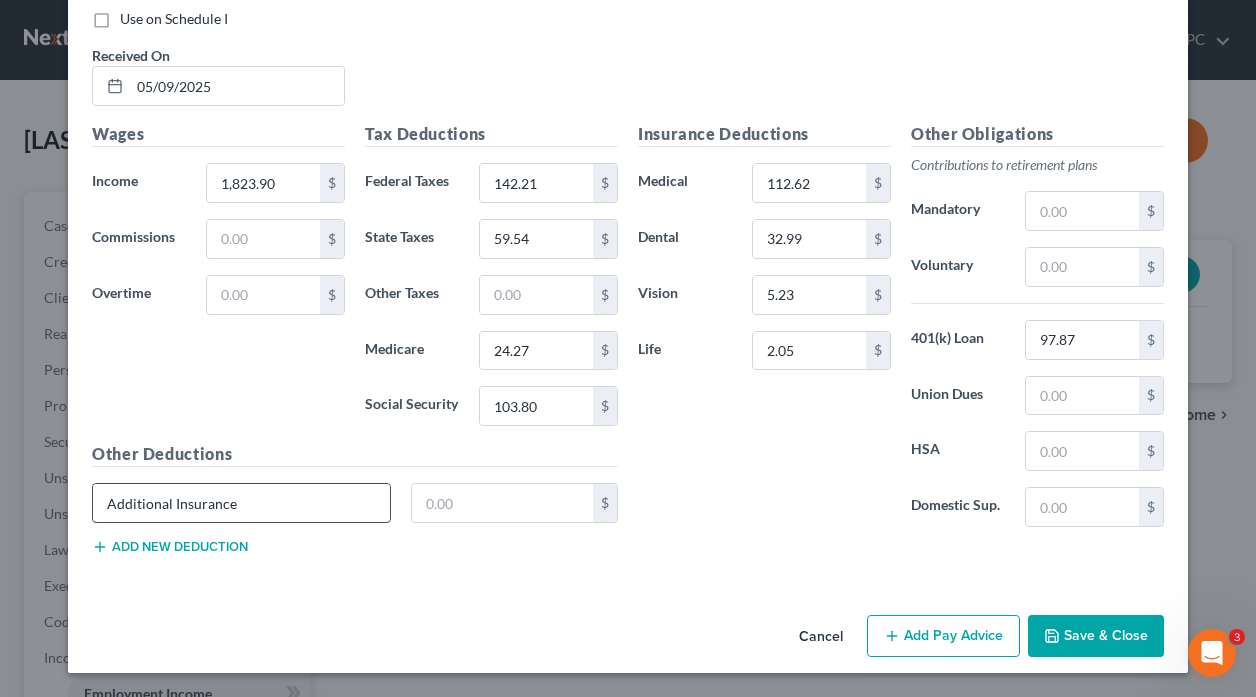 type on "Additional Insurance" 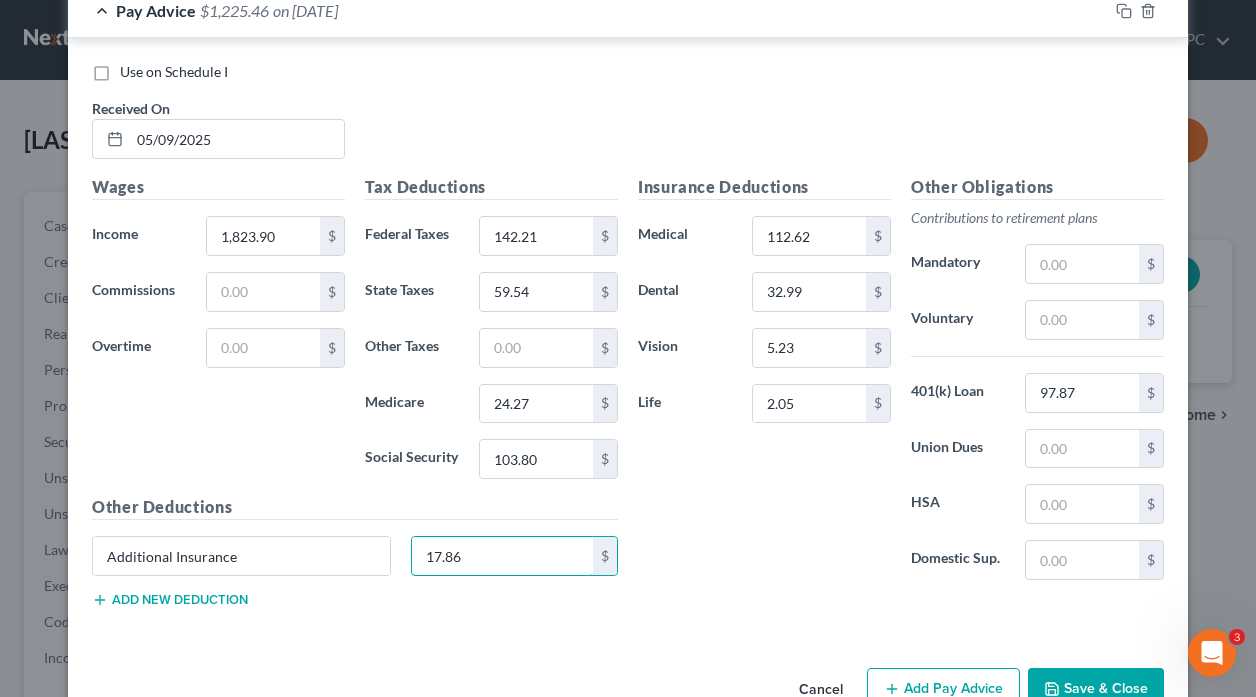 scroll, scrollTop: 4813, scrollLeft: 0, axis: vertical 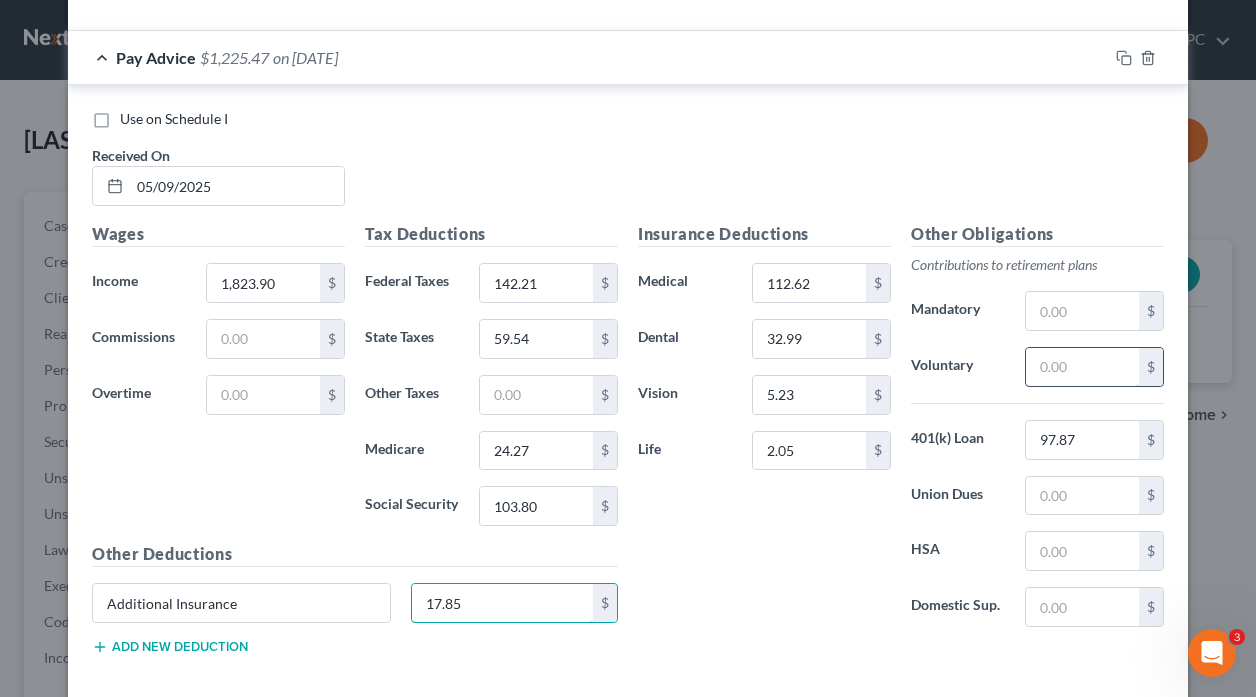 type on "17.85" 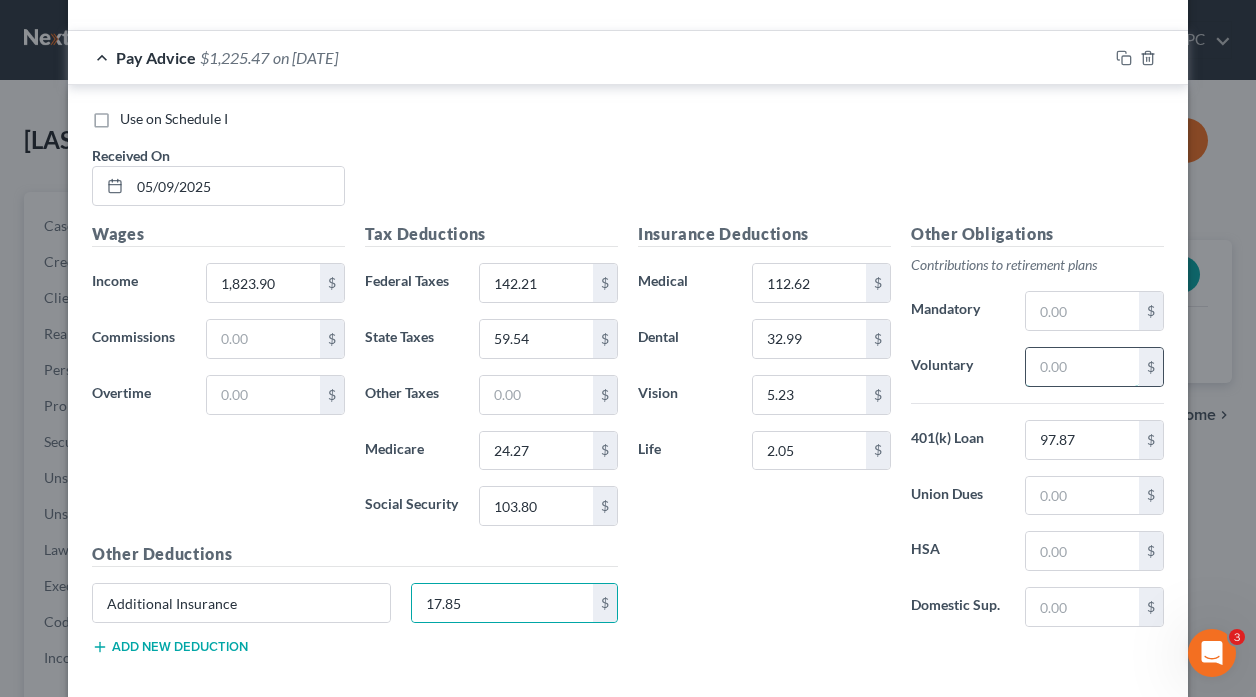 click at bounding box center [1082, 367] 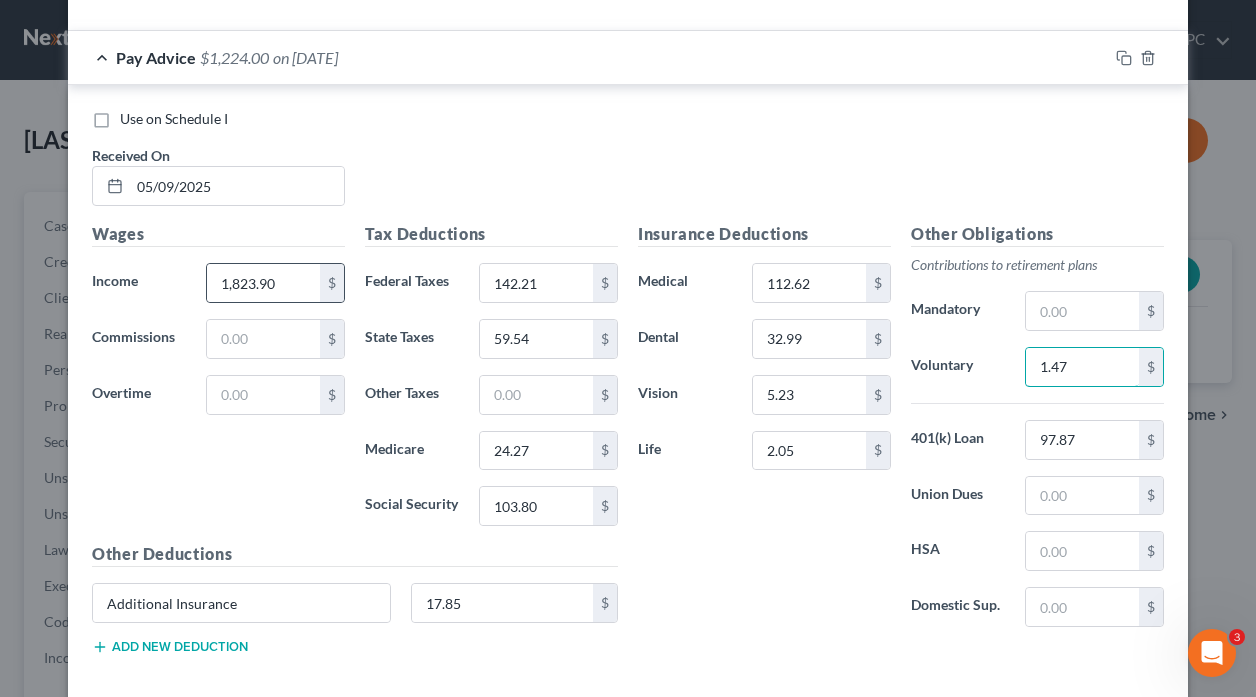 type on "1.47" 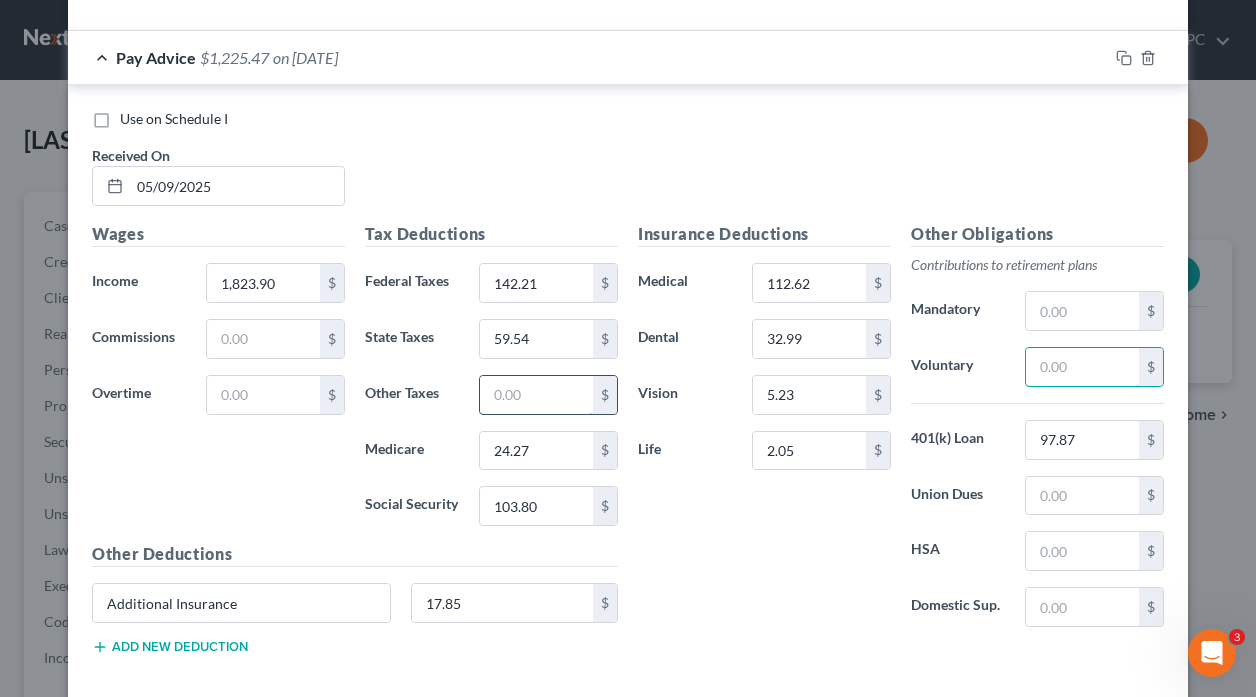 scroll, scrollTop: 4913, scrollLeft: 0, axis: vertical 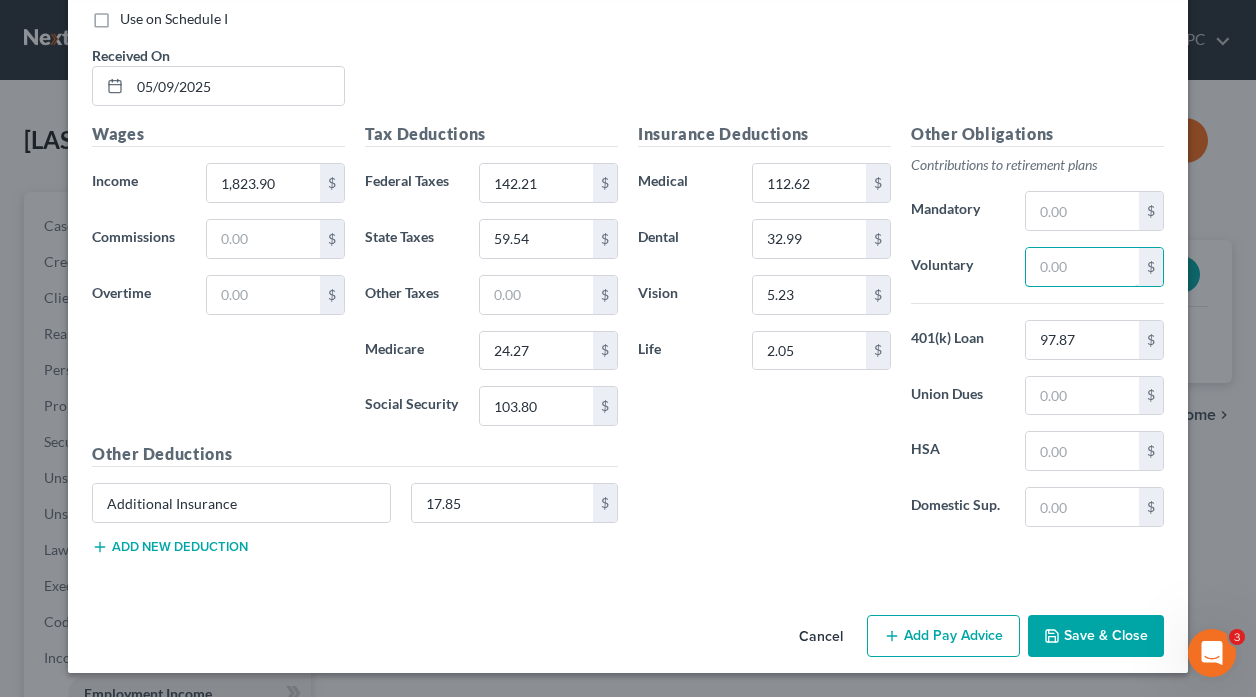 type 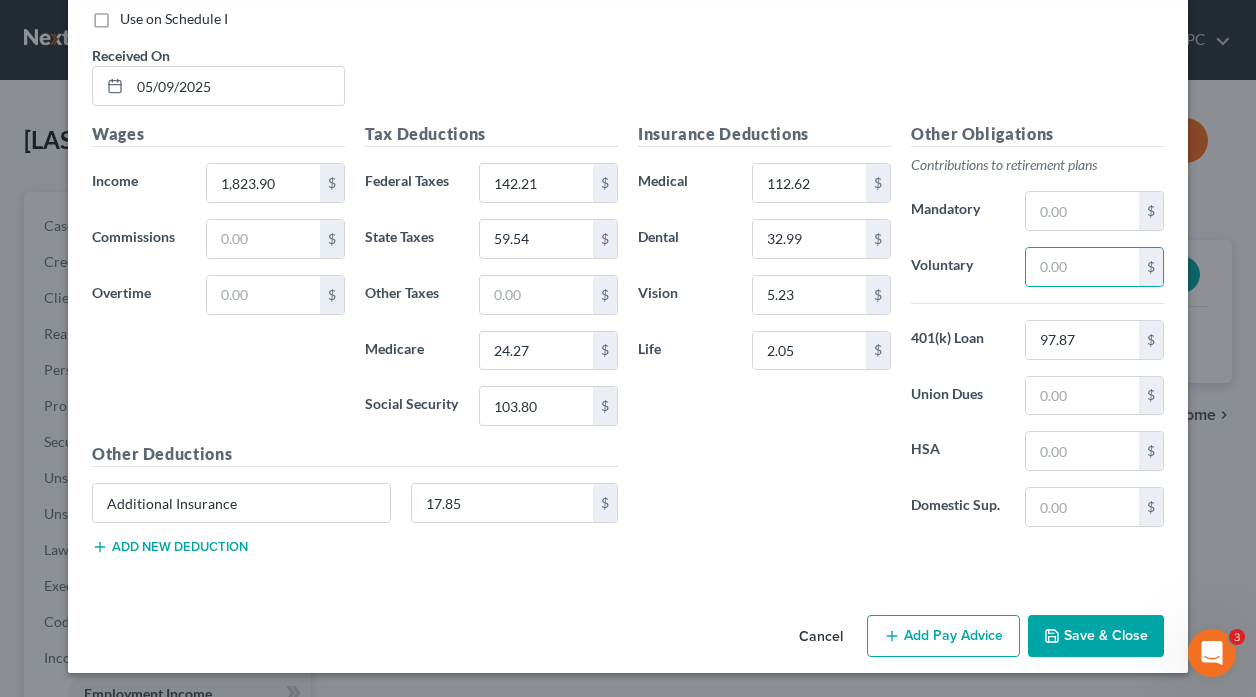 click on "Add Pay Advice" at bounding box center [943, 636] 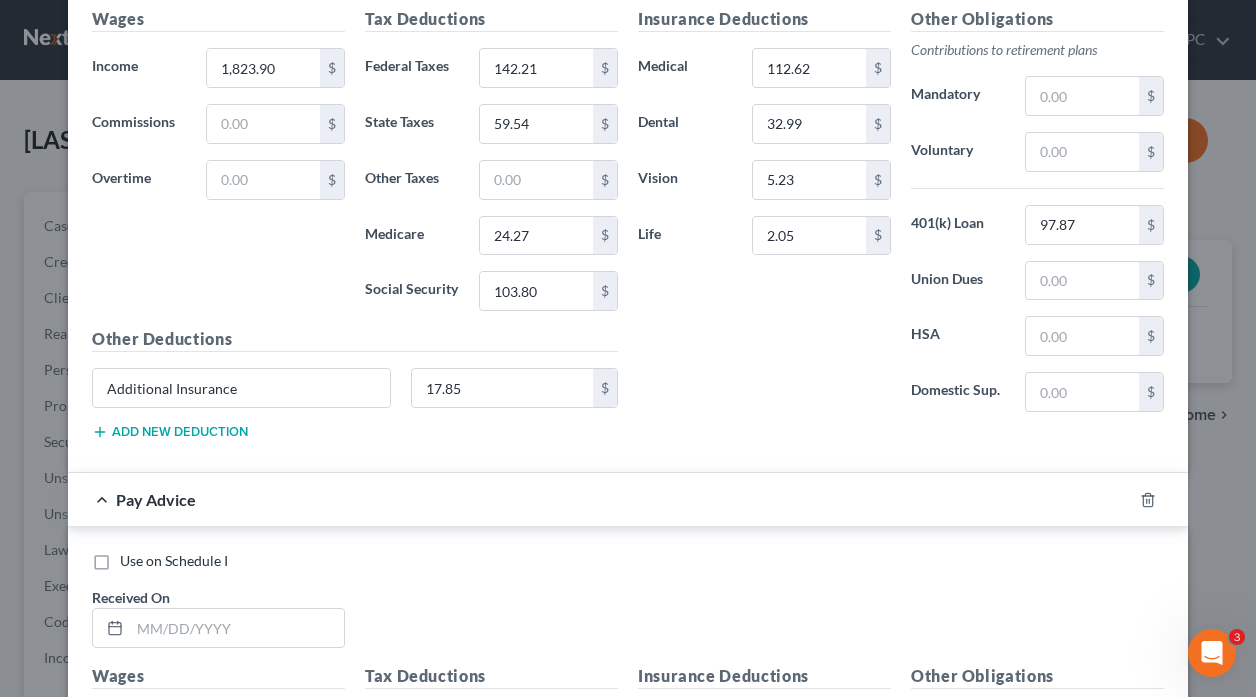 scroll, scrollTop: 5413, scrollLeft: 0, axis: vertical 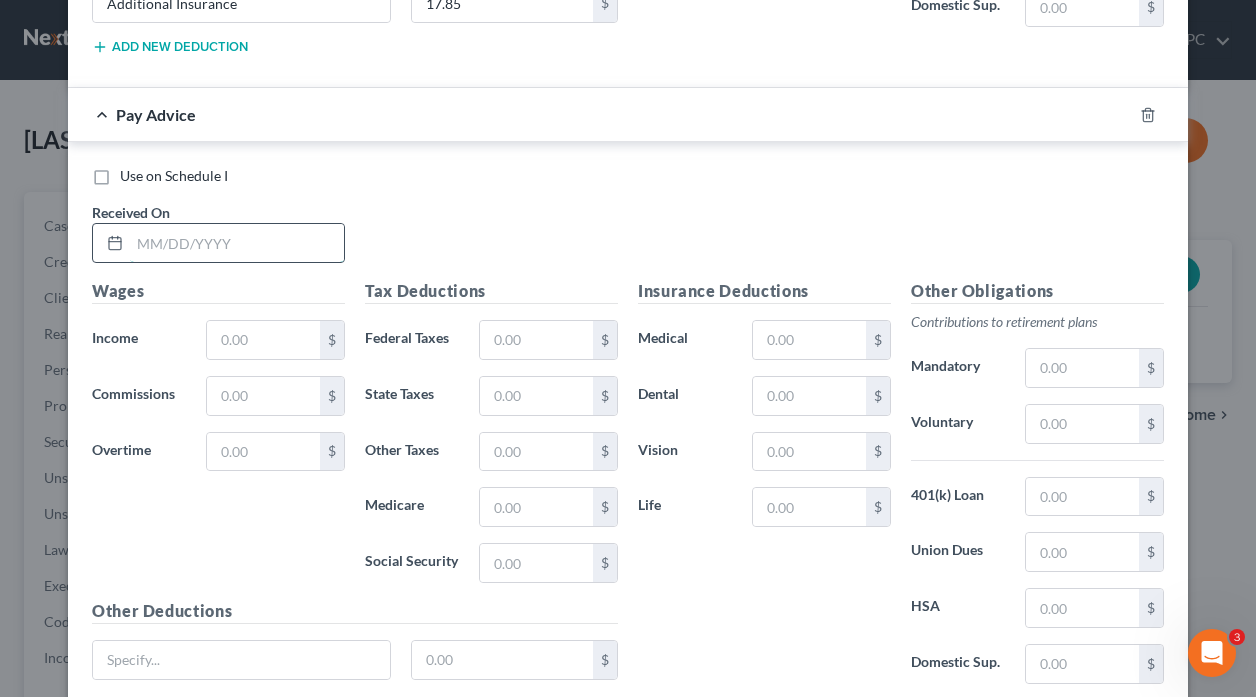 click at bounding box center (237, 243) 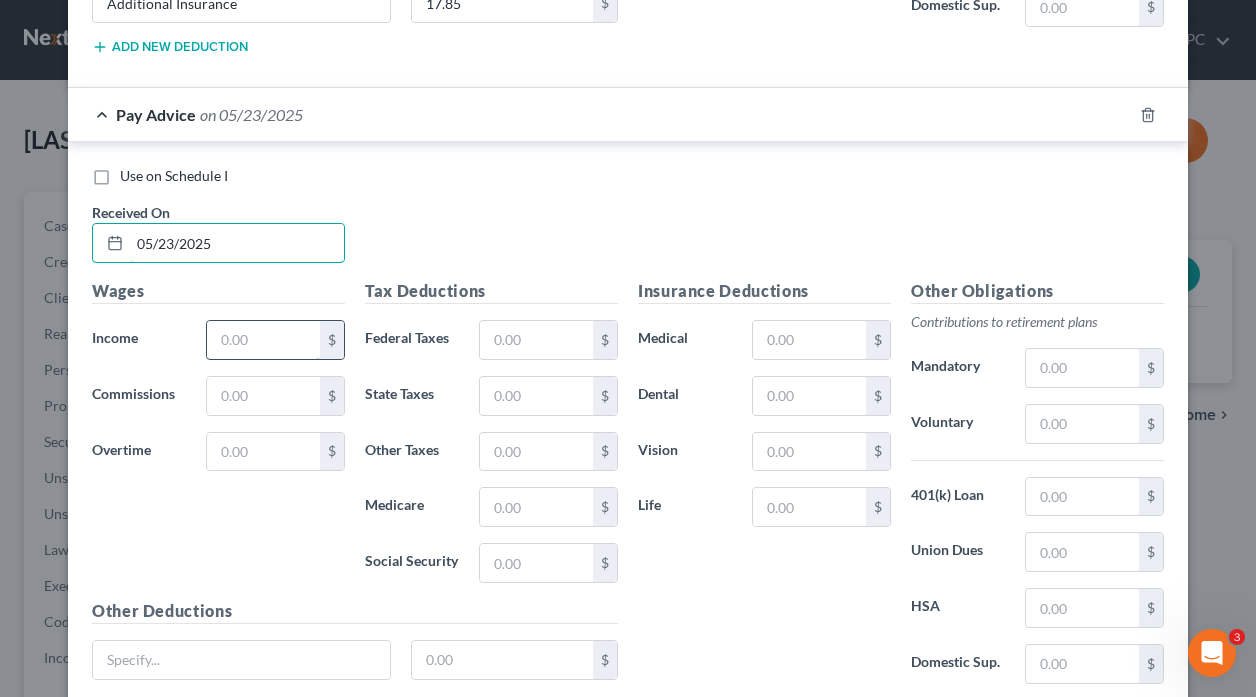 type on "05/23/2025" 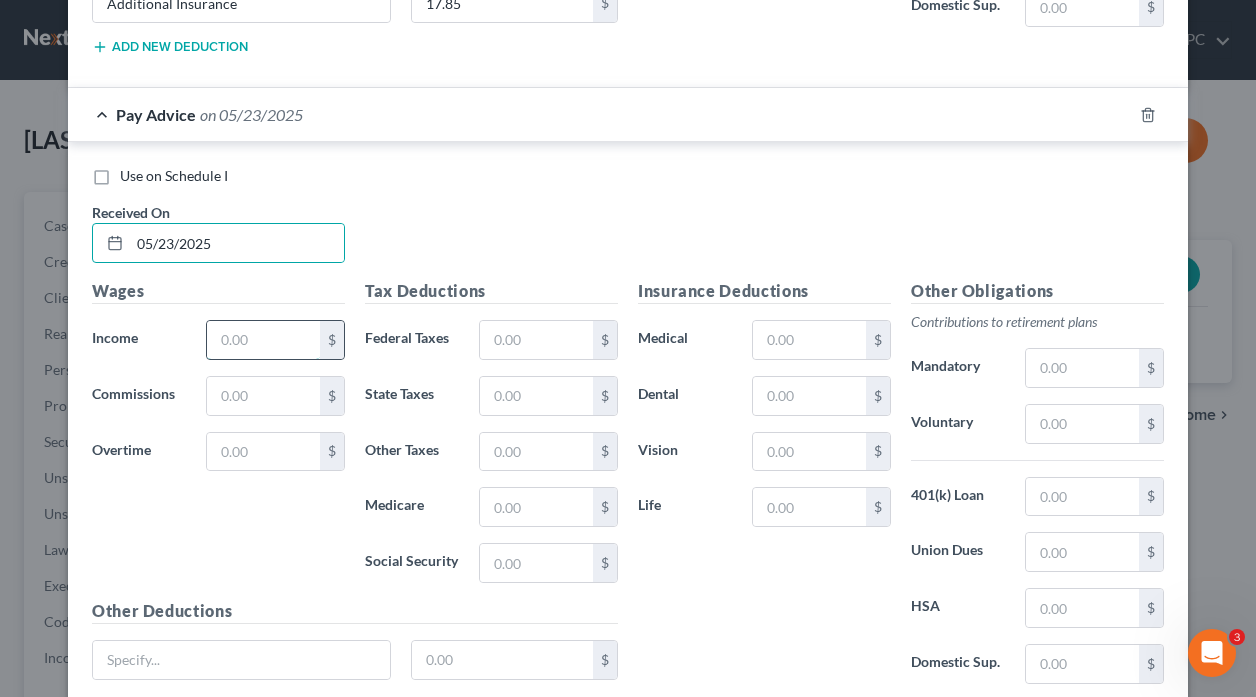 click at bounding box center [263, 340] 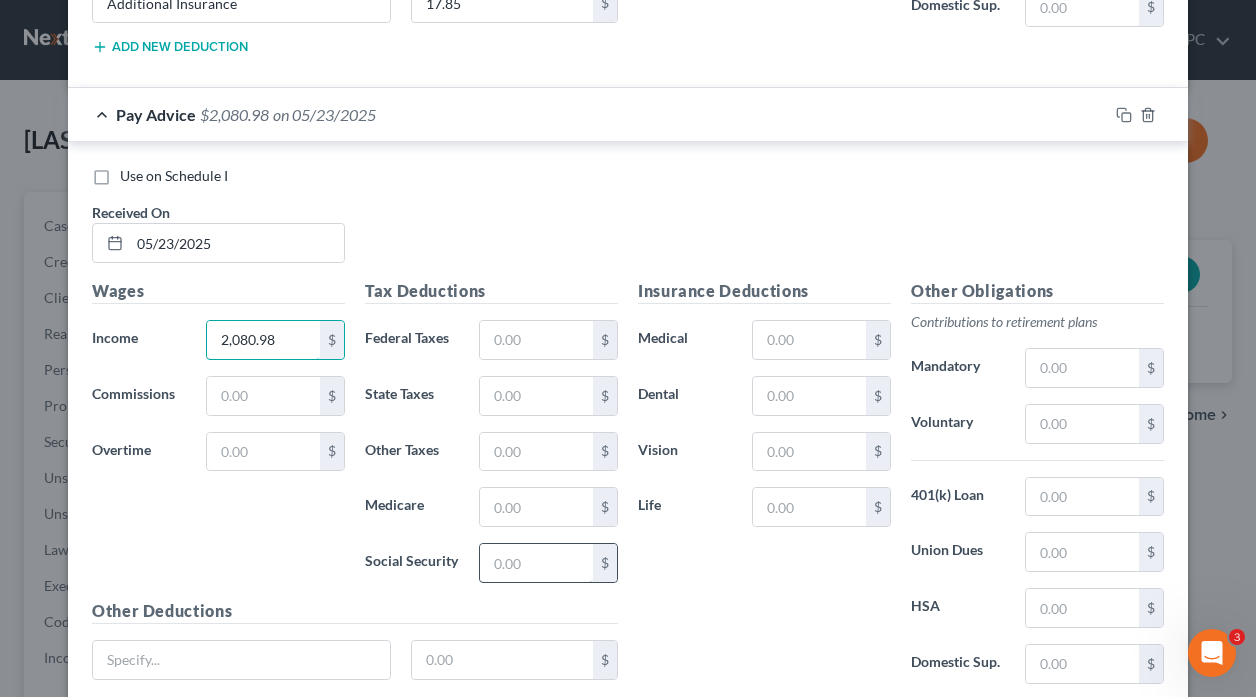 type on "2,080.98" 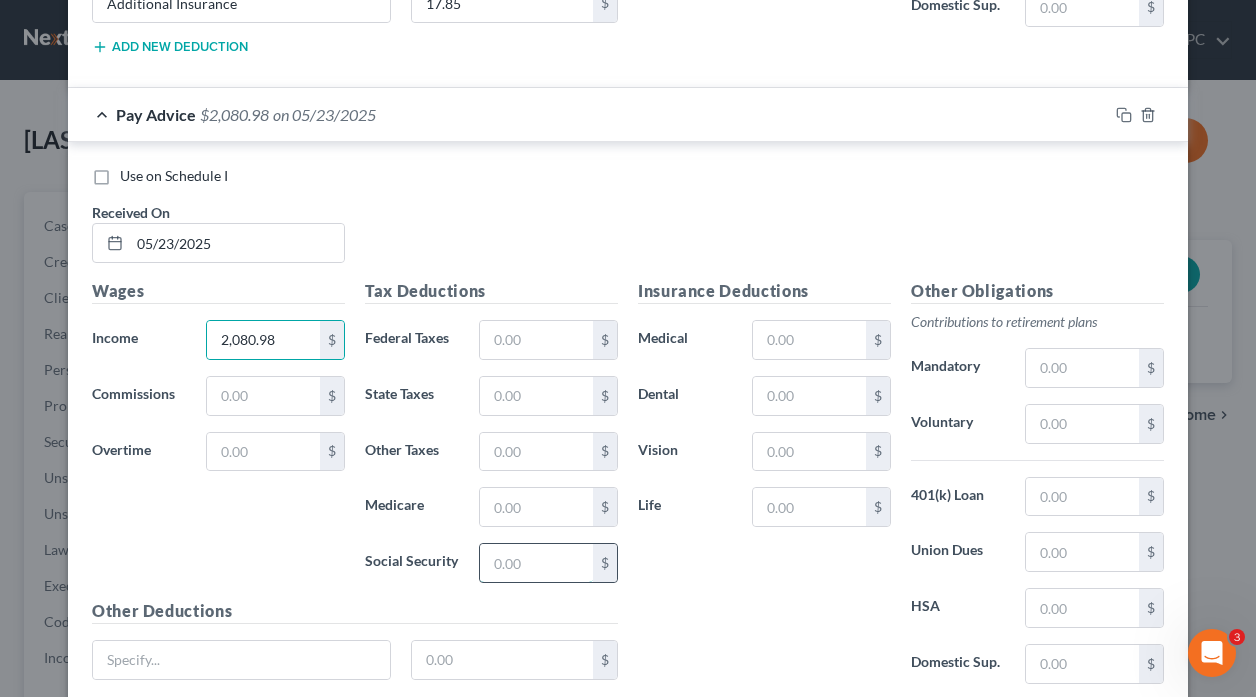 click at bounding box center (536, 563) 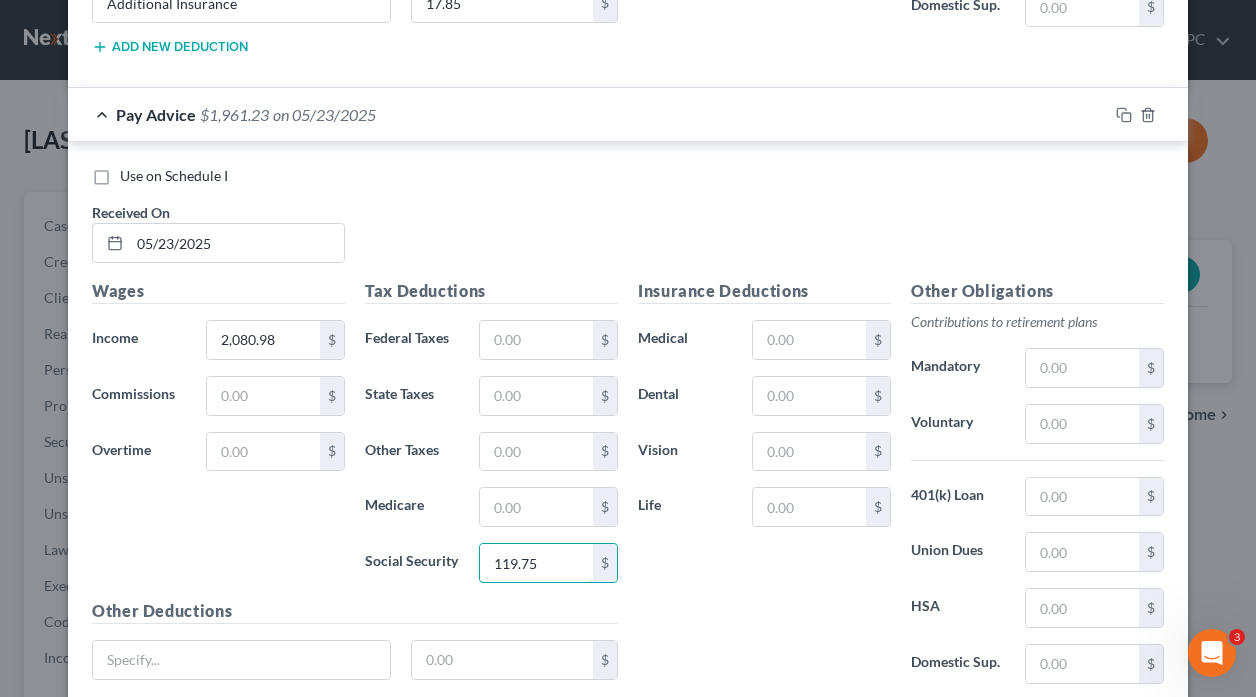 type on "119.75" 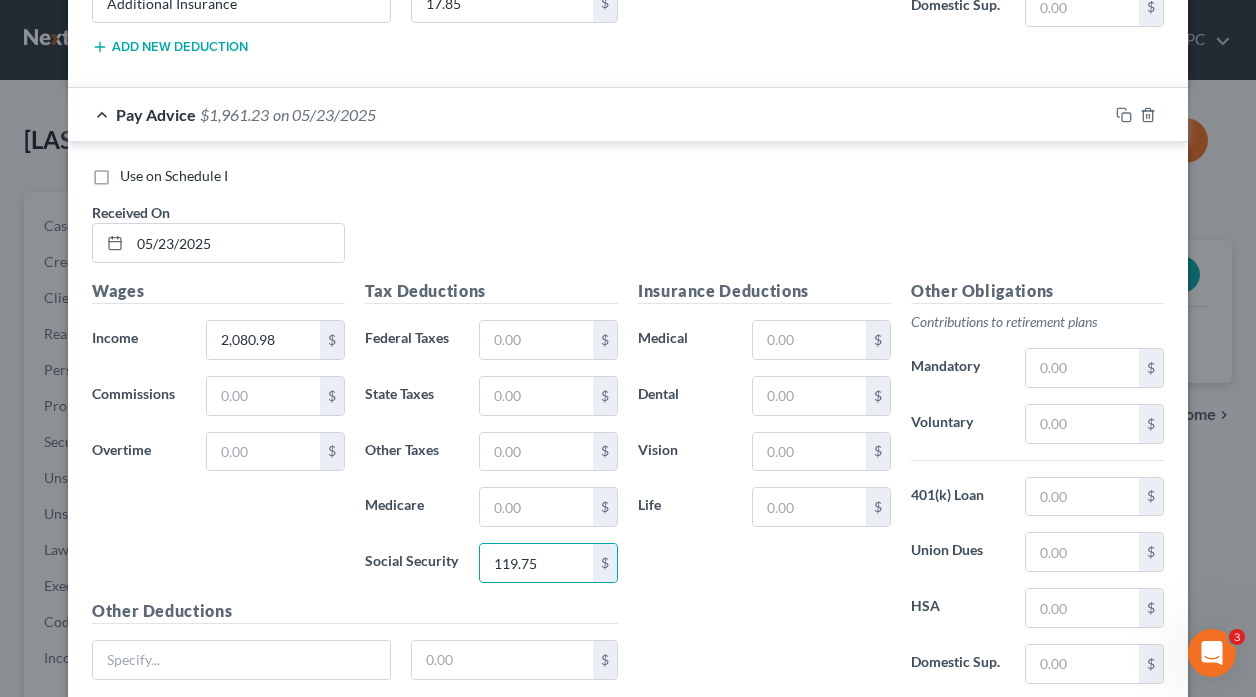 click on "Tax Deductions Federal Taxes $ State Taxes $ Other Taxes $ Medicare $ Social Security 119.75 $" at bounding box center (491, 439) 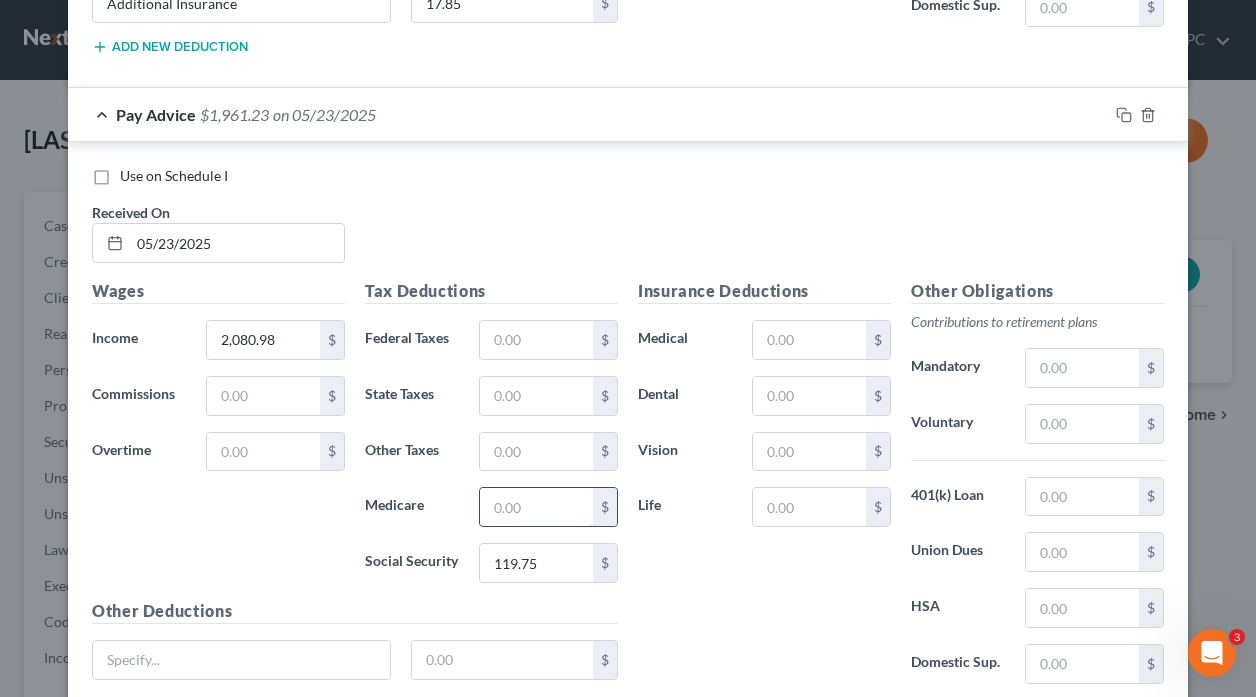 click at bounding box center (536, 507) 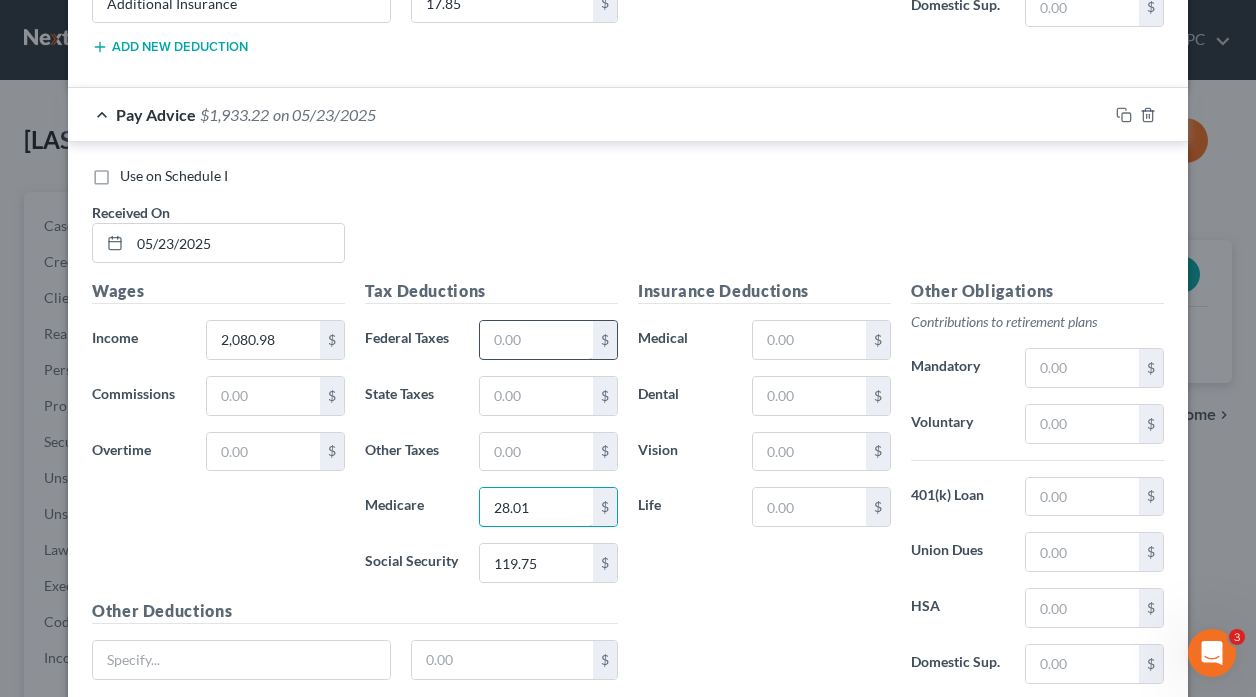 type on "28.01" 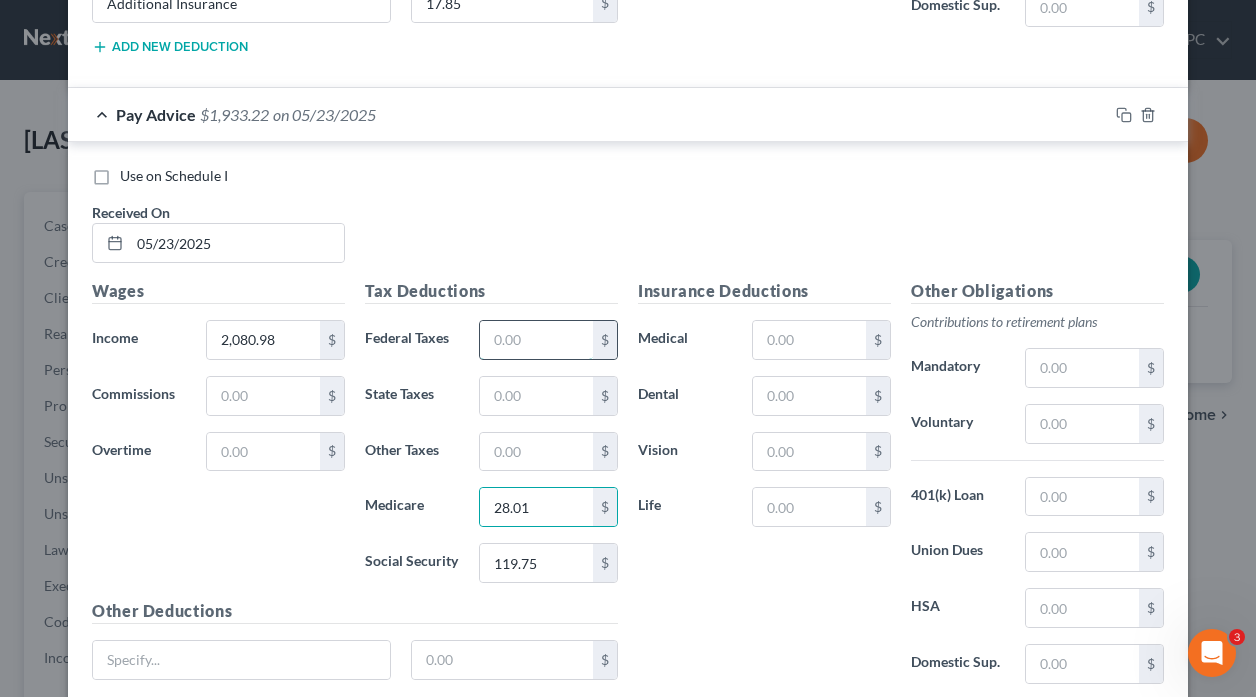 click at bounding box center [536, 340] 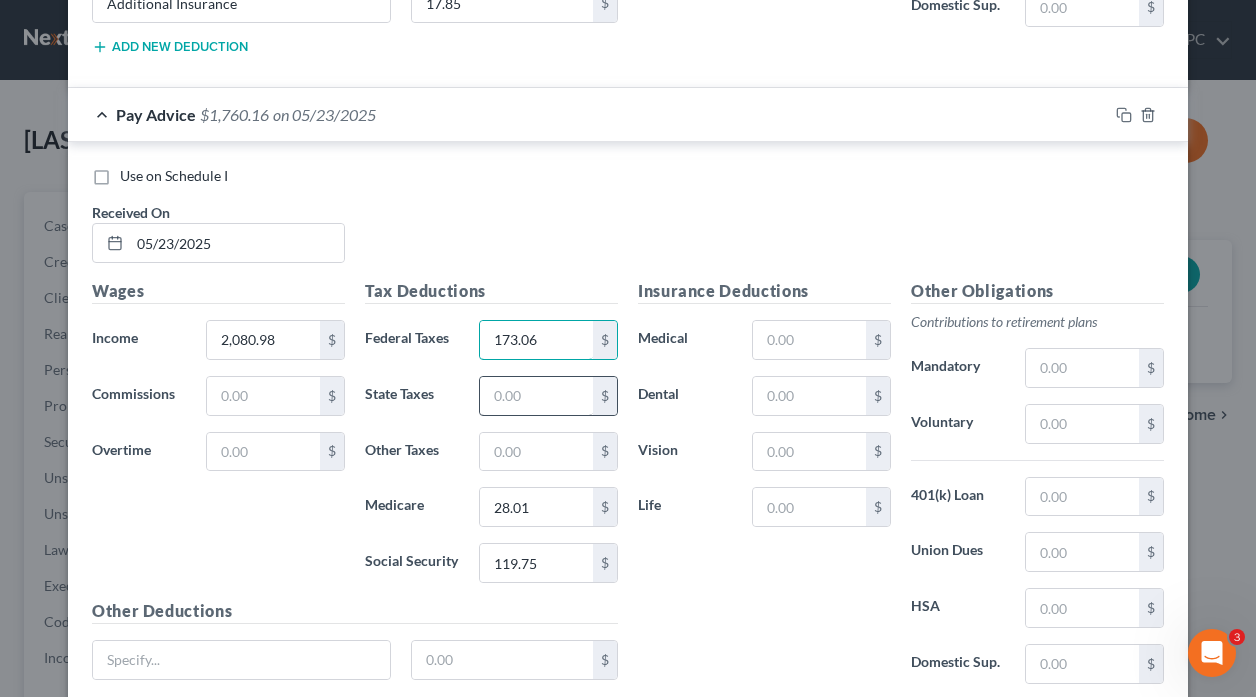 type on "173.06" 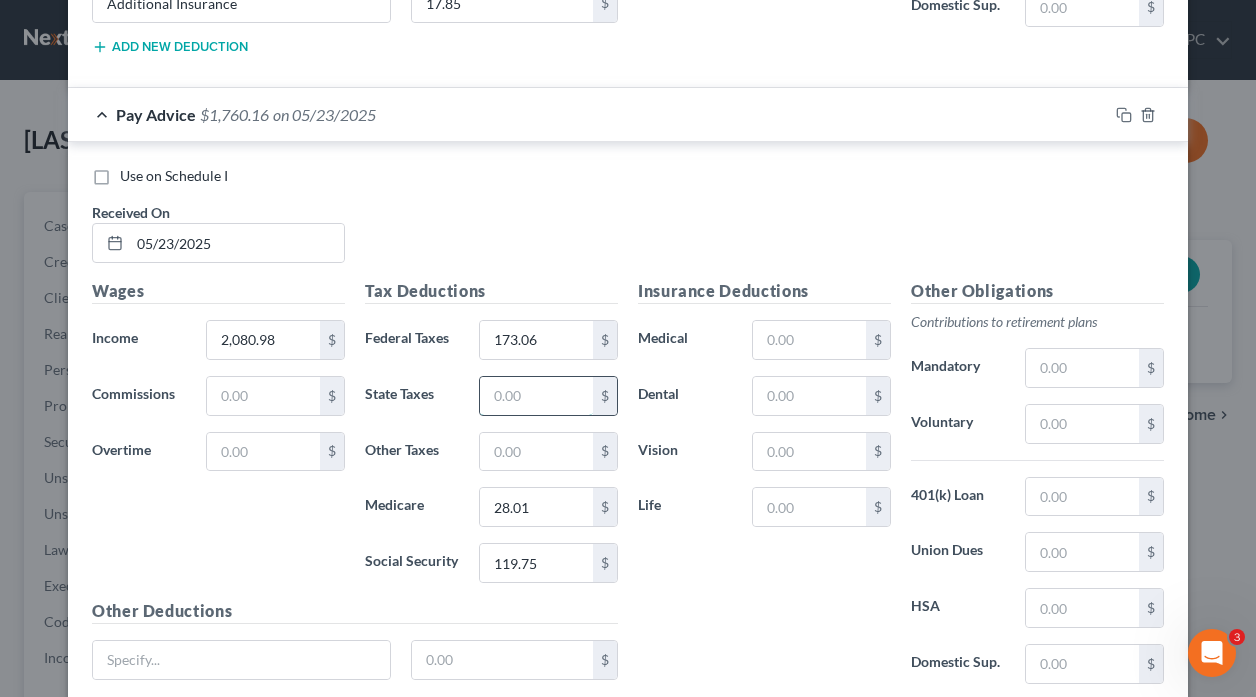 click at bounding box center (536, 396) 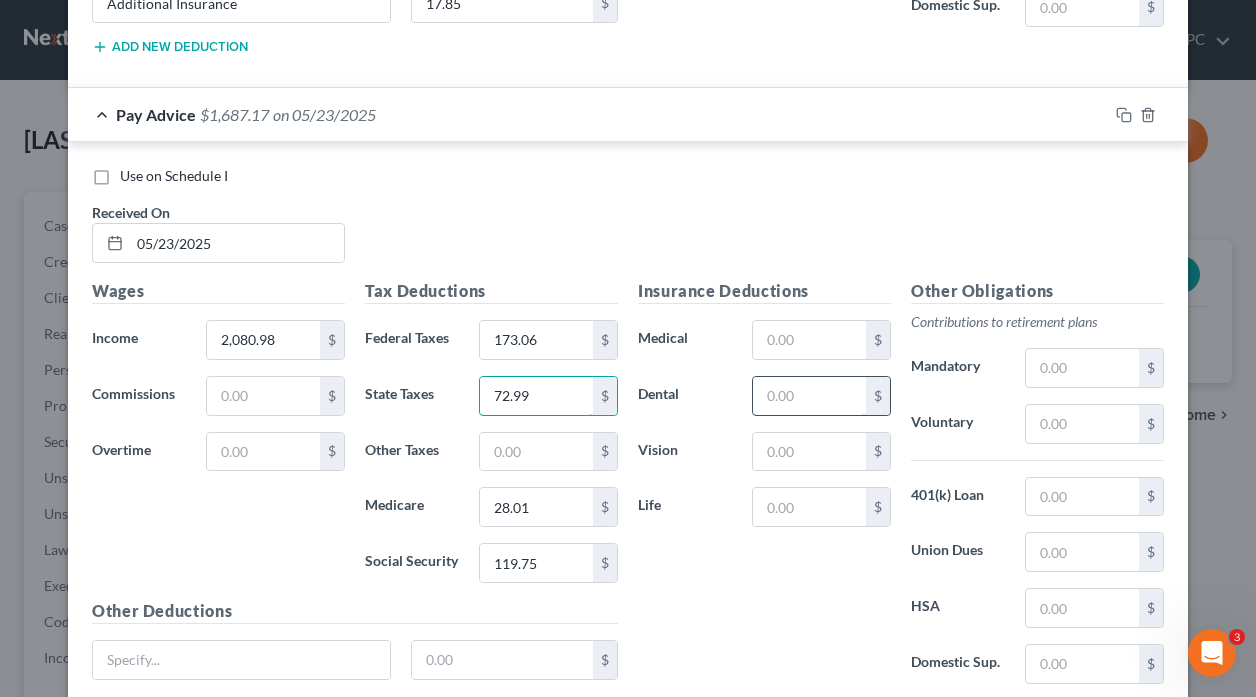 type on "72.99" 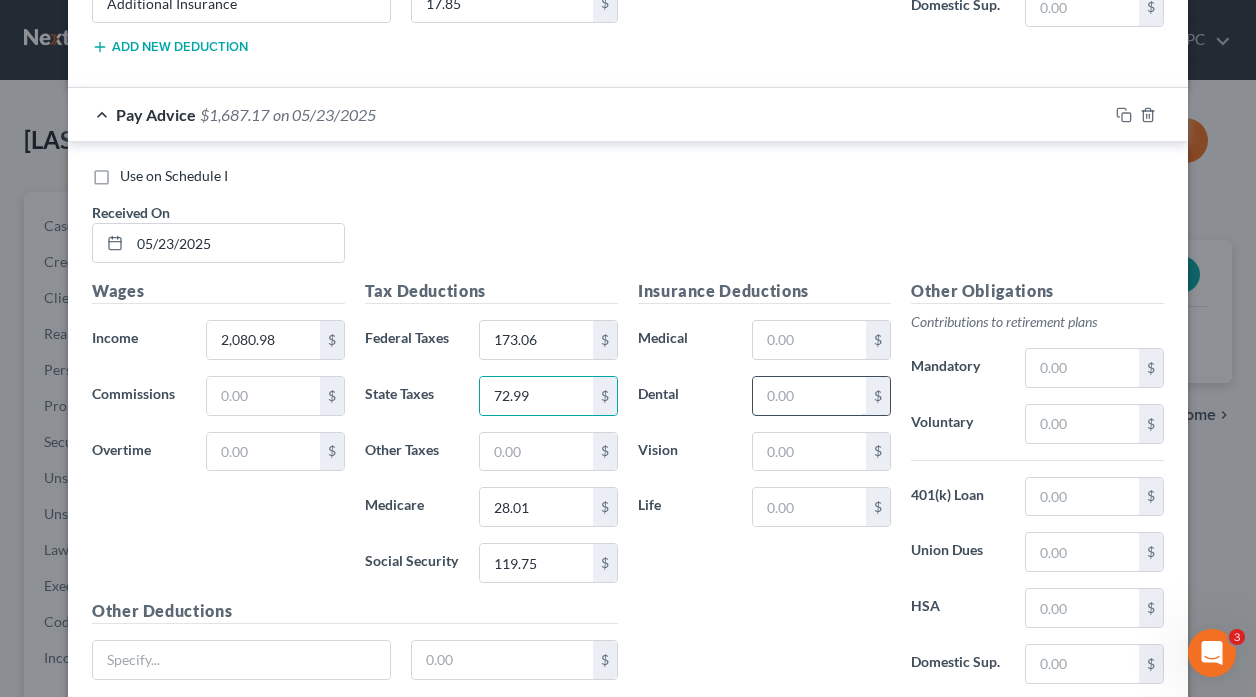 click at bounding box center [809, 396] 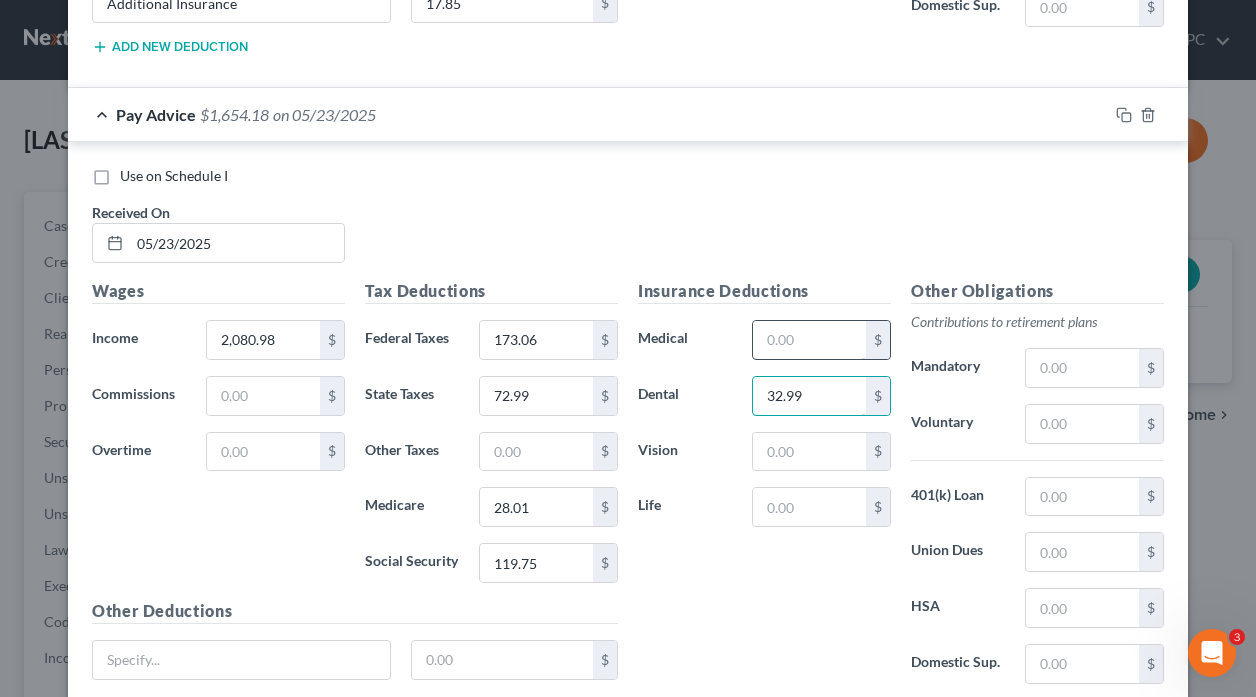 type on "32.99" 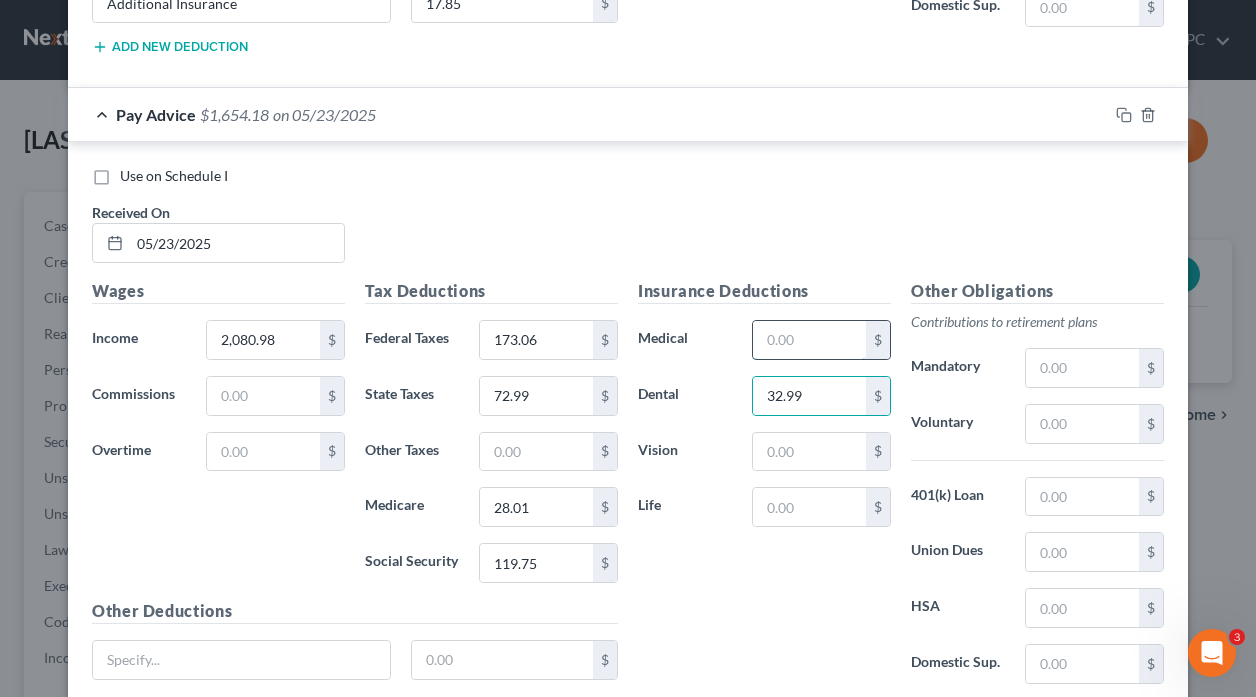 click at bounding box center (809, 340) 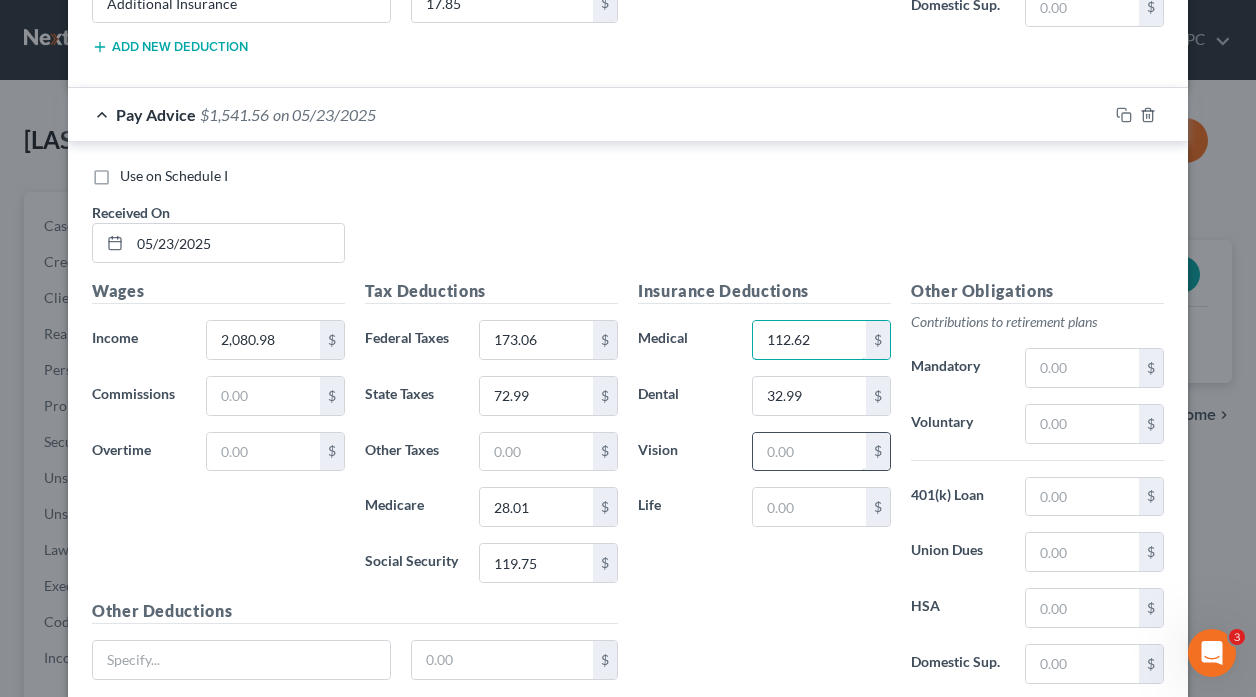 type on "112.62" 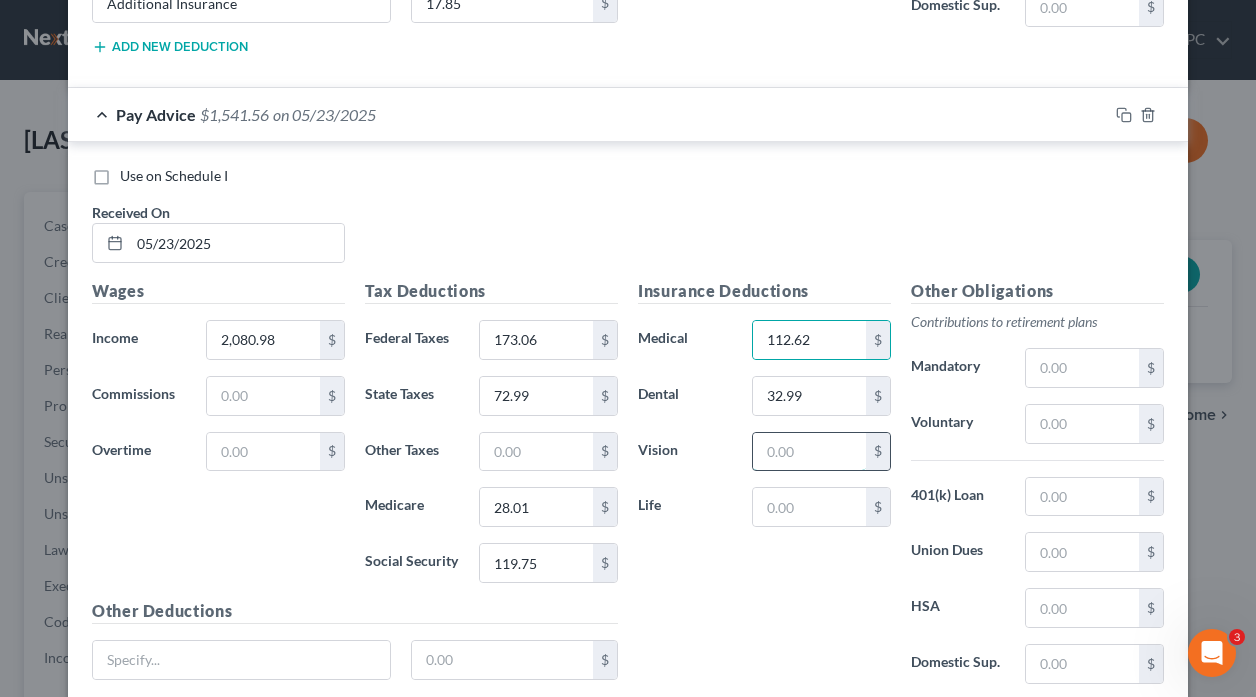 click at bounding box center (809, 452) 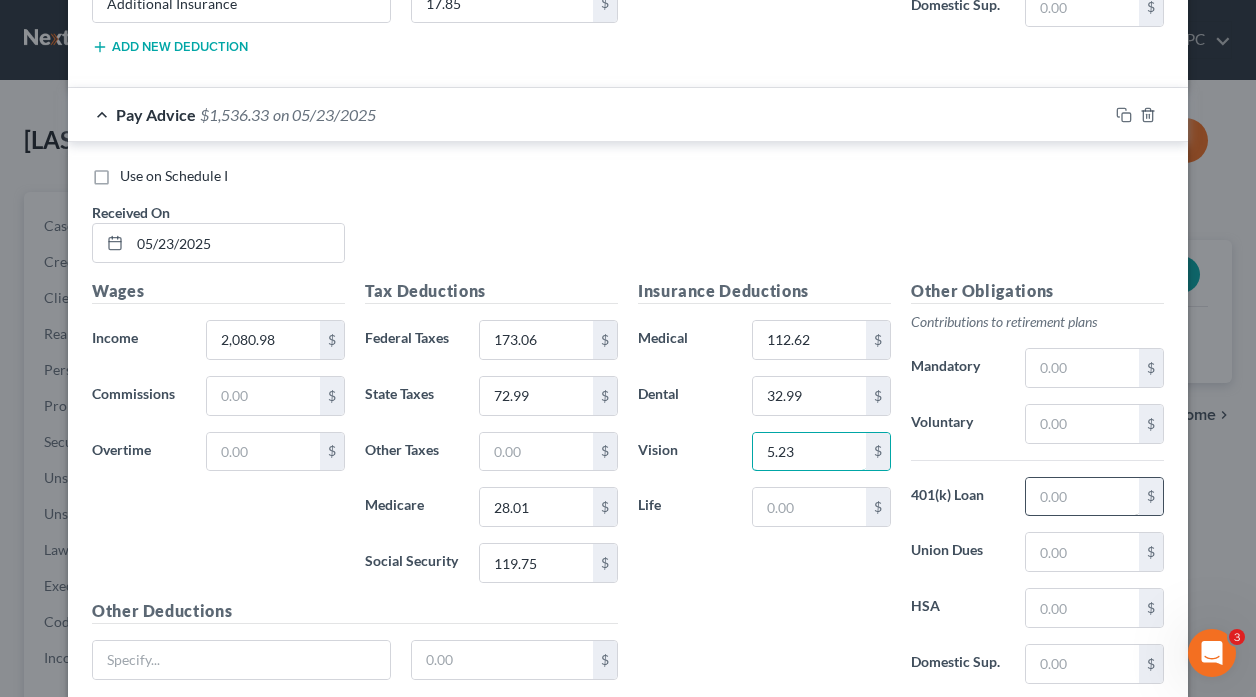 type on "5.23" 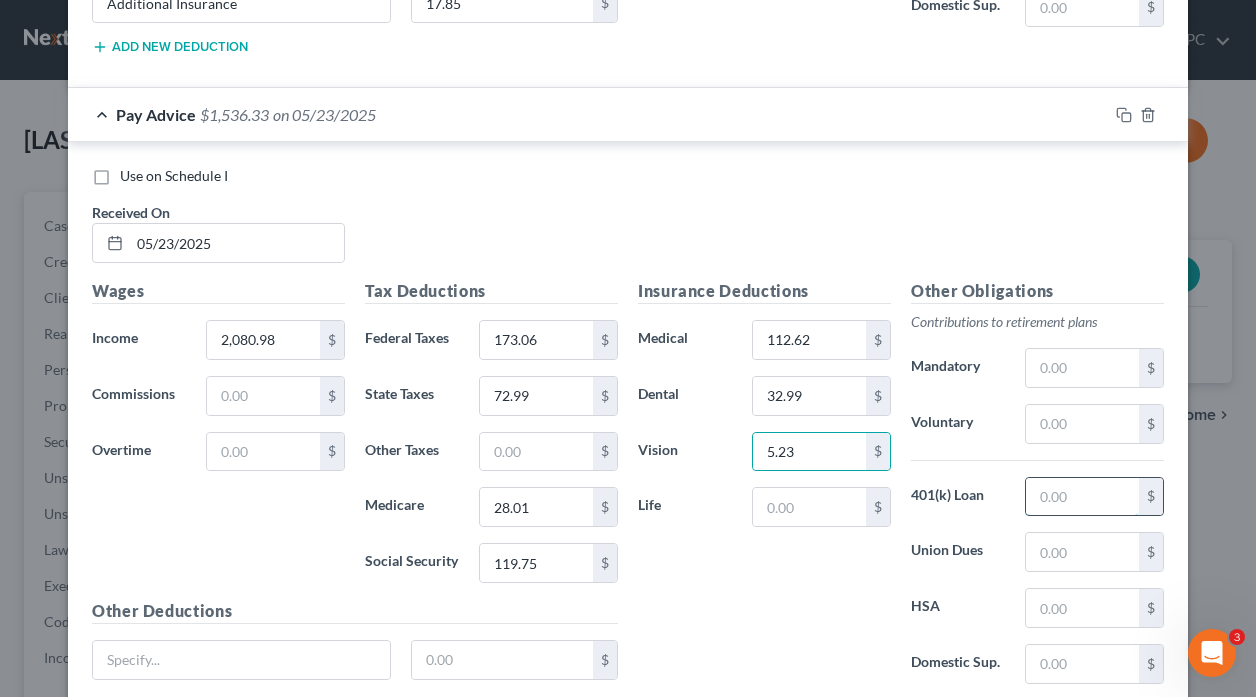 click at bounding box center (1082, 497) 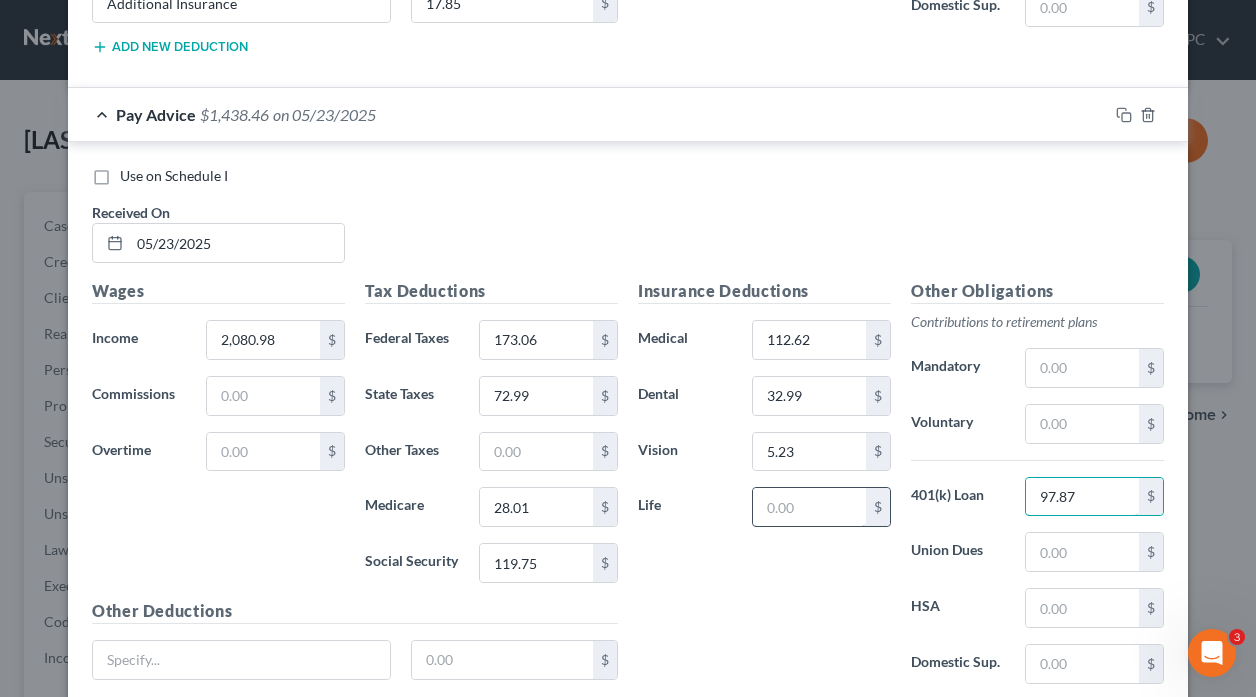 type on "97.87" 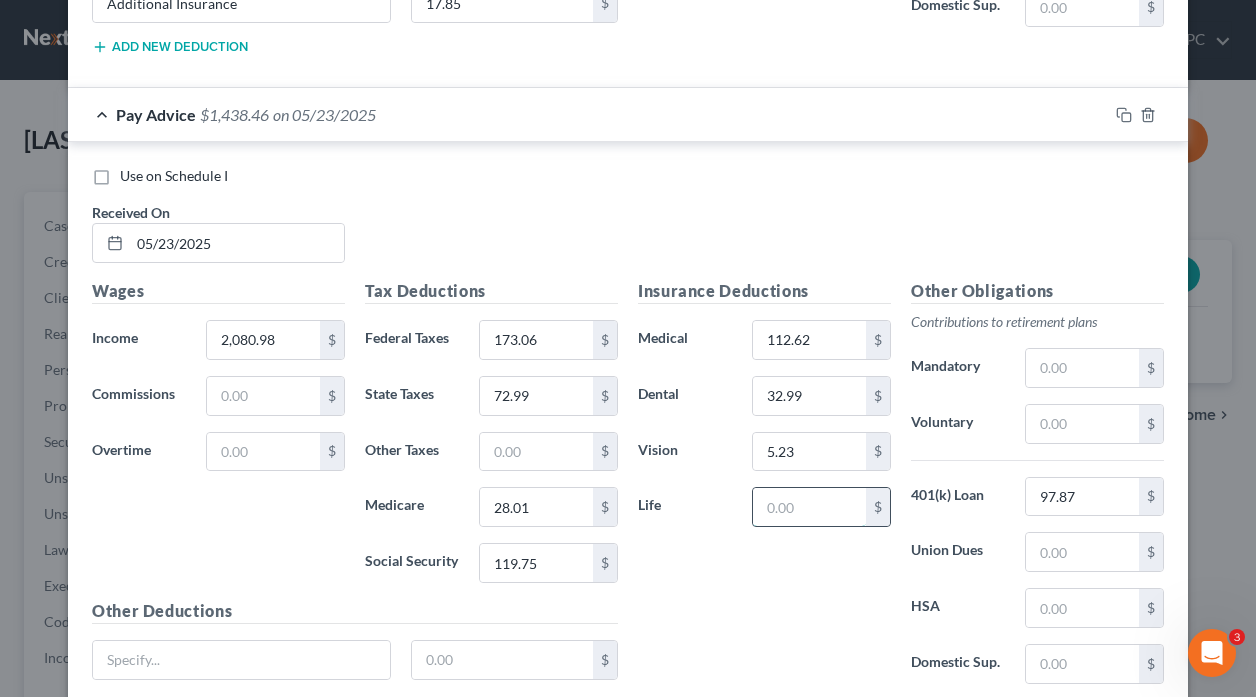 click at bounding box center (809, 507) 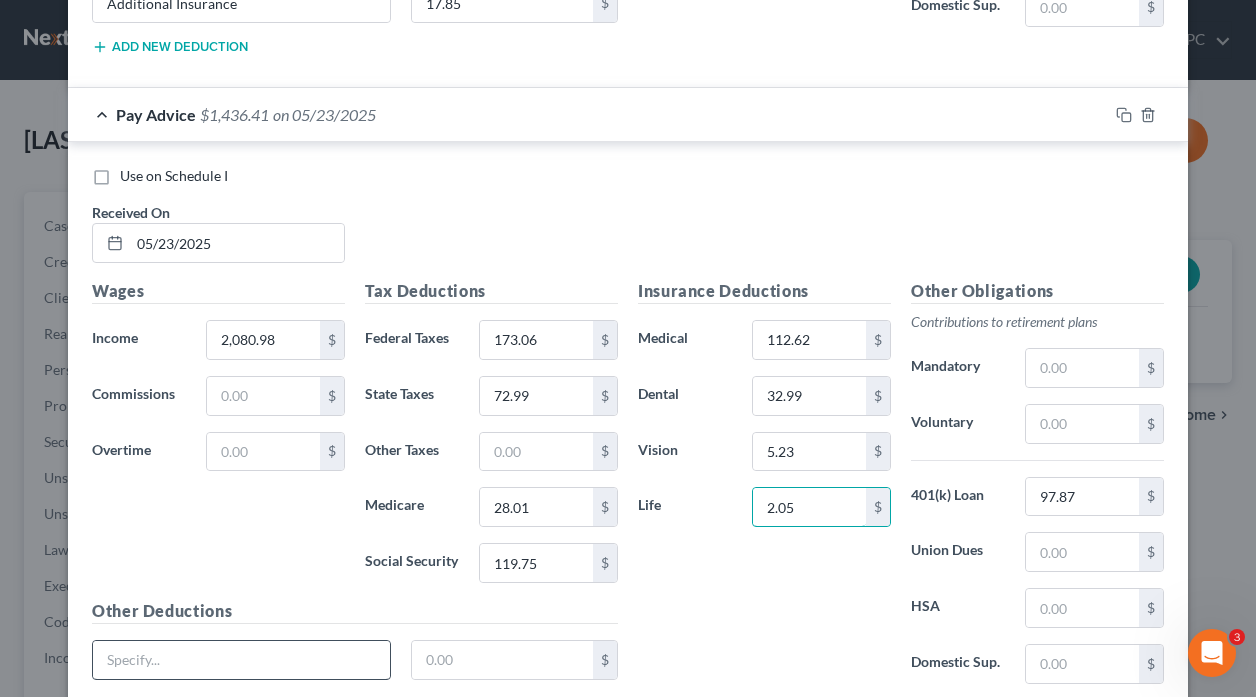 type on "2.05" 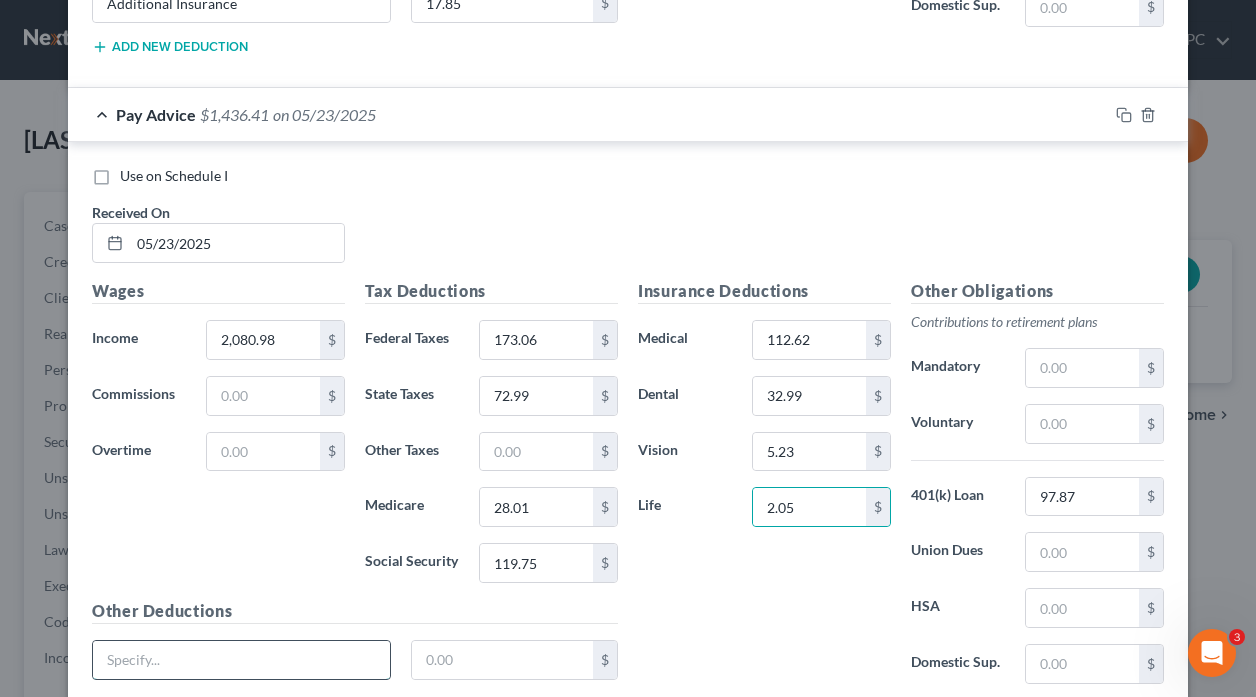 drag, startPoint x: 235, startPoint y: 659, endPoint x: 237, endPoint y: 647, distance: 12.165525 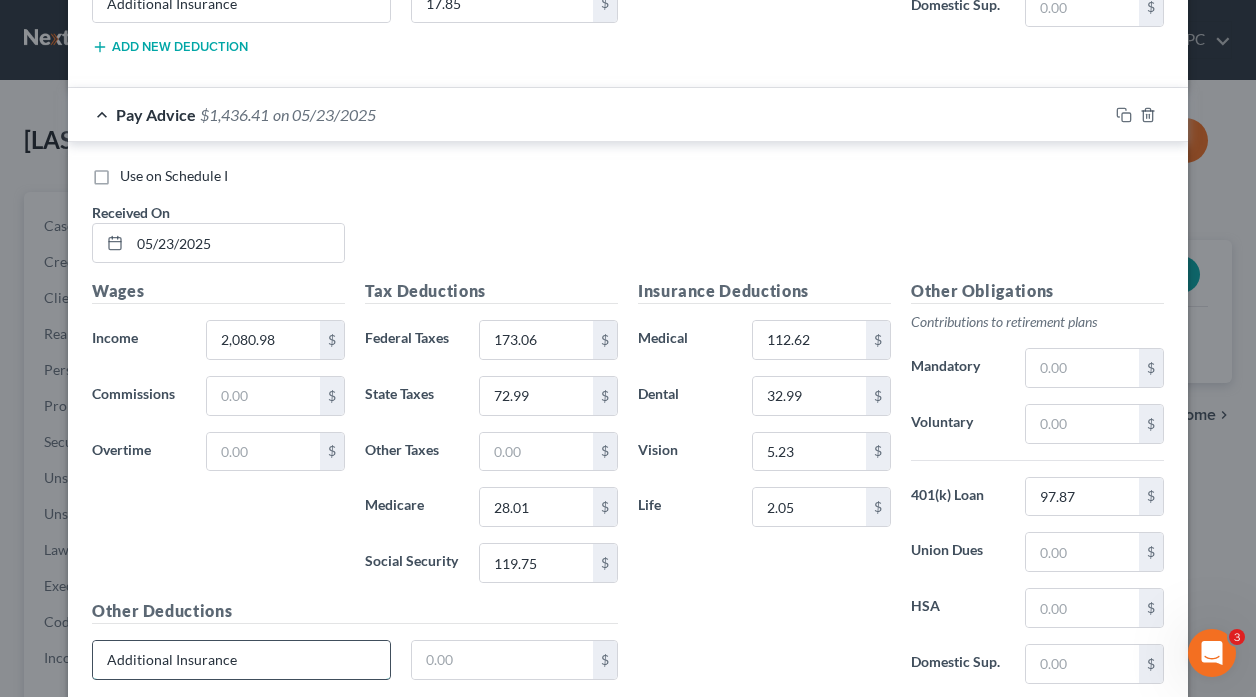 type on "Additional Insurance" 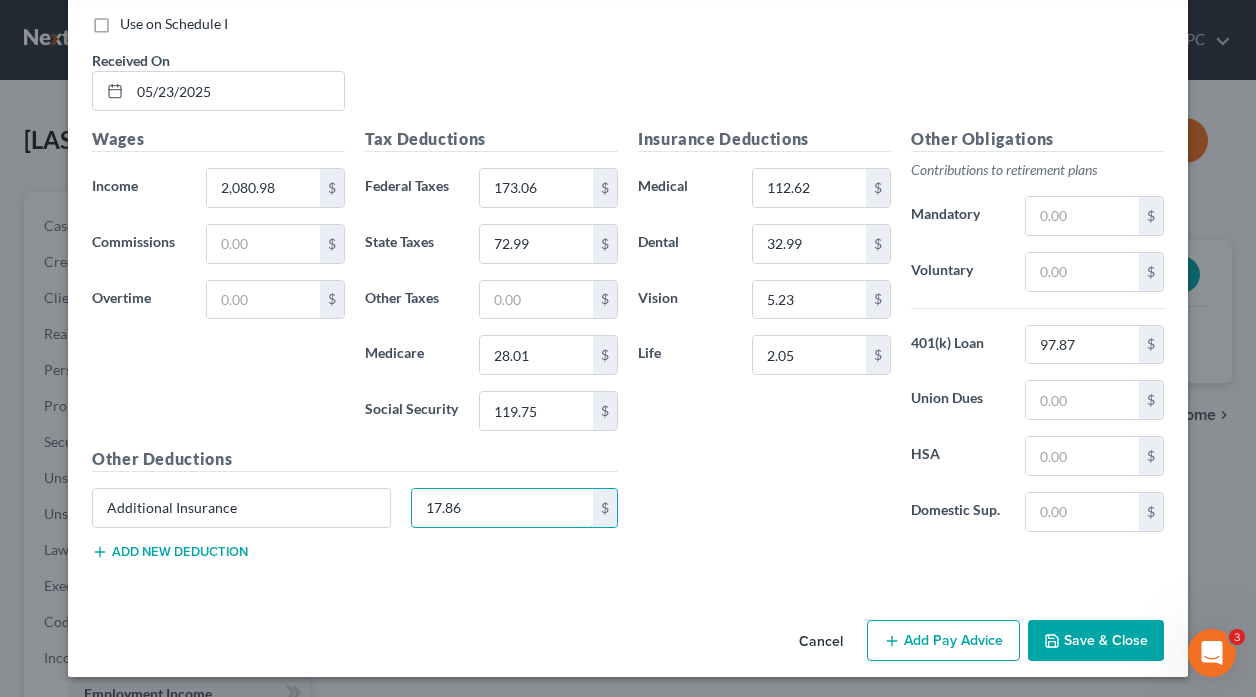 scroll, scrollTop: 5569, scrollLeft: 0, axis: vertical 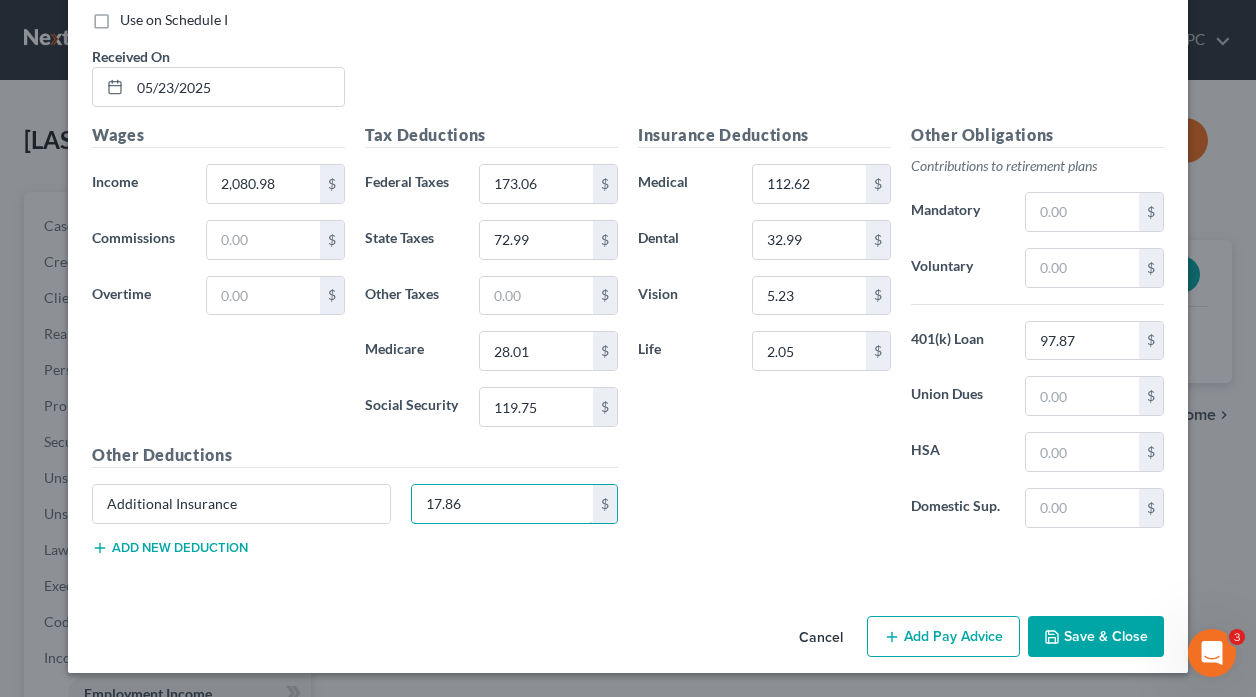 type on "17.86" 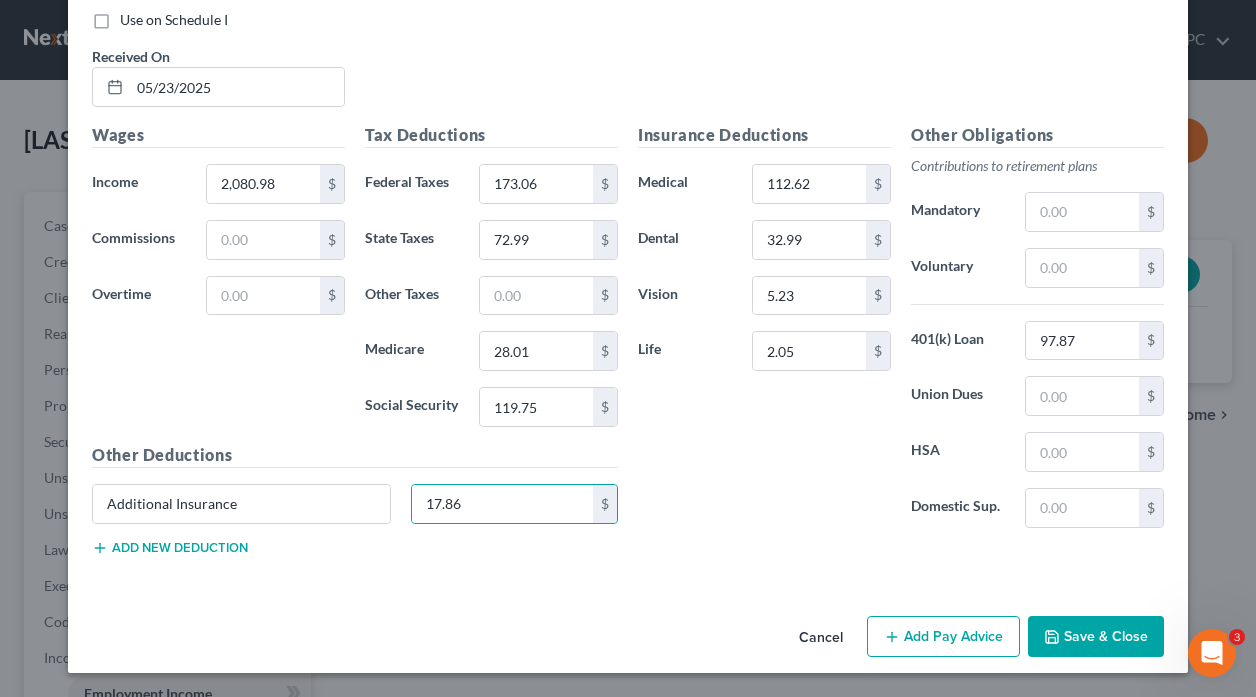 click on "Add Pay Advice" at bounding box center [943, 637] 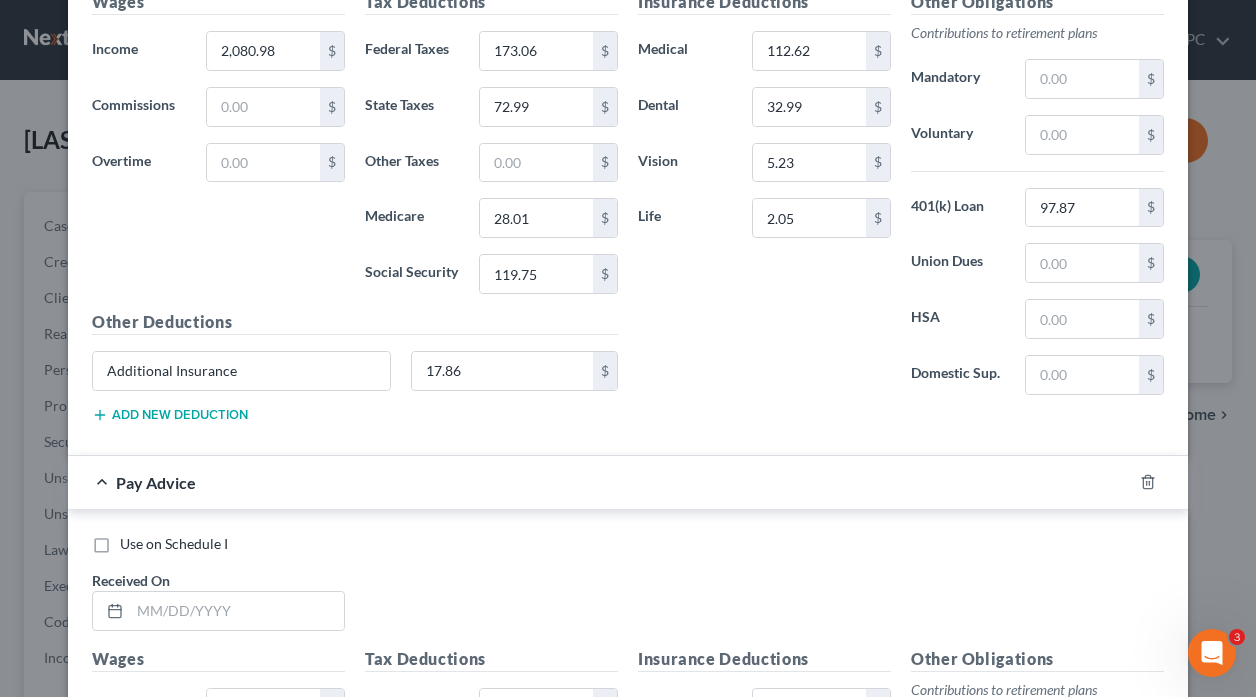 scroll, scrollTop: 6069, scrollLeft: 0, axis: vertical 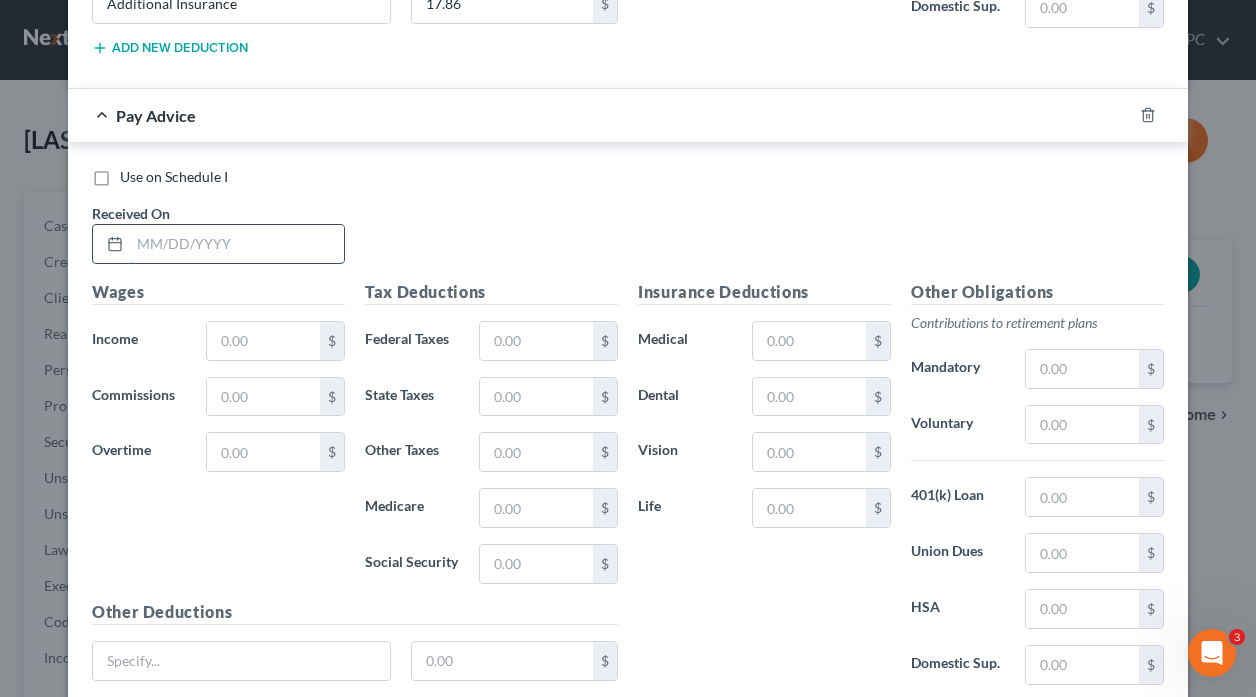 click at bounding box center (237, 244) 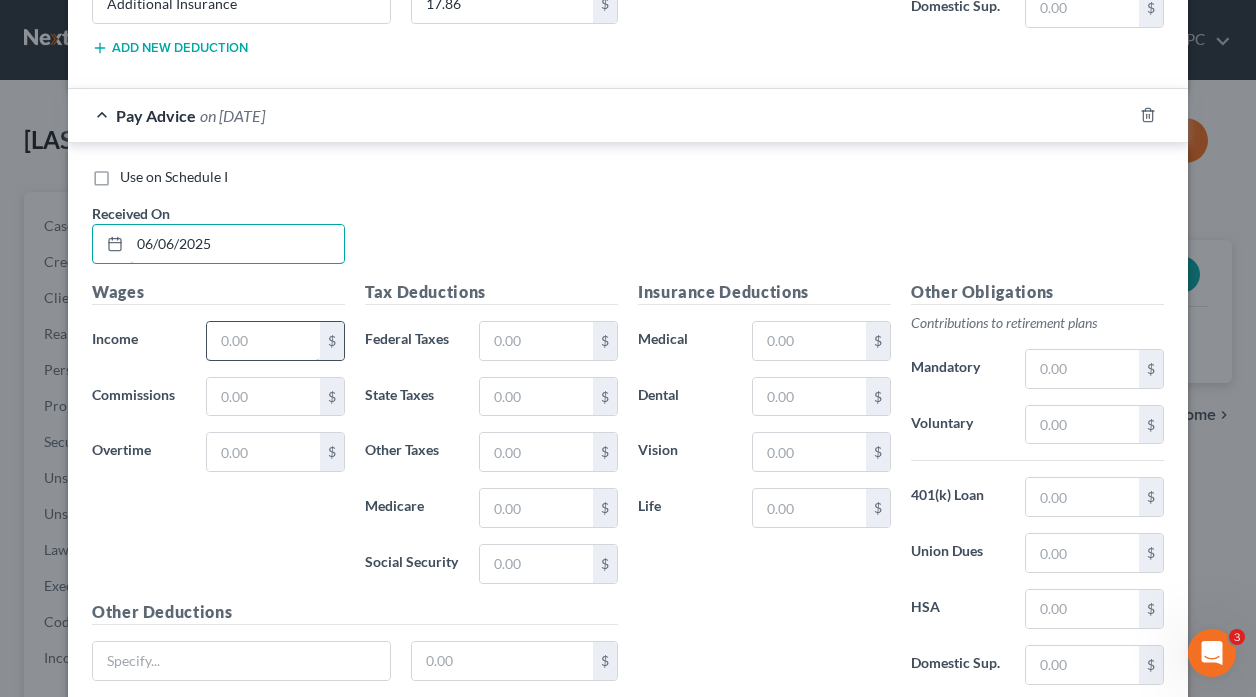 type on "06/06/2025" 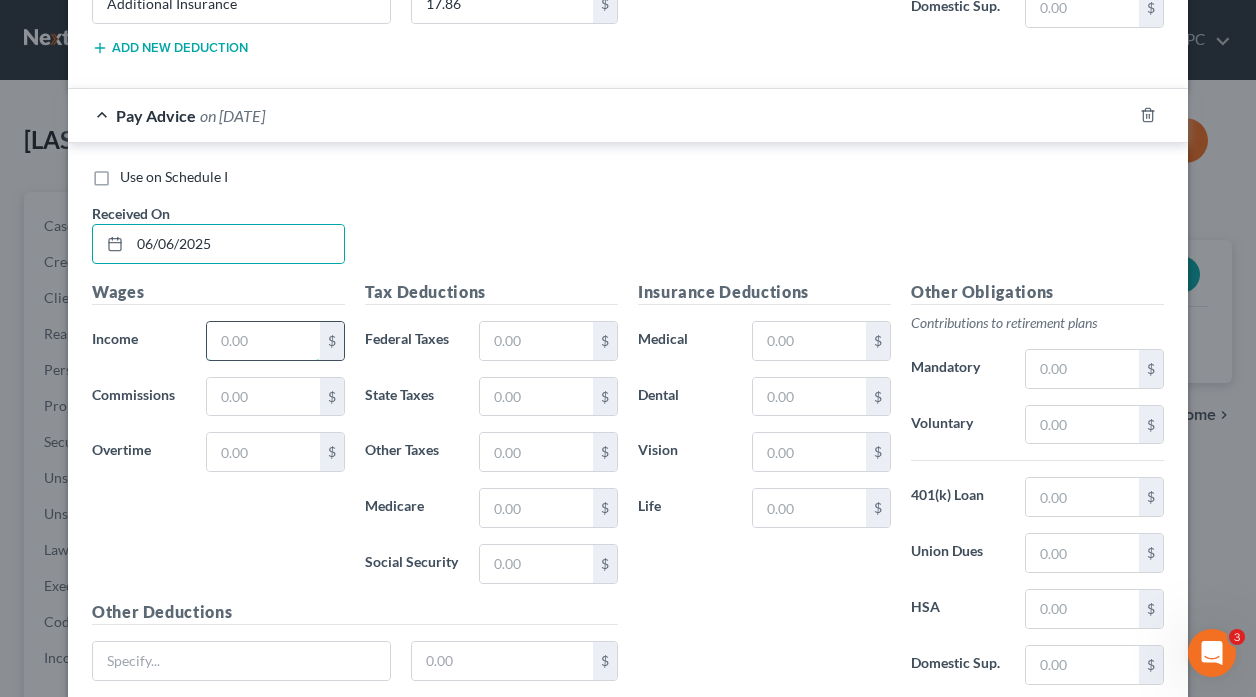 click at bounding box center [263, 341] 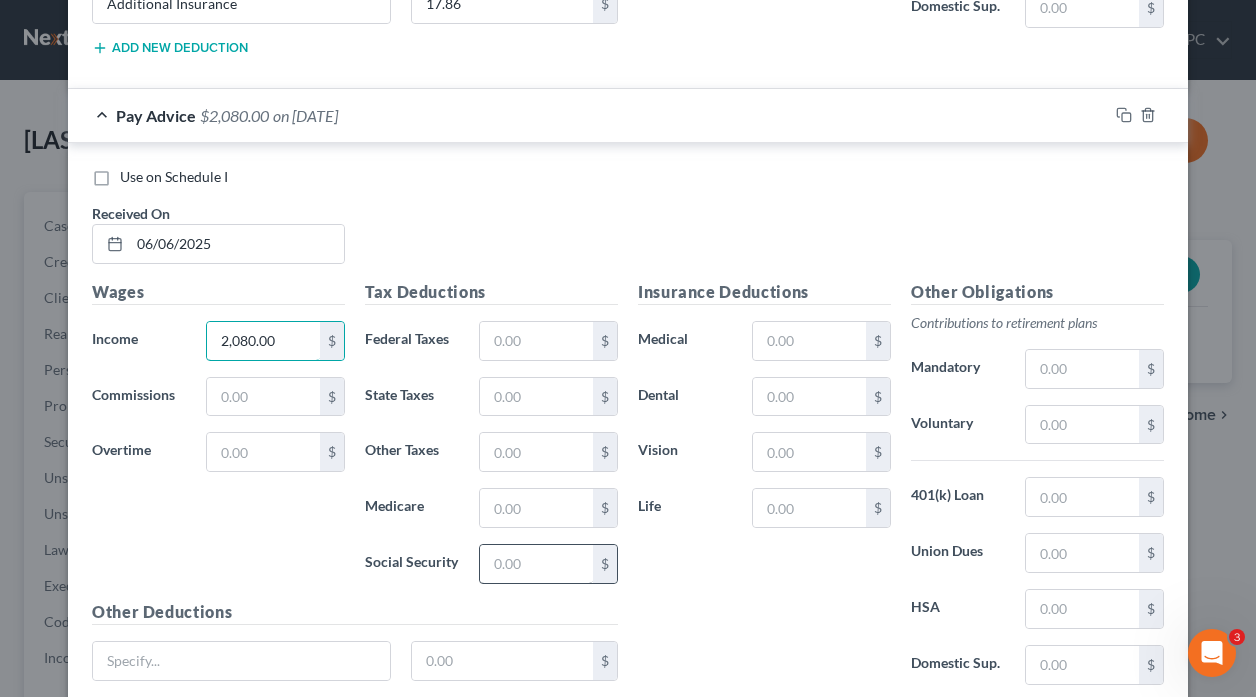 type on "2,080.00" 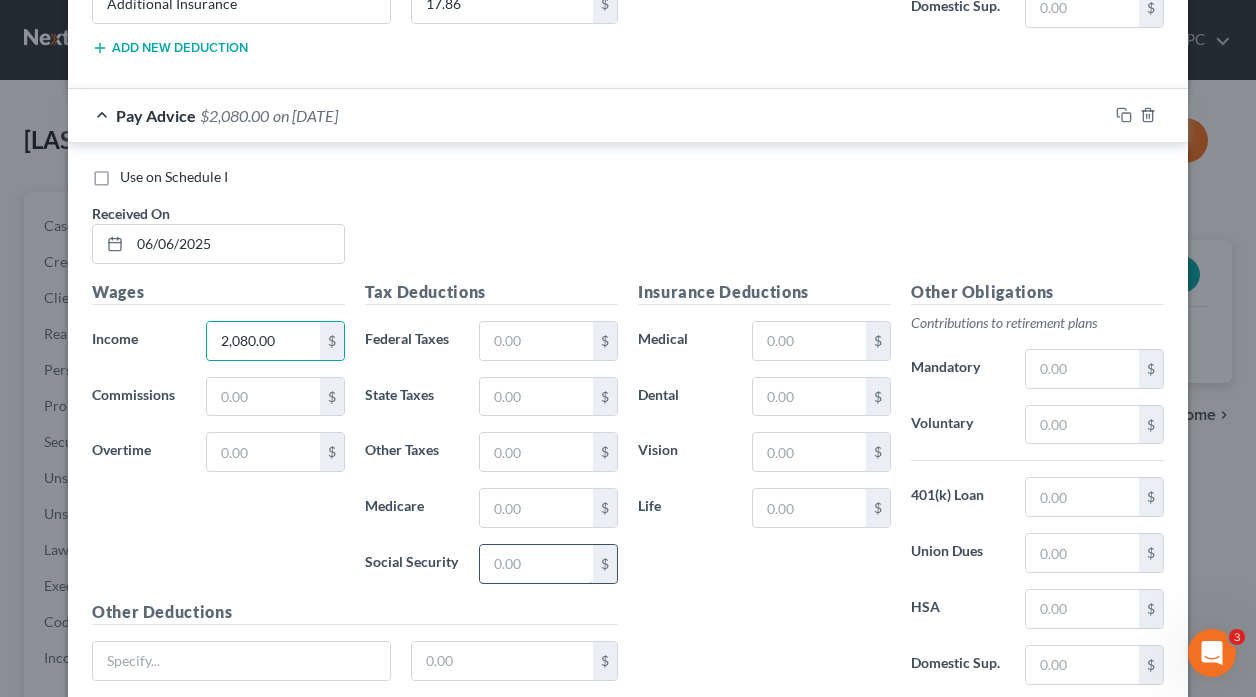 click at bounding box center [536, 564] 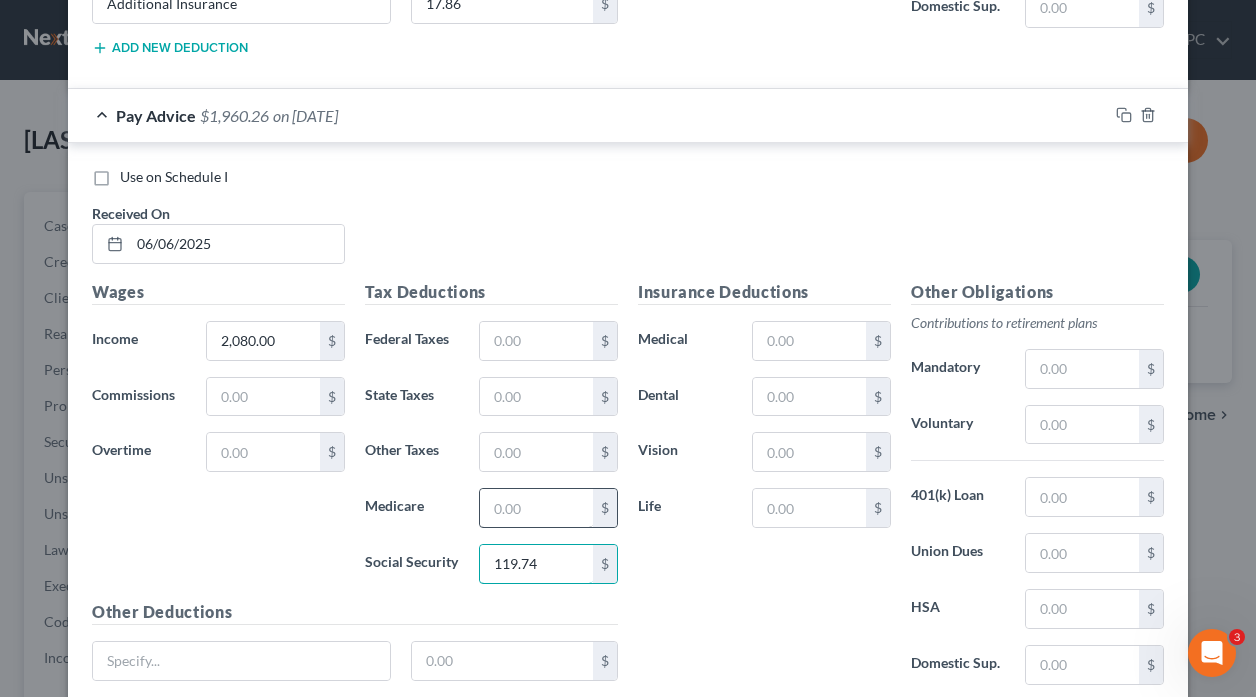 type on "119.74" 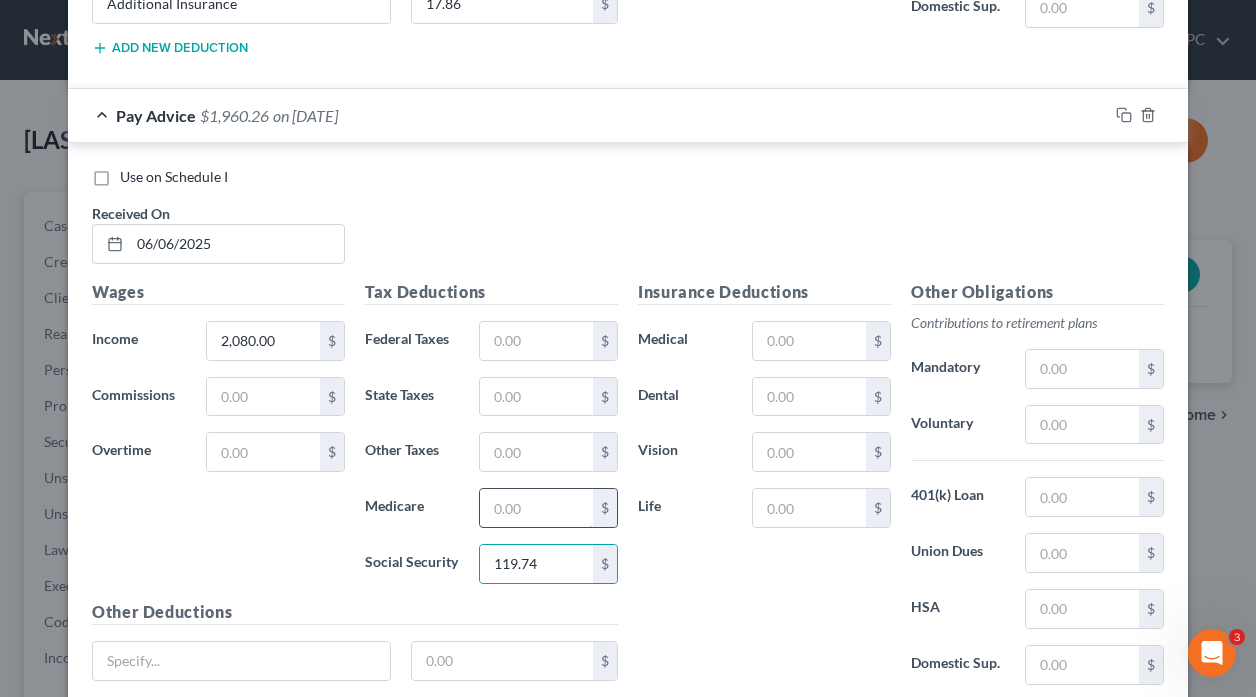 click at bounding box center [536, 508] 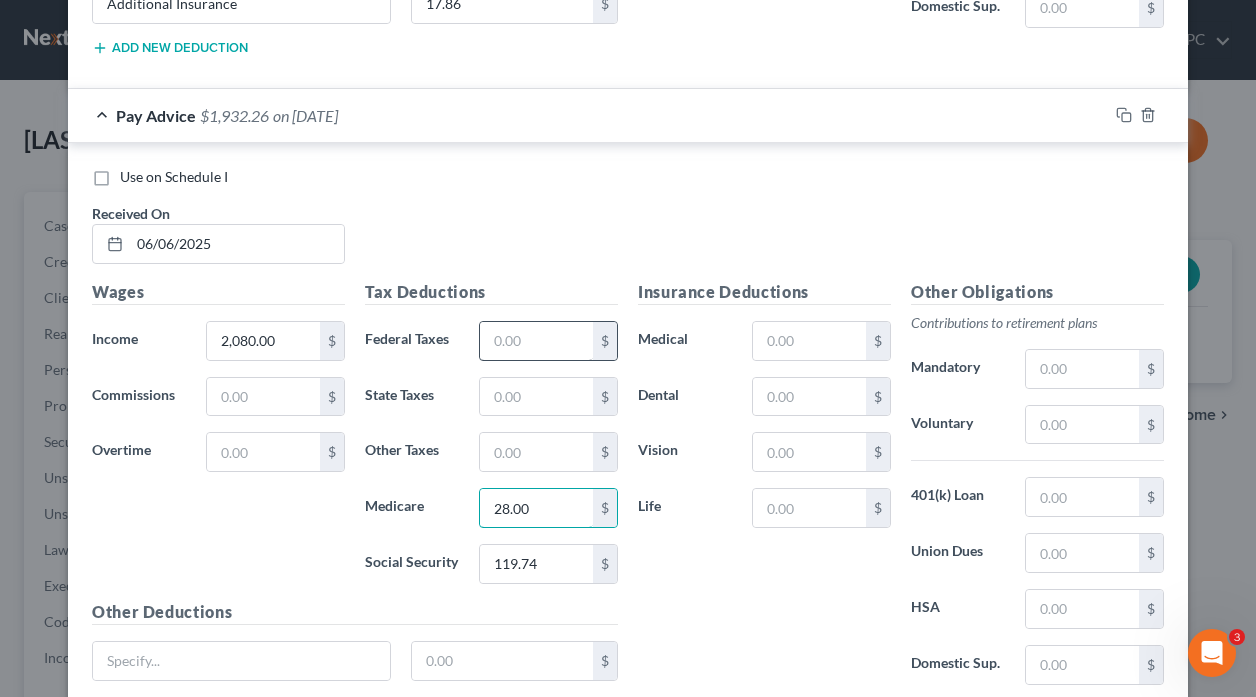 type on "28.00" 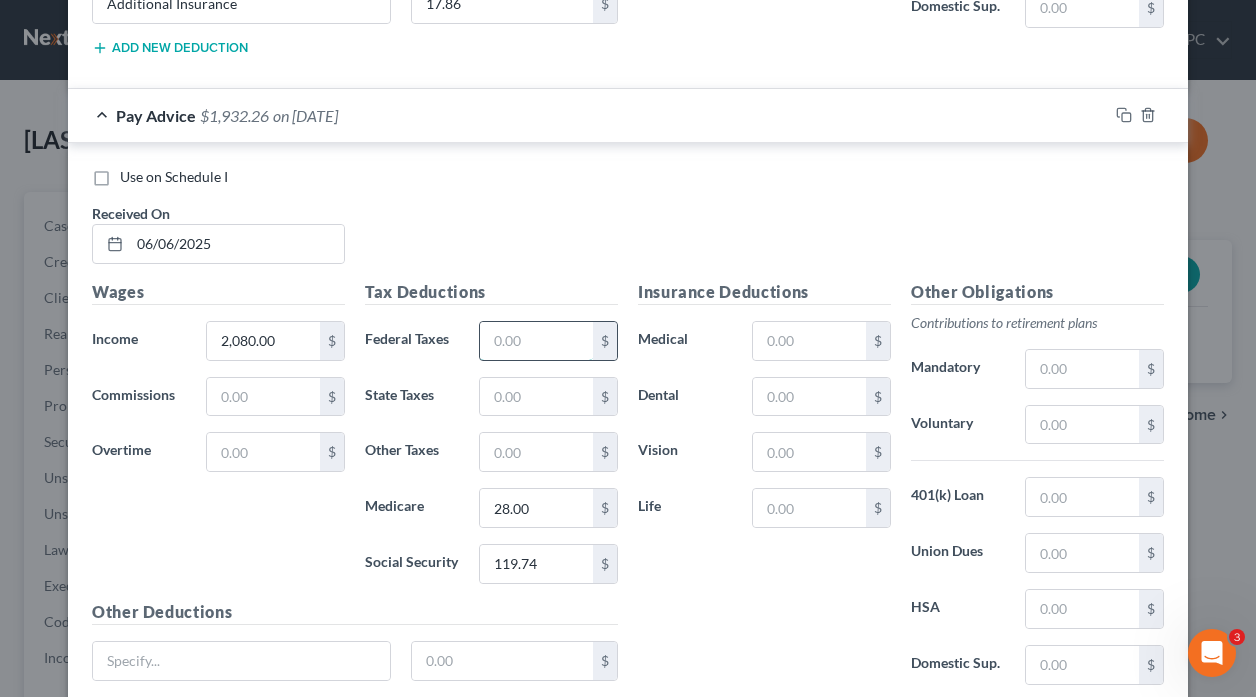 click at bounding box center [536, 341] 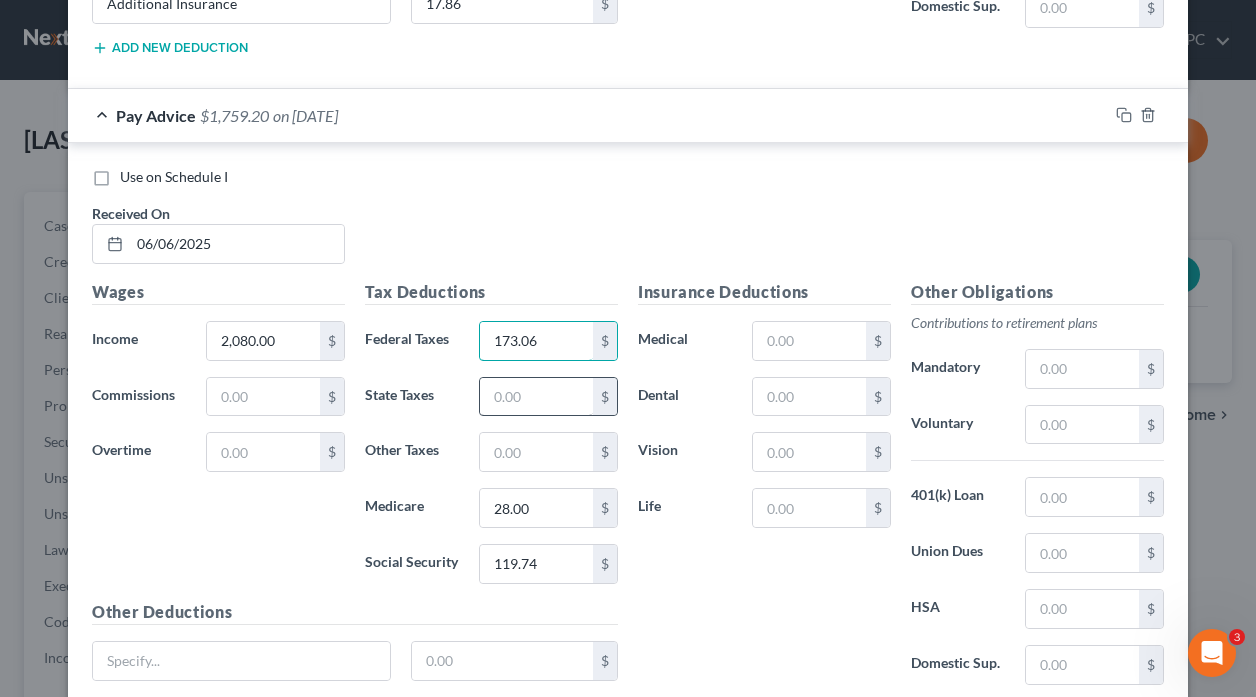 type on "173.06" 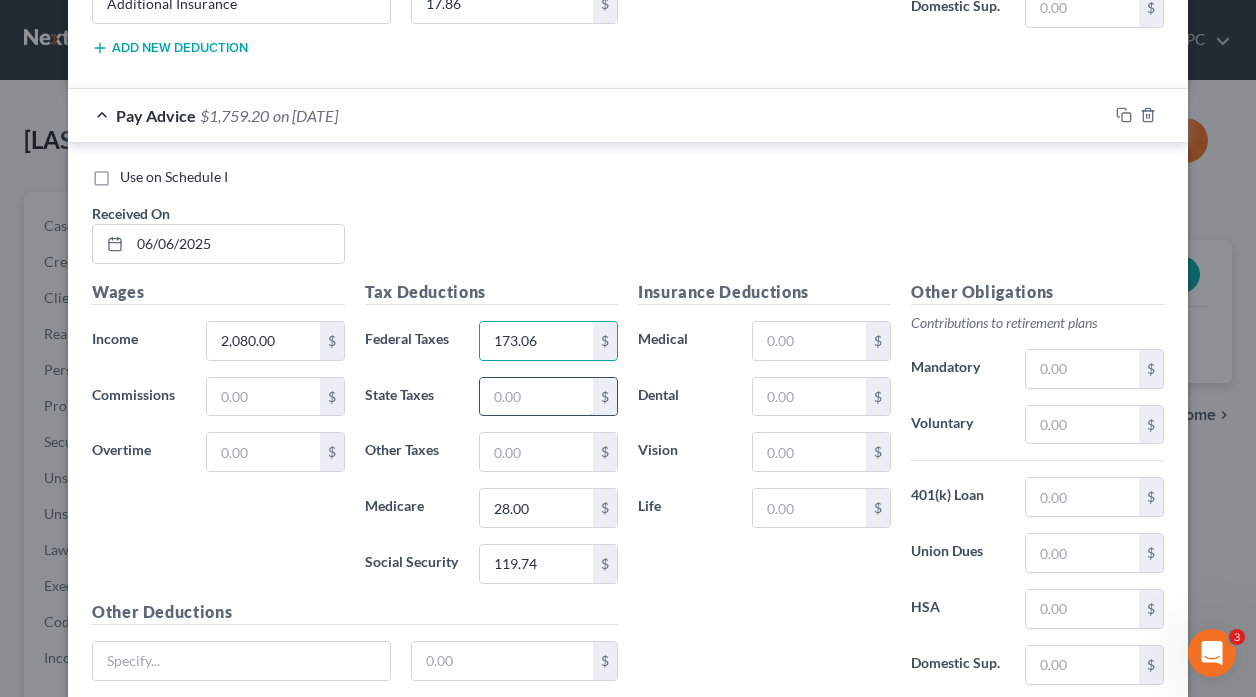 click at bounding box center (536, 397) 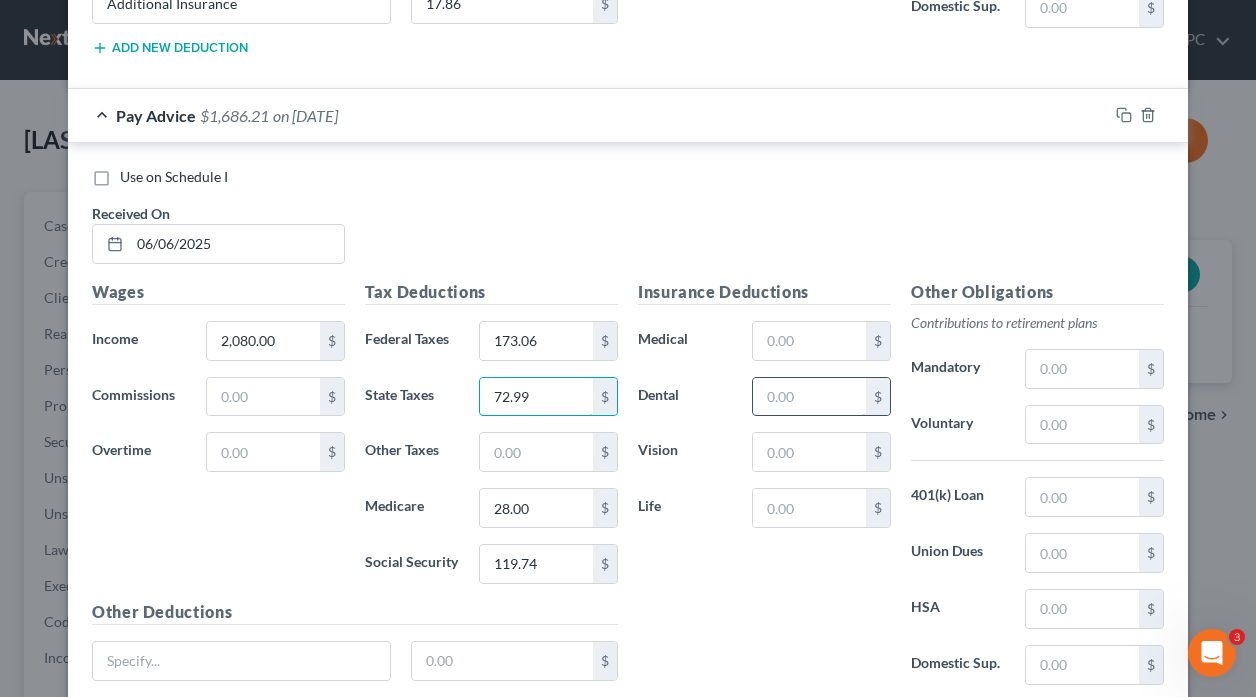 type on "72.99" 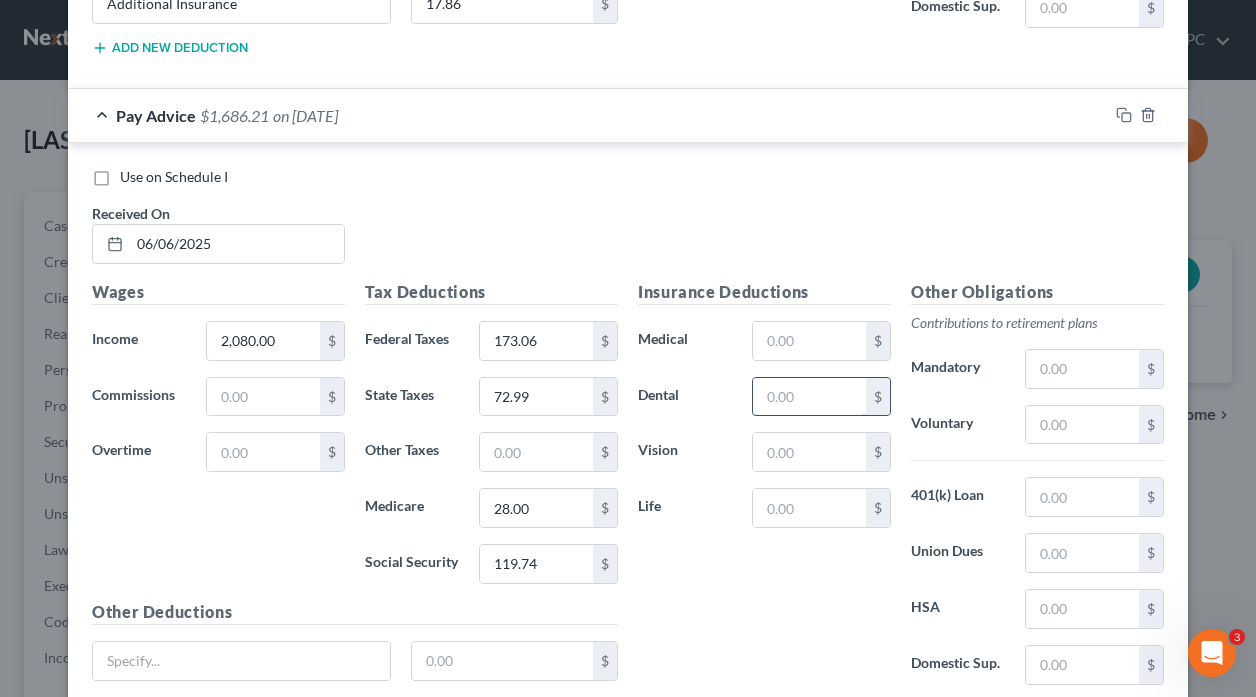 click at bounding box center [809, 397] 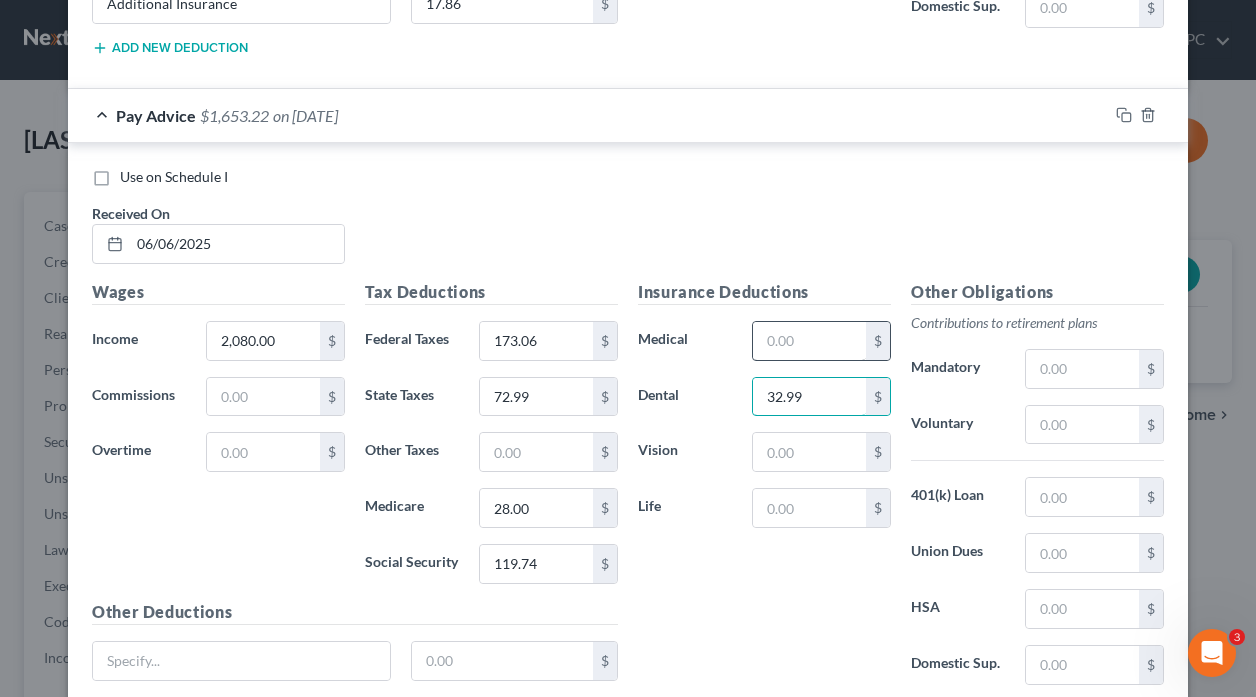 type on "32.99" 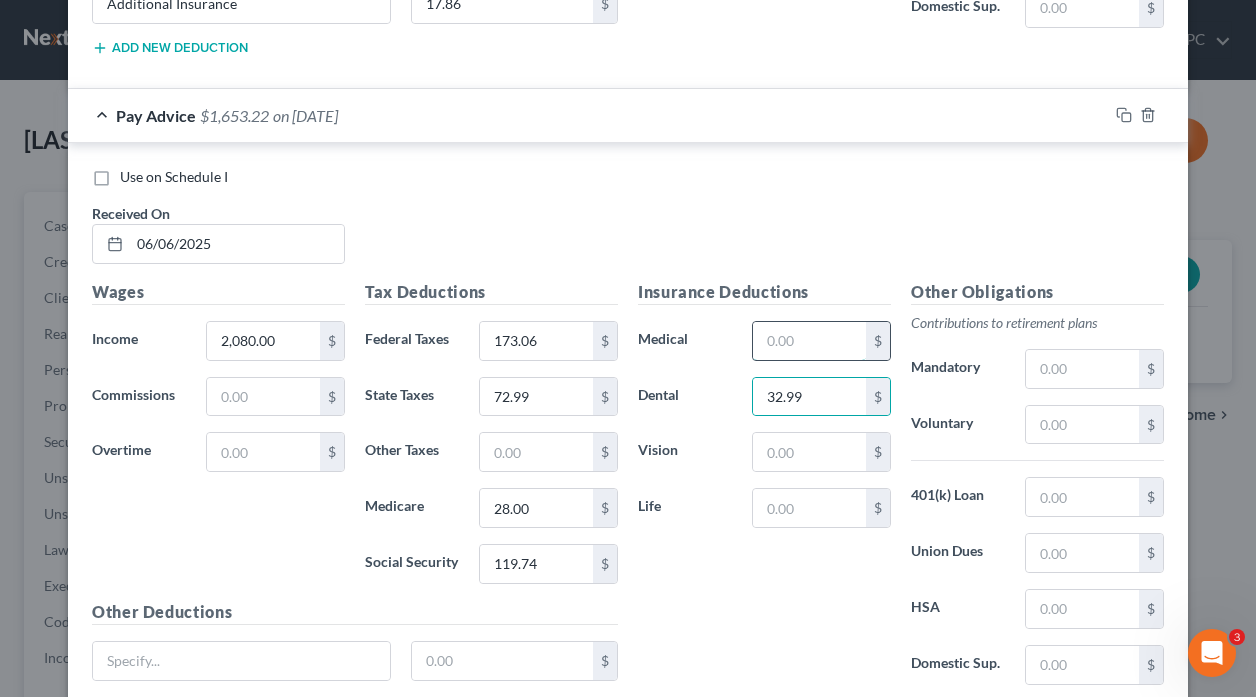click at bounding box center [809, 341] 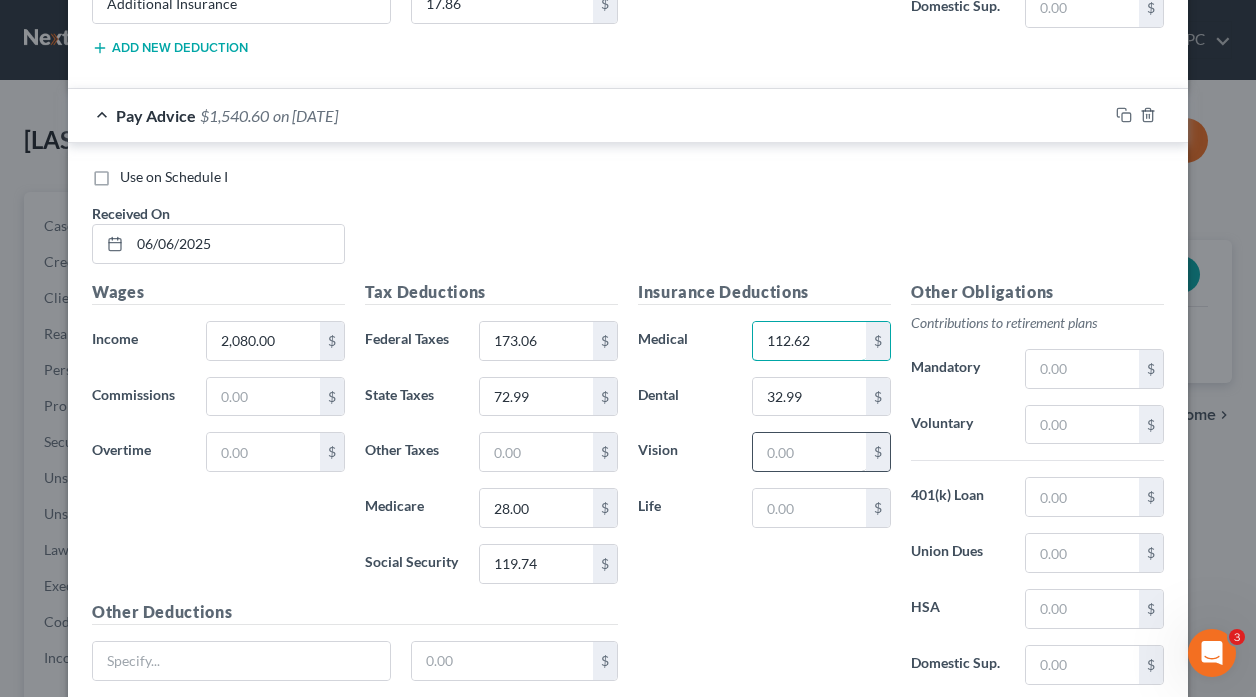 type on "112.62" 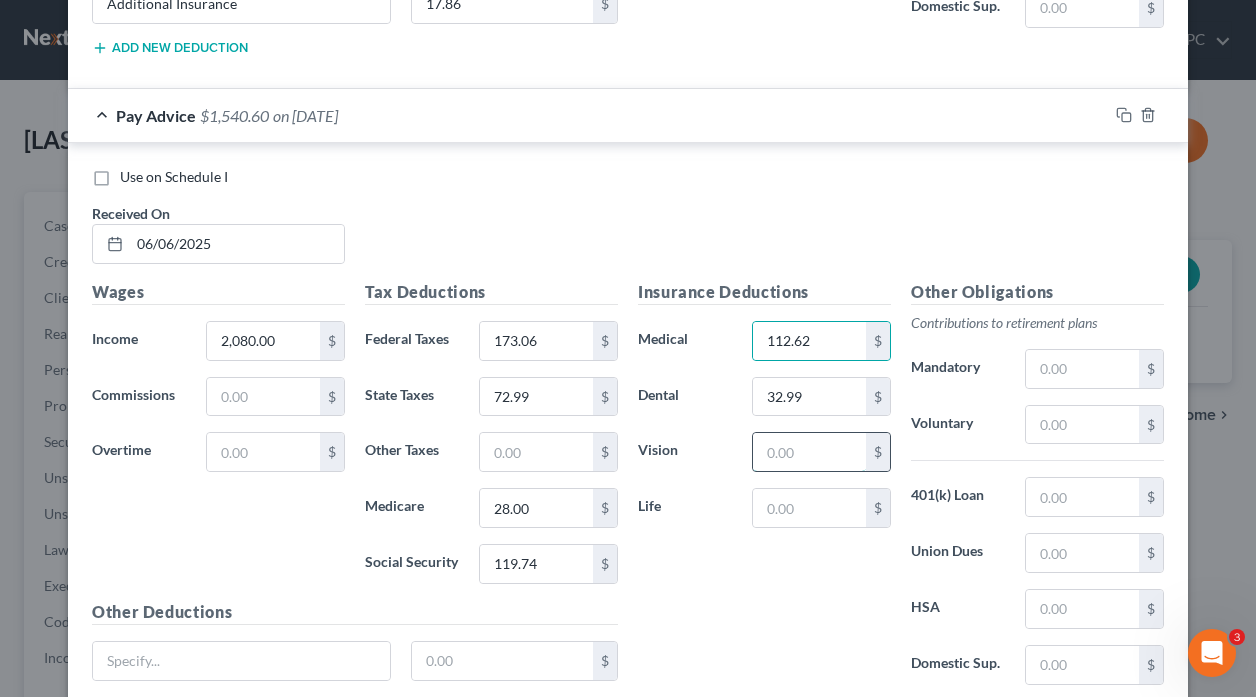 click at bounding box center (809, 452) 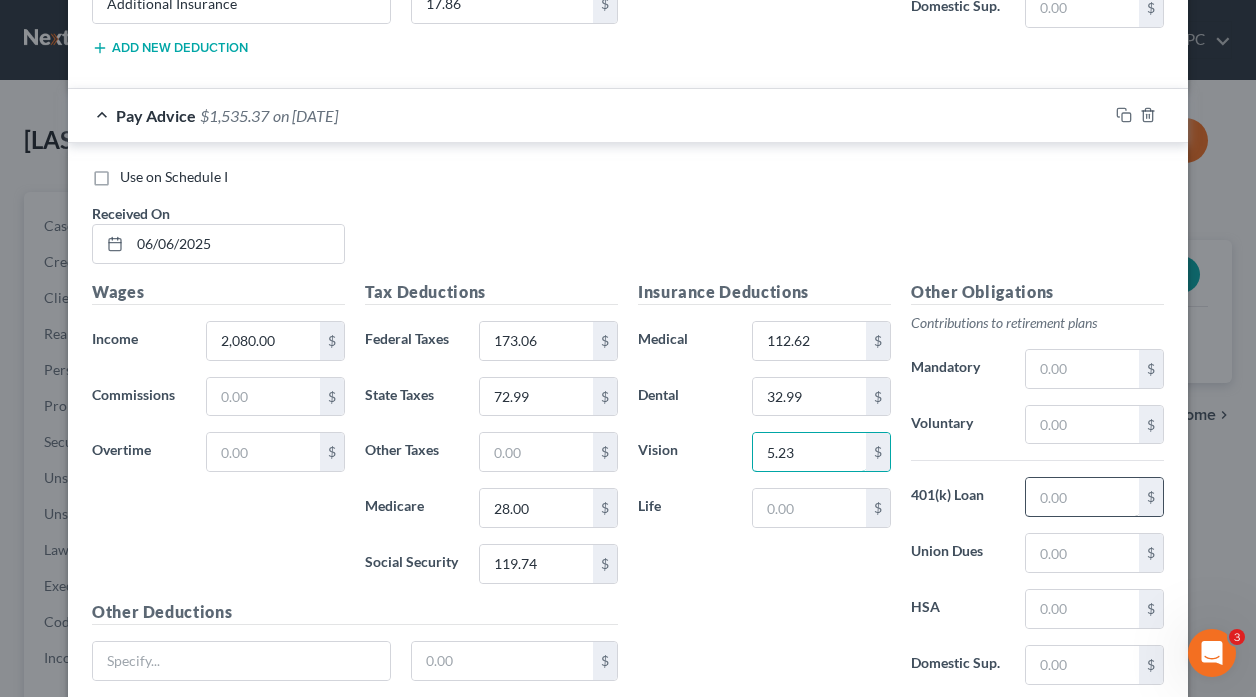 type on "5.23" 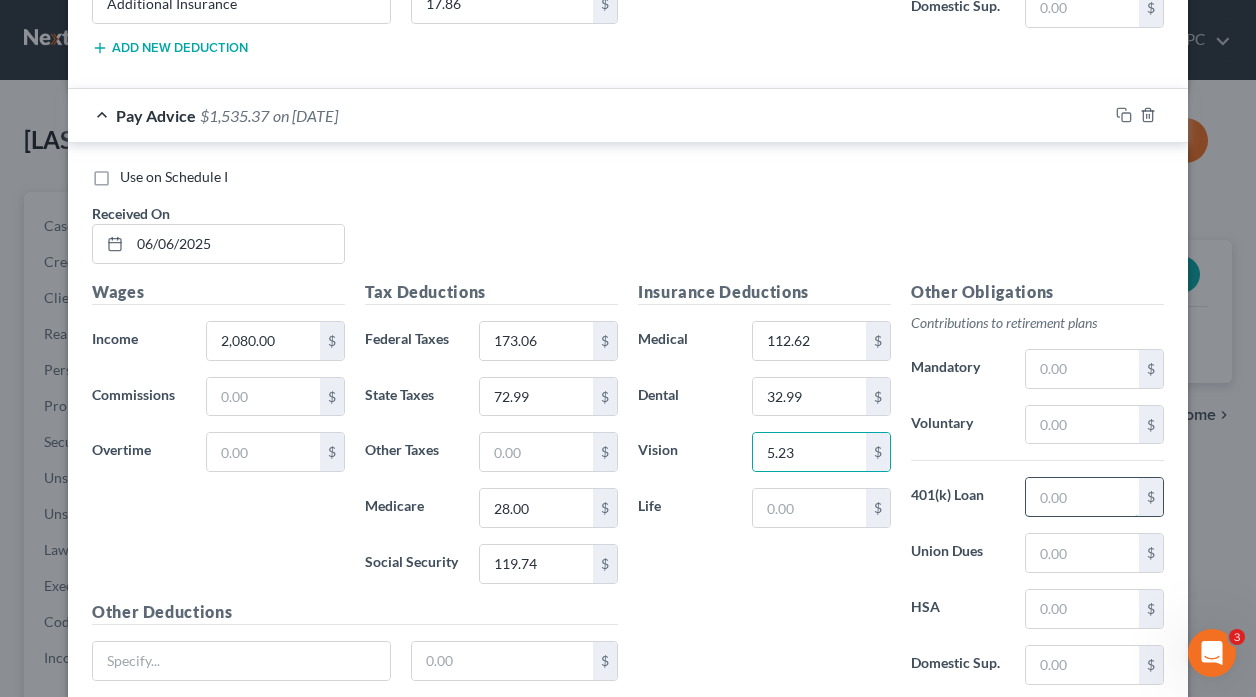 click at bounding box center (1082, 497) 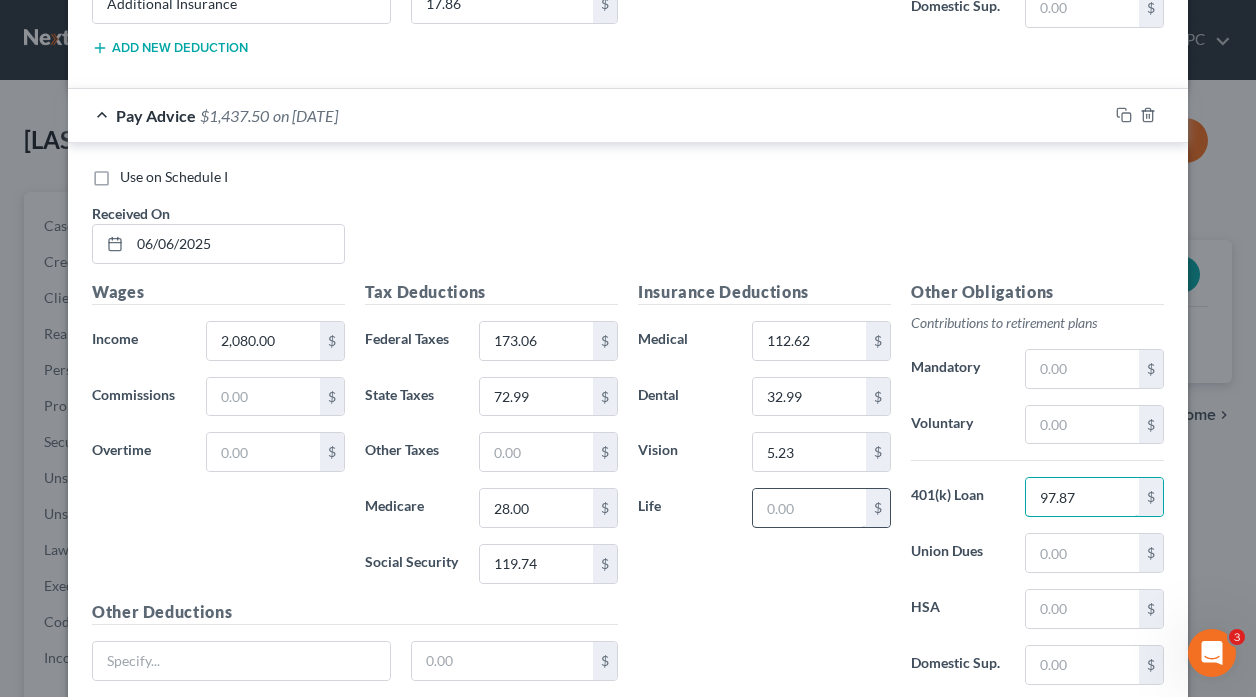 type on "97.87" 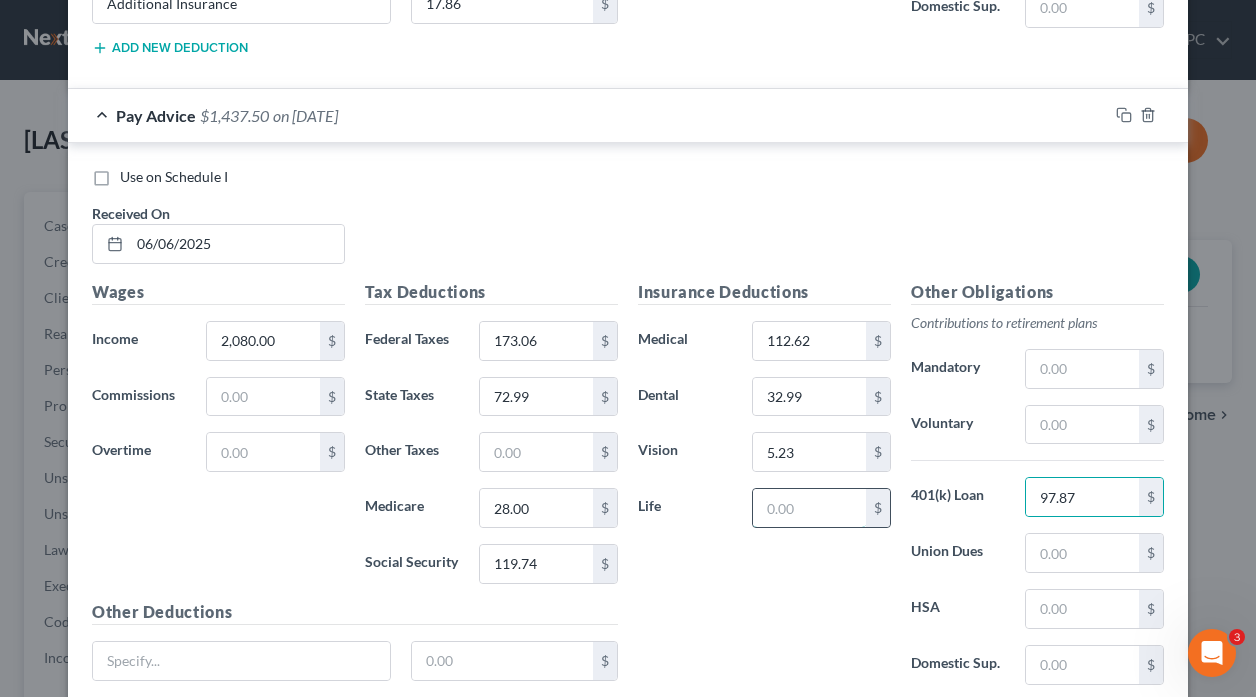 click at bounding box center (809, 508) 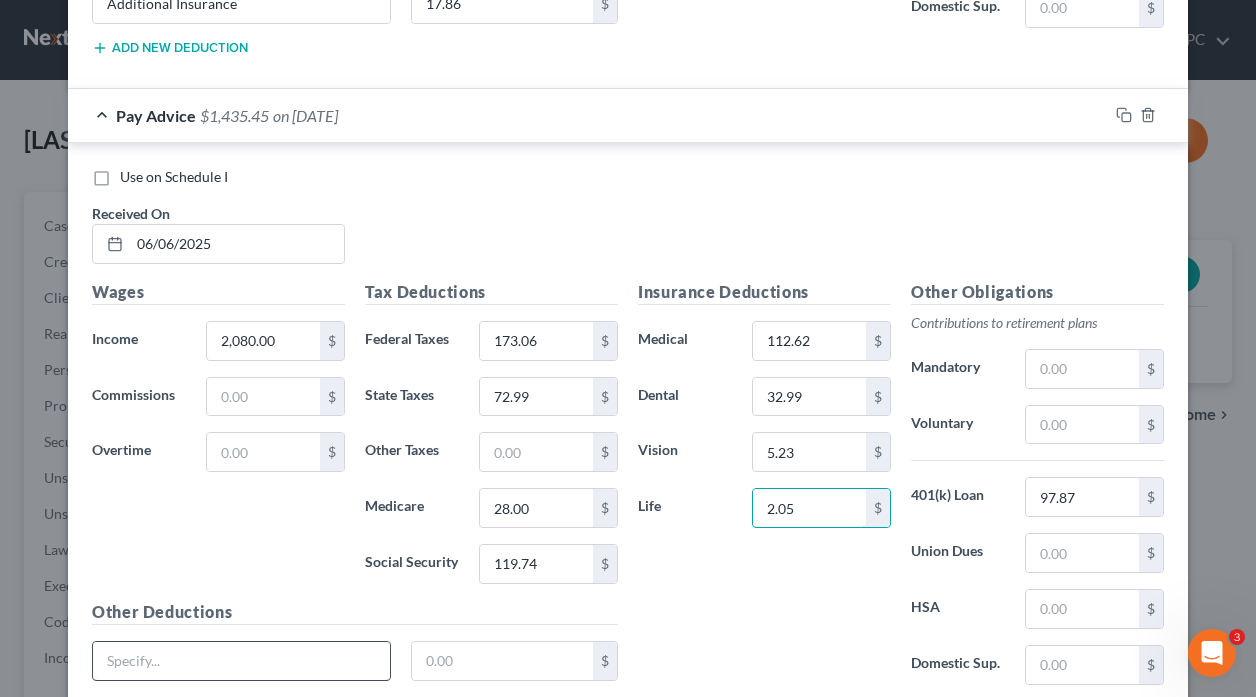 type on "2.05" 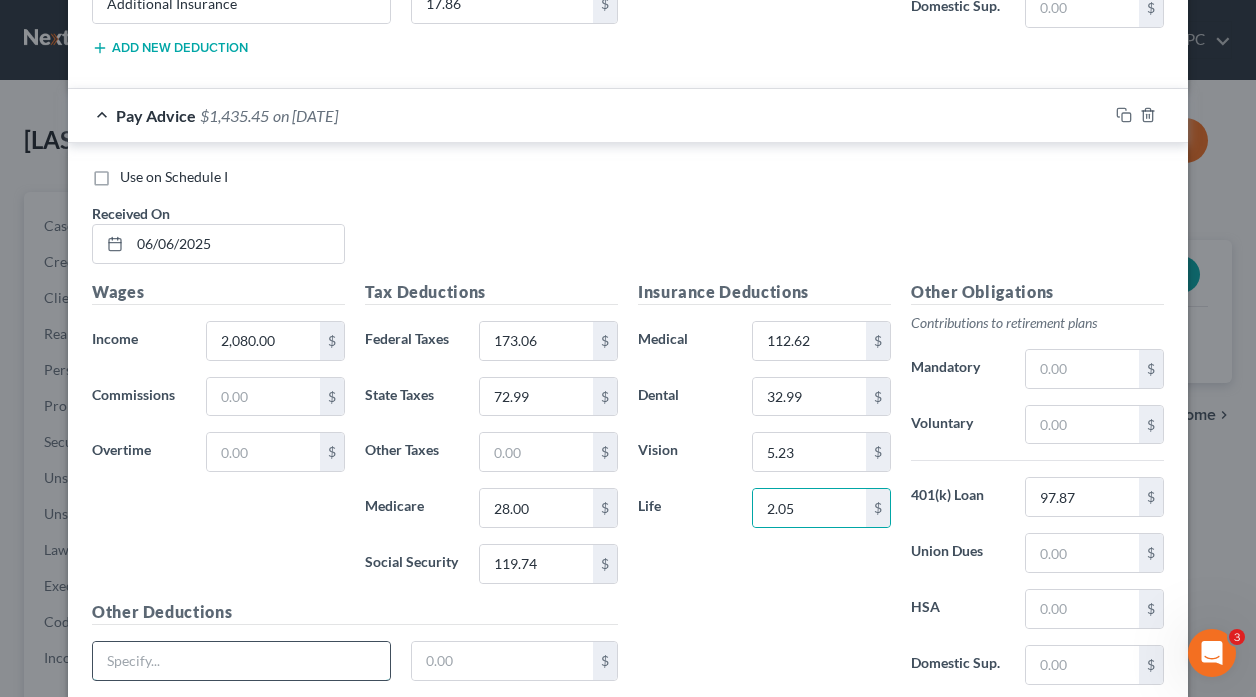 click at bounding box center (241, 661) 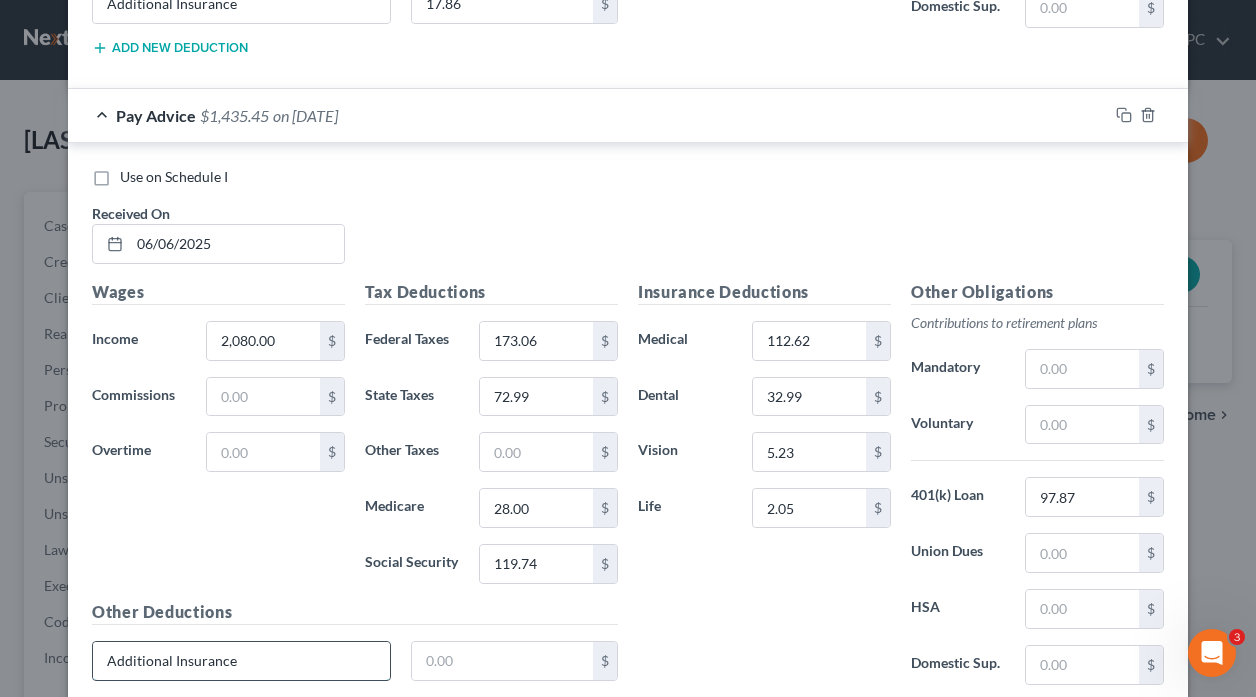 type on "Additional Insurance" 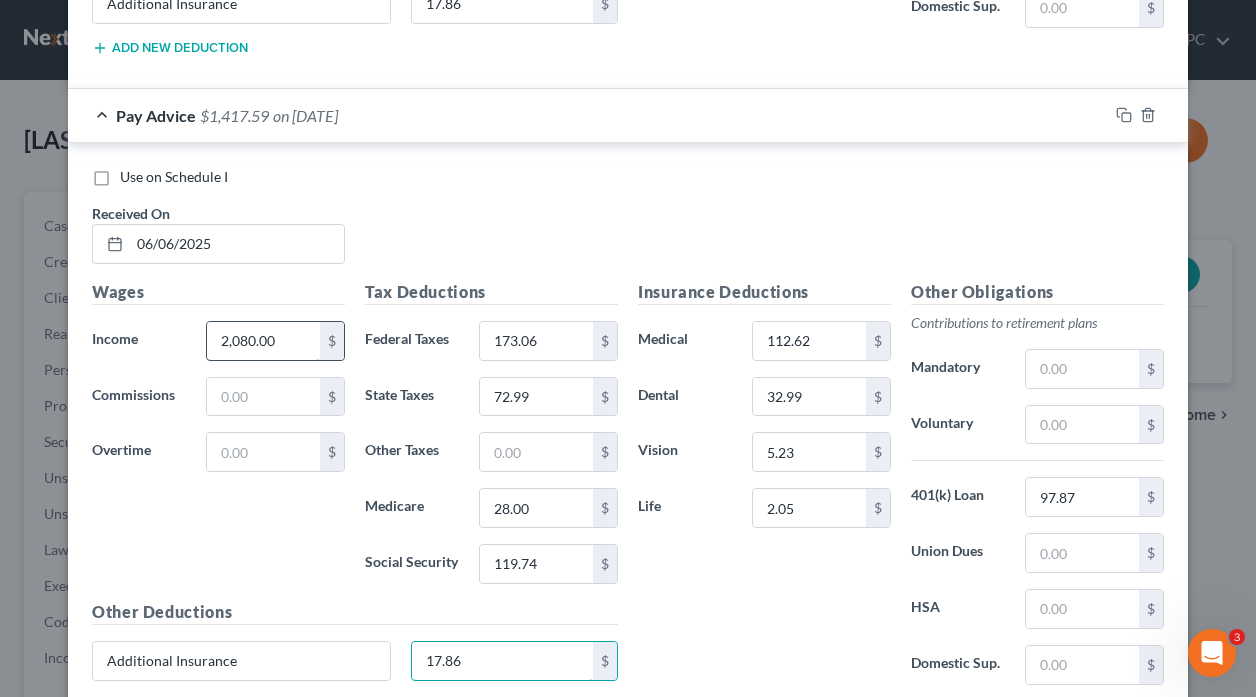 type on "17.86" 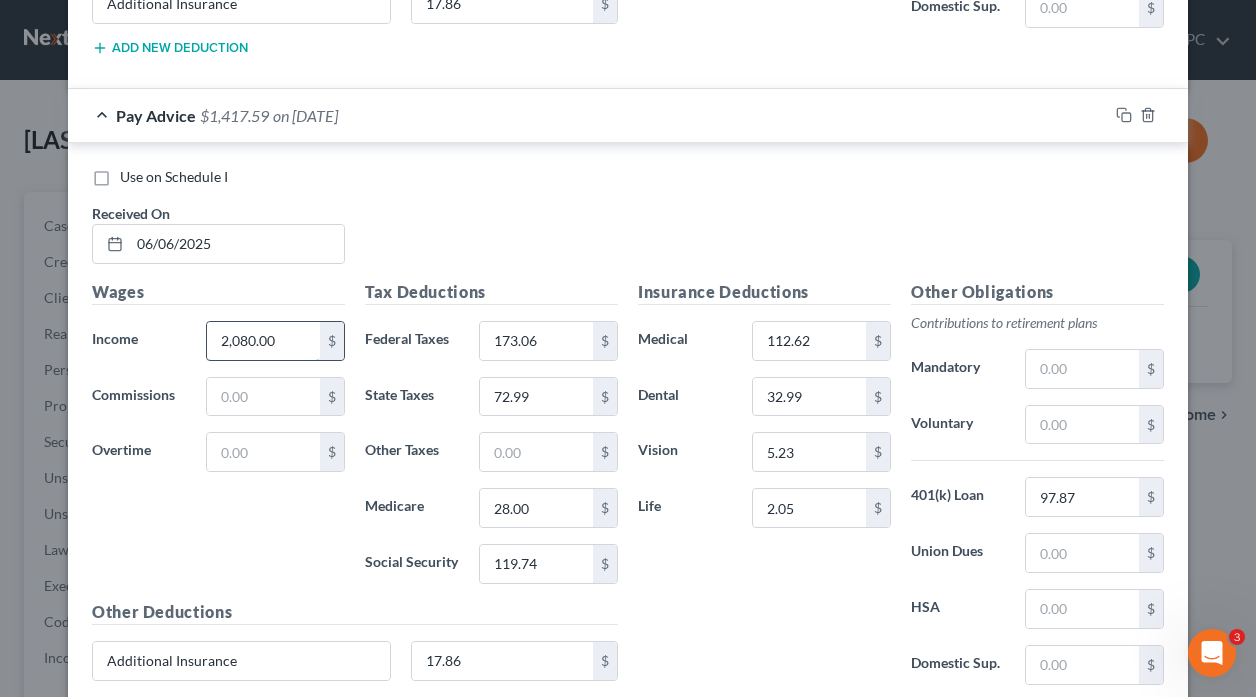 drag, startPoint x: 302, startPoint y: 350, endPoint x: 308, endPoint y: 340, distance: 11.661903 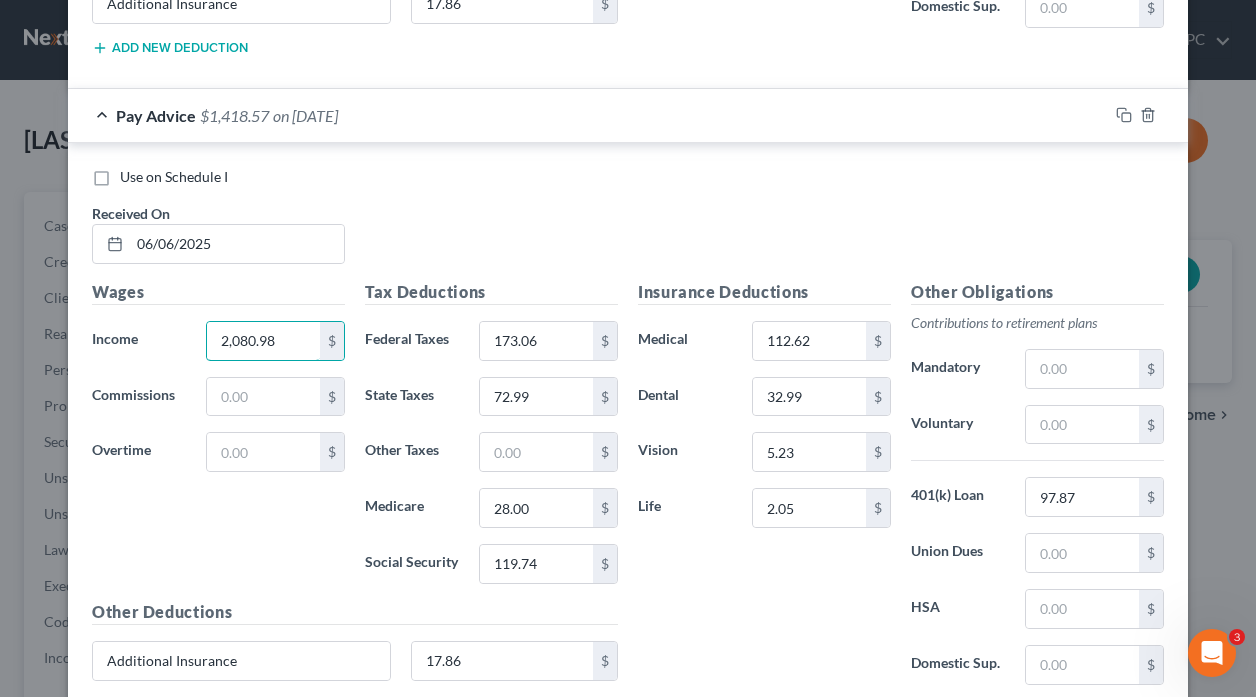type on "2,080.98" 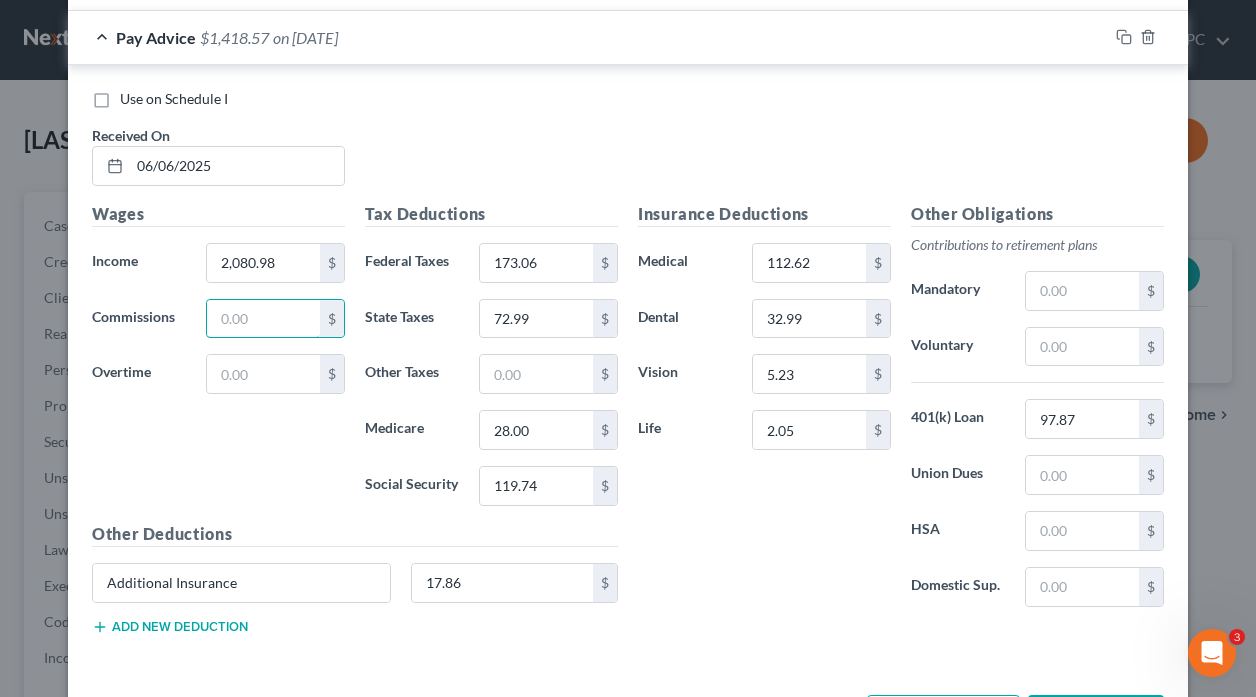 scroll, scrollTop: 6226, scrollLeft: 0, axis: vertical 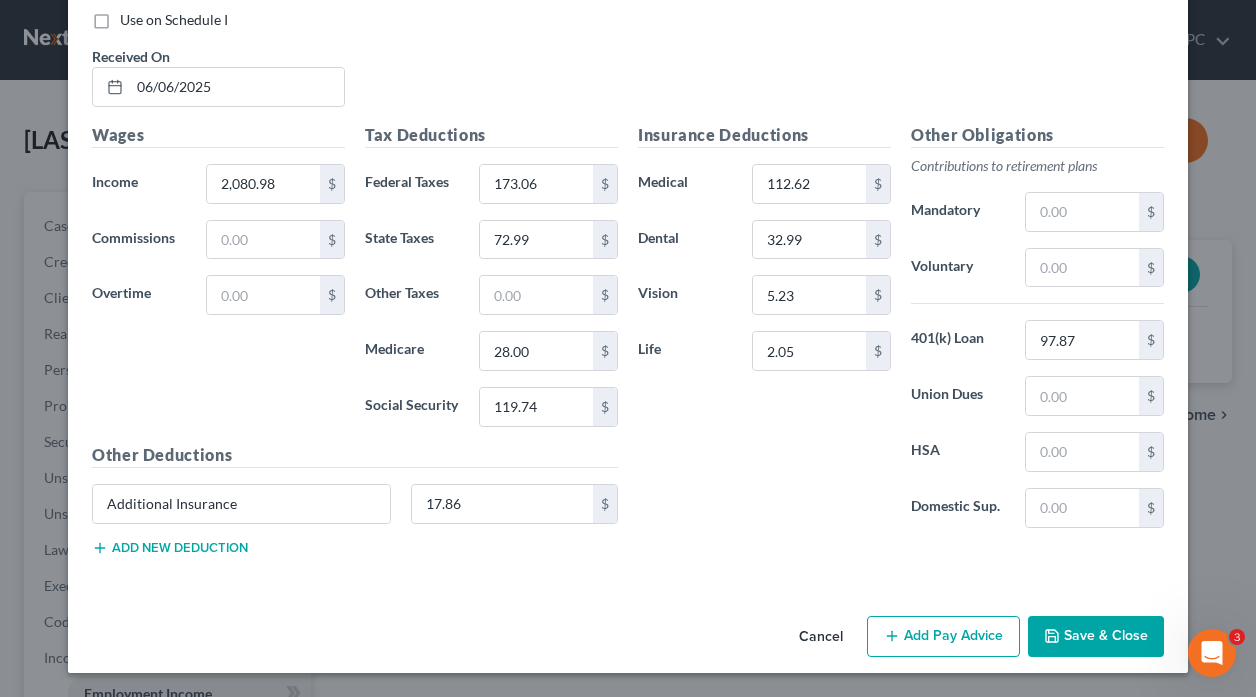 drag, startPoint x: 953, startPoint y: 639, endPoint x: 549, endPoint y: 578, distance: 408.57925 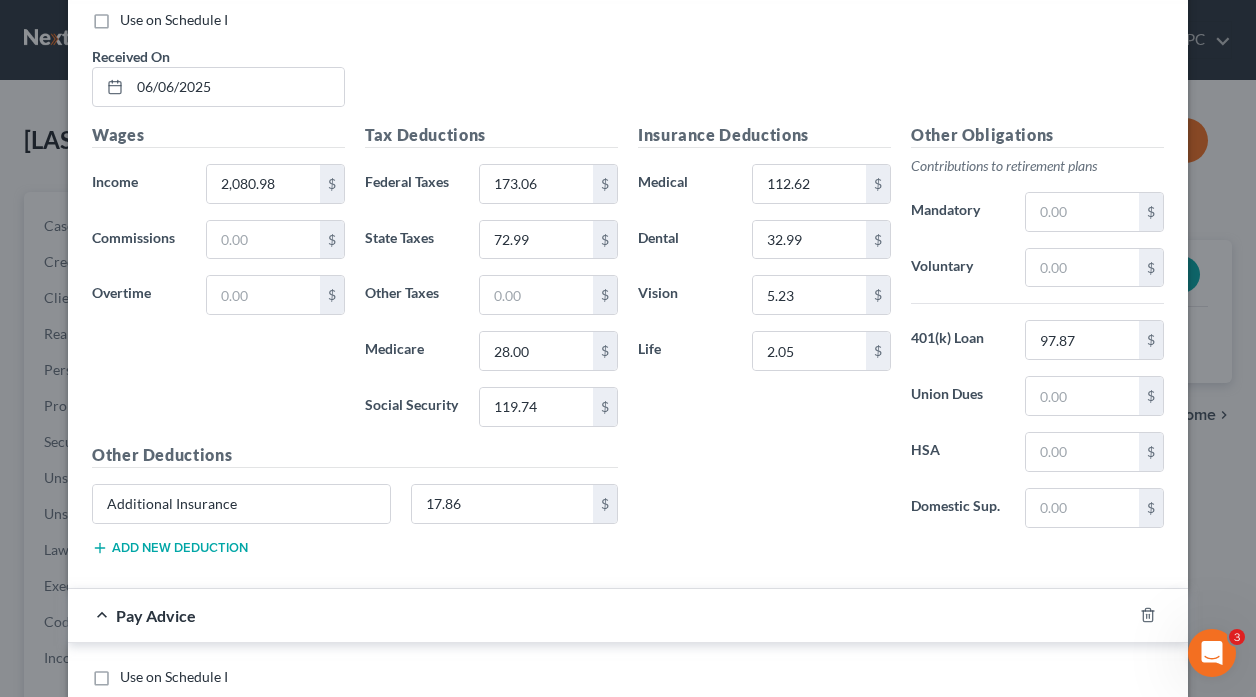 scroll, scrollTop: 6526, scrollLeft: 0, axis: vertical 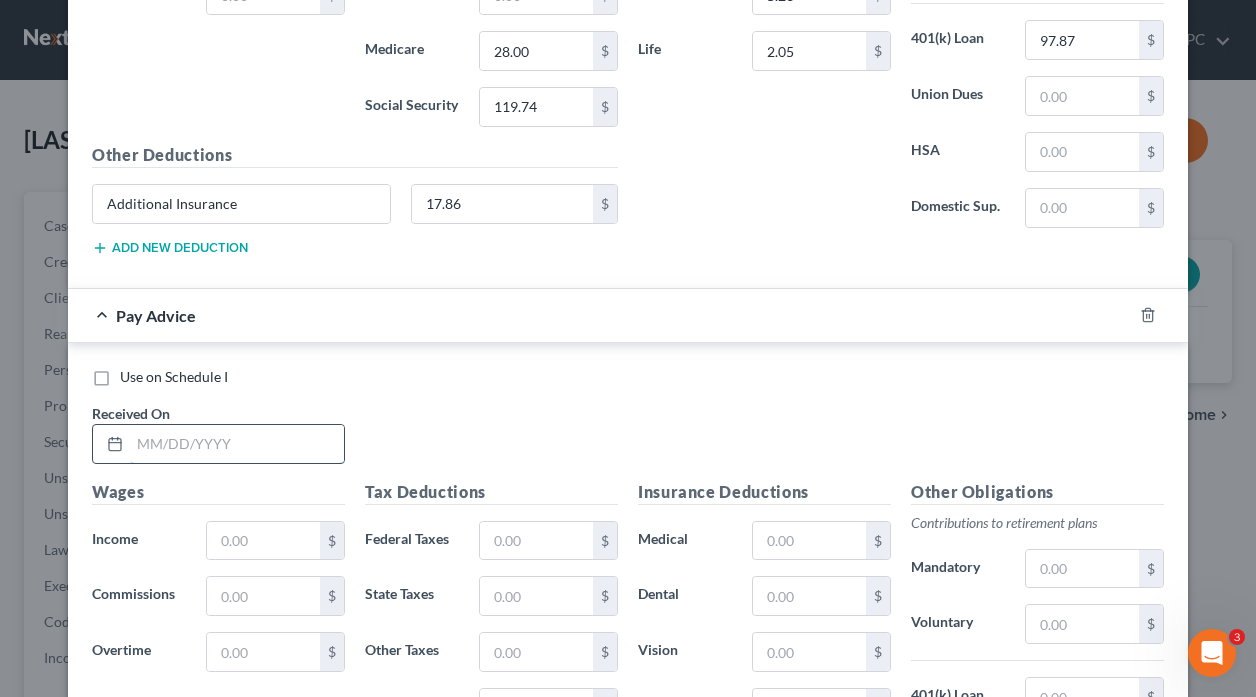 click at bounding box center [237, 444] 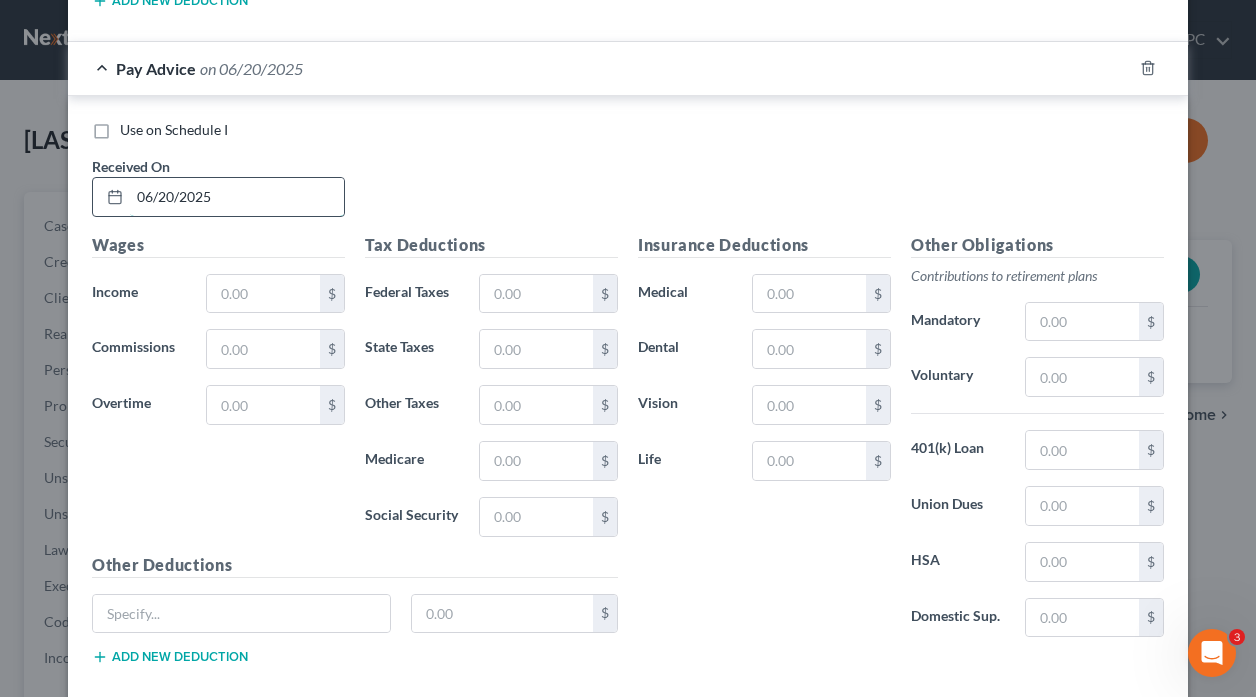 scroll, scrollTop: 6826, scrollLeft: 0, axis: vertical 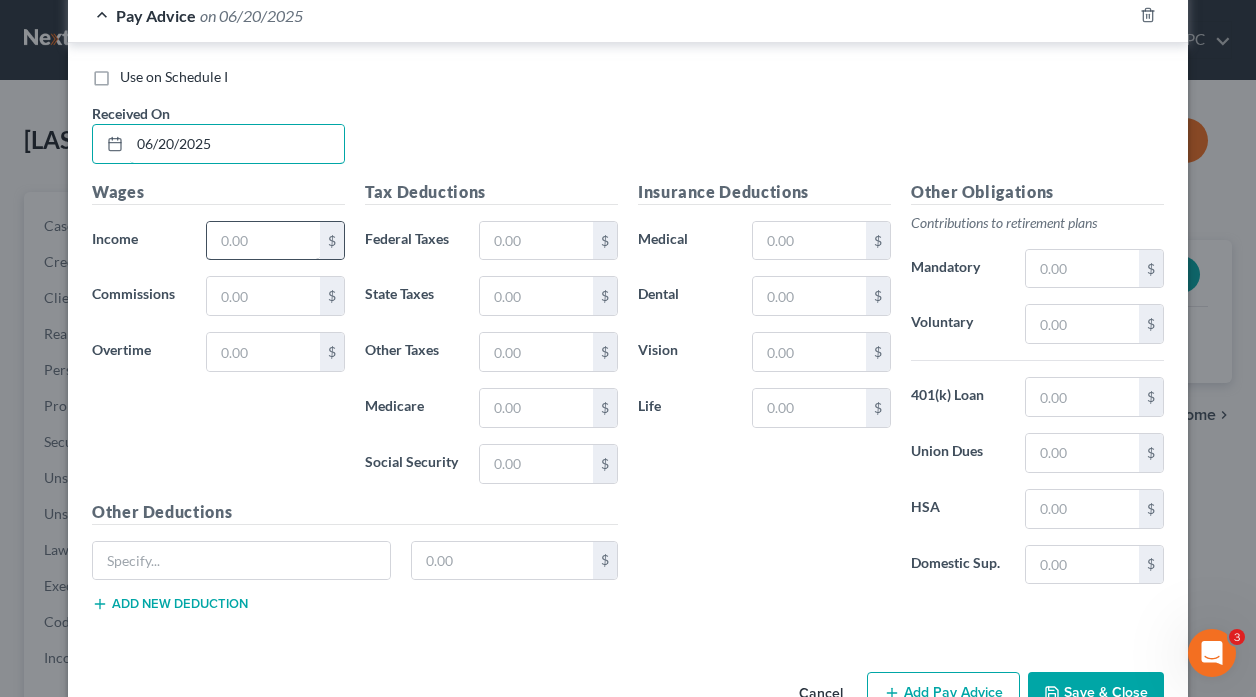 type on "06/20/2025" 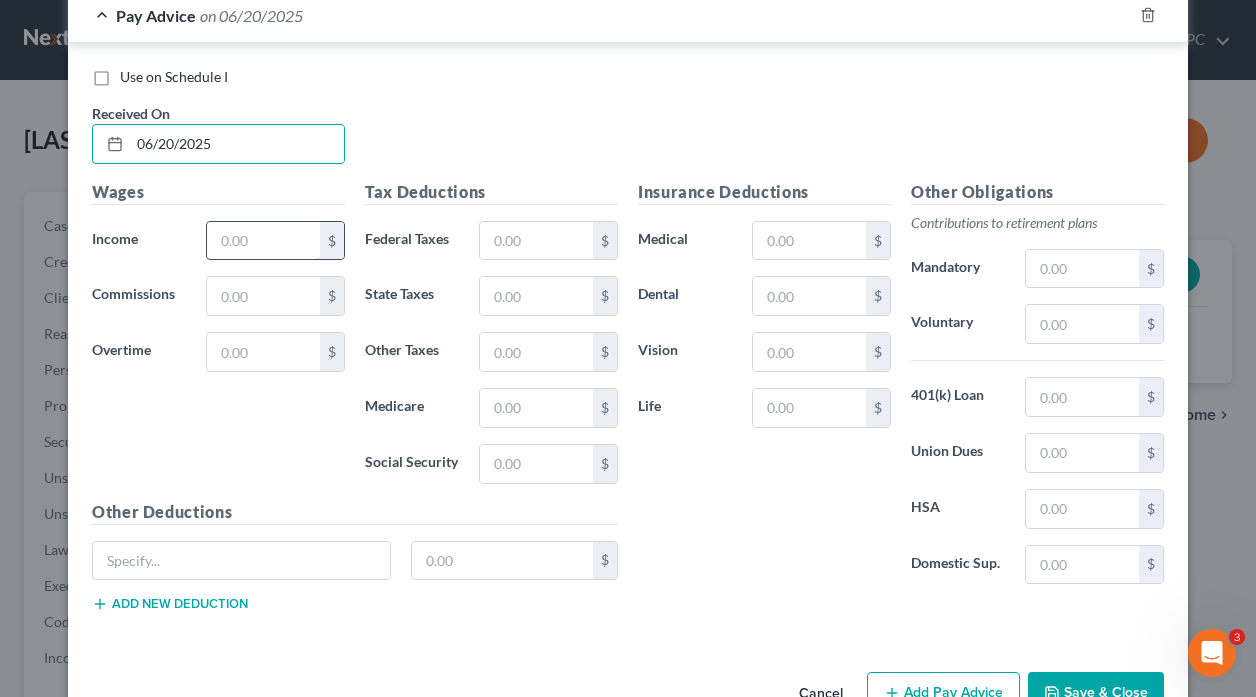 click at bounding box center (263, 241) 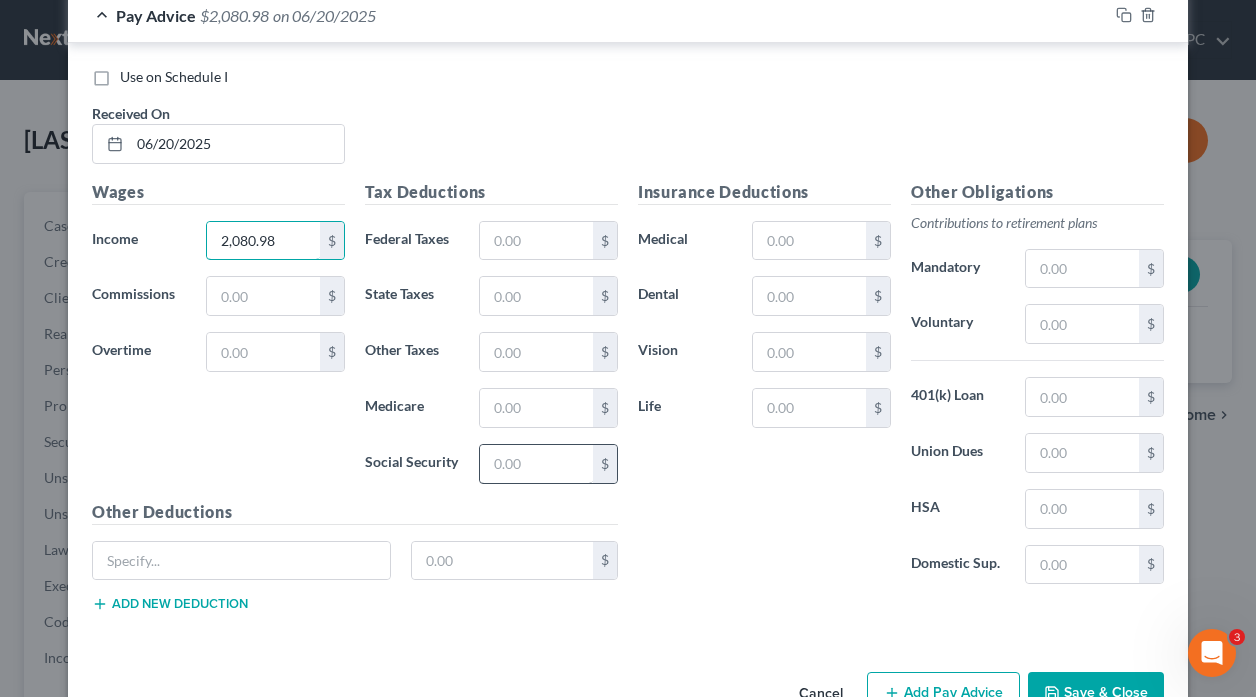 type on "2,080.98" 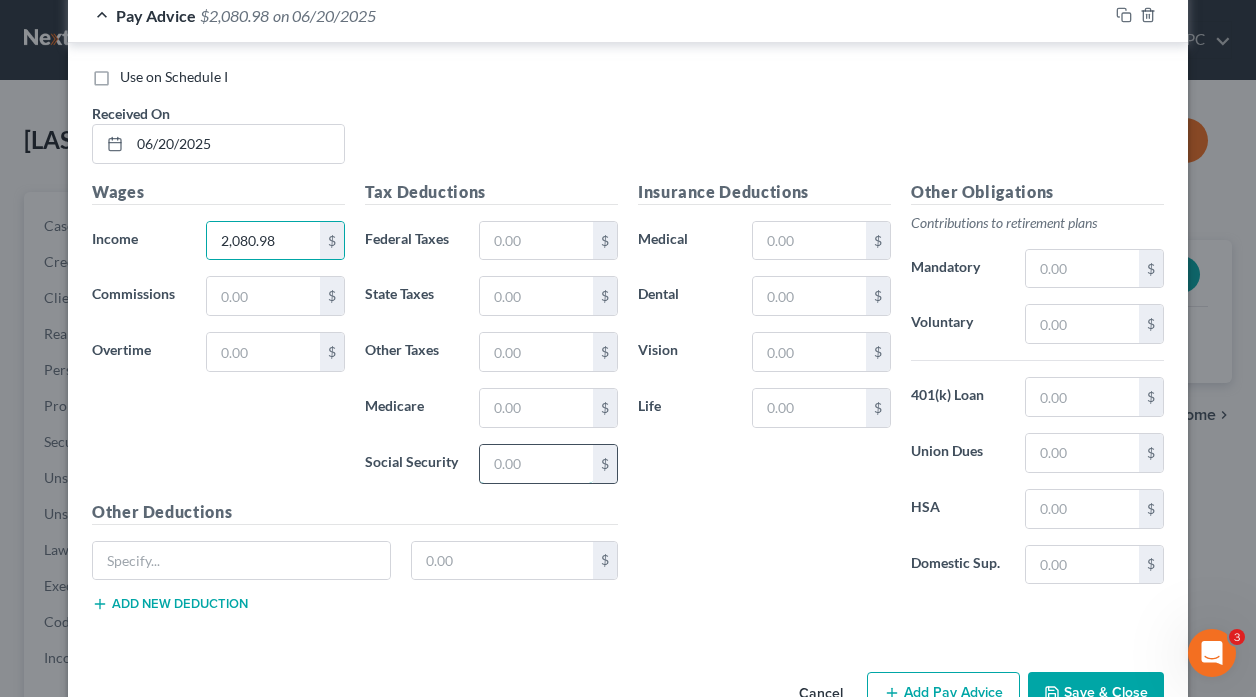 click at bounding box center (536, 464) 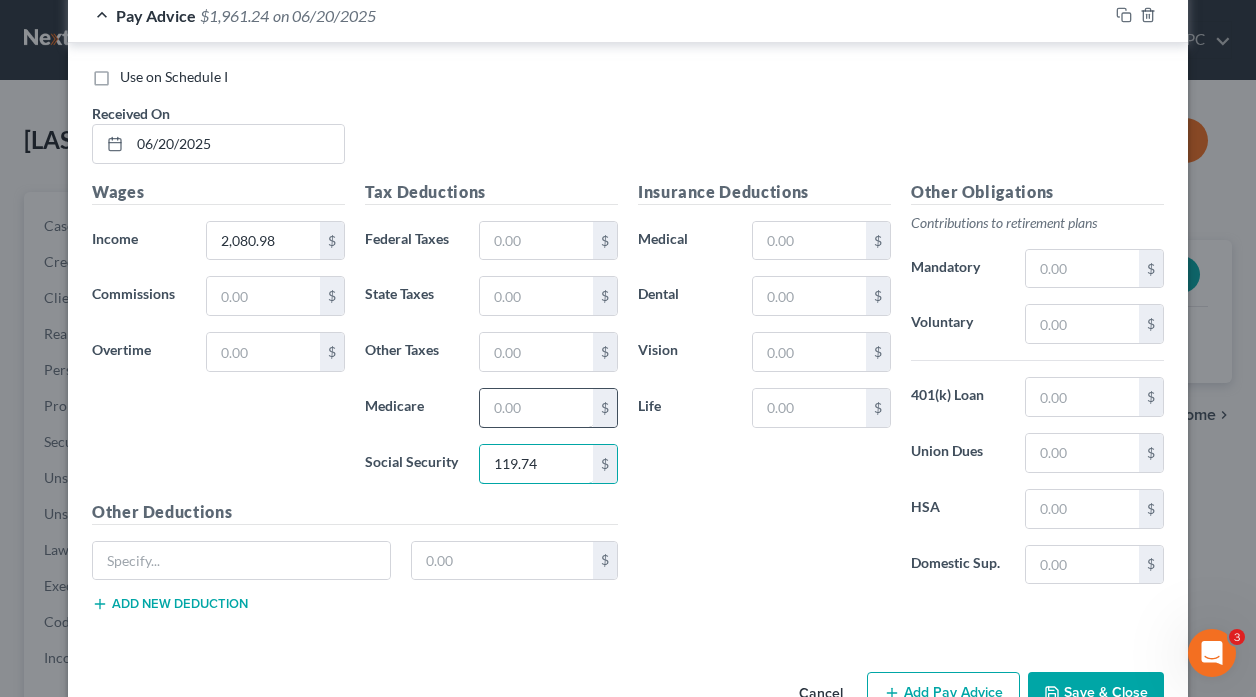 type on "119.74" 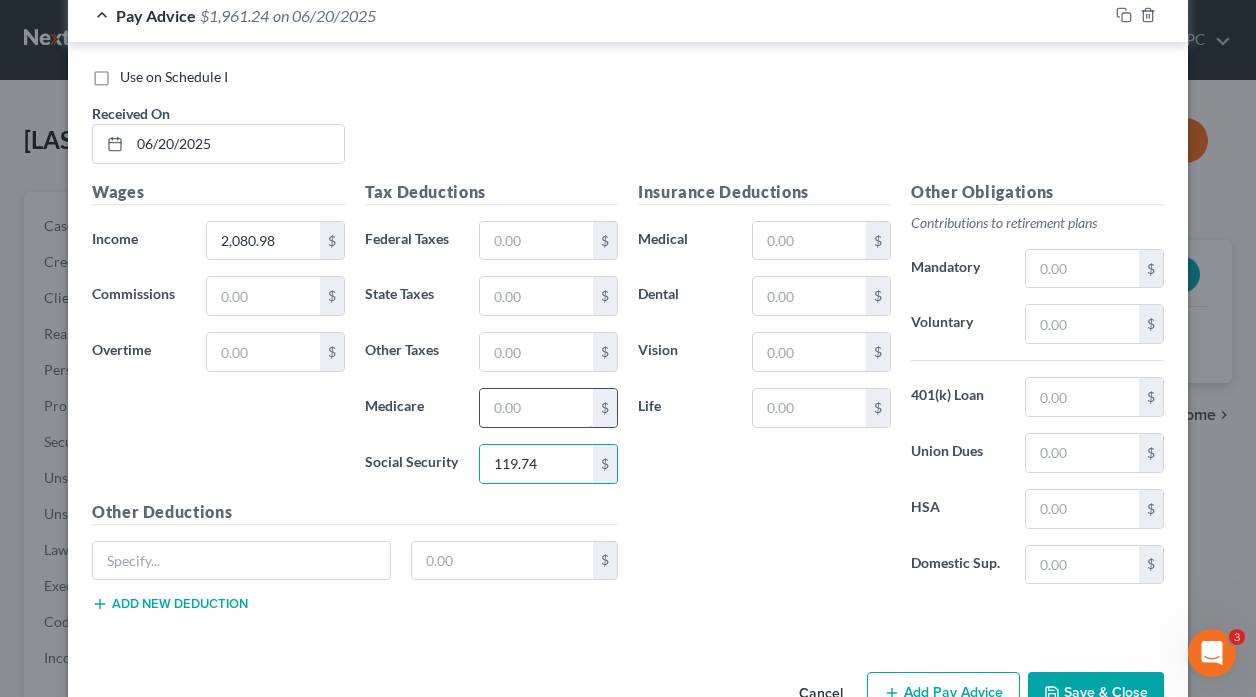 drag, startPoint x: 533, startPoint y: 419, endPoint x: 560, endPoint y: 409, distance: 28.79236 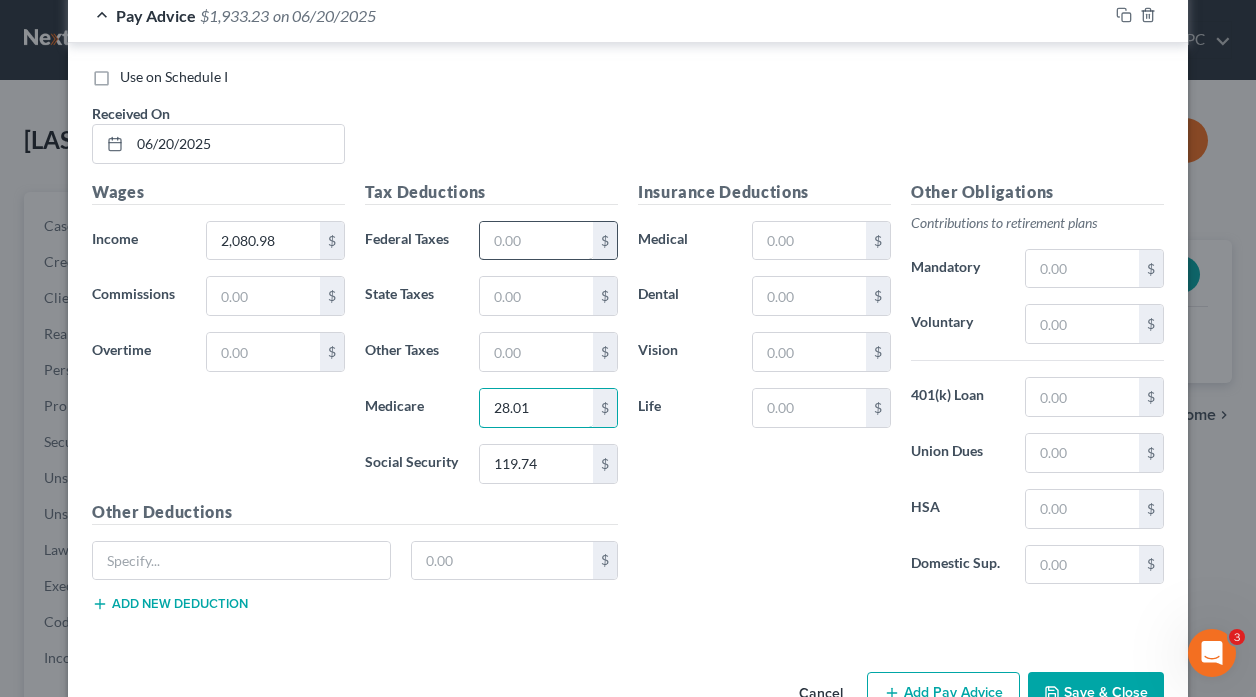 type on "28.01" 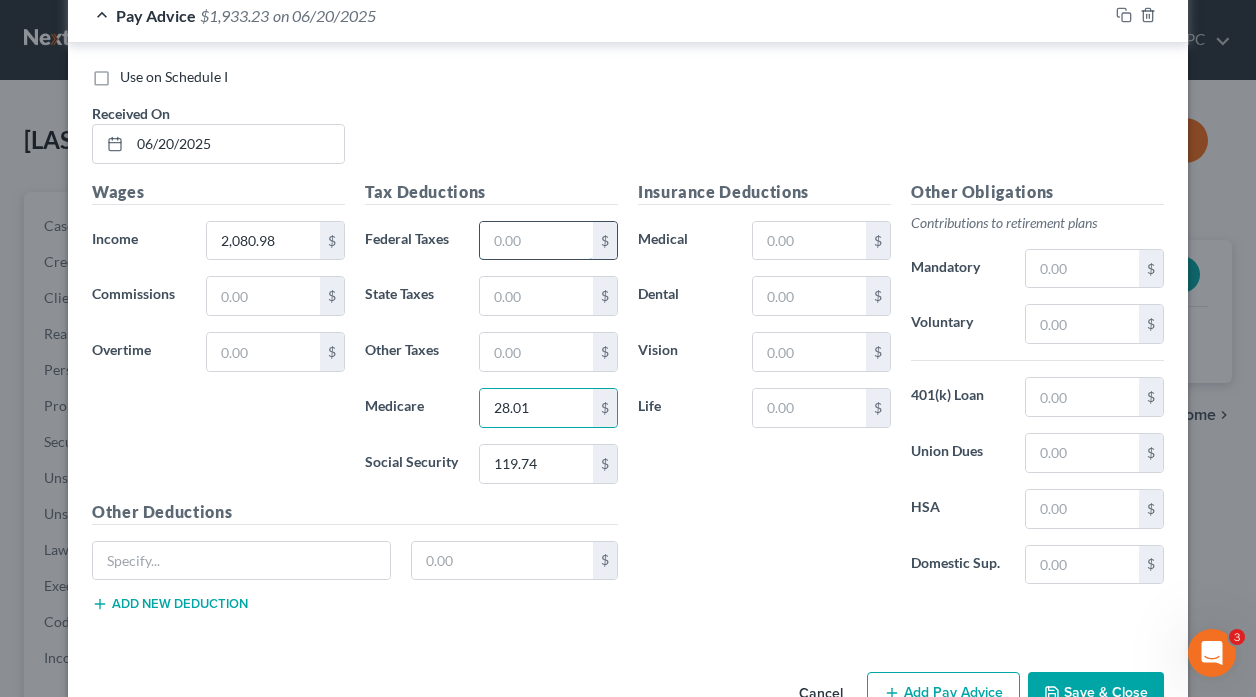 click at bounding box center [536, 241] 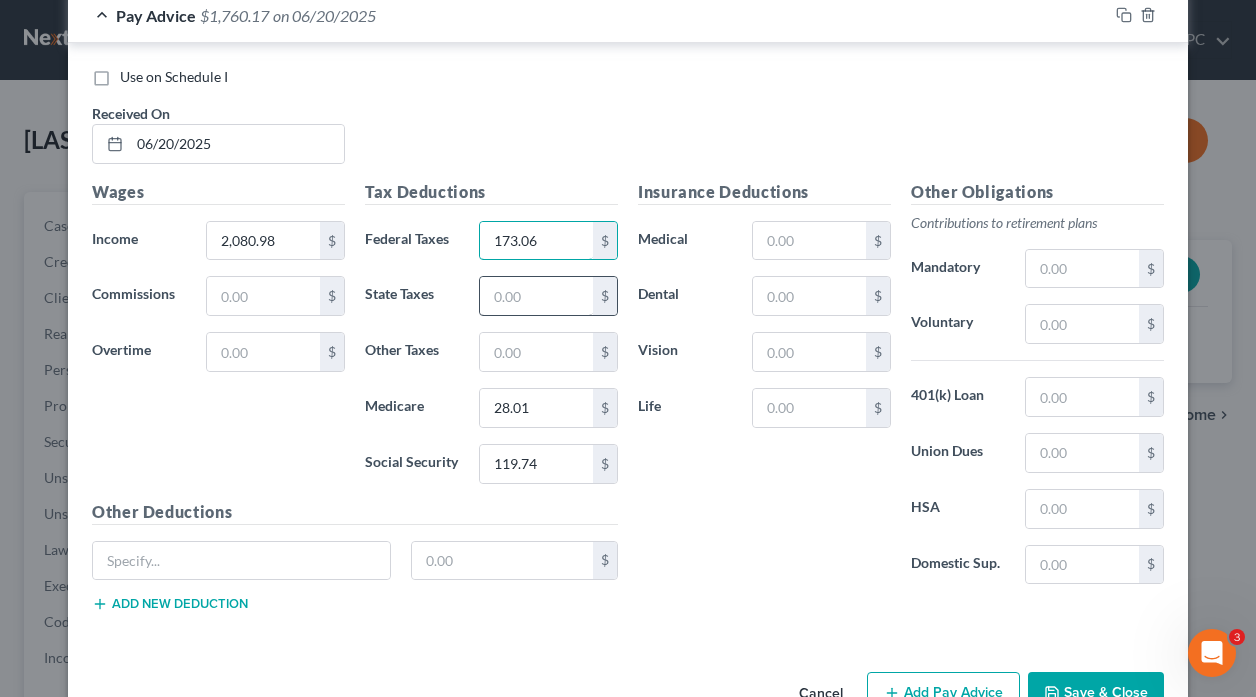 type on "173.06" 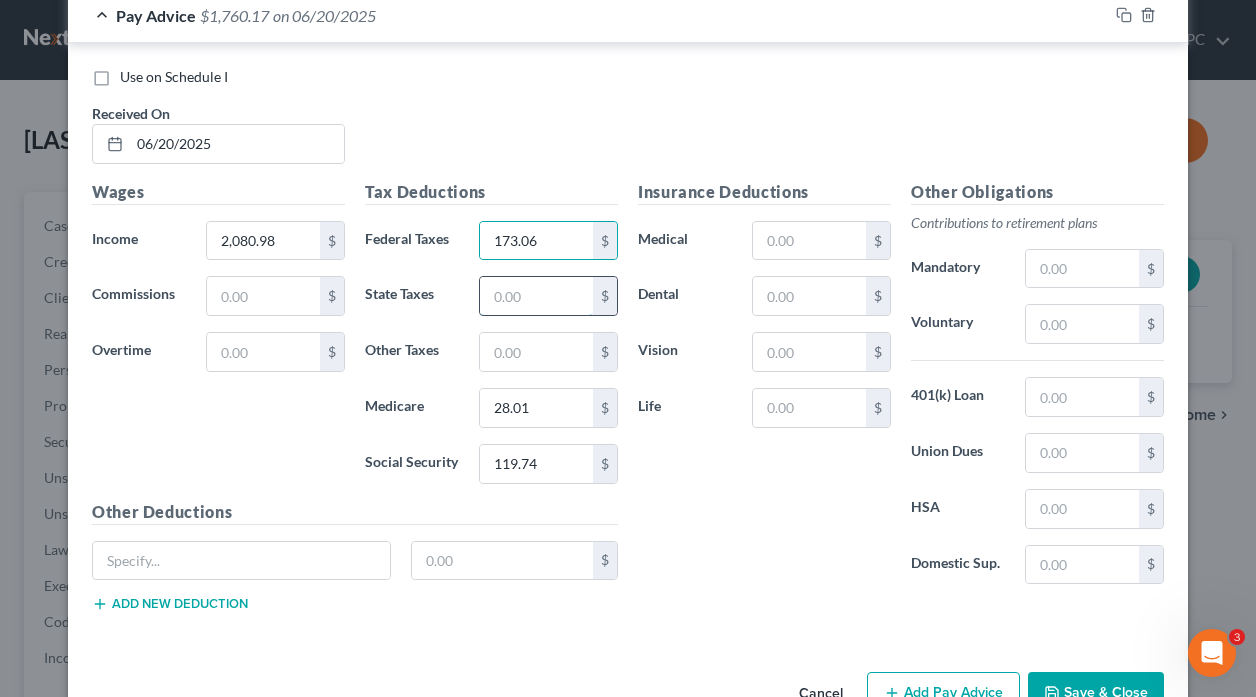 click at bounding box center (536, 296) 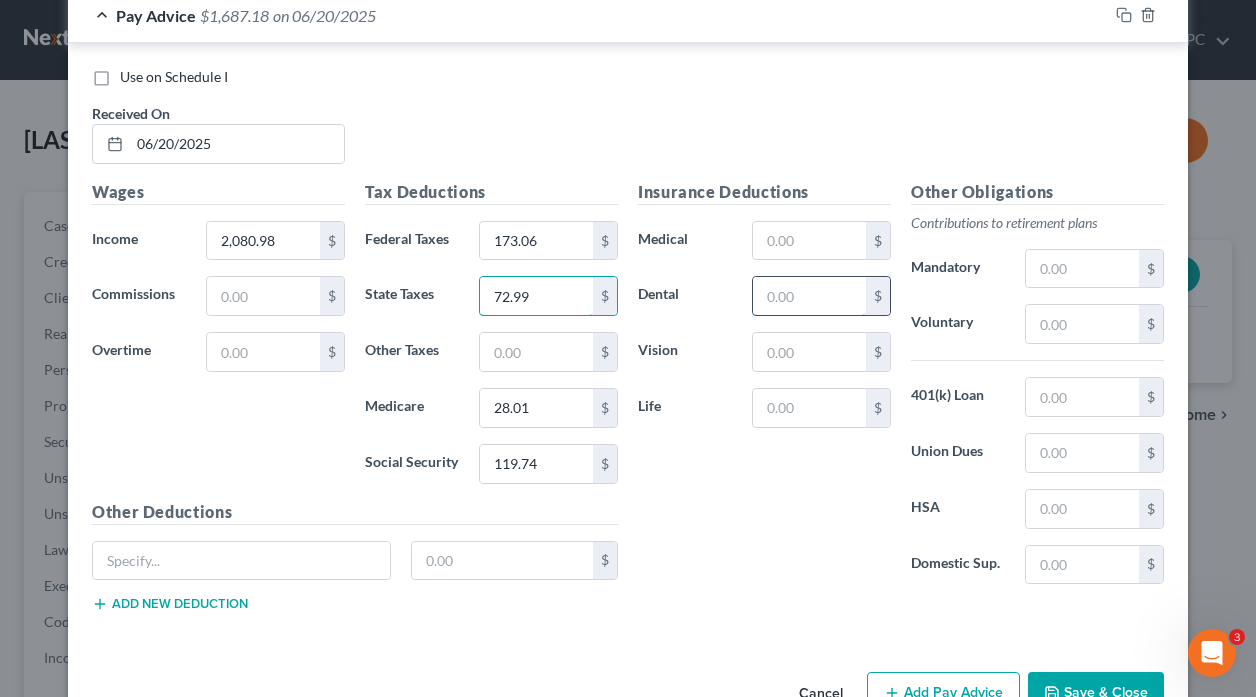 type on "72.99" 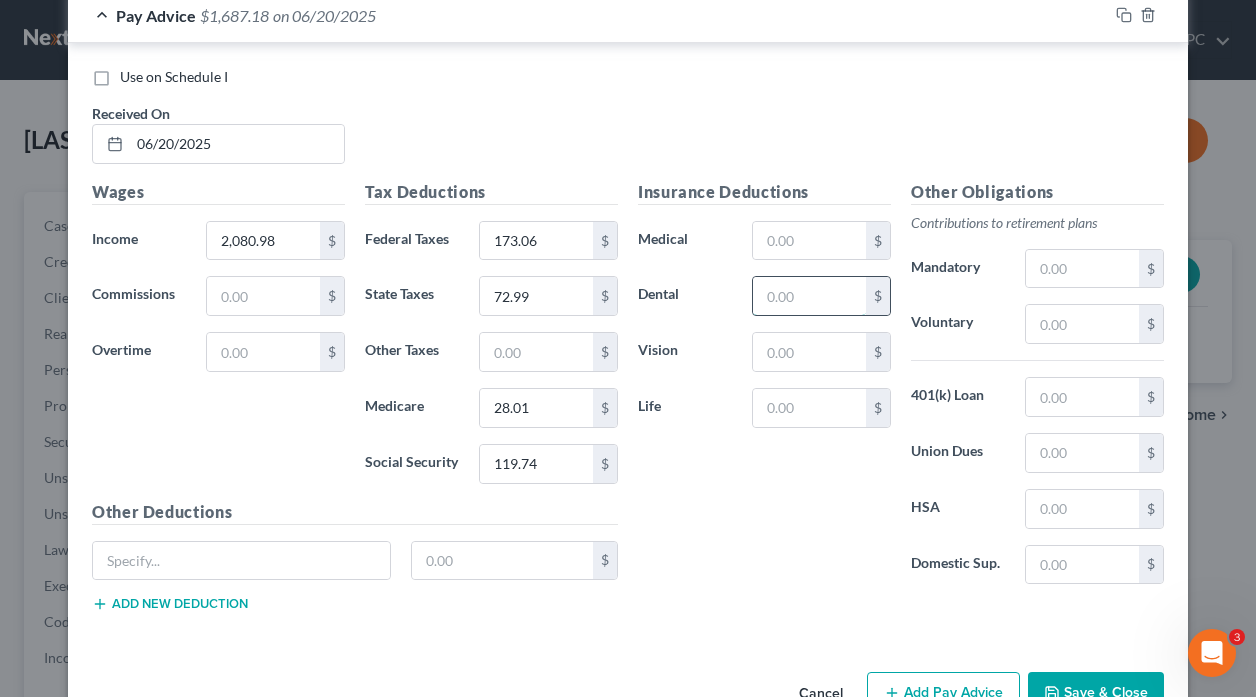 click at bounding box center (809, 296) 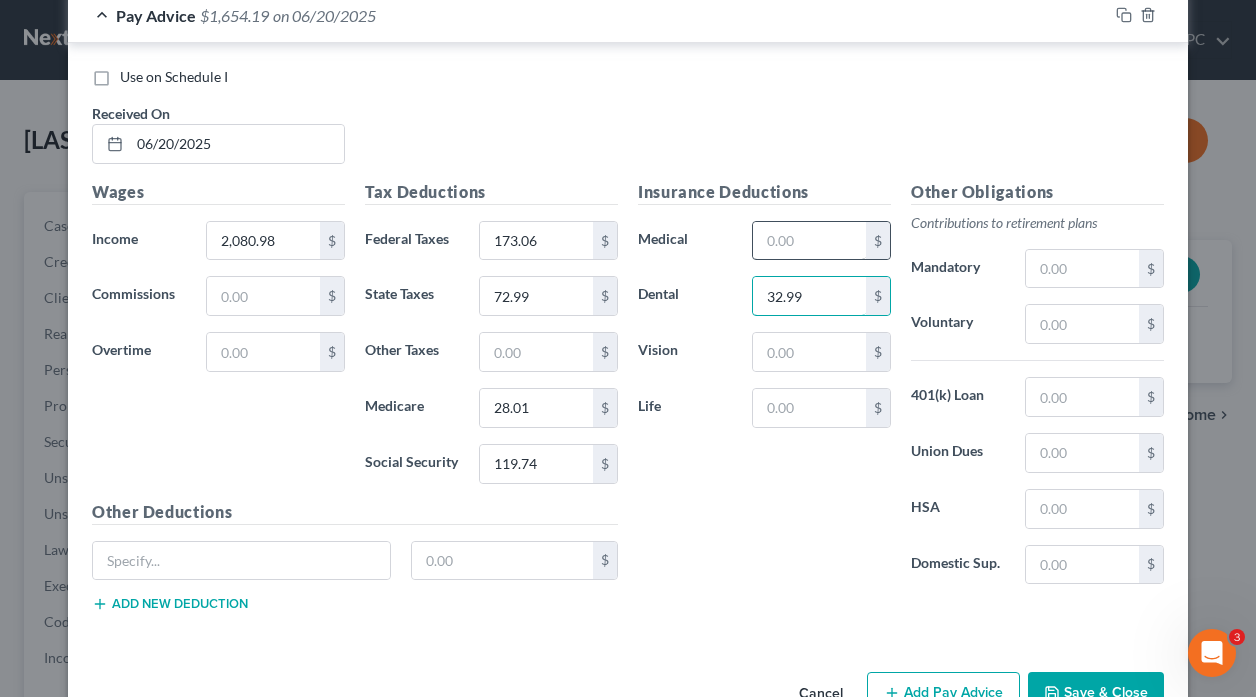 type on "32.99" 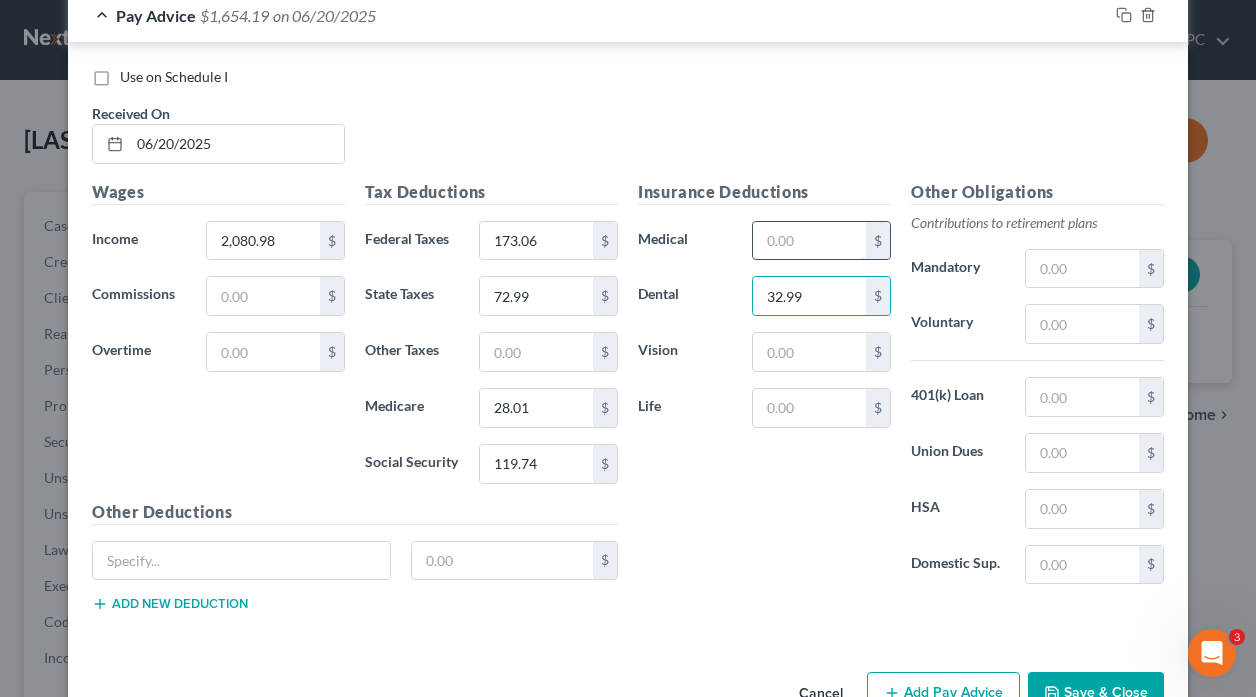 click at bounding box center [809, 241] 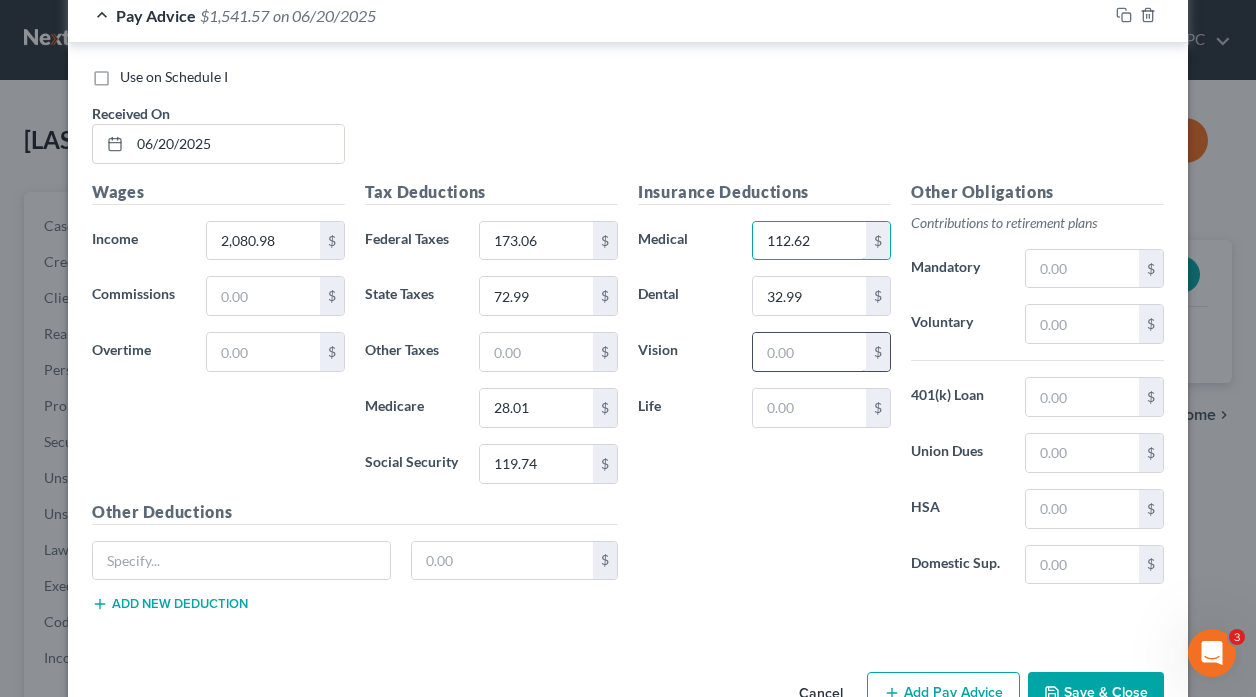 type on "112.62" 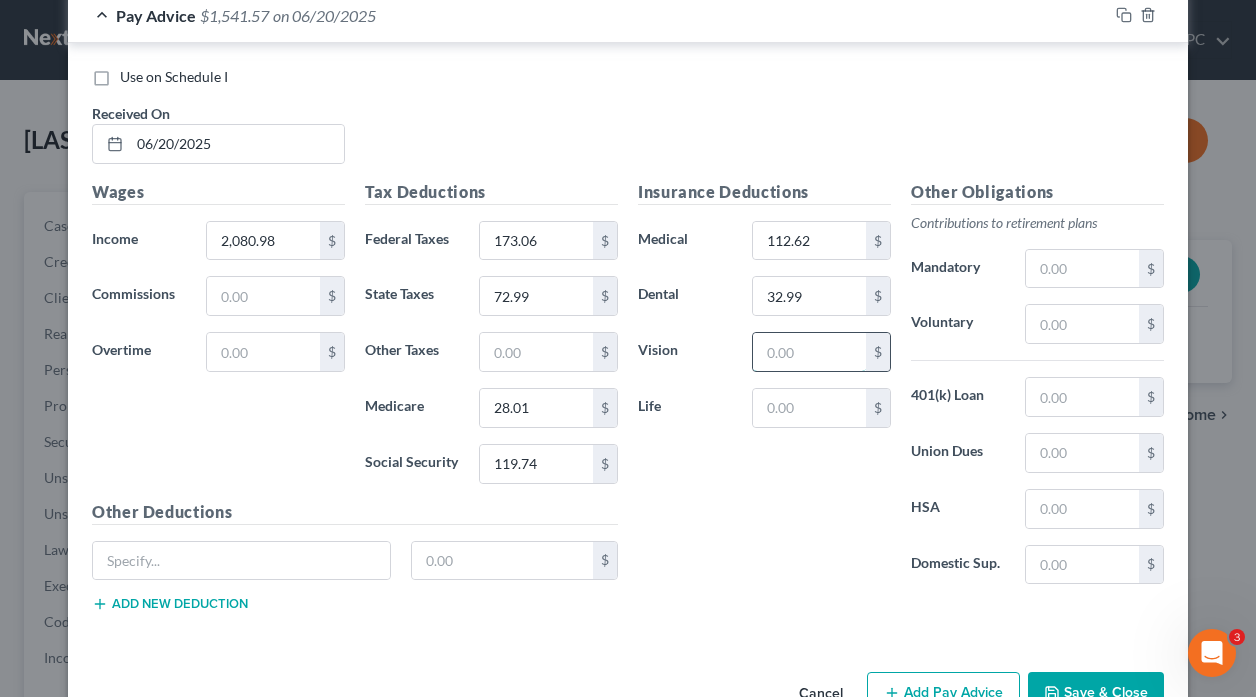 click at bounding box center [809, 352] 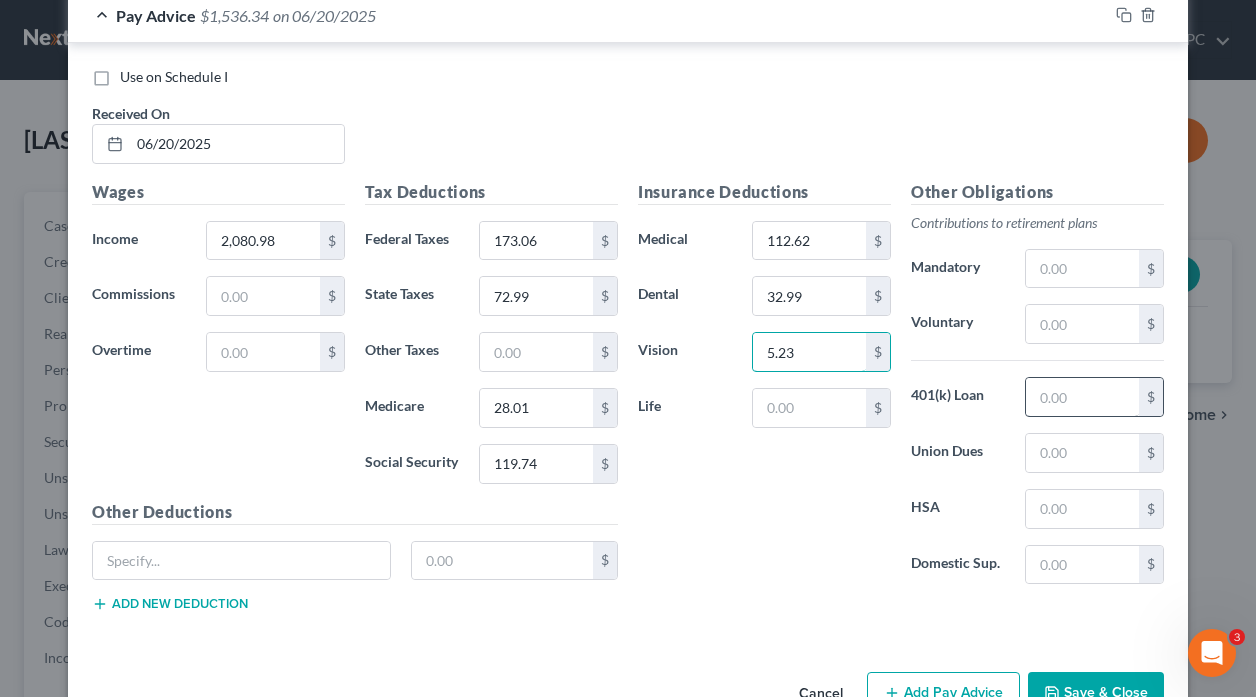 type on "5.23" 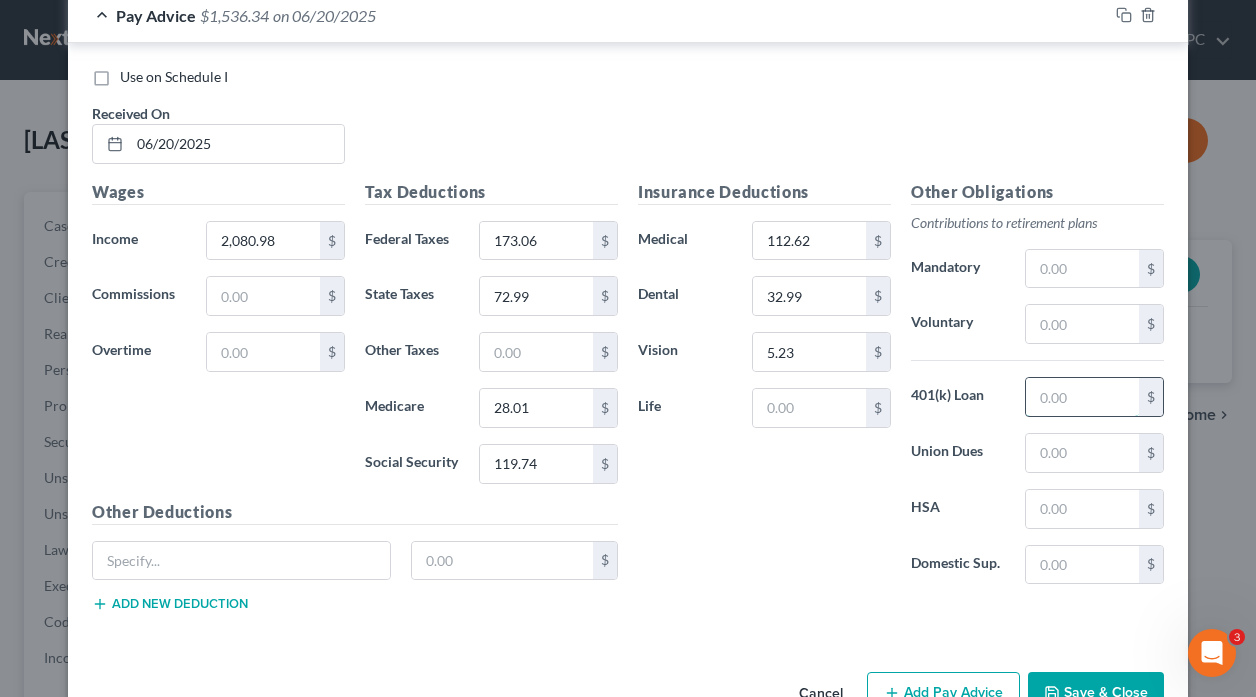 click at bounding box center [1082, 397] 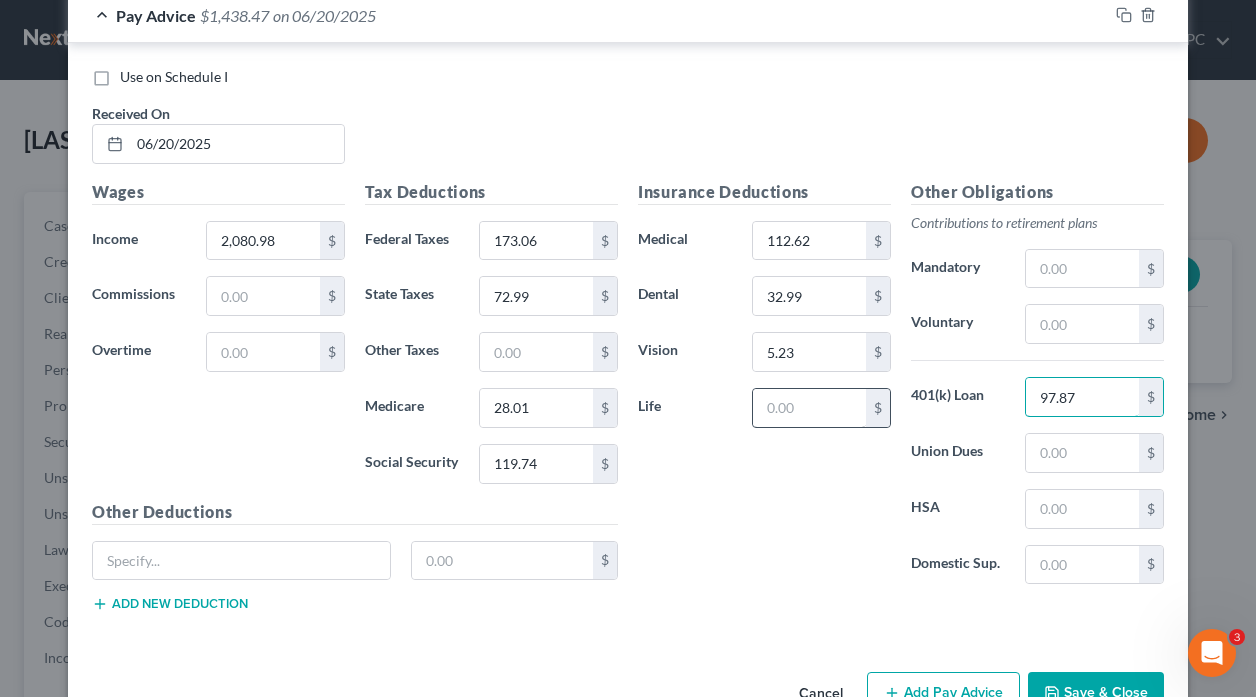 type on "97.87" 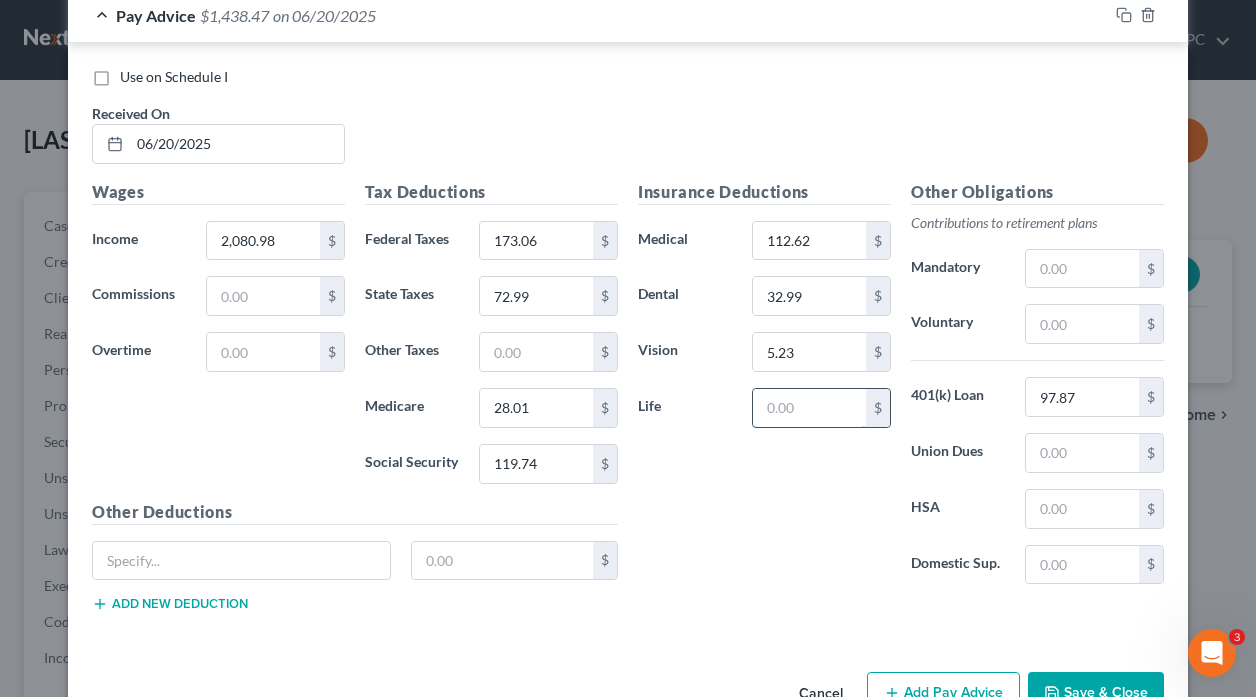 click at bounding box center [809, 408] 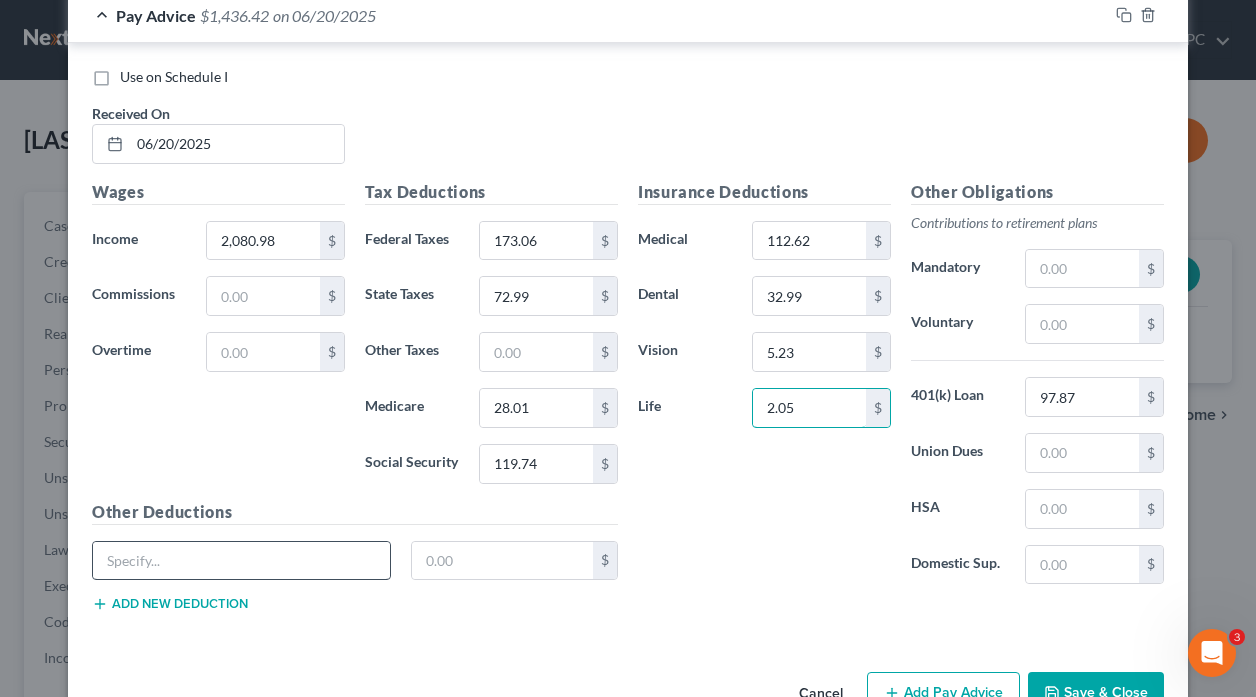 type on "2.05" 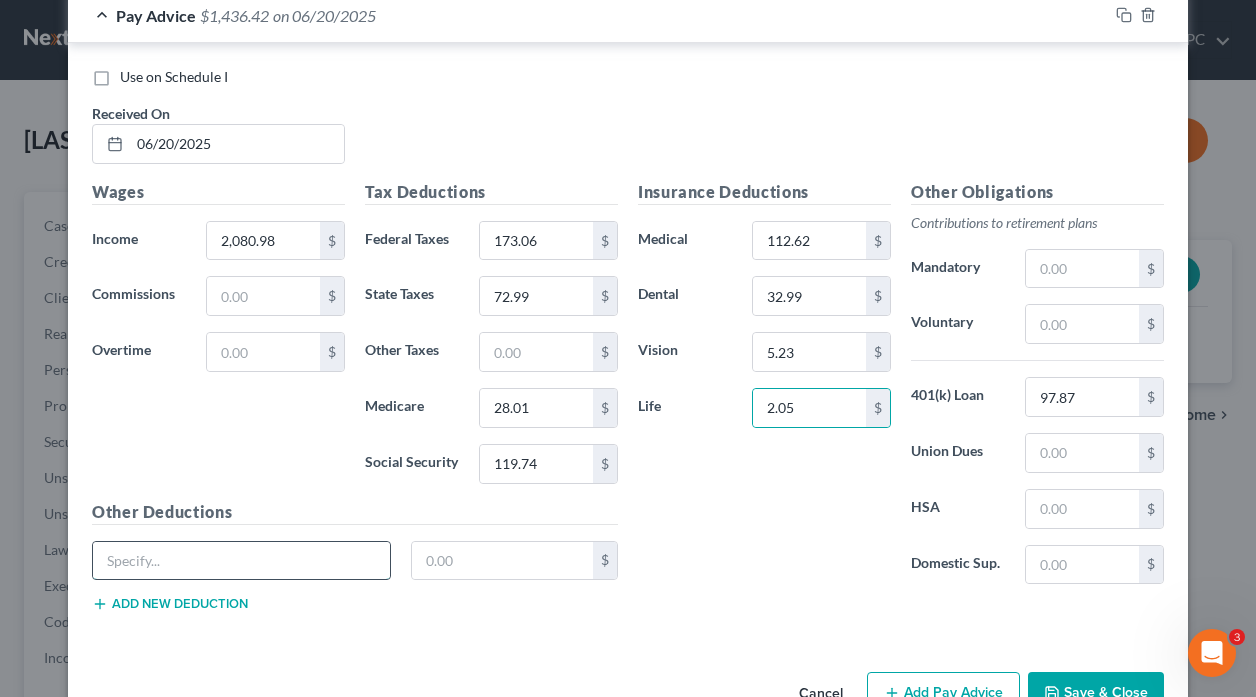 click at bounding box center [241, 561] 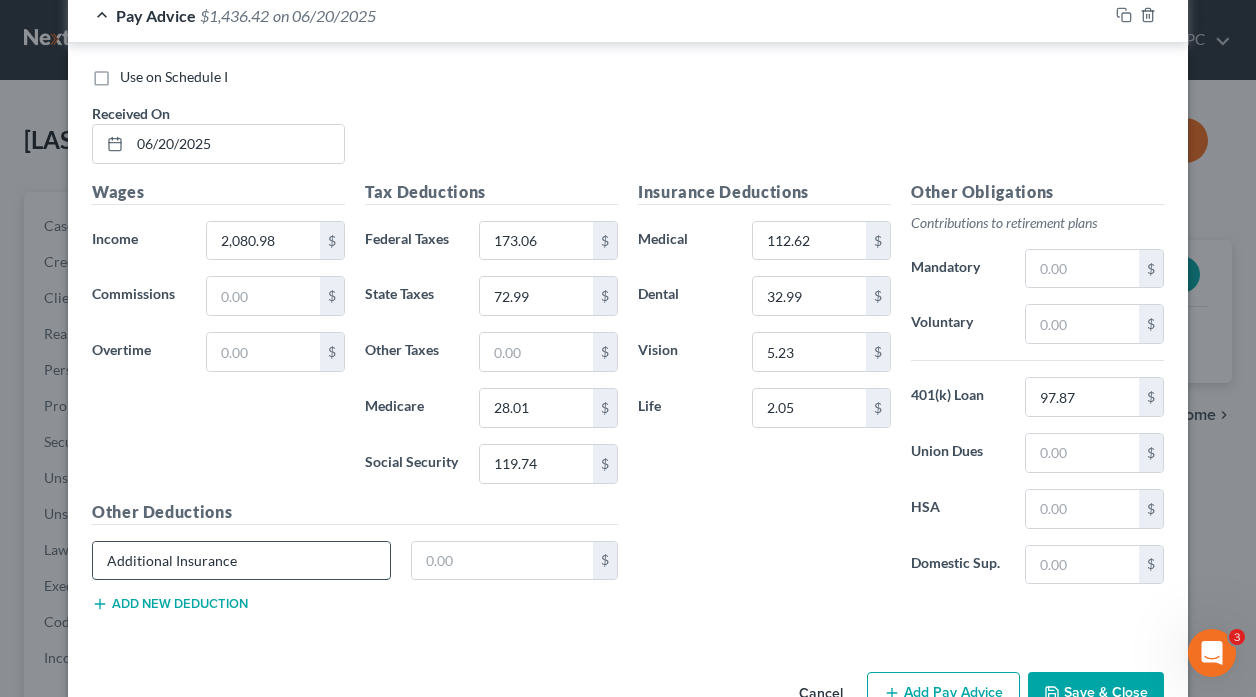 type on "Additional Insurance" 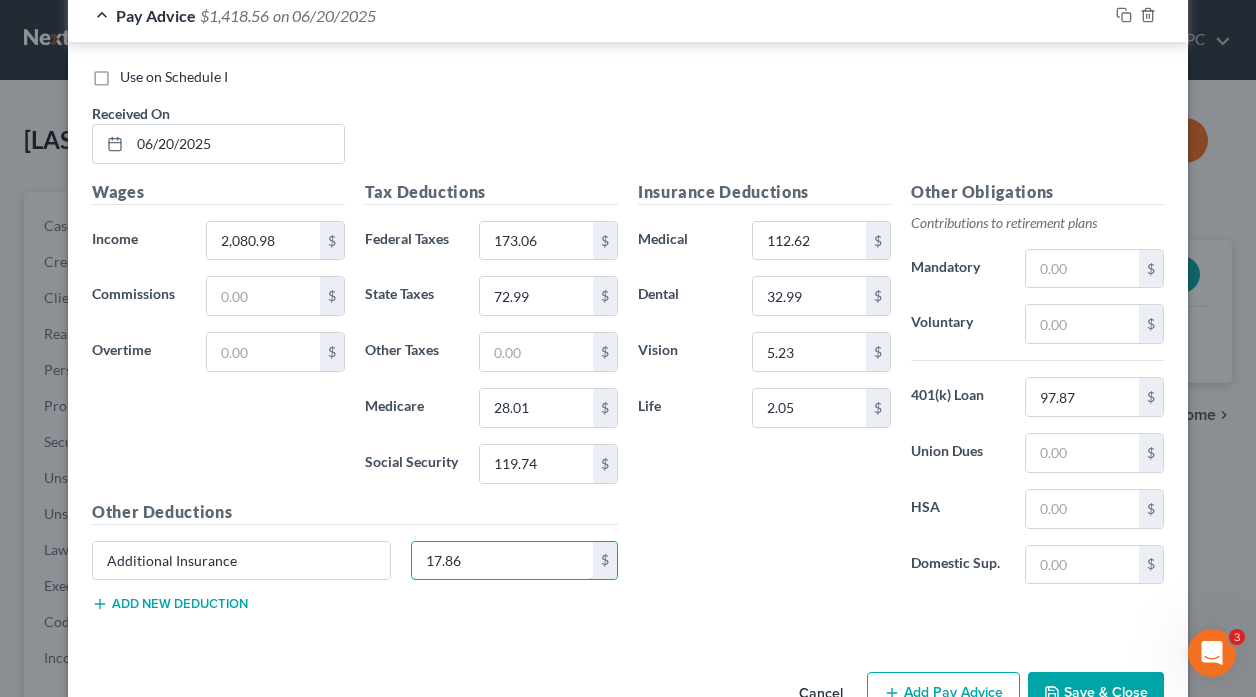 scroll, scrollTop: 6883, scrollLeft: 0, axis: vertical 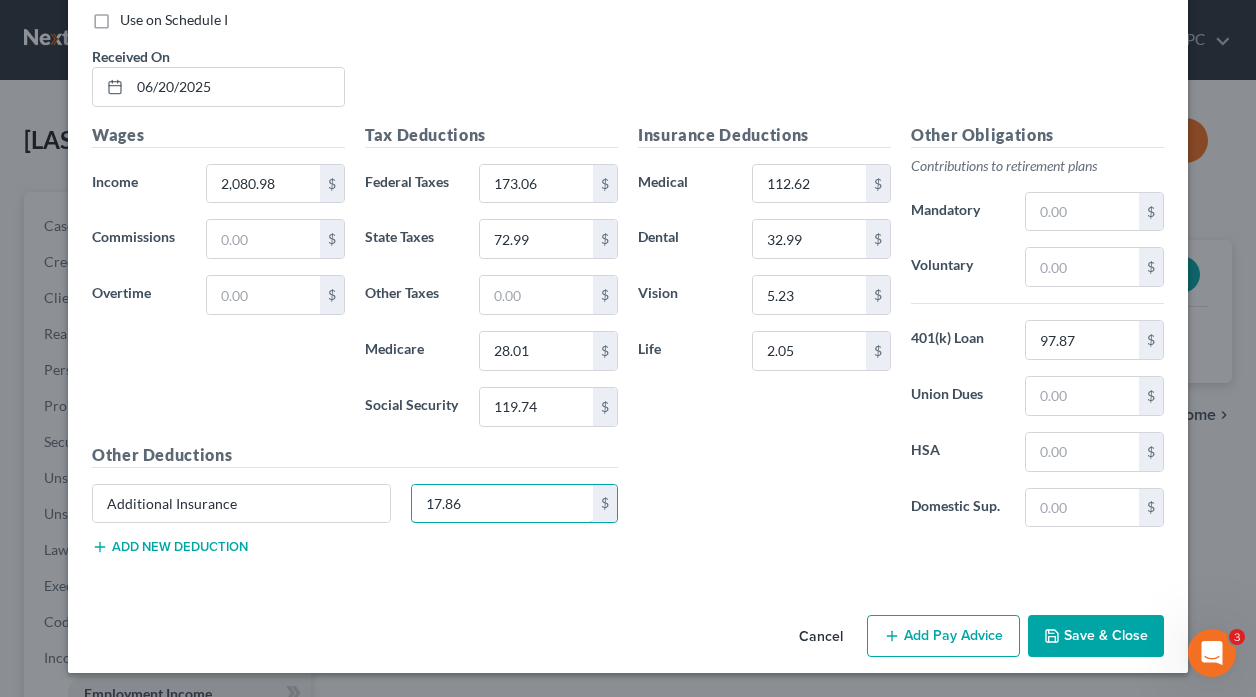 type on "17.86" 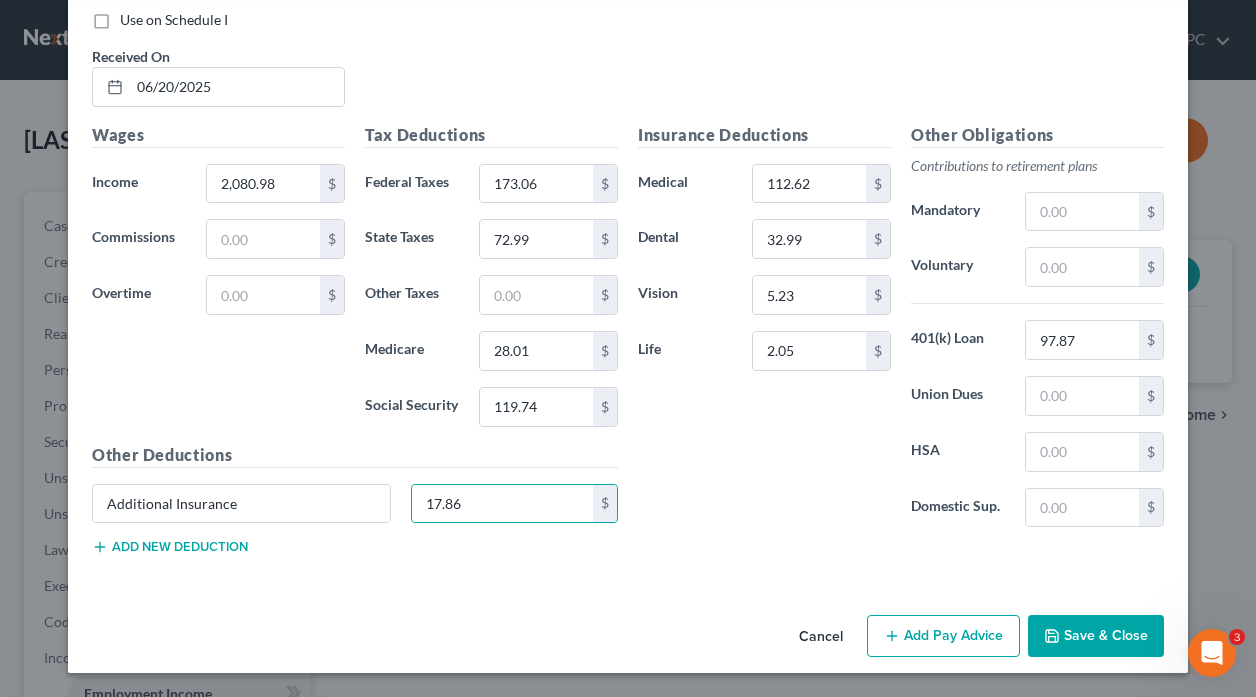 click on "Add Pay Advice" at bounding box center [943, 636] 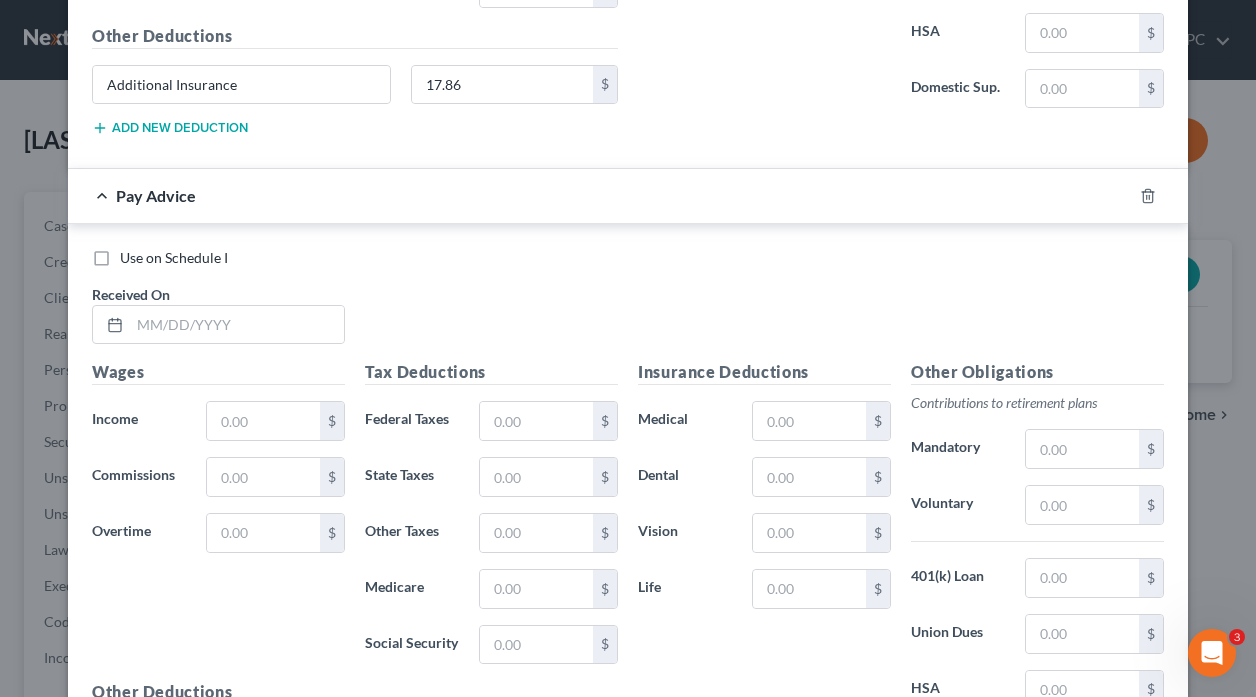 scroll, scrollTop: 7383, scrollLeft: 0, axis: vertical 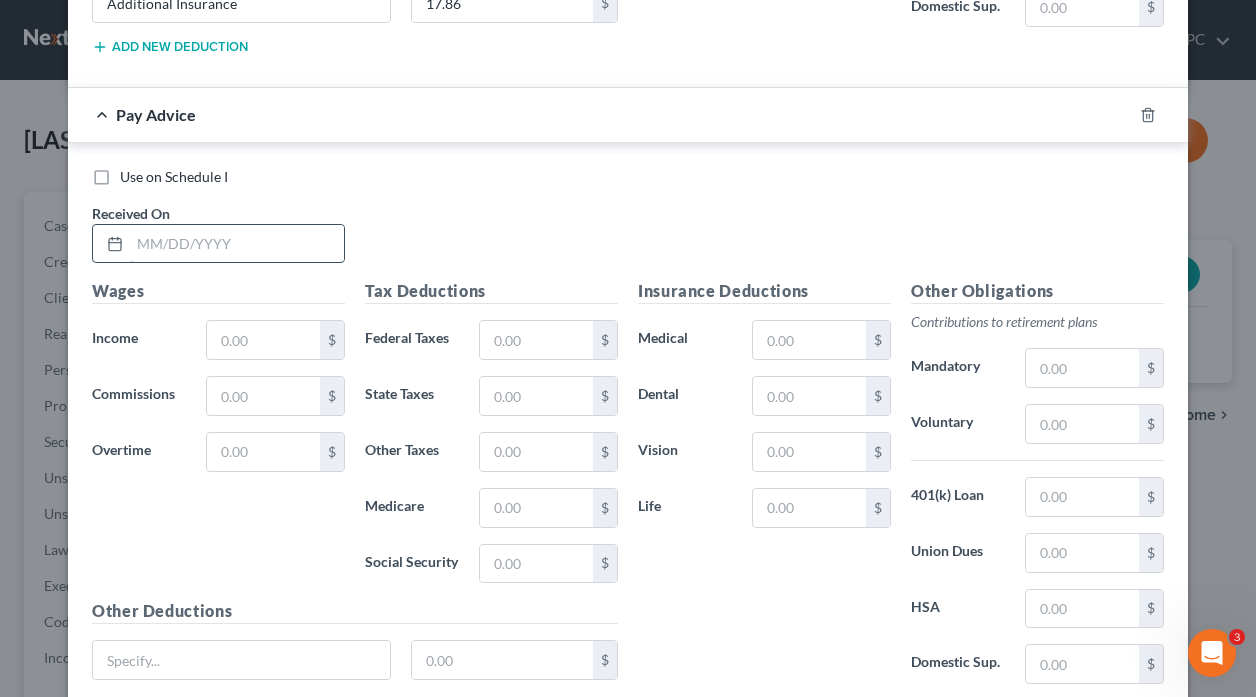 drag, startPoint x: 265, startPoint y: 246, endPoint x: 274, endPoint y: 252, distance: 10.816654 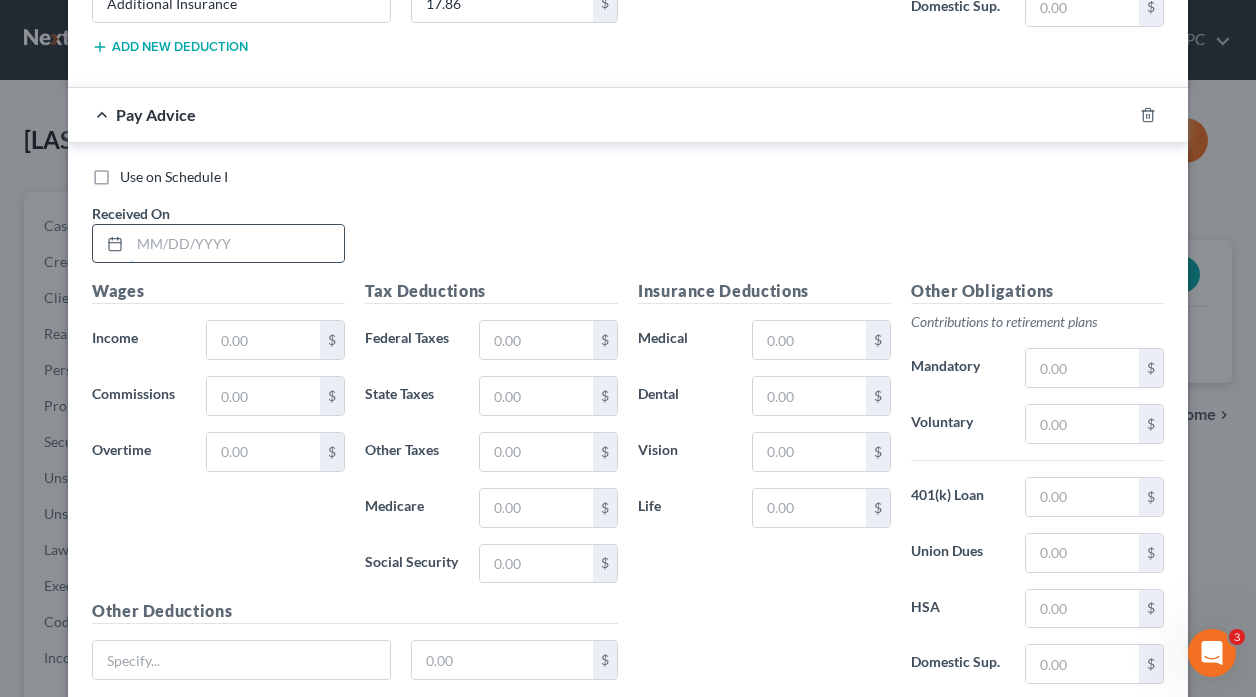 click at bounding box center (237, 244) 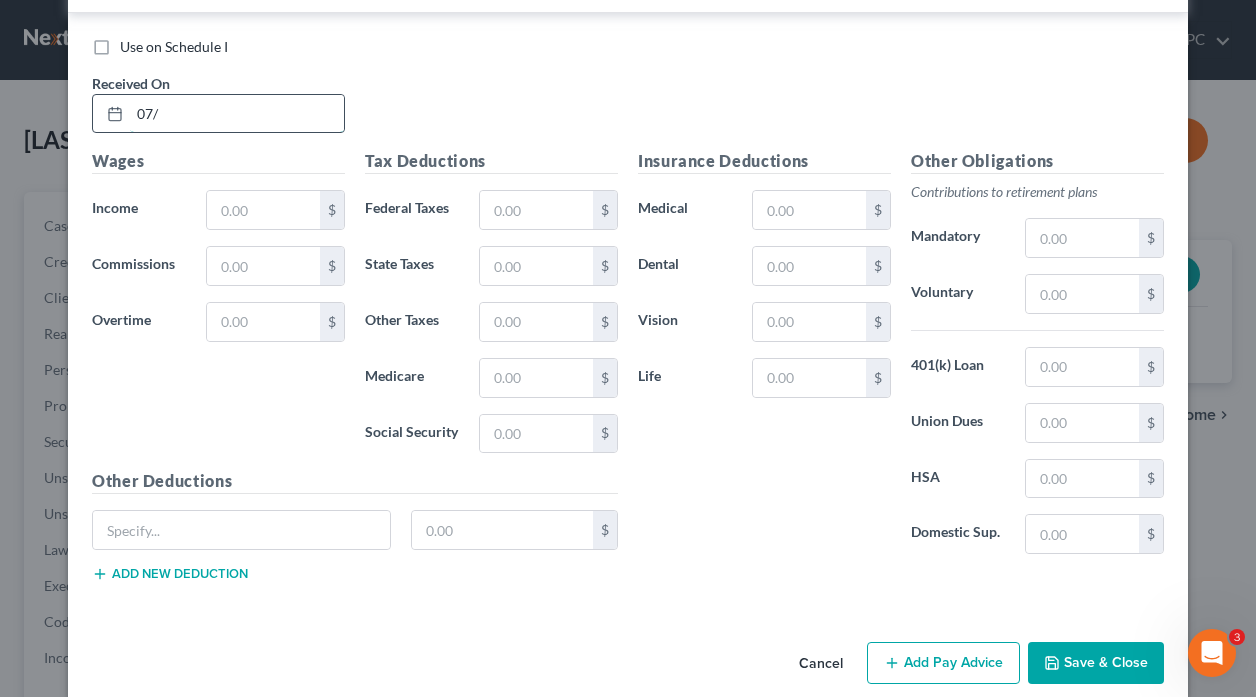 scroll, scrollTop: 7540, scrollLeft: 0, axis: vertical 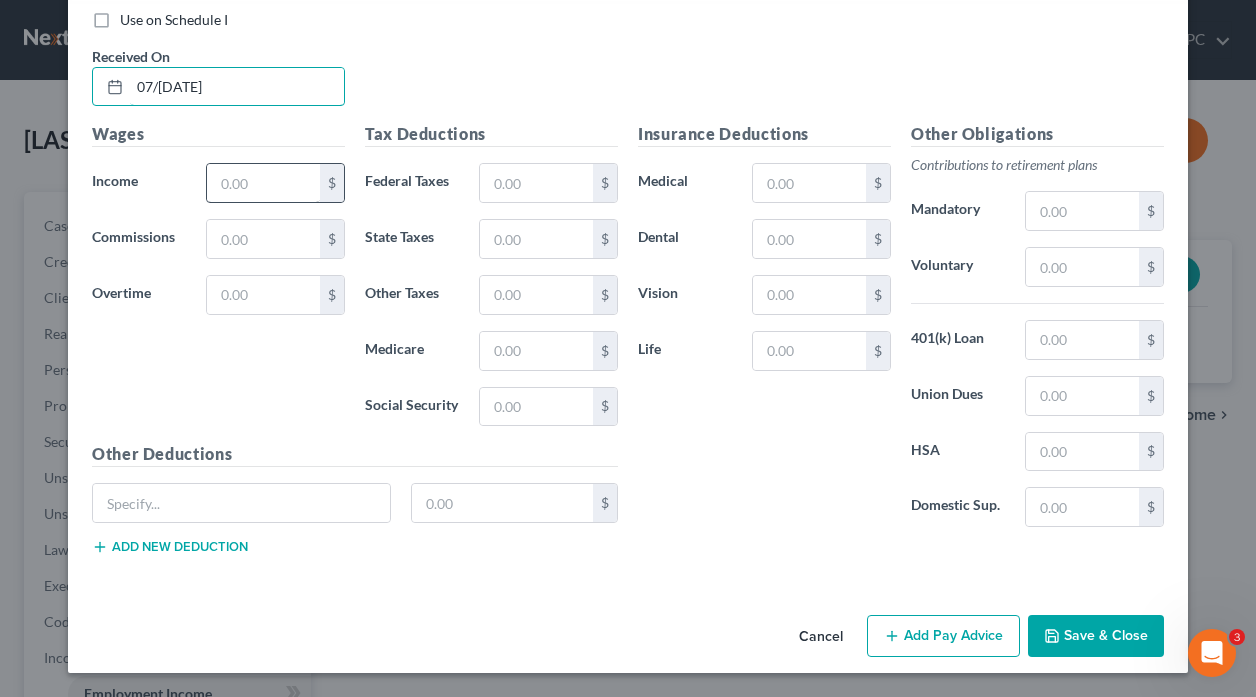 type on "07/[DATE]" 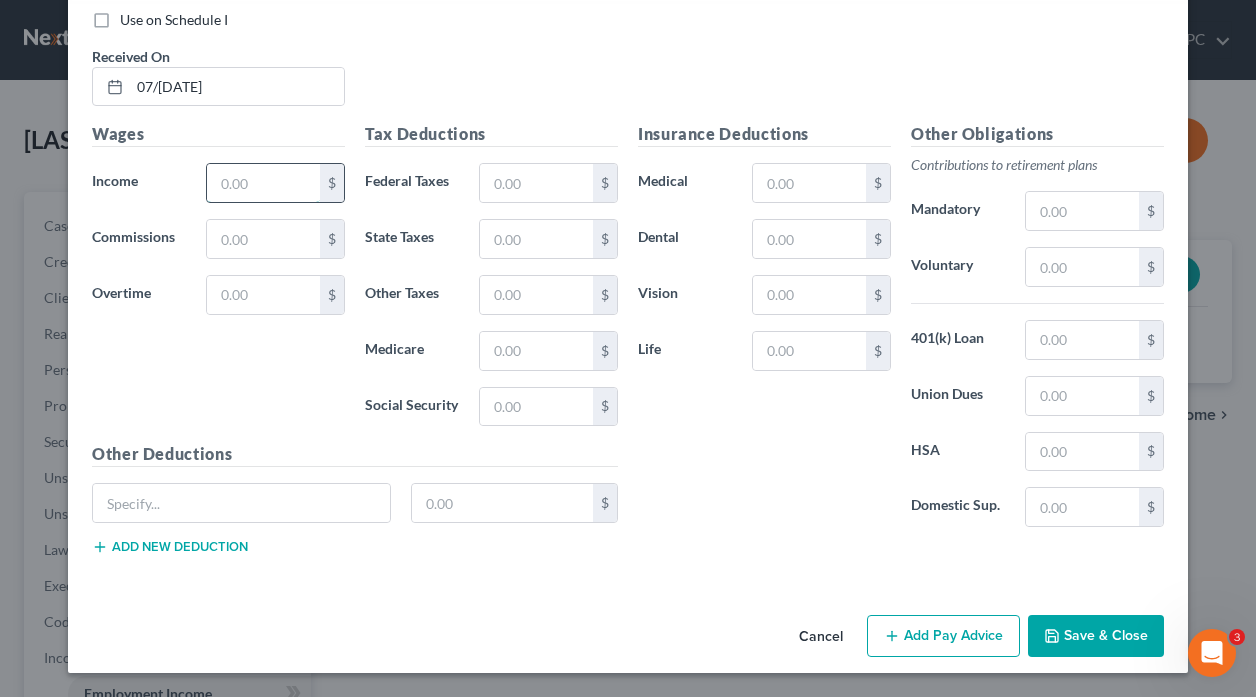 click at bounding box center (263, 183) 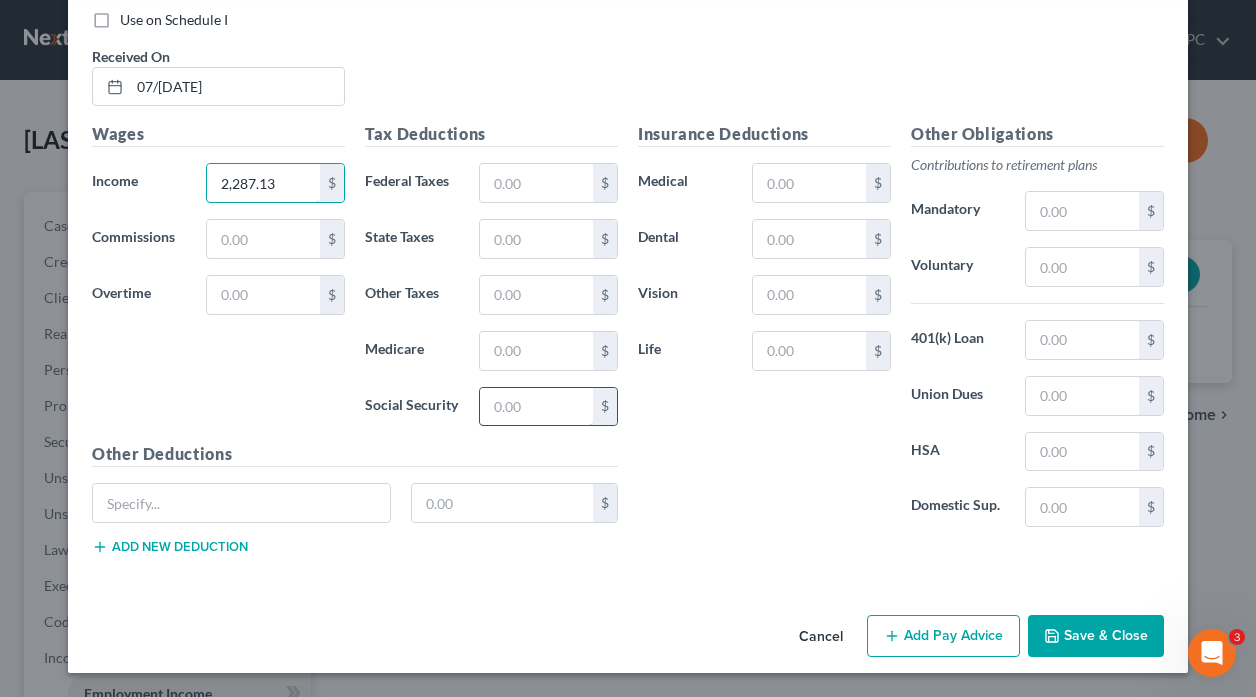 type on "2,287.13" 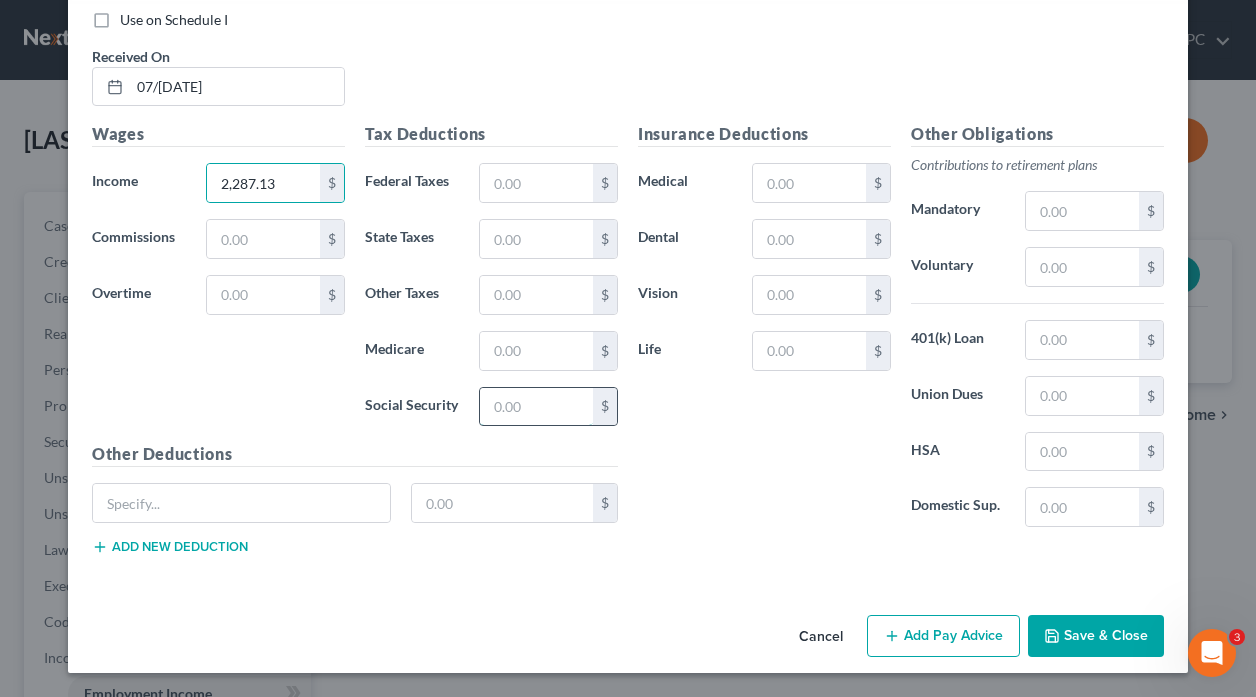 click at bounding box center (536, 407) 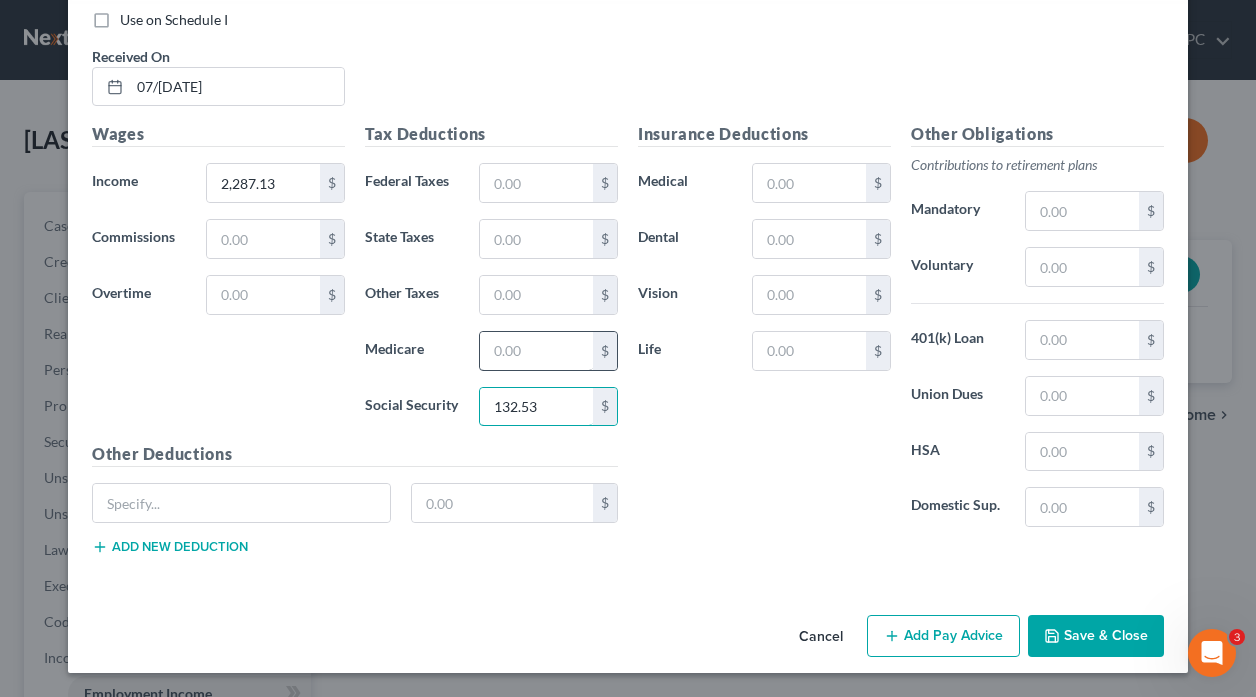 type on "132.53" 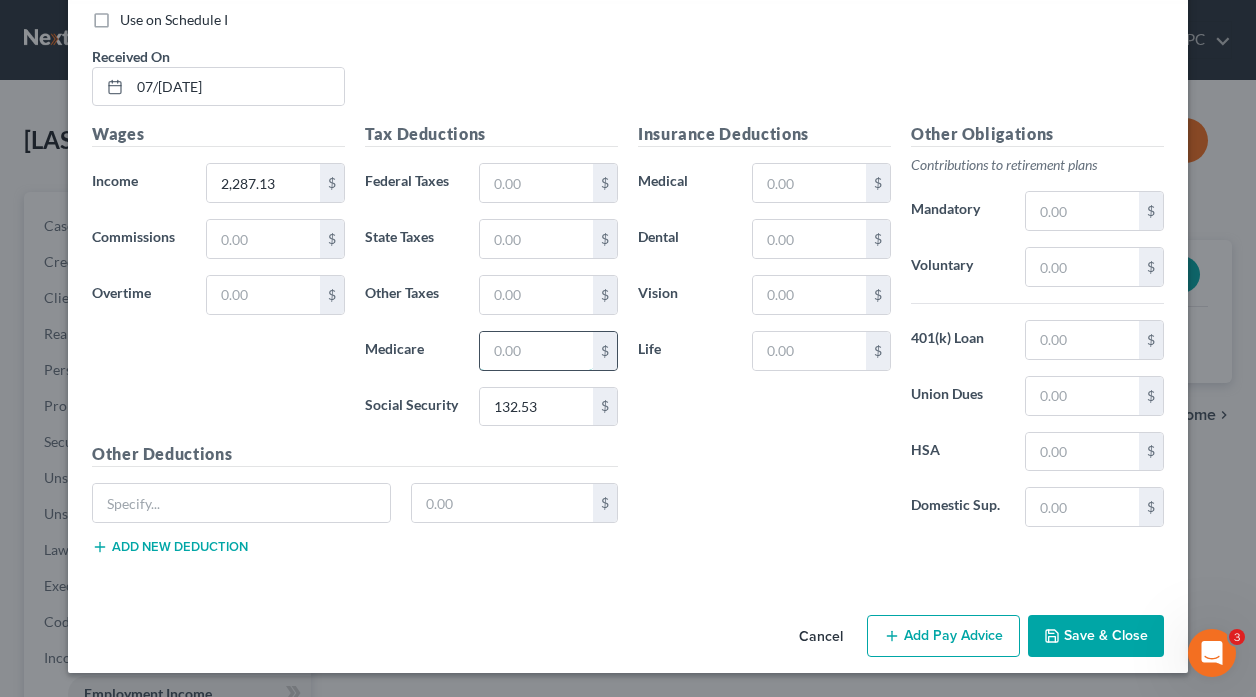 click at bounding box center (536, 351) 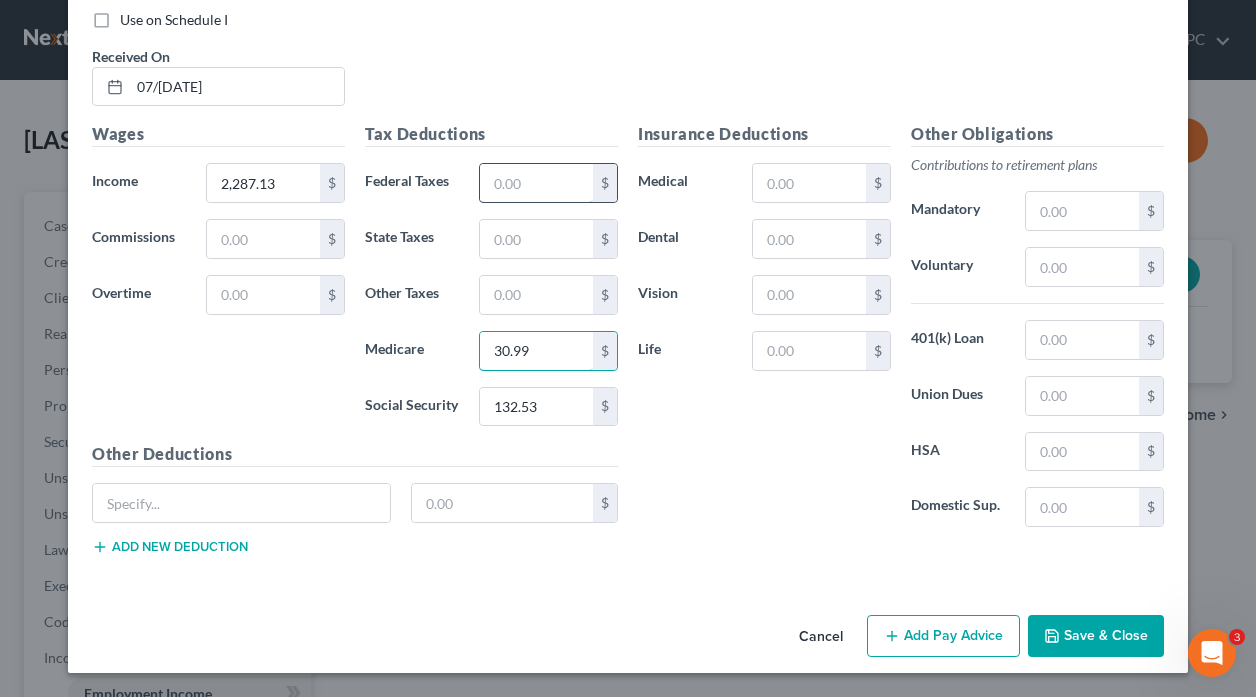 type on "30.99" 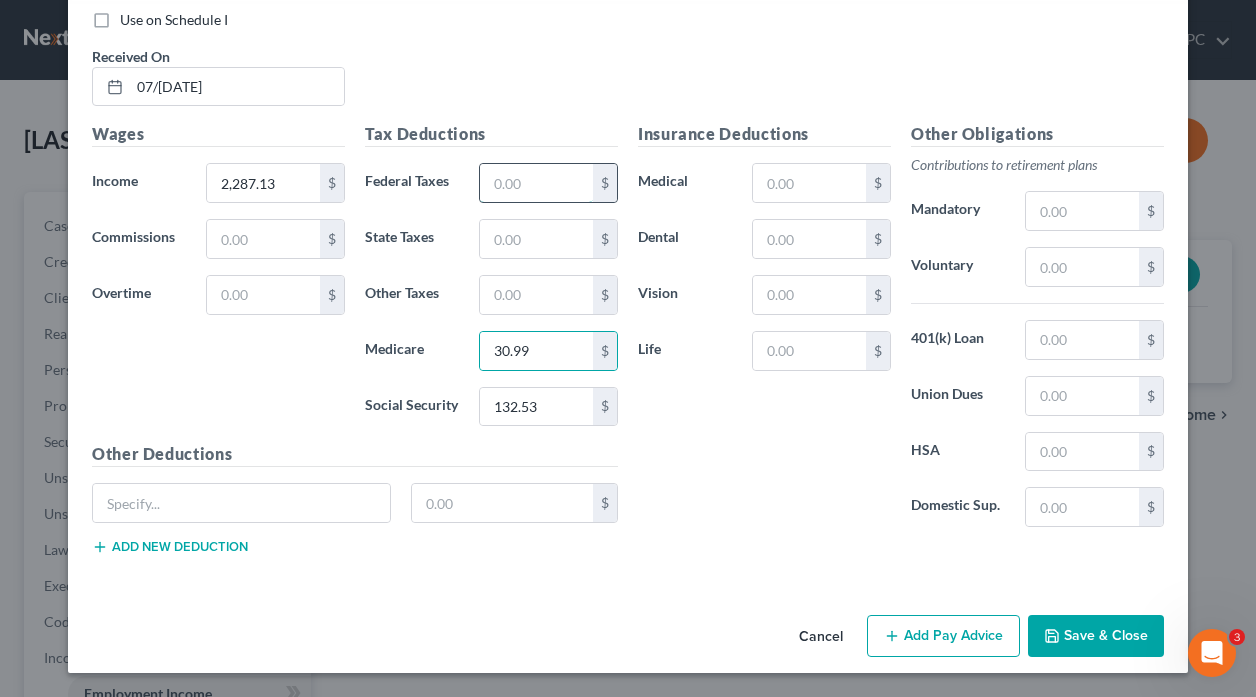 drag, startPoint x: 559, startPoint y: 183, endPoint x: 578, endPoint y: 192, distance: 21.023796 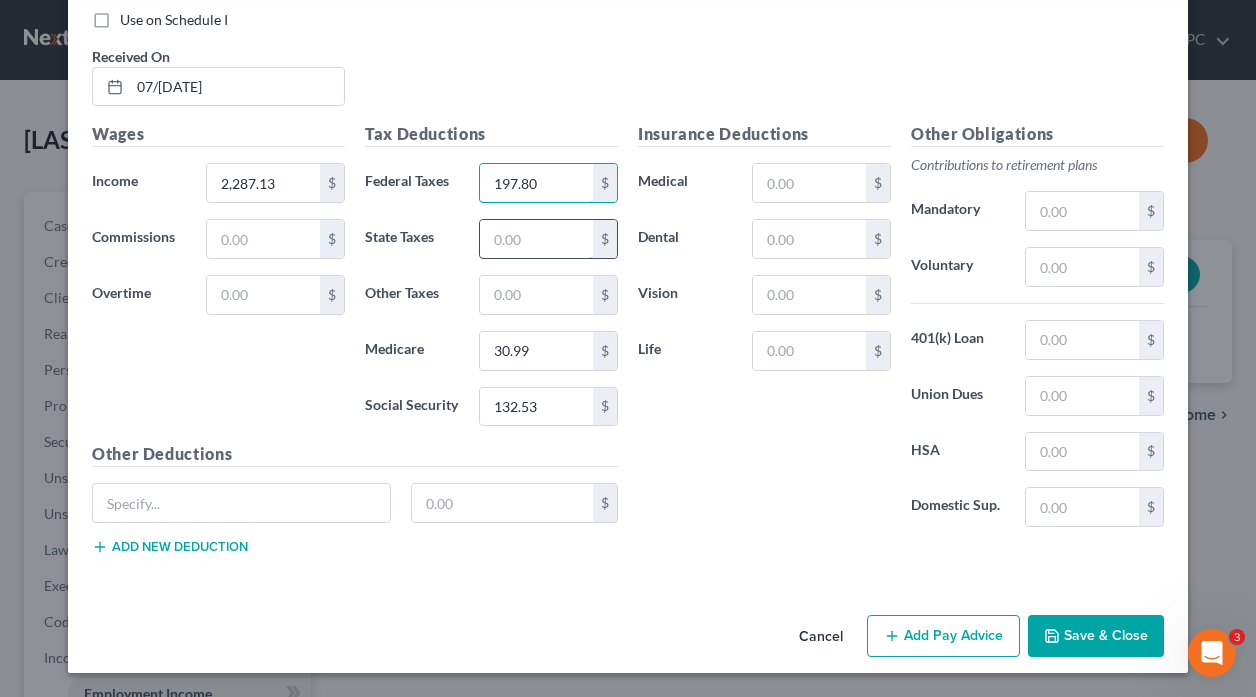 type on "197.80" 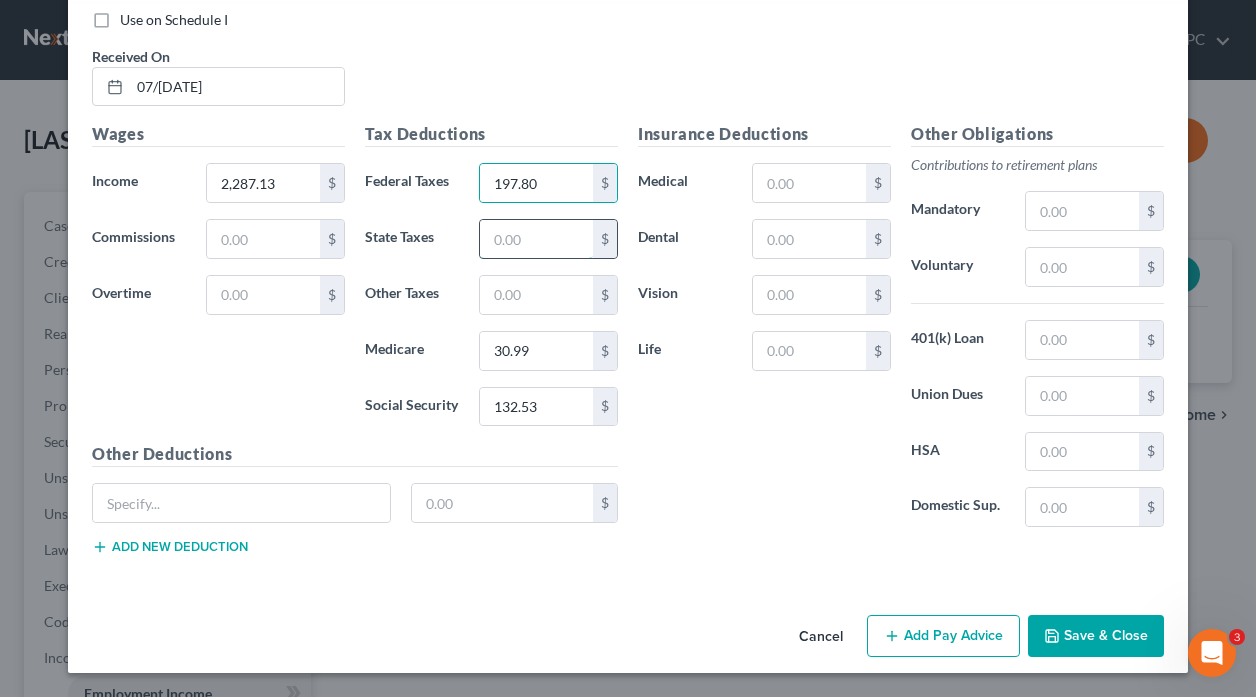 click at bounding box center [536, 239] 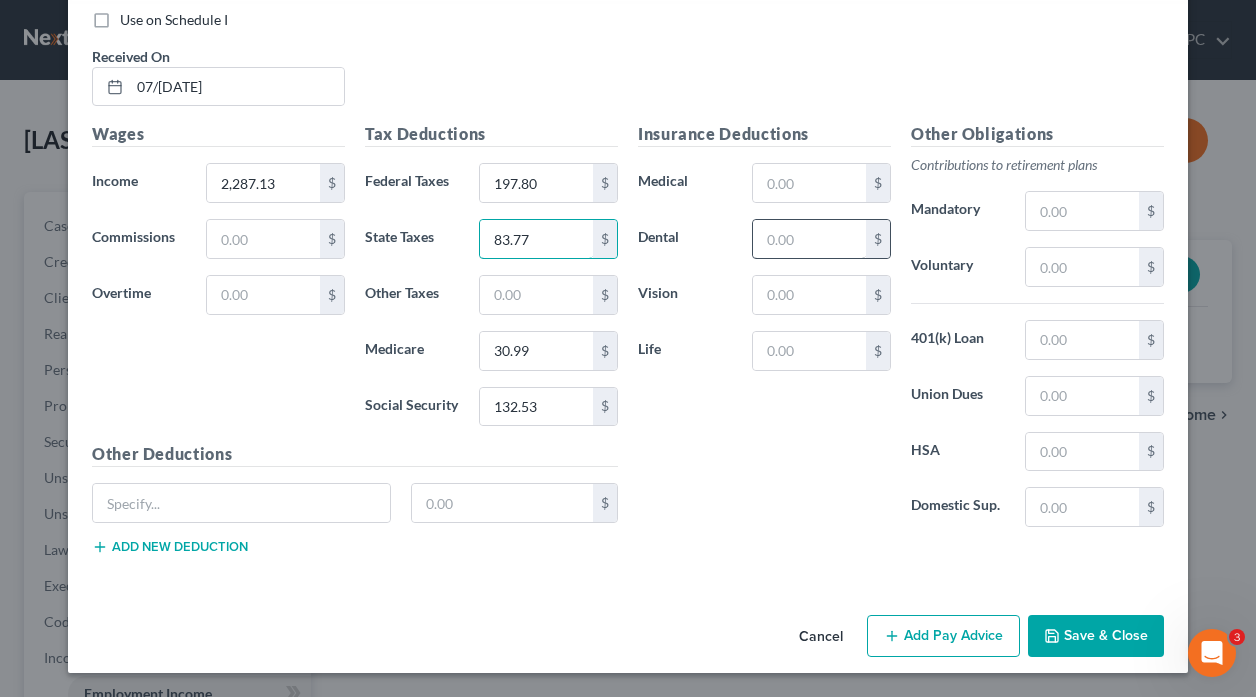 type on "83.77" 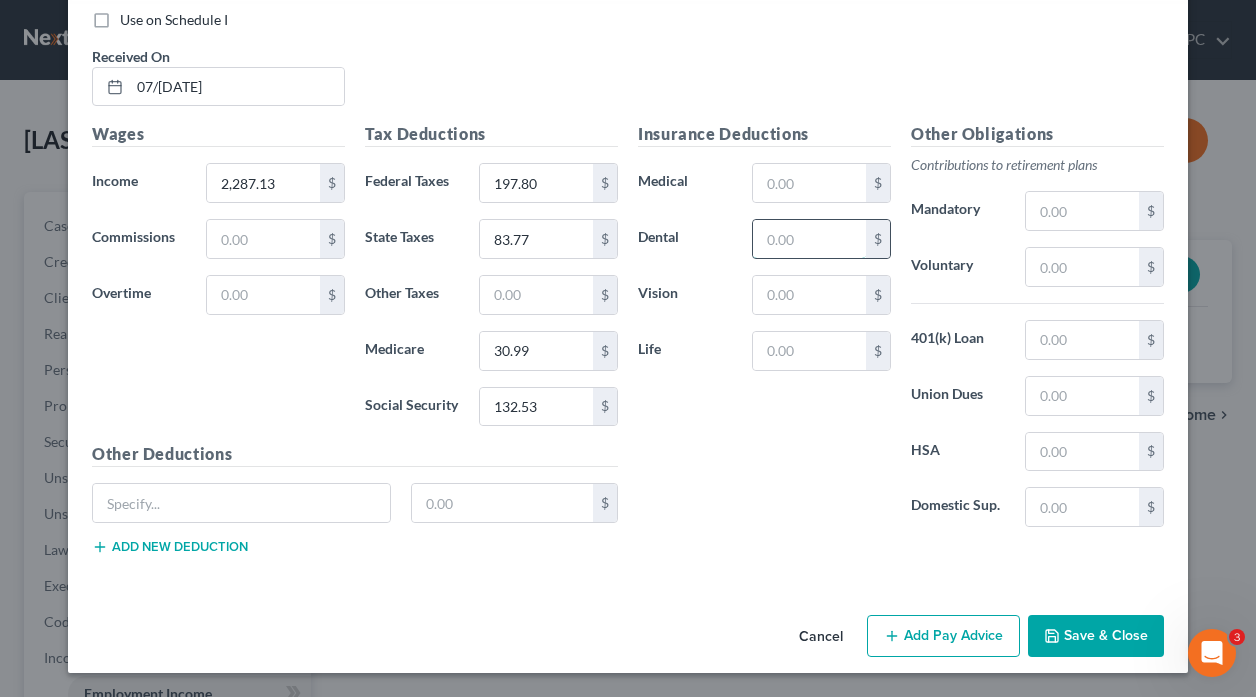 click at bounding box center (809, 239) 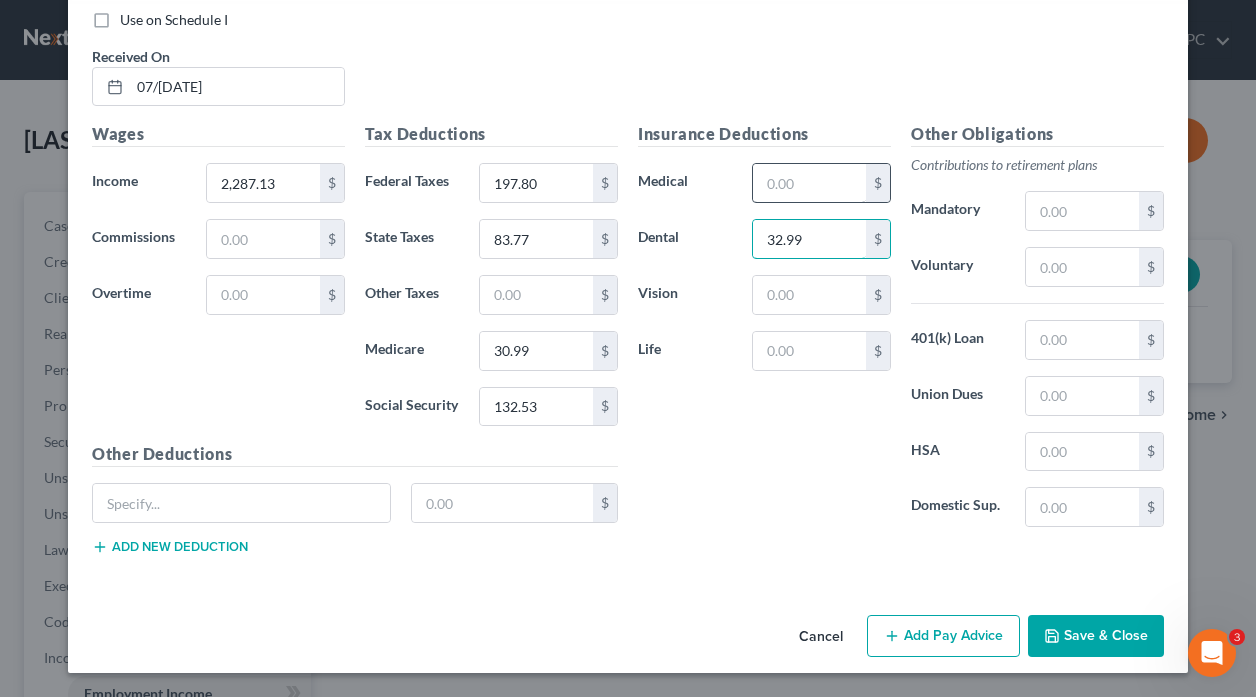 type on "32.99" 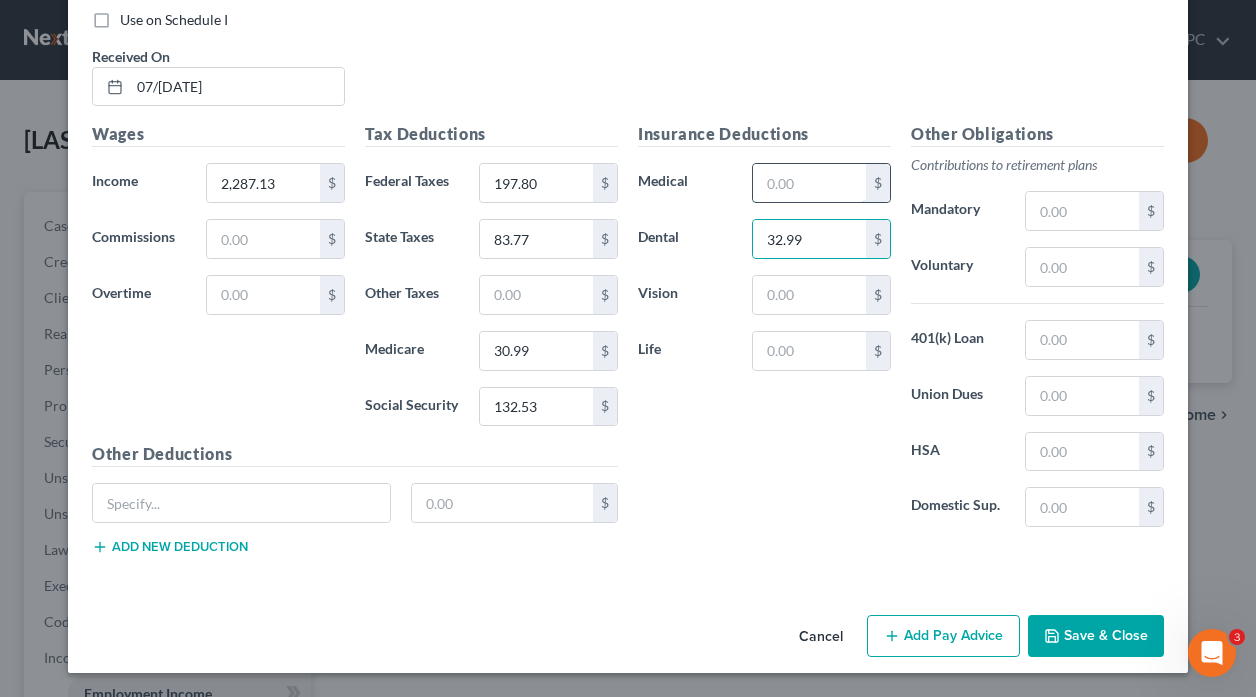 click at bounding box center (809, 183) 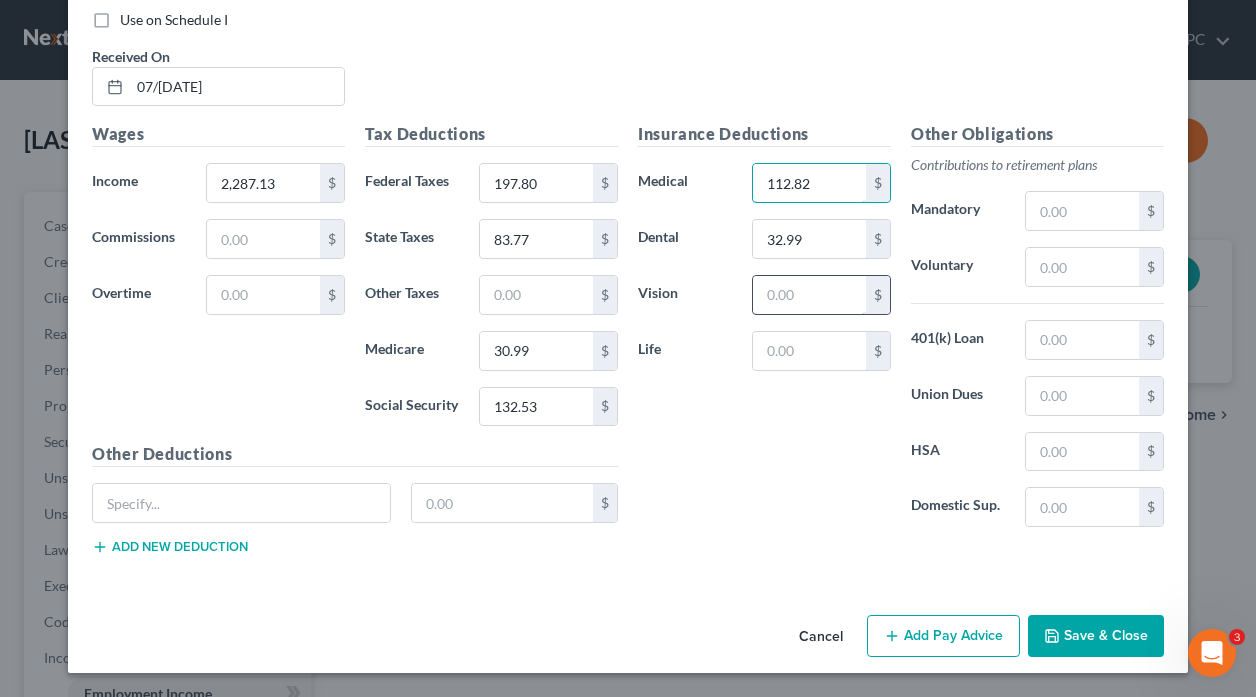 type on "112.82" 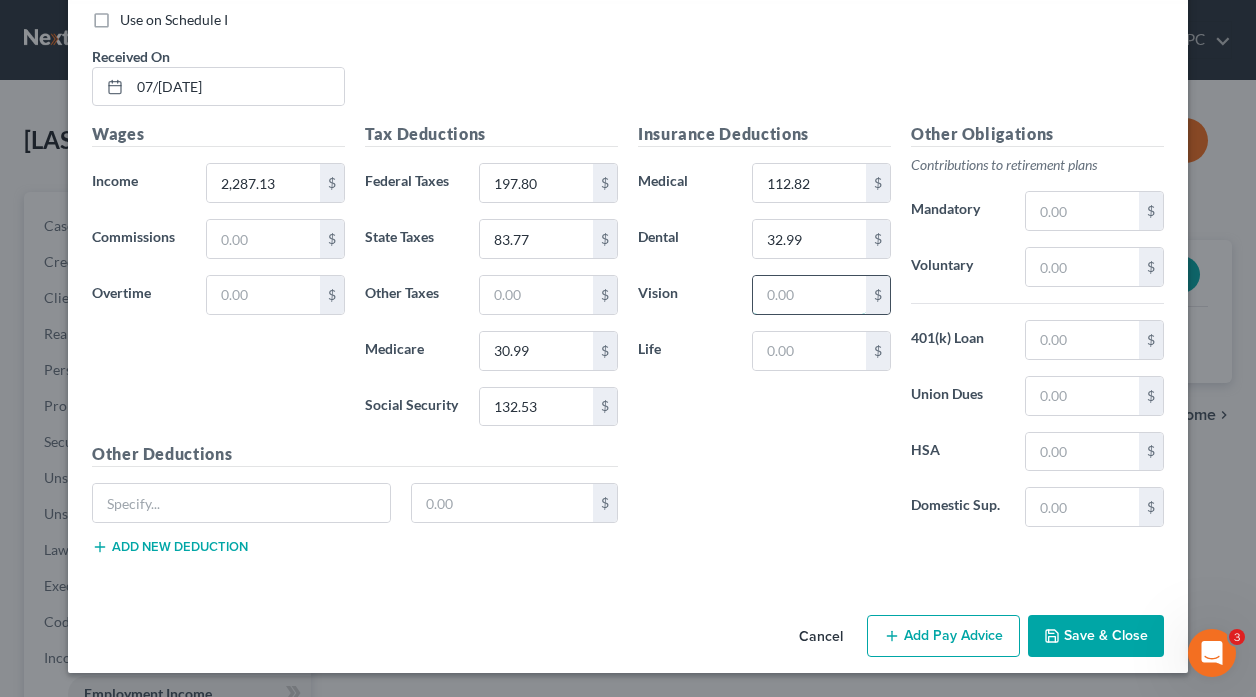 click at bounding box center (809, 295) 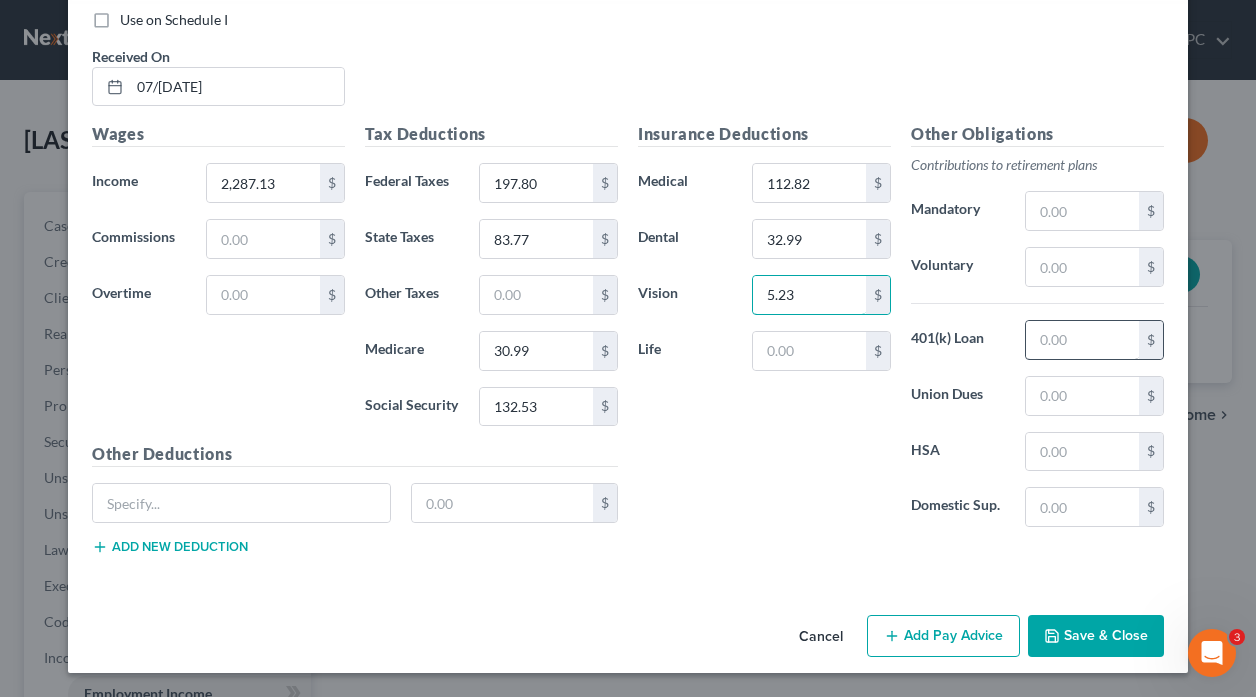 type on "5.23" 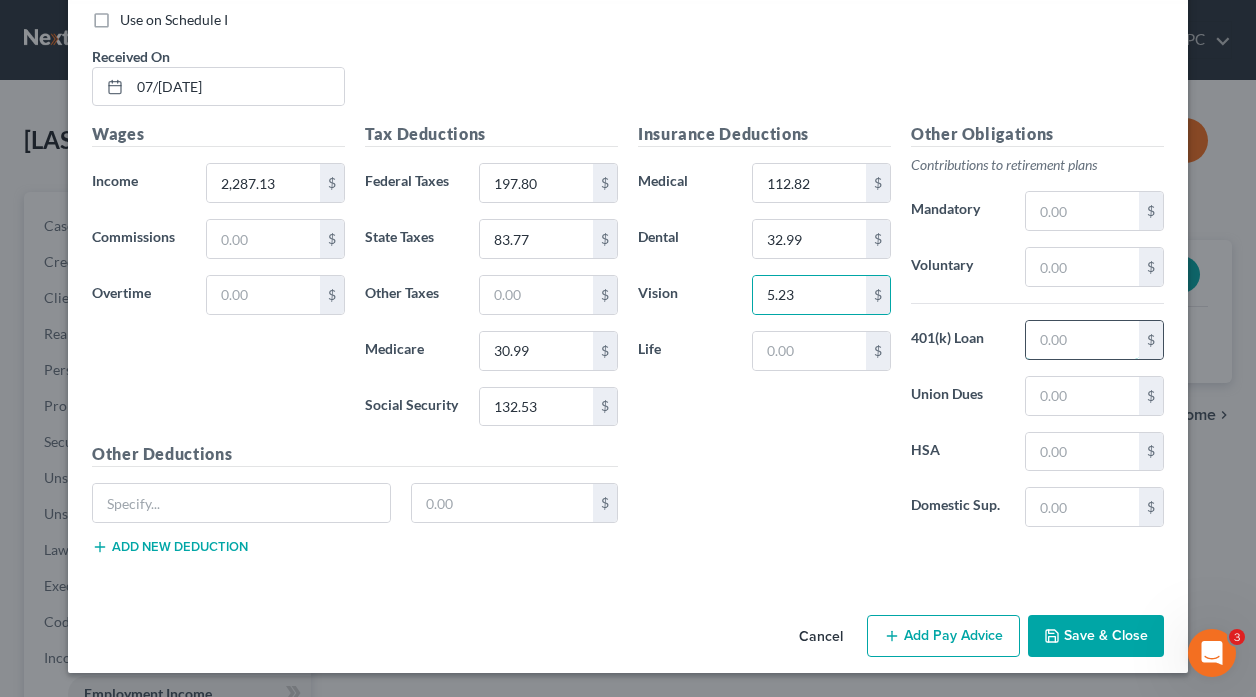 click at bounding box center (1082, 340) 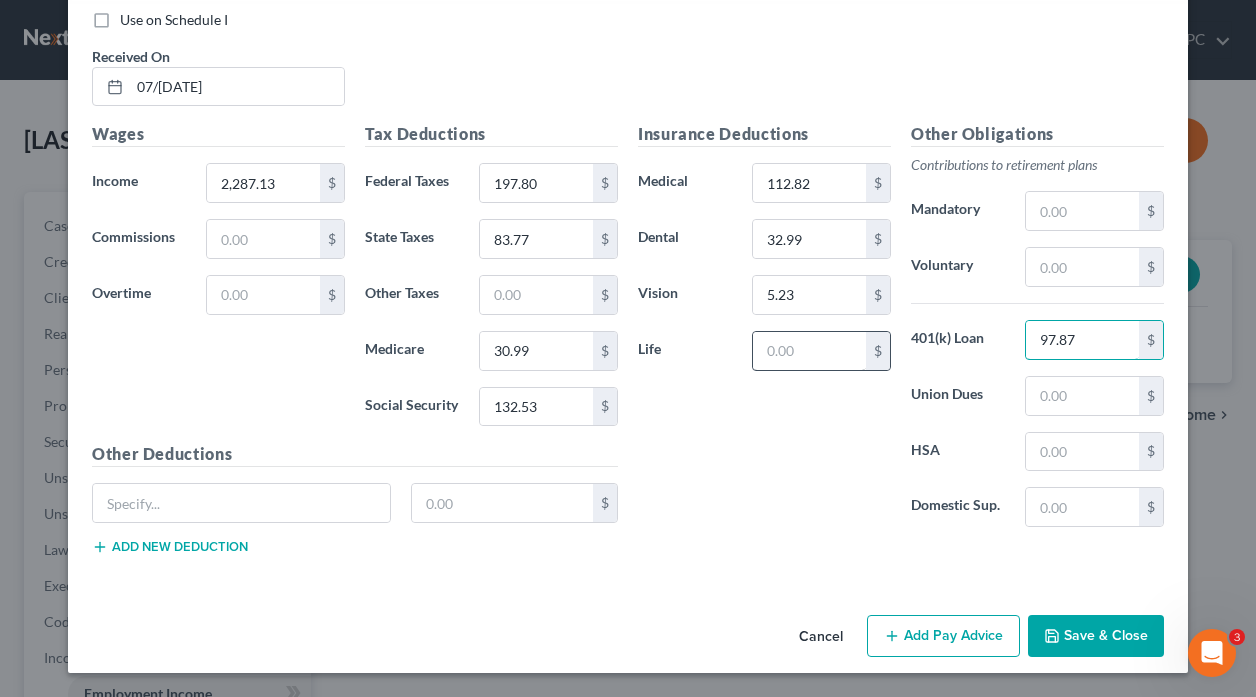 type on "97.87" 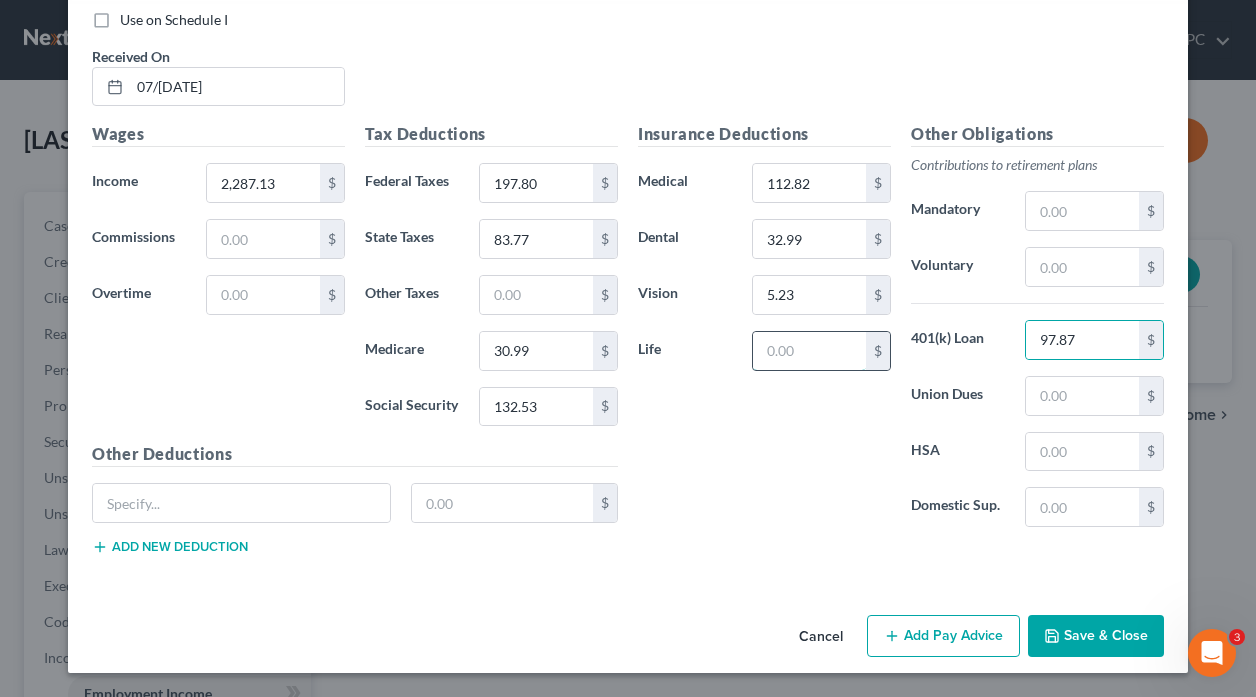 drag, startPoint x: 814, startPoint y: 359, endPoint x: 825, endPoint y: 356, distance: 11.401754 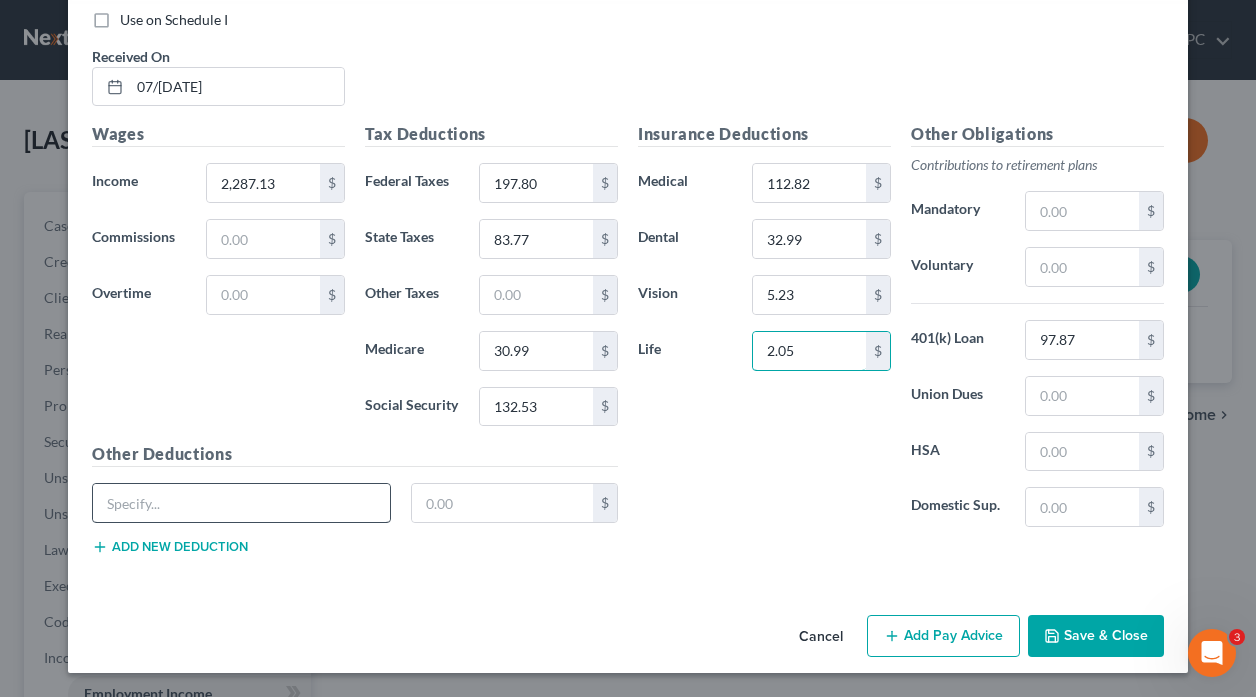 type on "2.05" 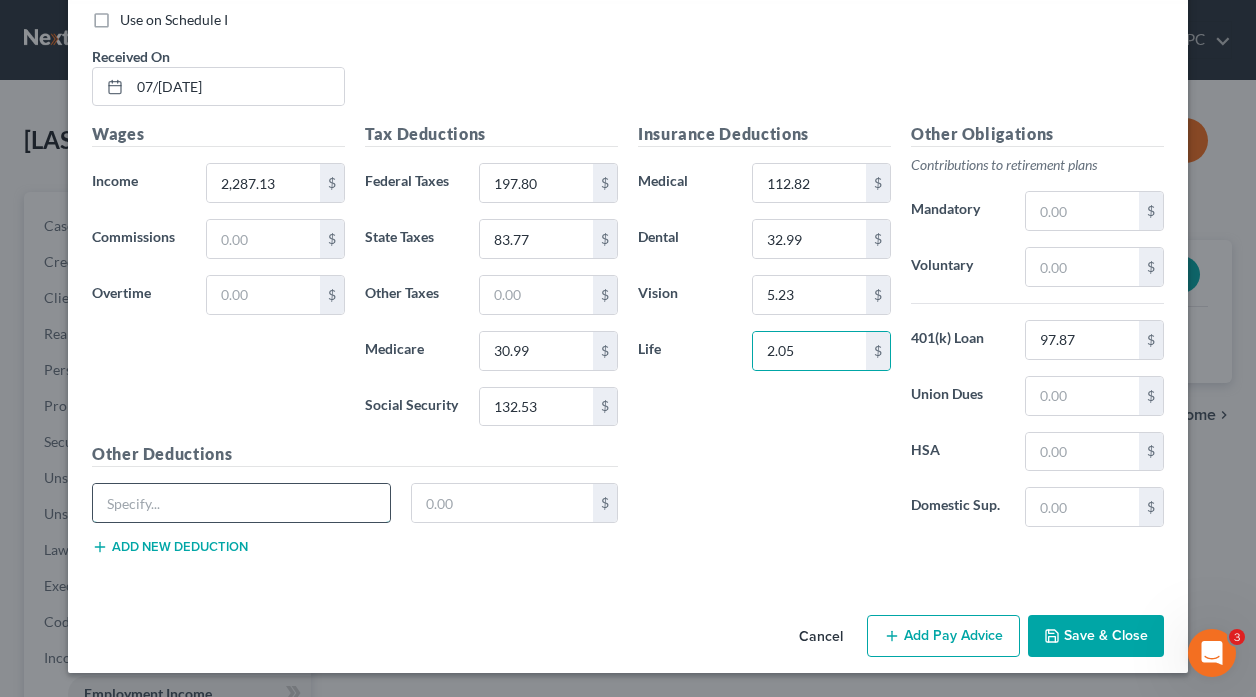 click at bounding box center (241, 503) 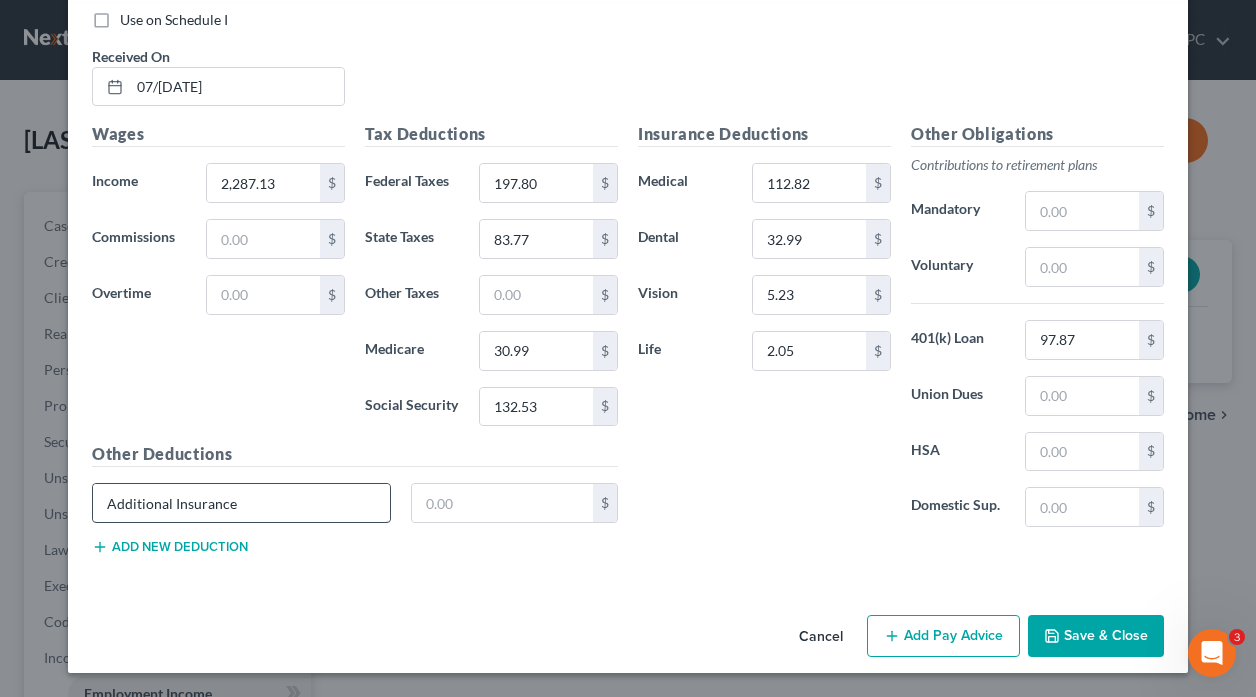 type on "Additional Insurance" 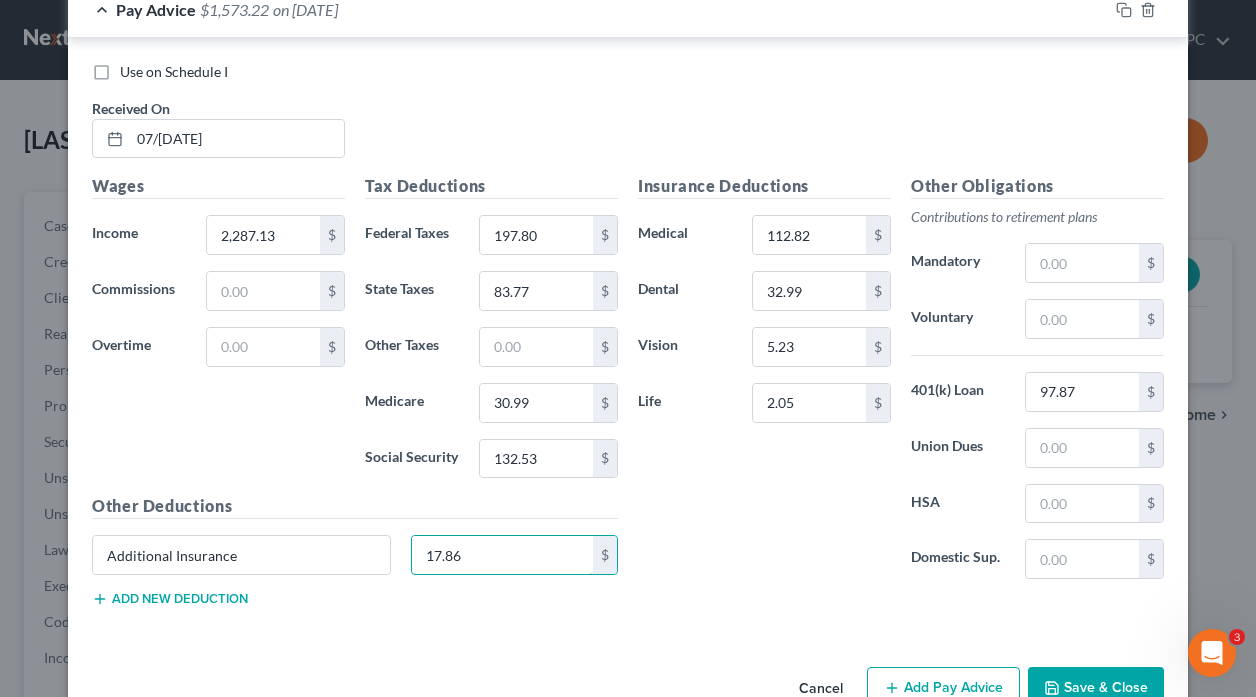 scroll, scrollTop: 7440, scrollLeft: 0, axis: vertical 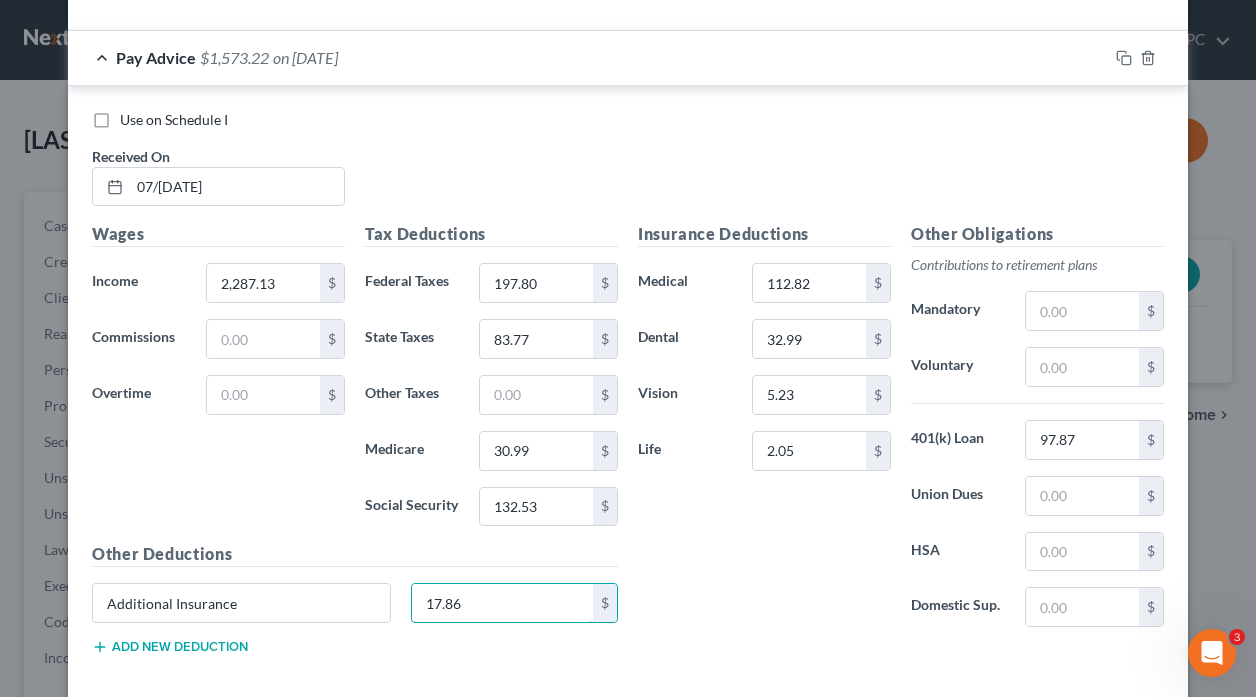 type on "17.86" 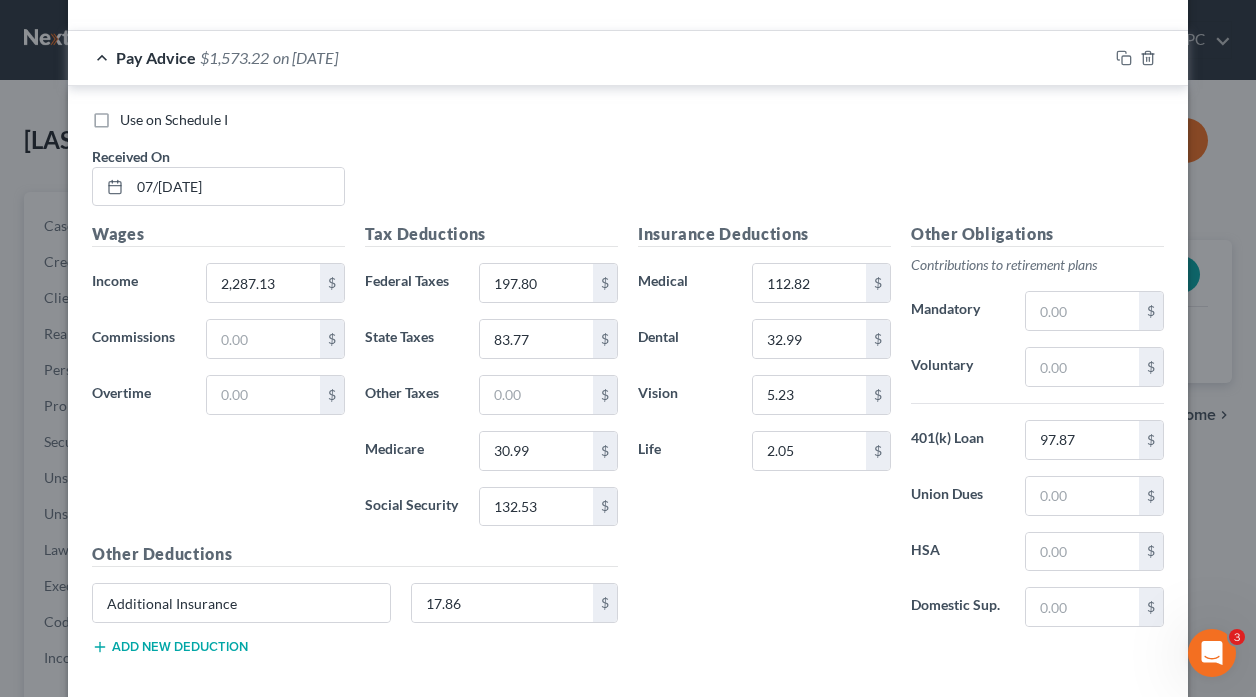 type 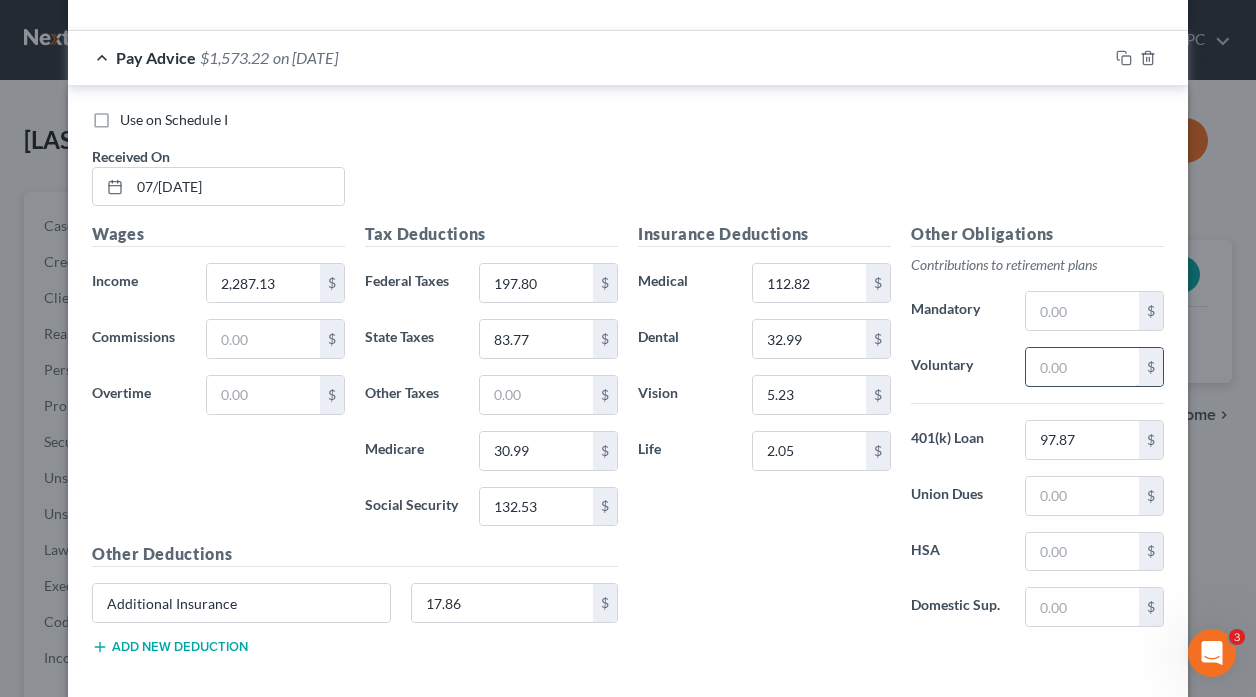 click at bounding box center [1082, 367] 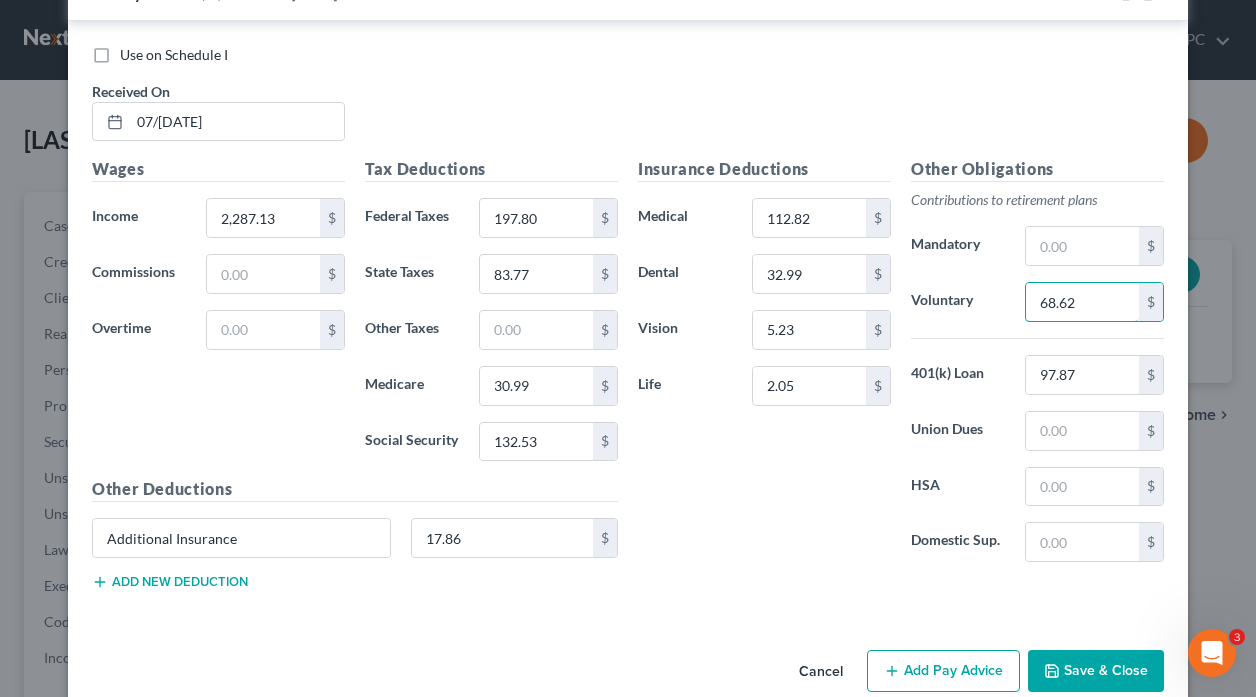 scroll, scrollTop: 7540, scrollLeft: 0, axis: vertical 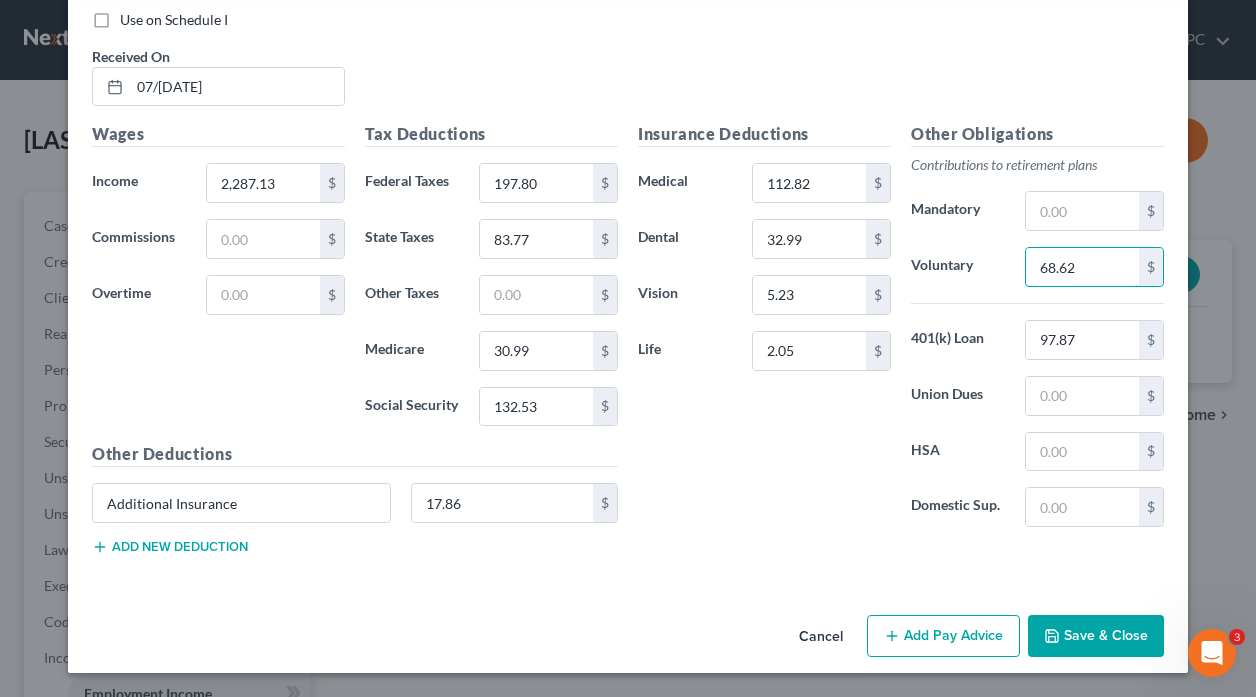 type on "68.62" 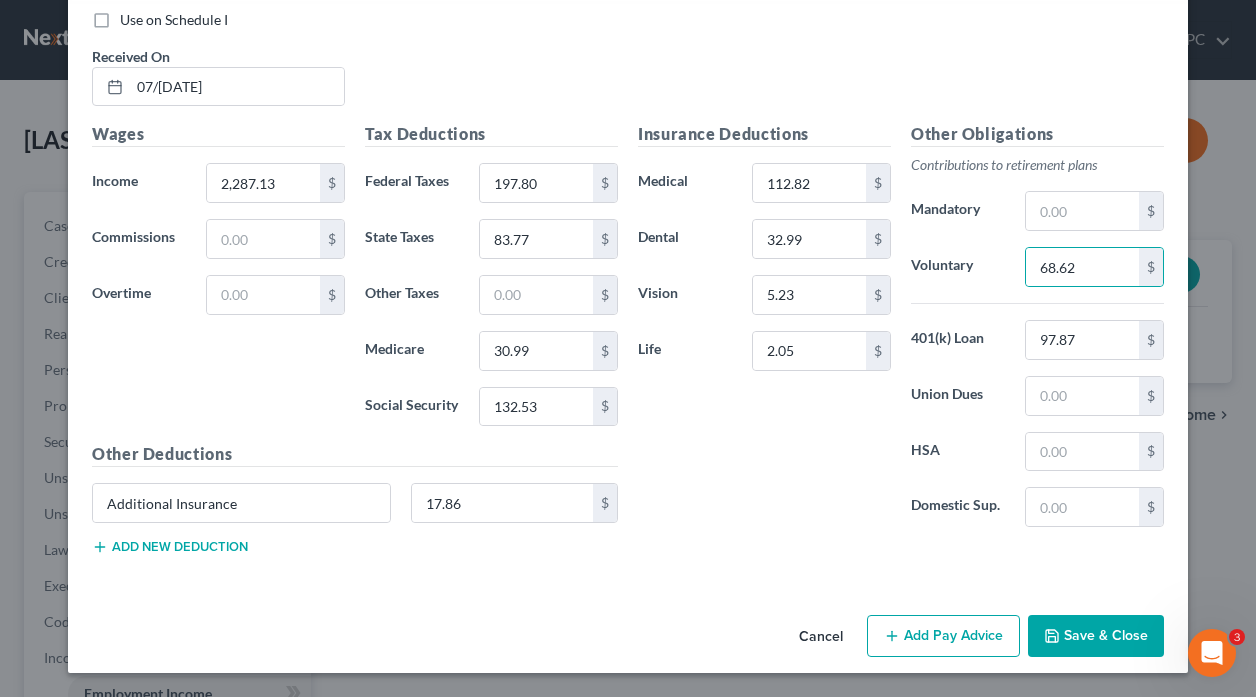 click on "Add Pay Advice" at bounding box center [943, 636] 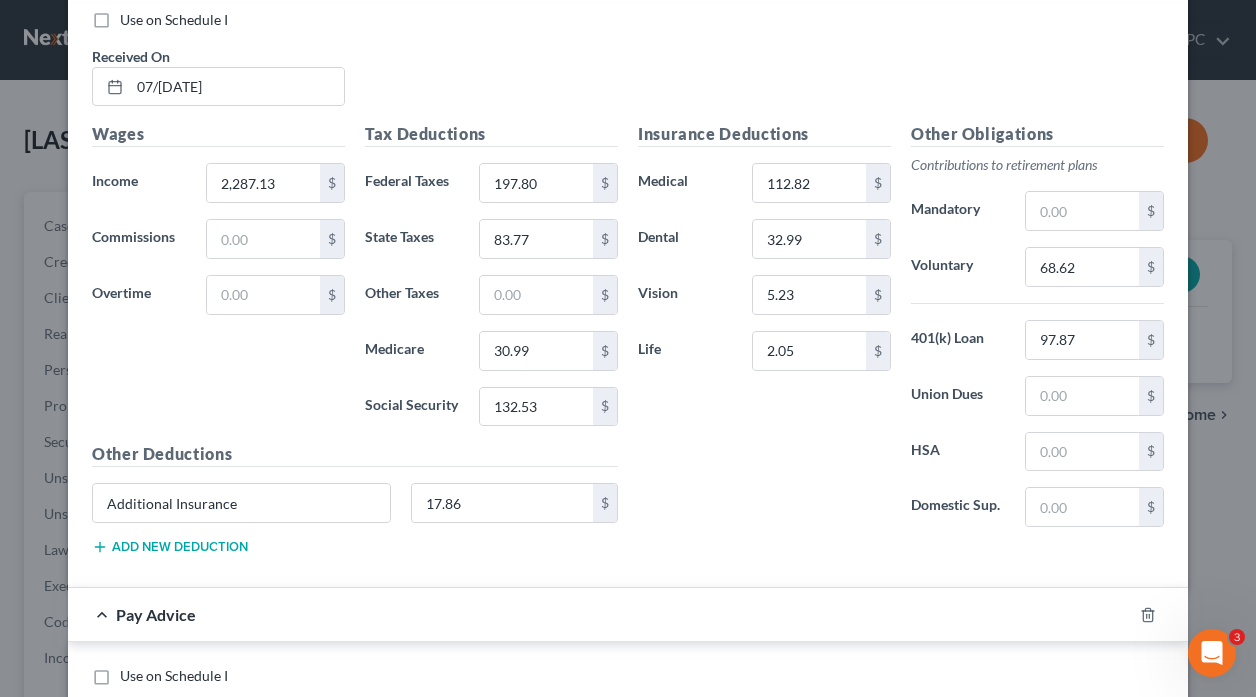 scroll, scrollTop: 8040, scrollLeft: 0, axis: vertical 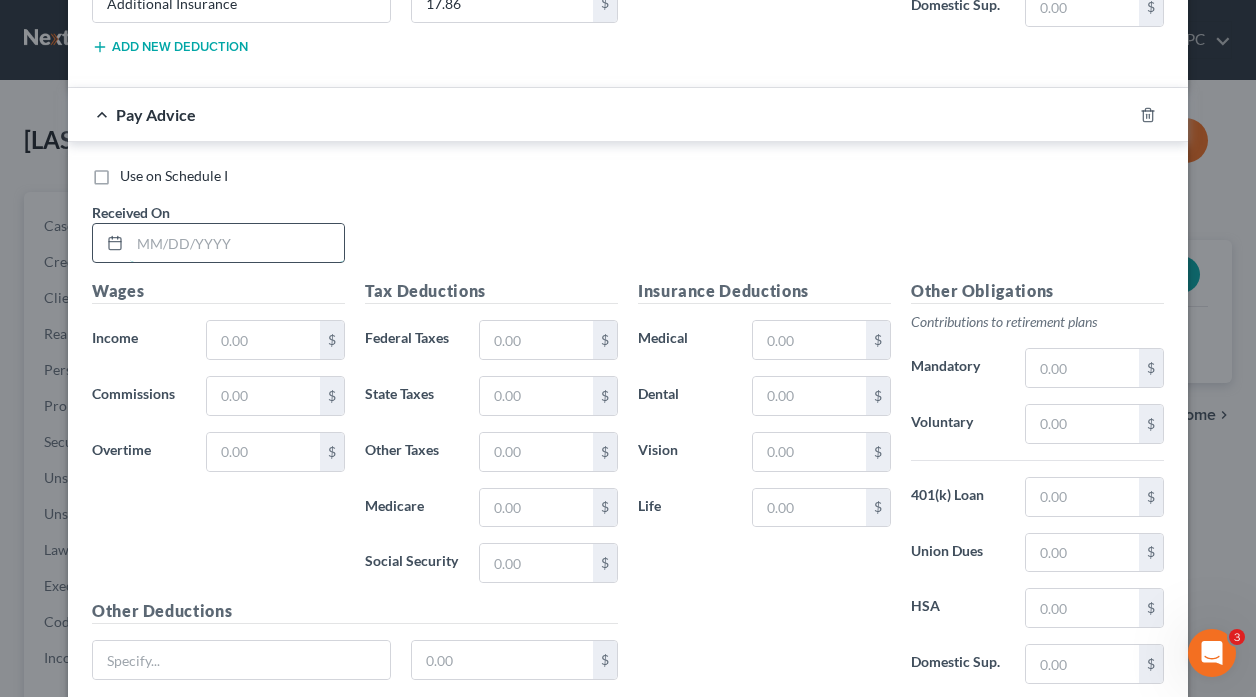 click at bounding box center [237, 243] 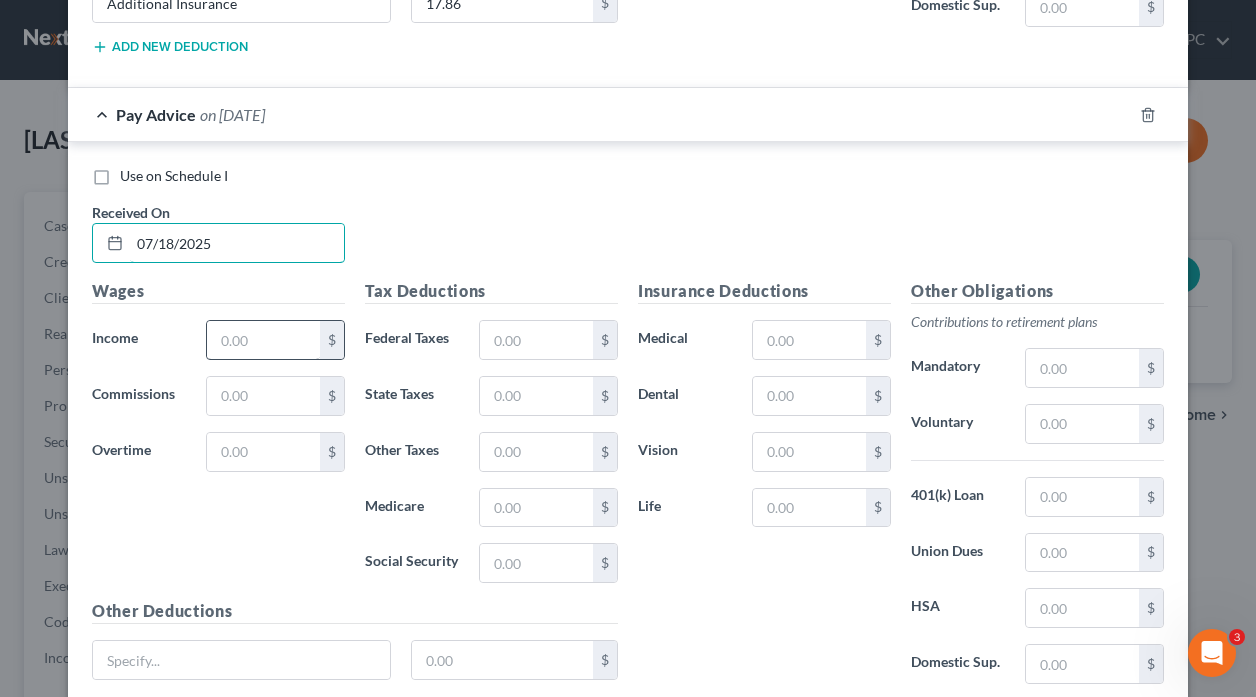 type on "07/18/2025" 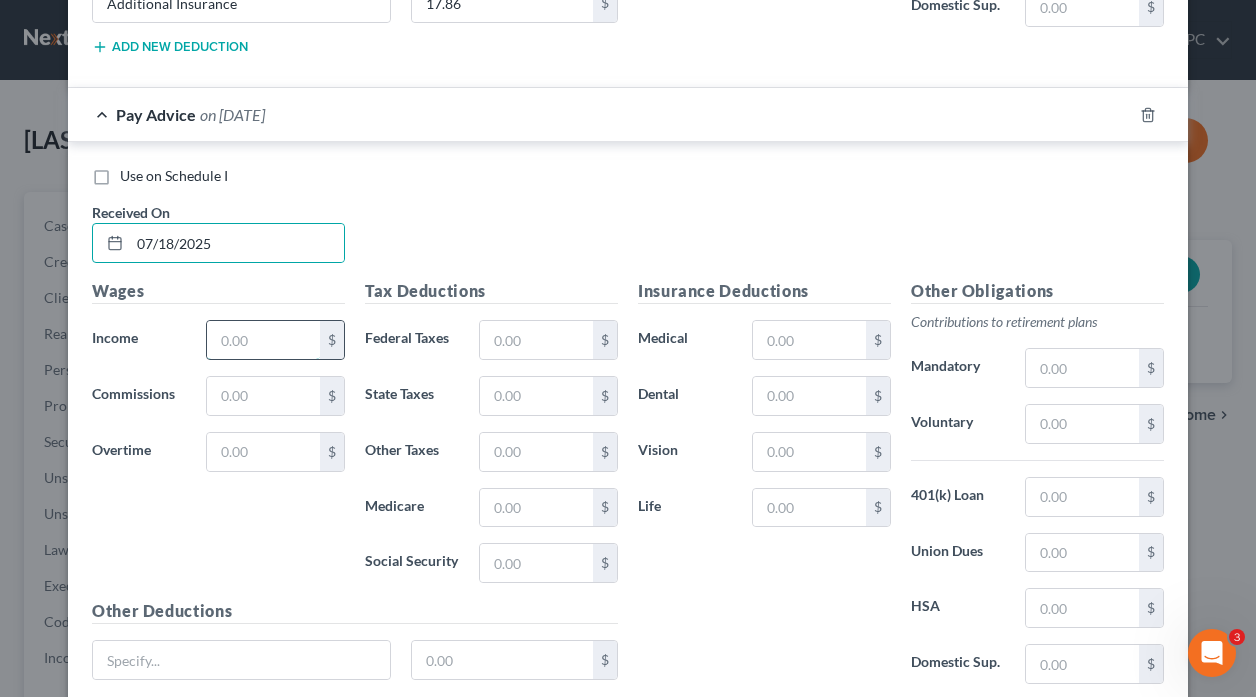 click at bounding box center (263, 340) 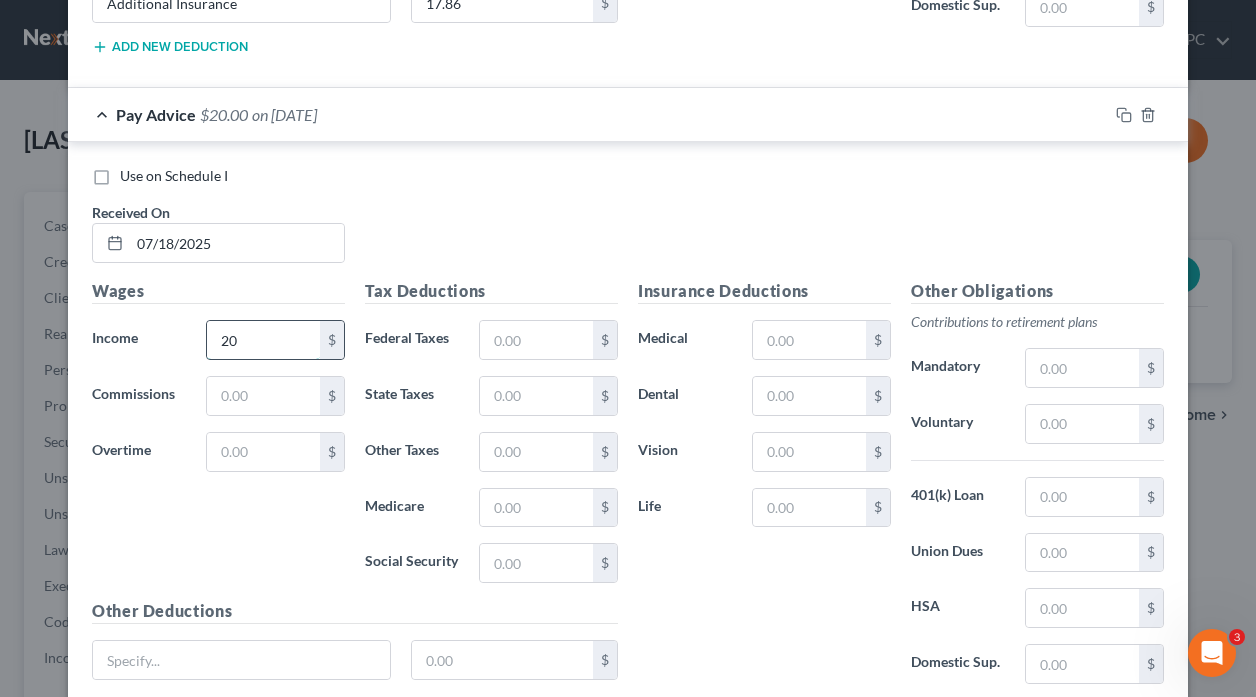 type on "2" 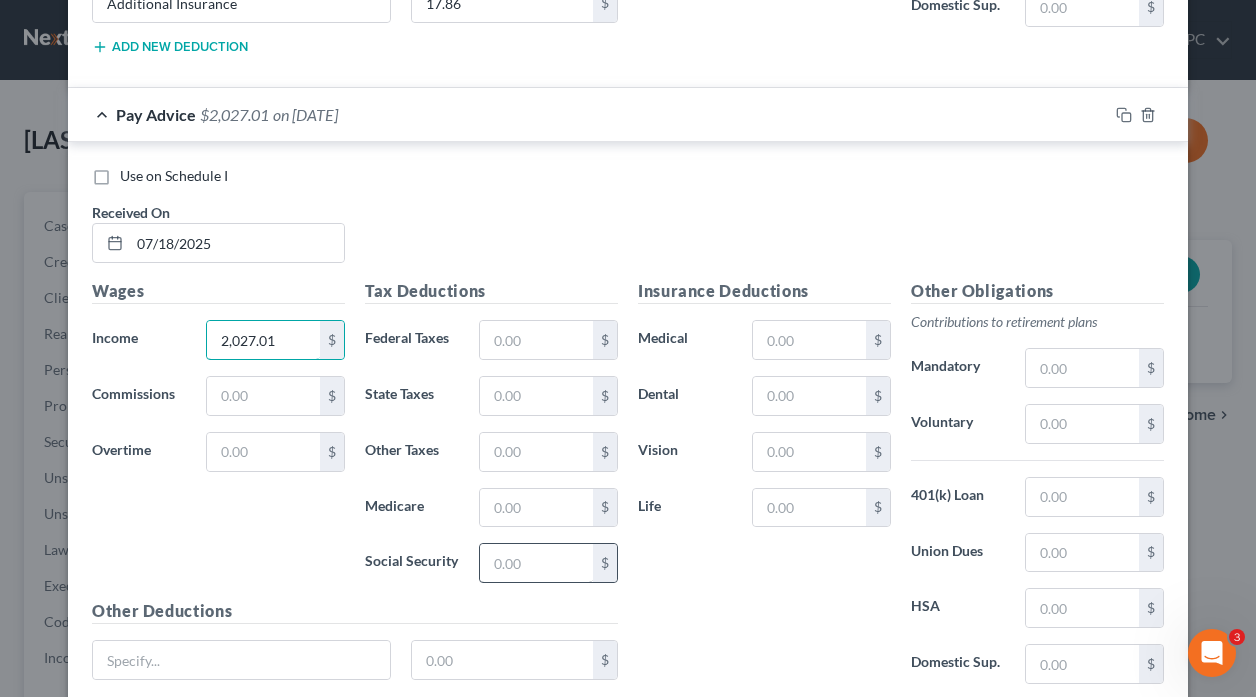 type on "2,027.01" 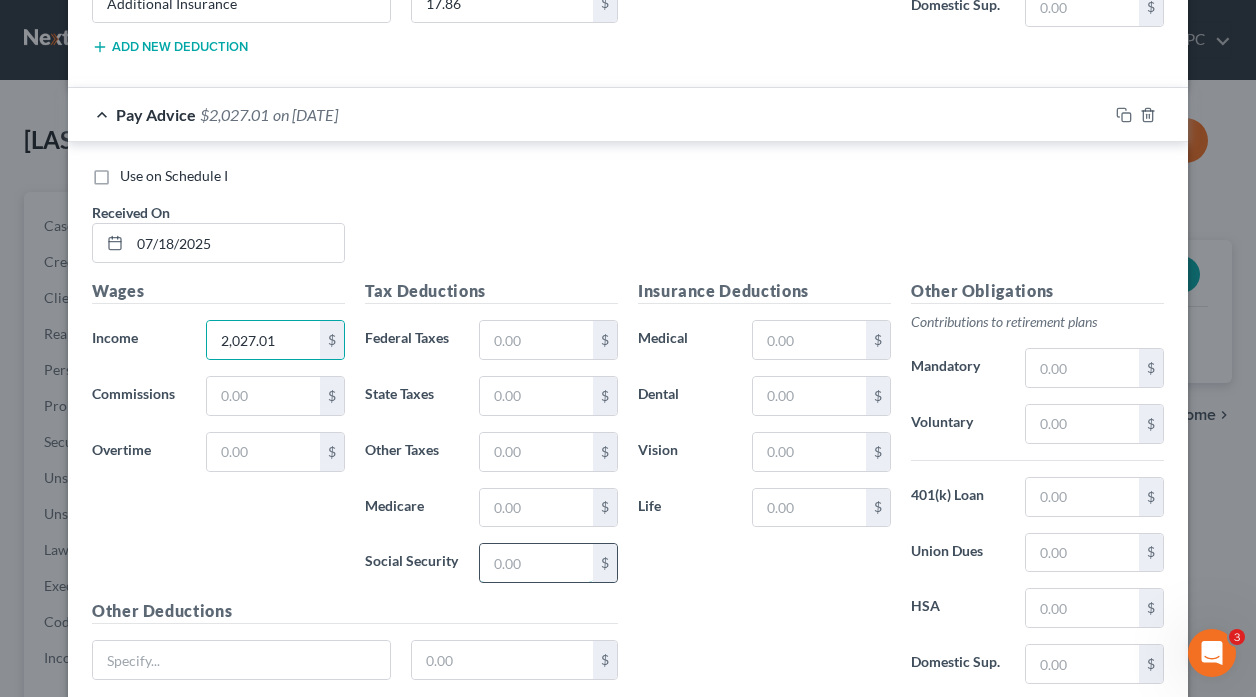 click at bounding box center [536, 563] 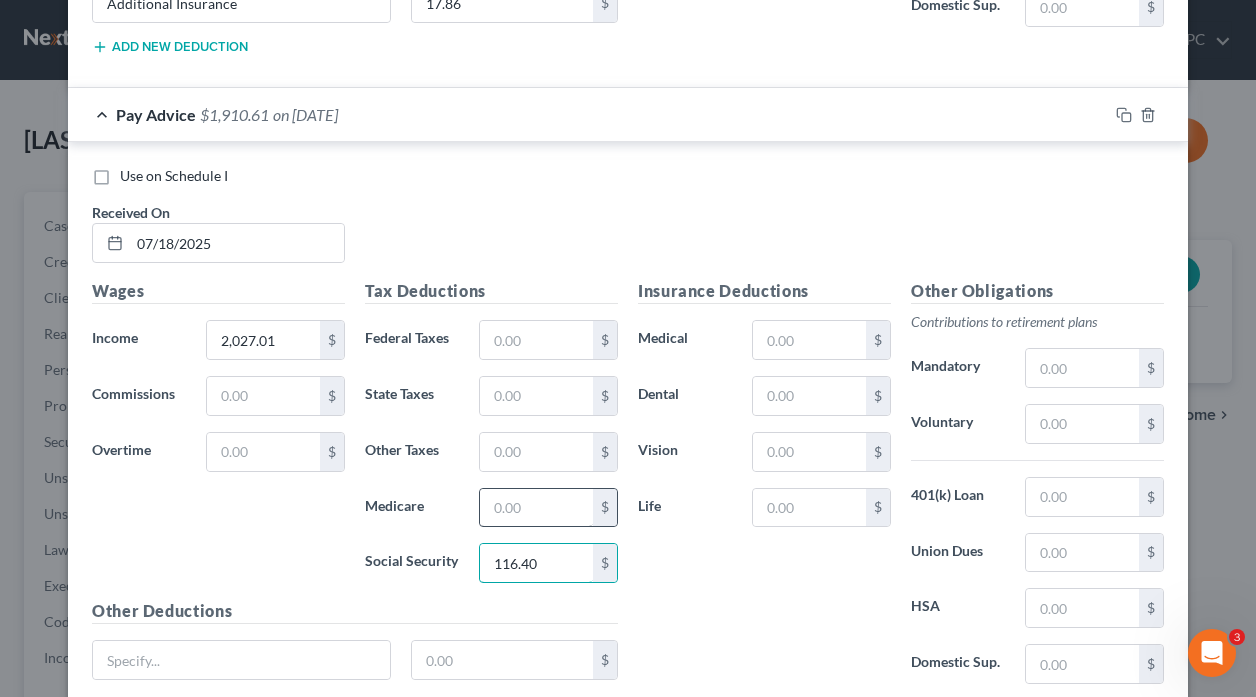 type on "116.40" 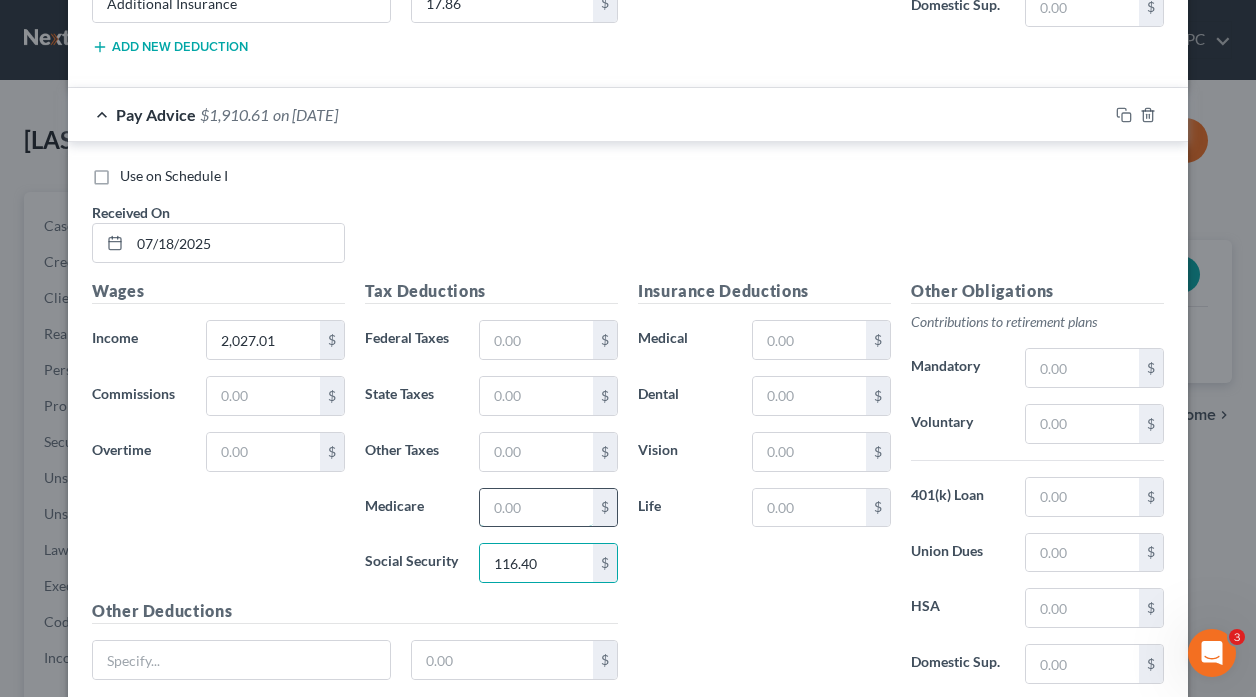 click at bounding box center [536, 508] 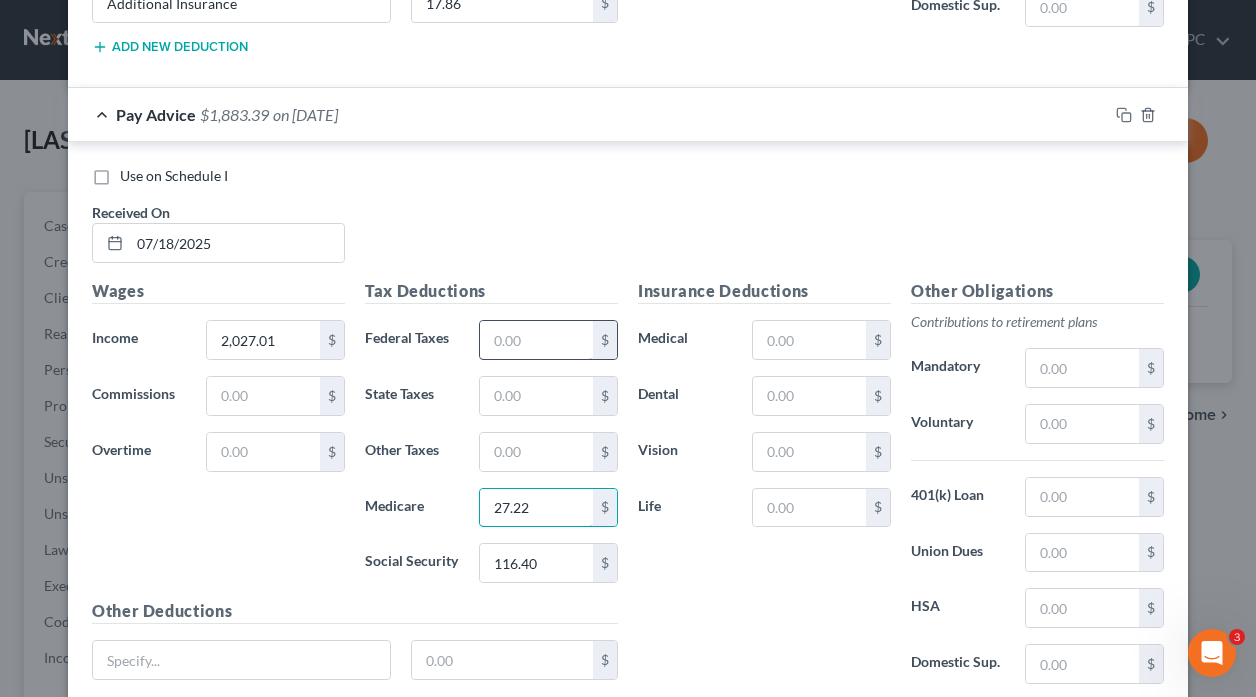 type on "27.22" 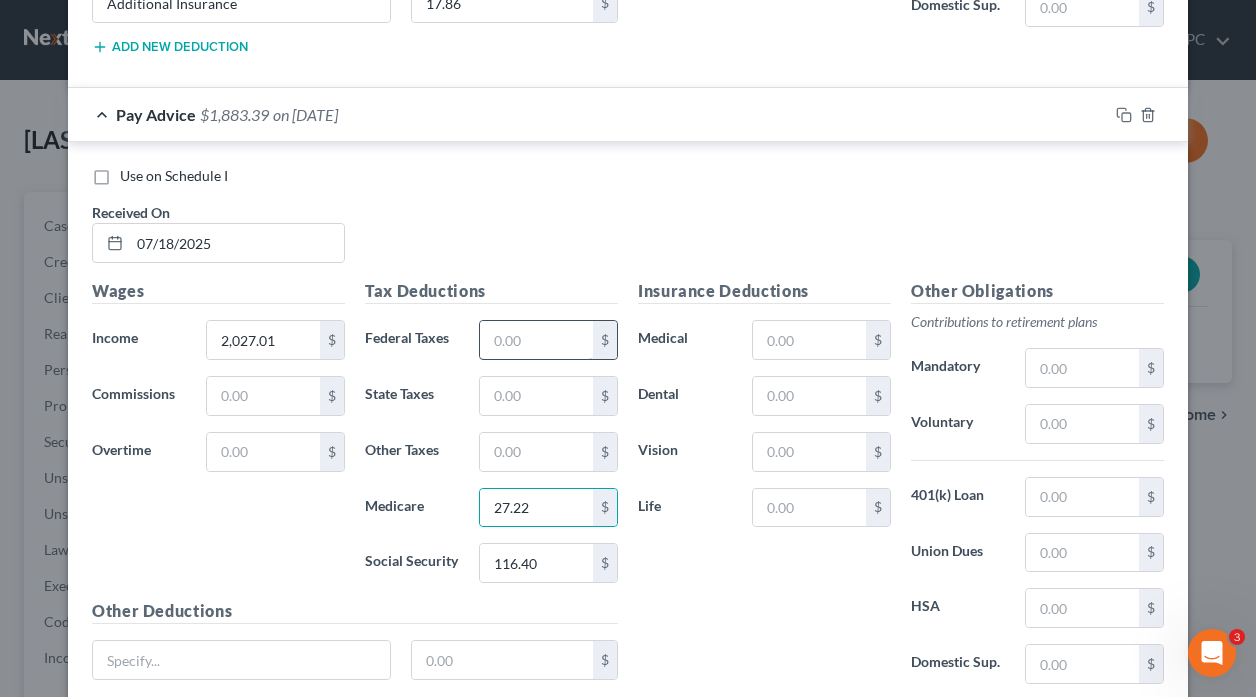 drag, startPoint x: 535, startPoint y: 331, endPoint x: 551, endPoint y: 336, distance: 16.763054 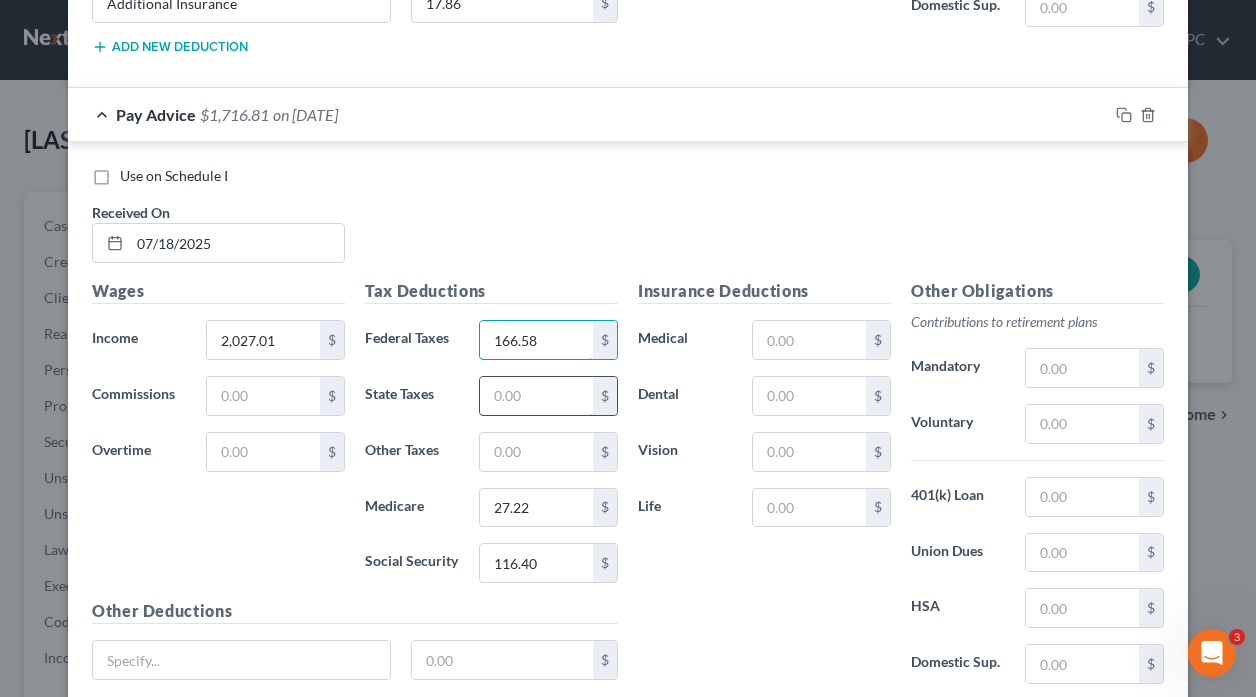 type on "166.58" 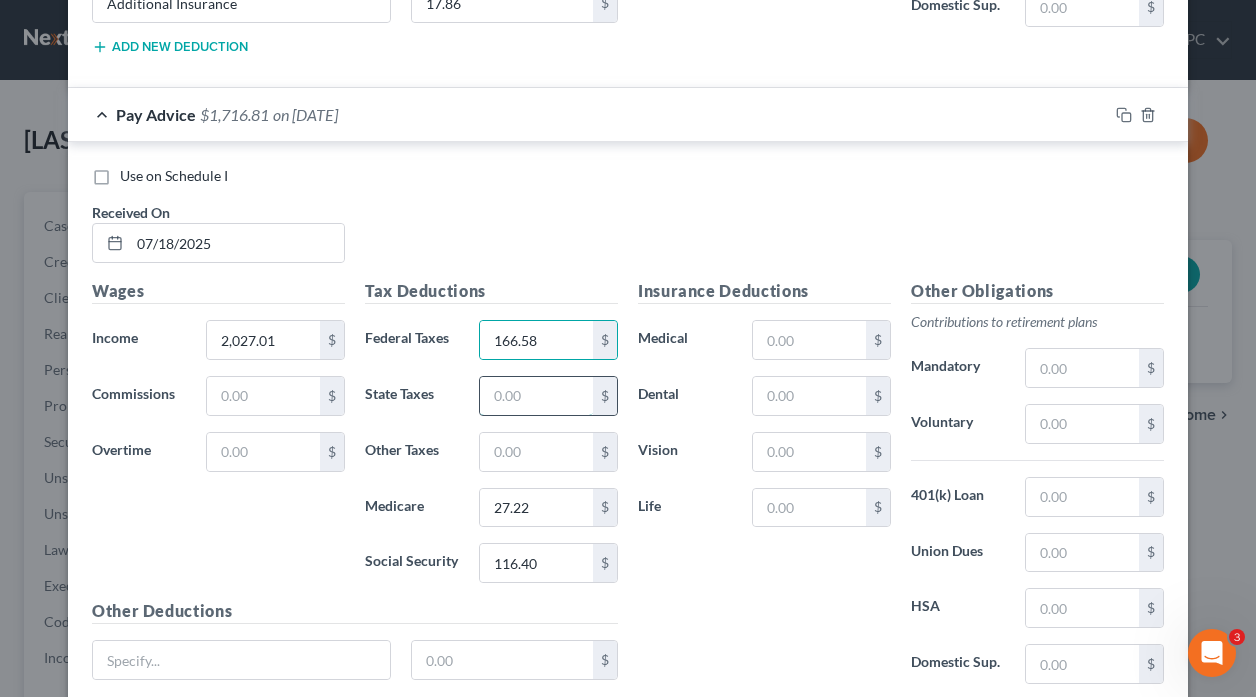 click at bounding box center [536, 396] 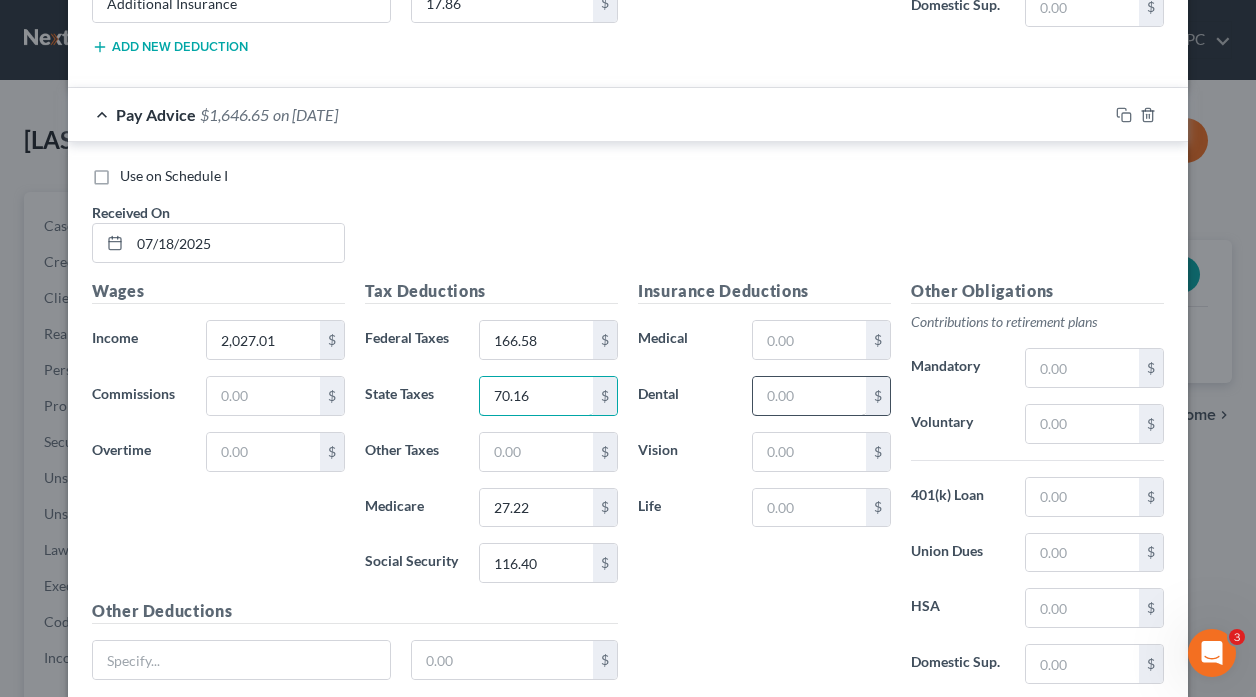 type on "70.16" 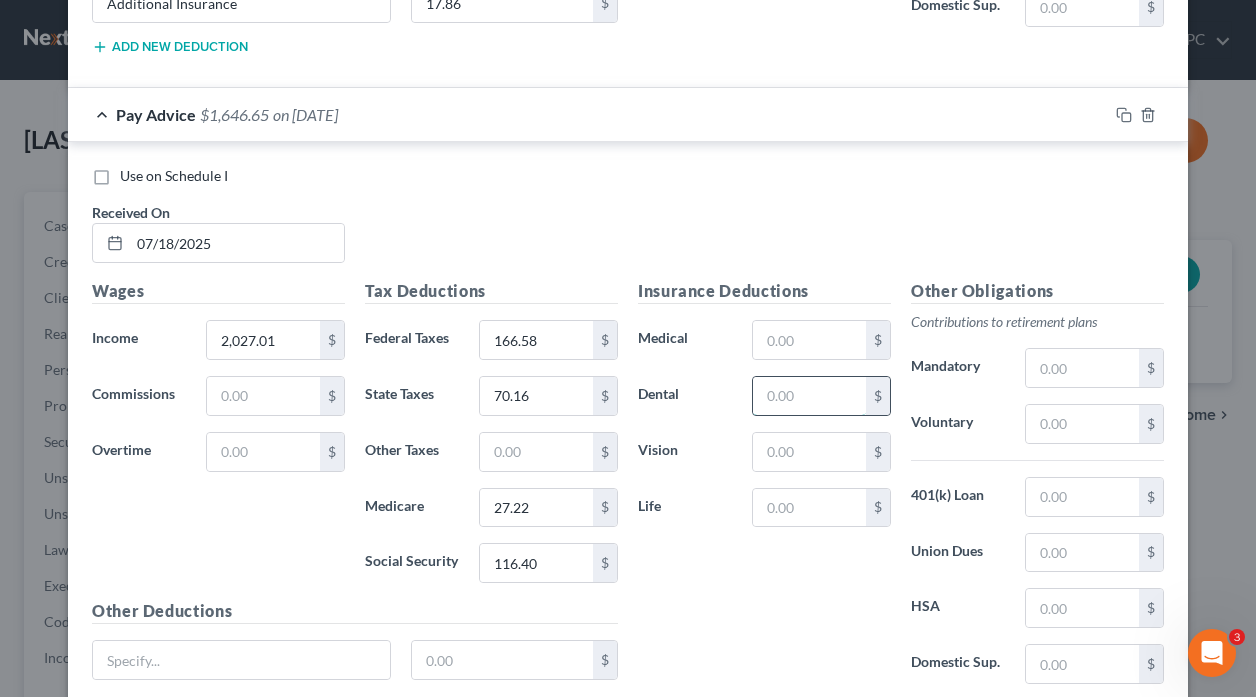 click at bounding box center [809, 396] 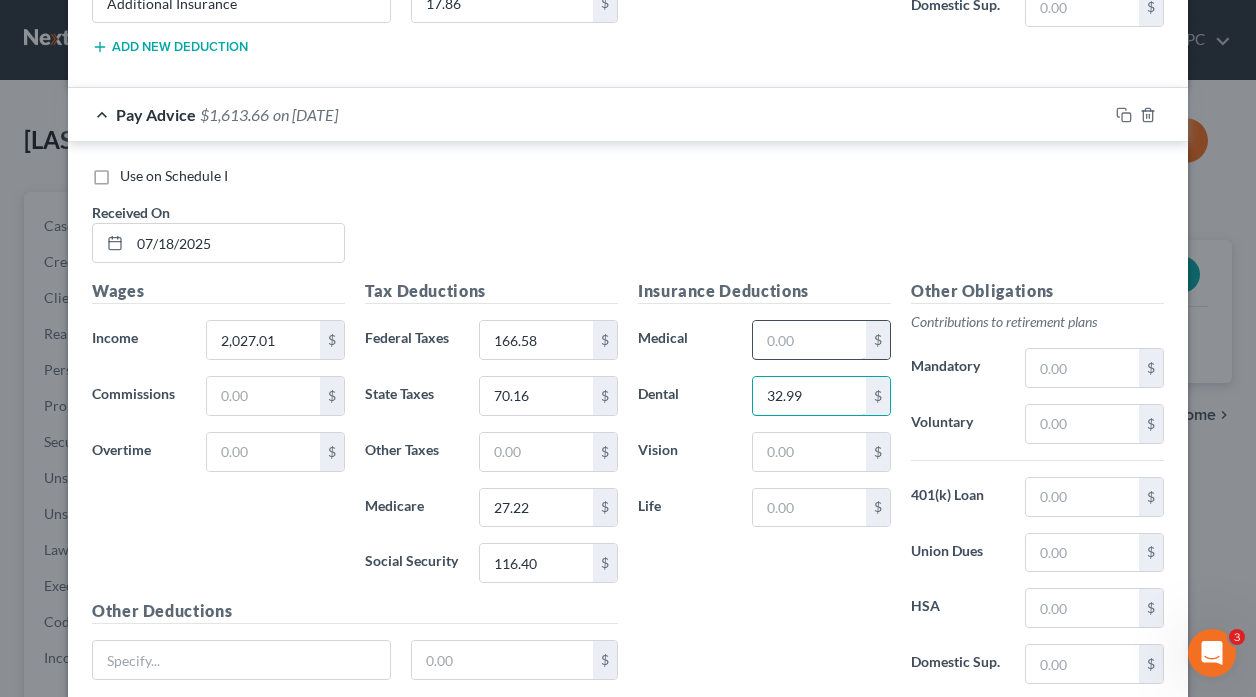 type on "32.99" 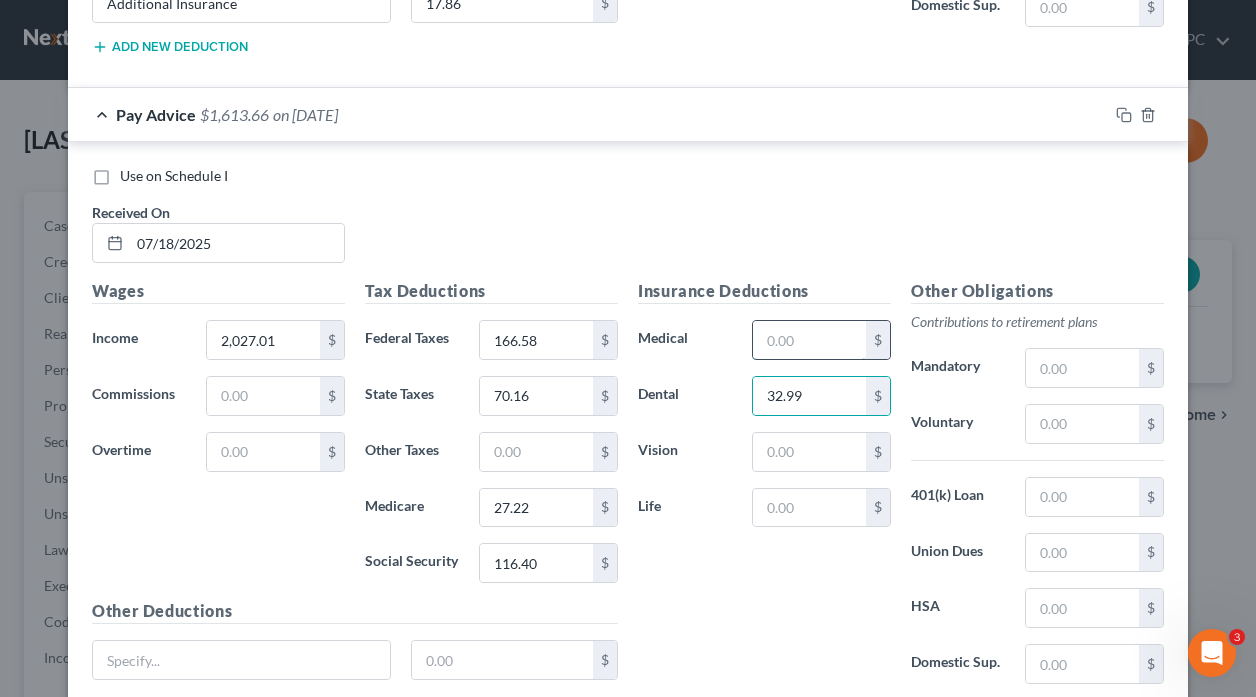 click at bounding box center (809, 340) 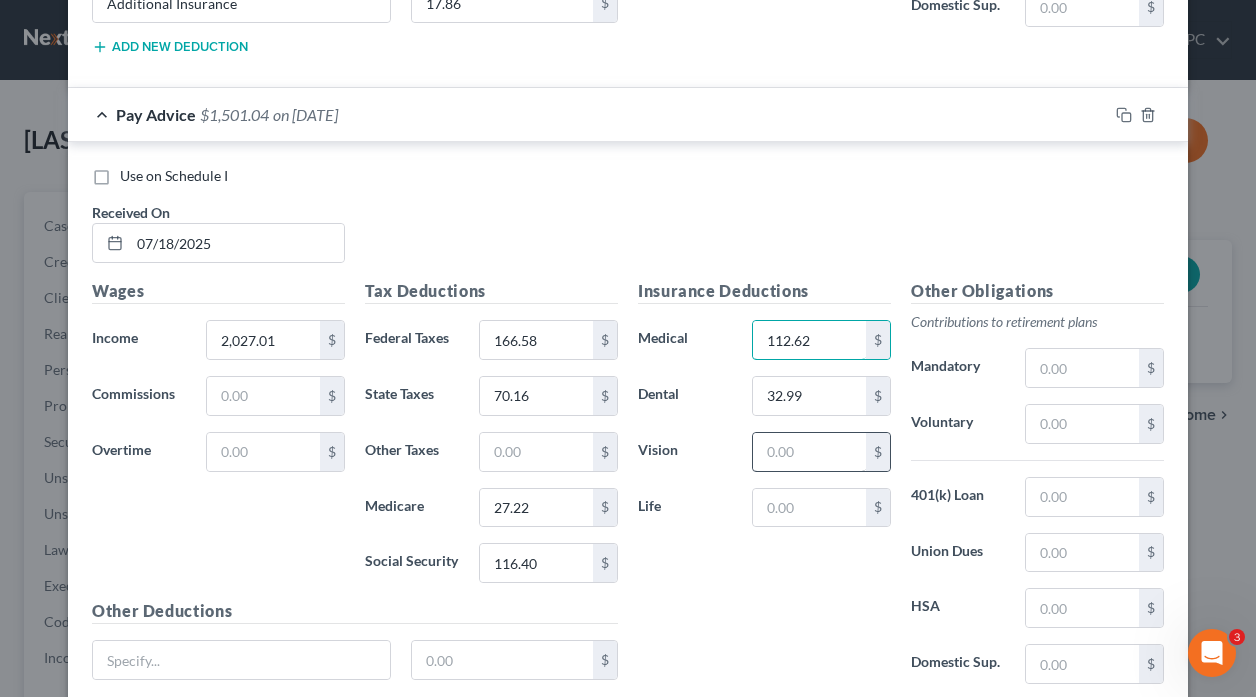 type on "112.62" 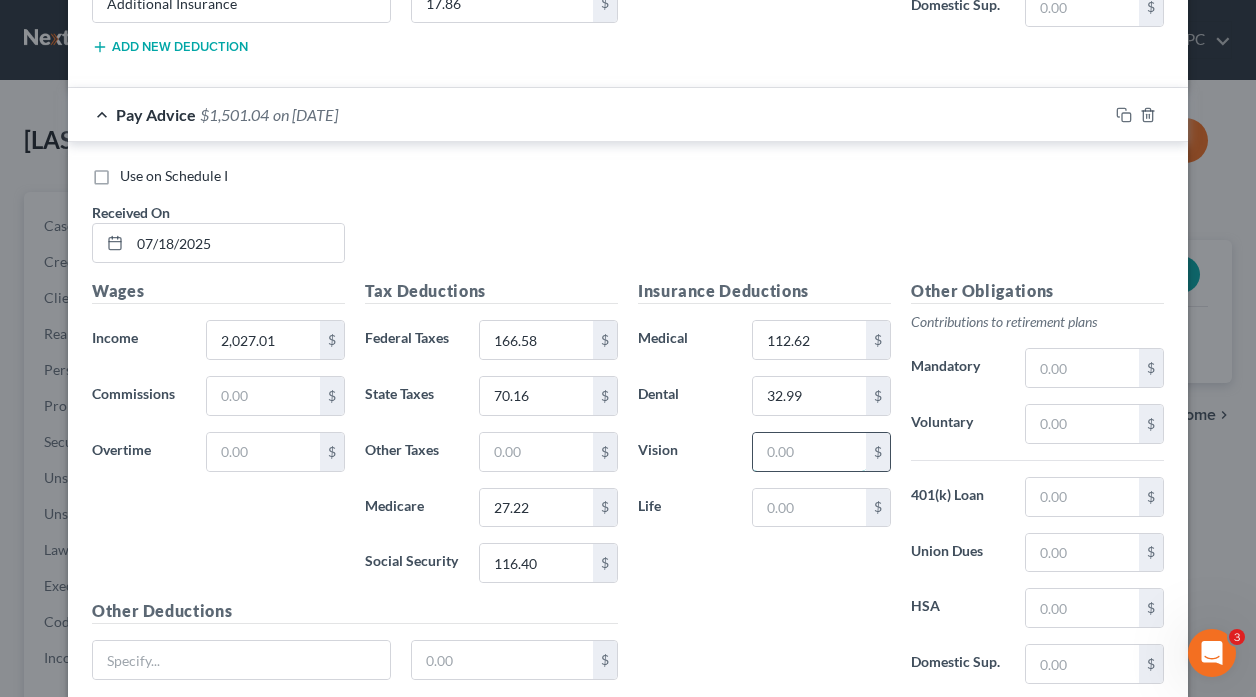 click at bounding box center (809, 452) 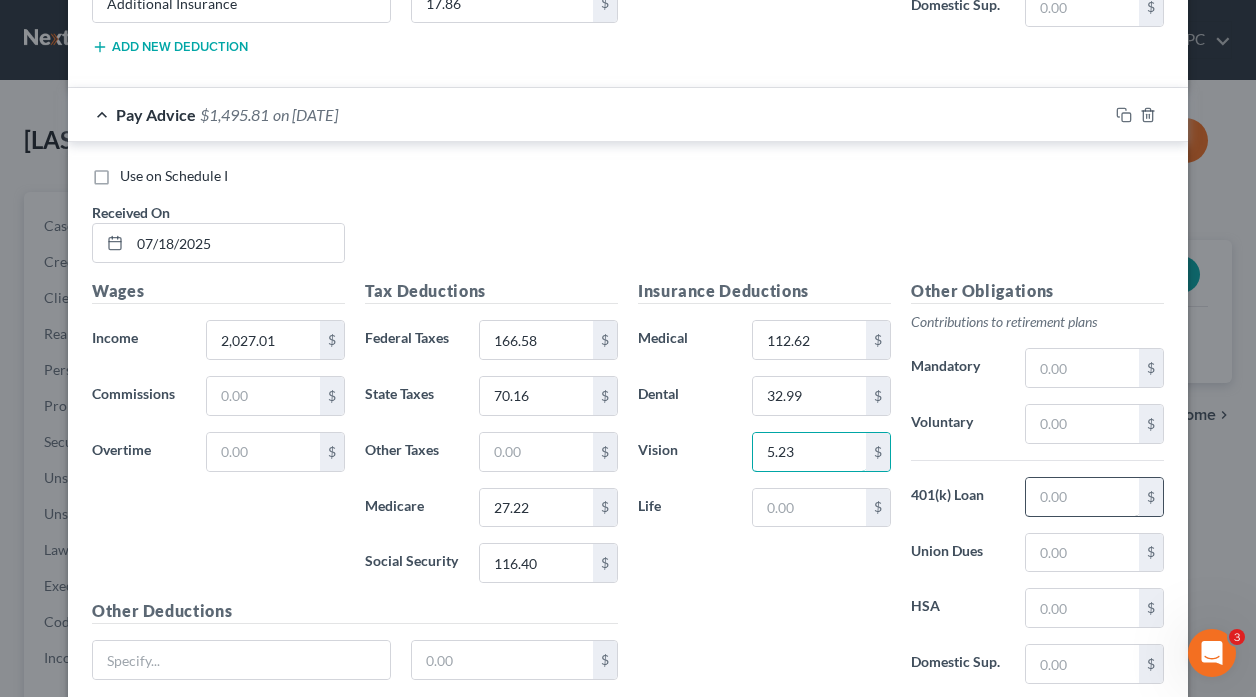 type on "5.23" 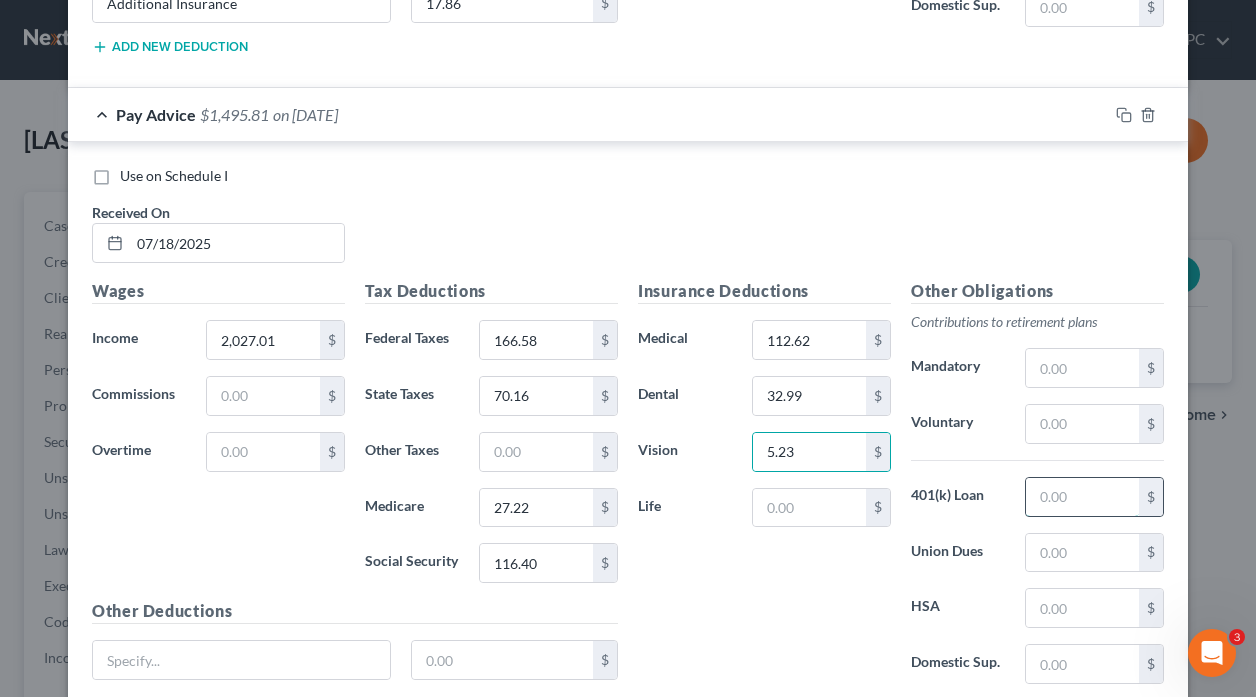 click at bounding box center (1082, 497) 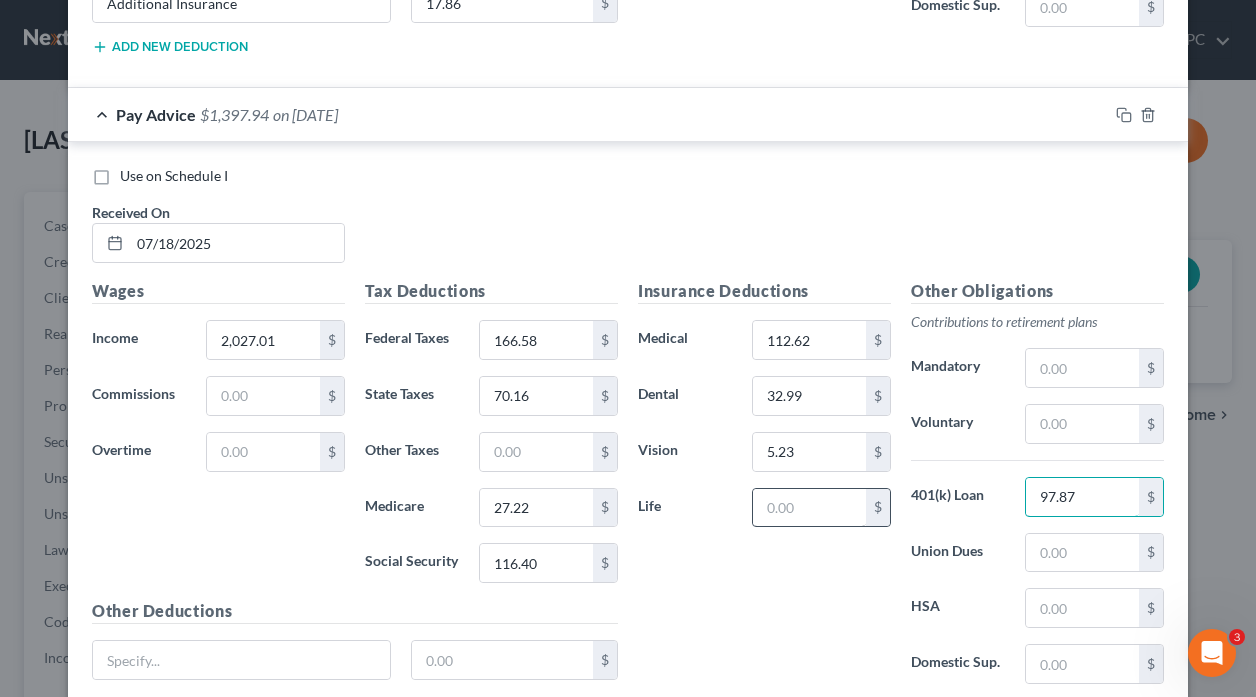 type on "97.87" 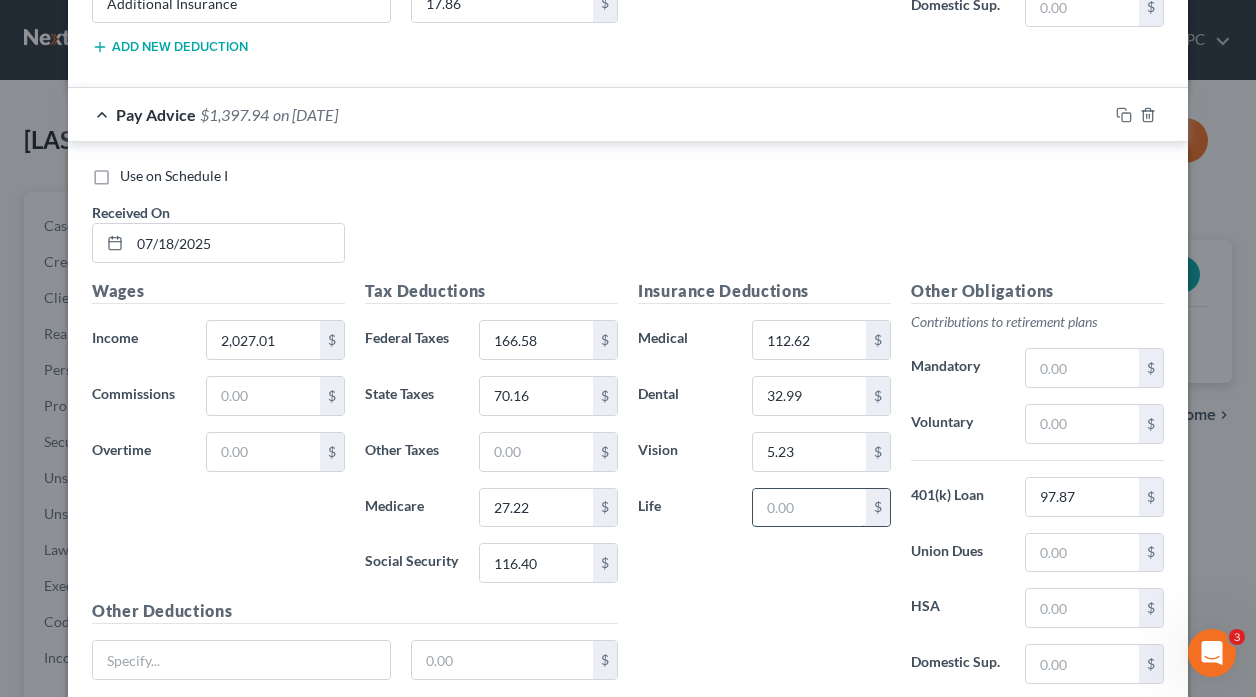 click at bounding box center (809, 508) 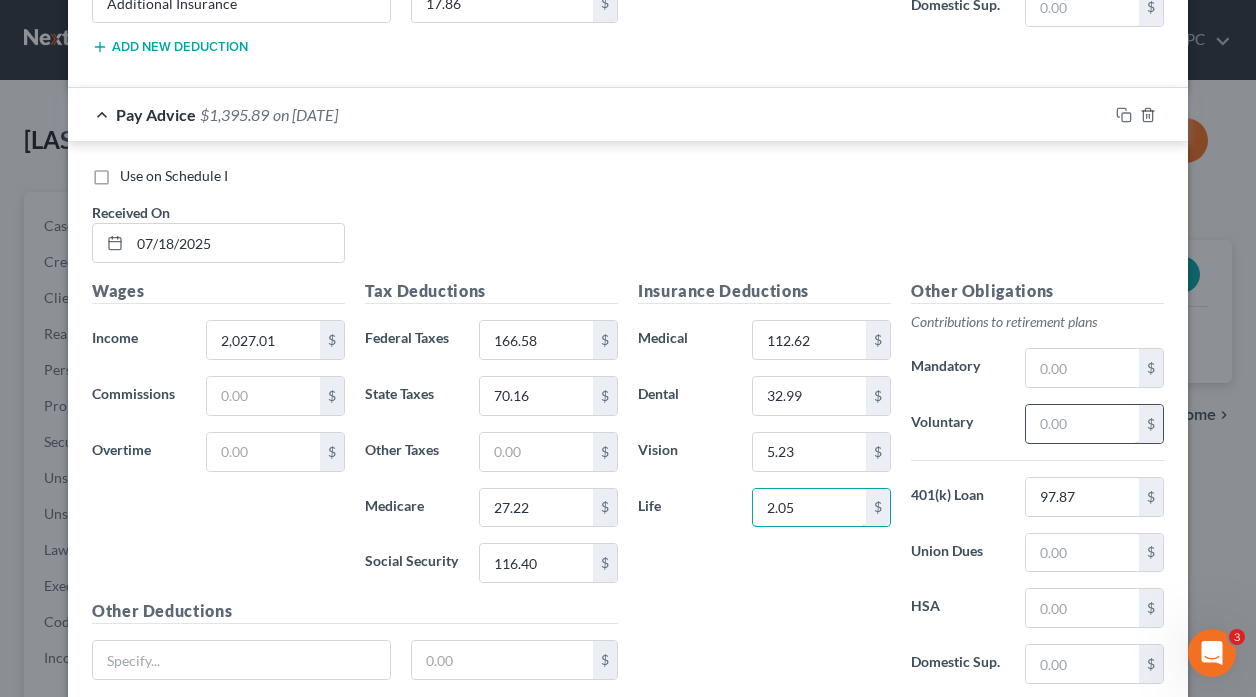 type on "2.05" 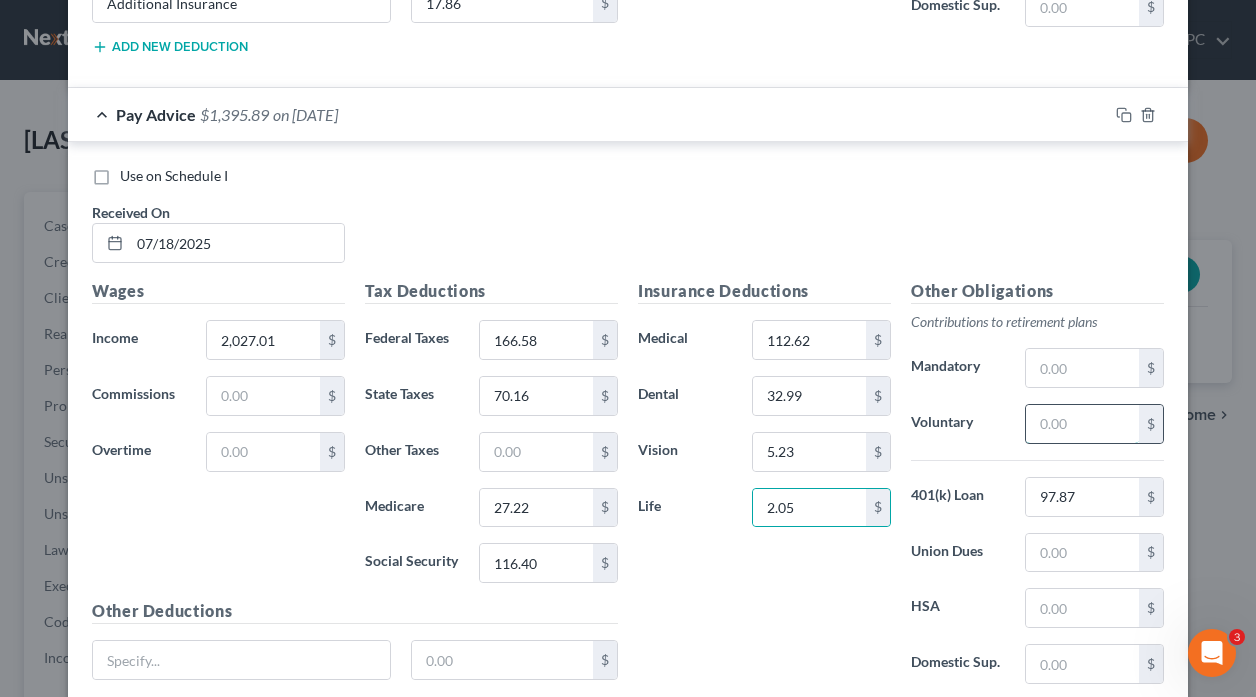 click at bounding box center (1082, 424) 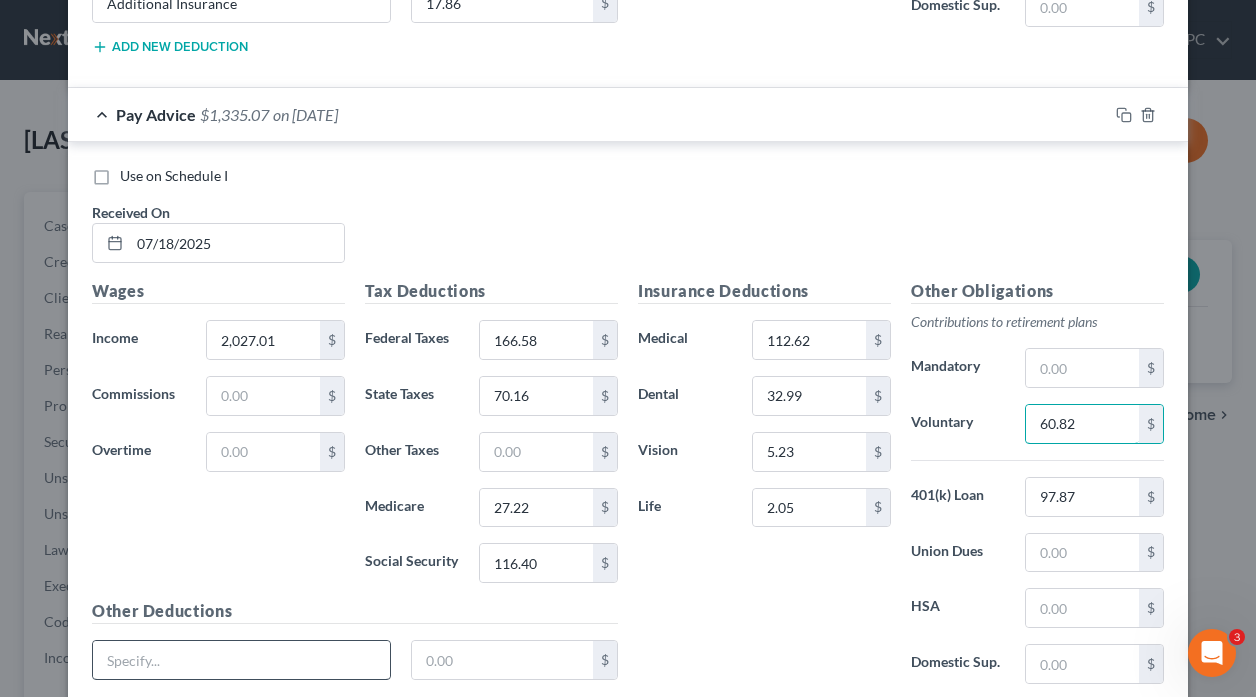 type on "60.82" 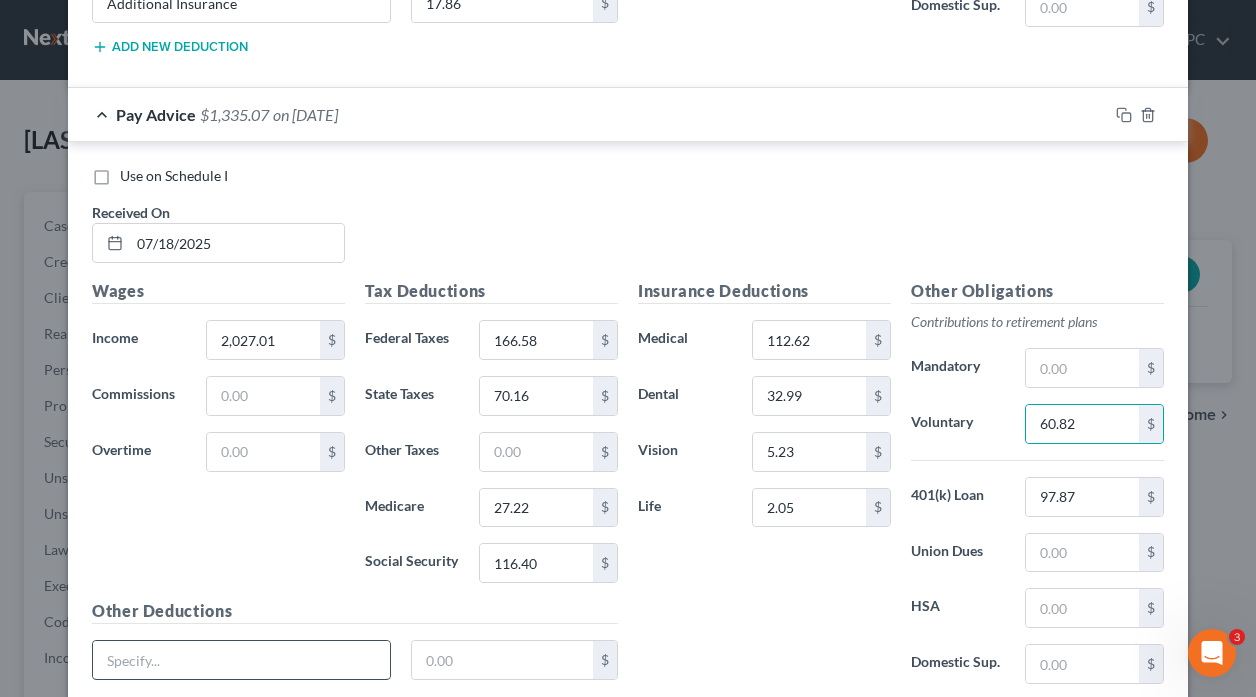 click at bounding box center (241, 660) 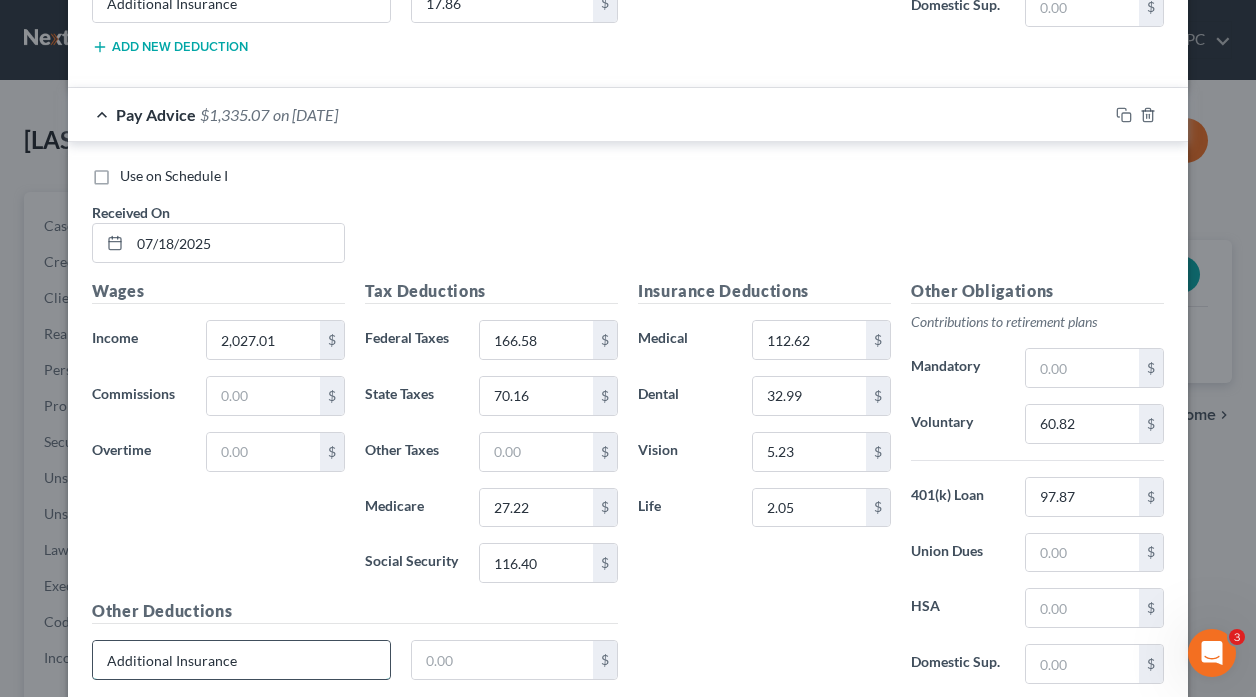 type on "Additional Insurance" 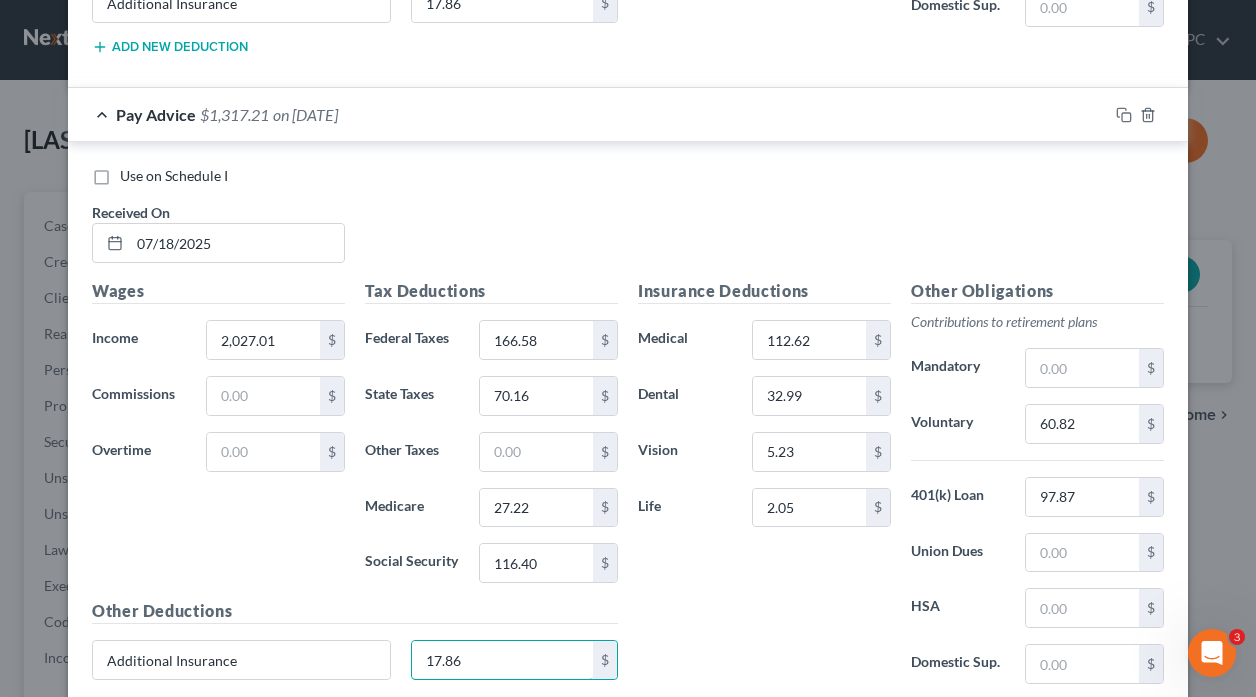 scroll, scrollTop: 8197, scrollLeft: 0, axis: vertical 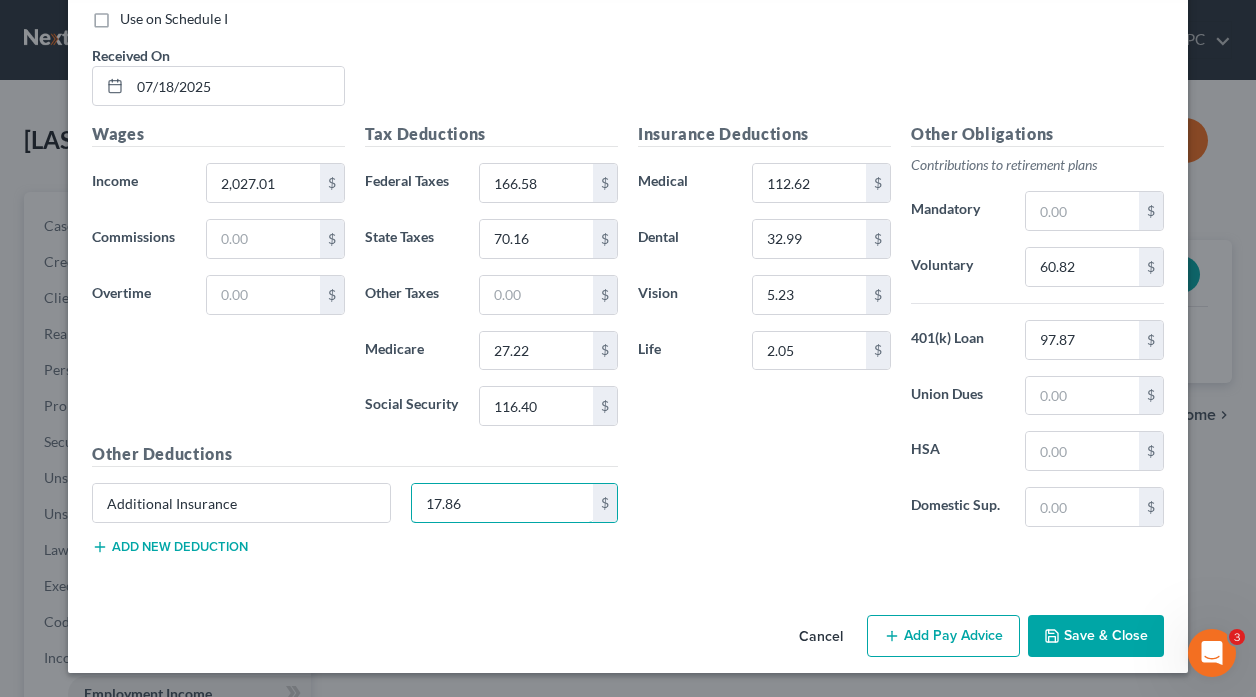 type on "17.86" 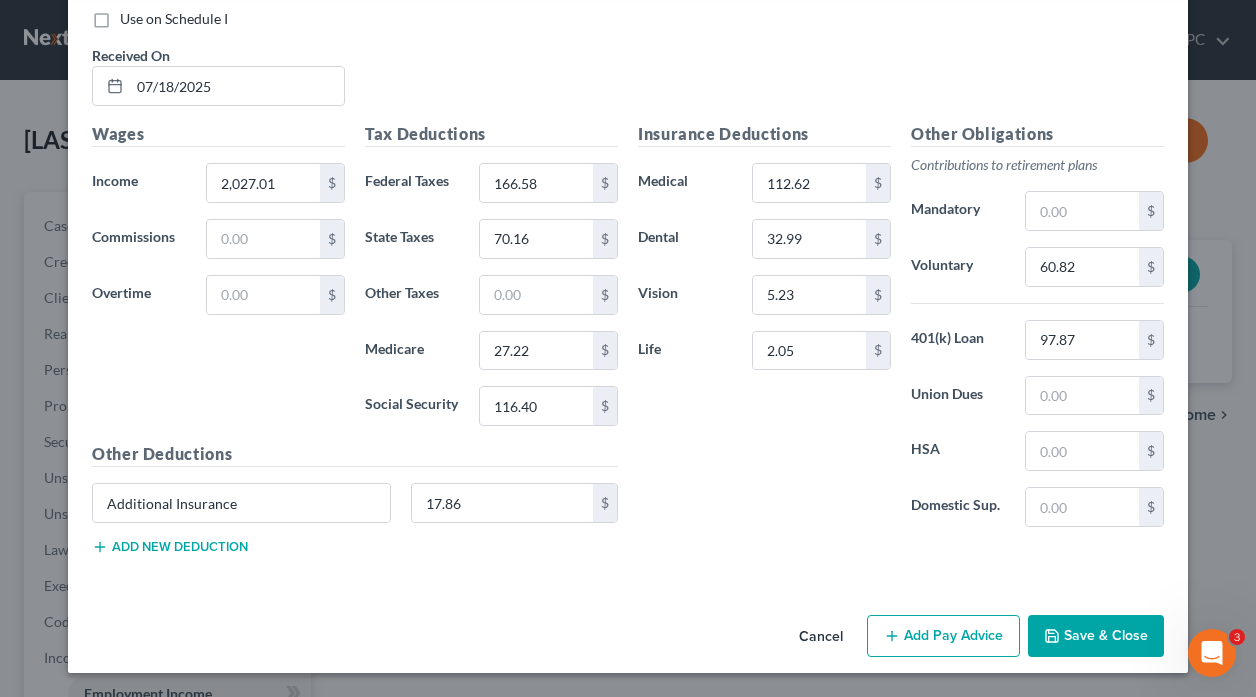 click on "Add Pay Advice" at bounding box center (943, 636) 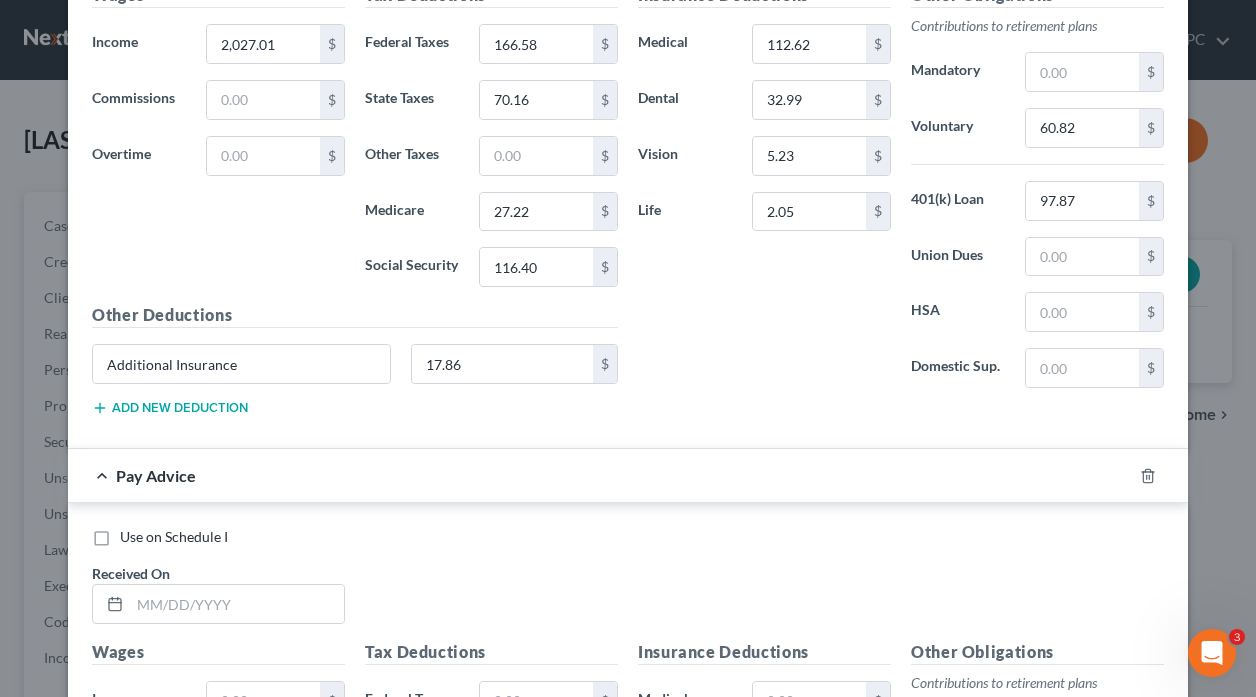 scroll, scrollTop: 8497, scrollLeft: 0, axis: vertical 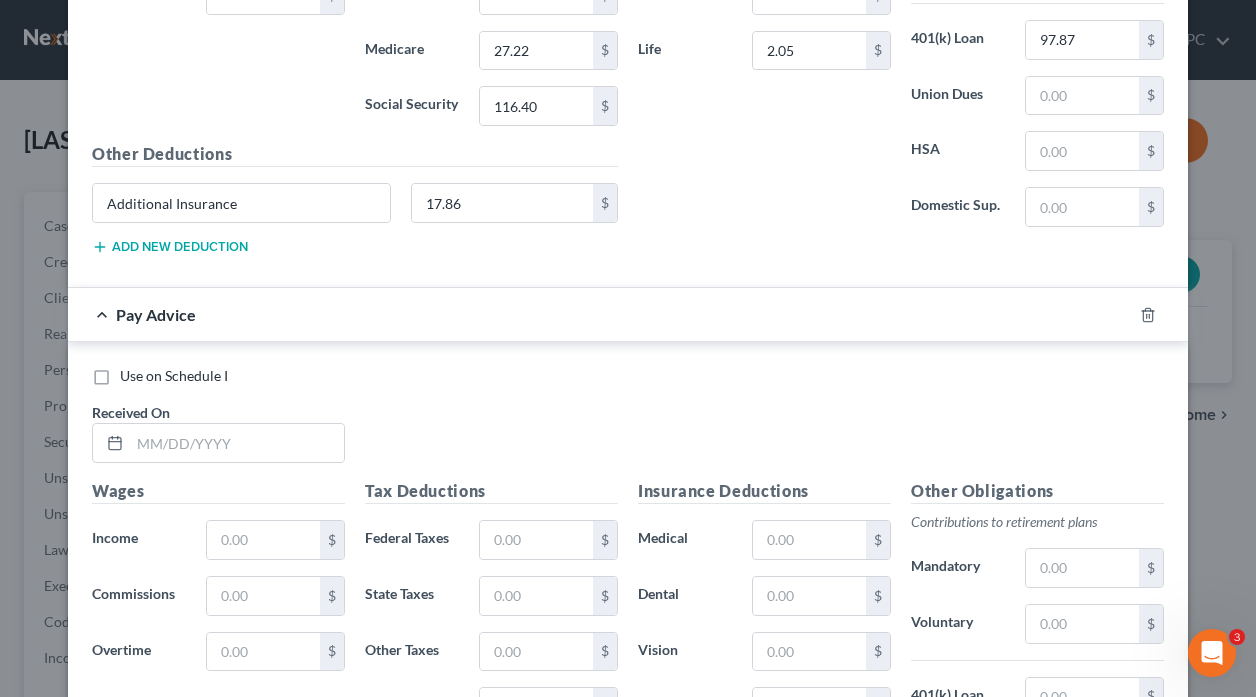 click on "Use on Schedule I" at bounding box center [174, 376] 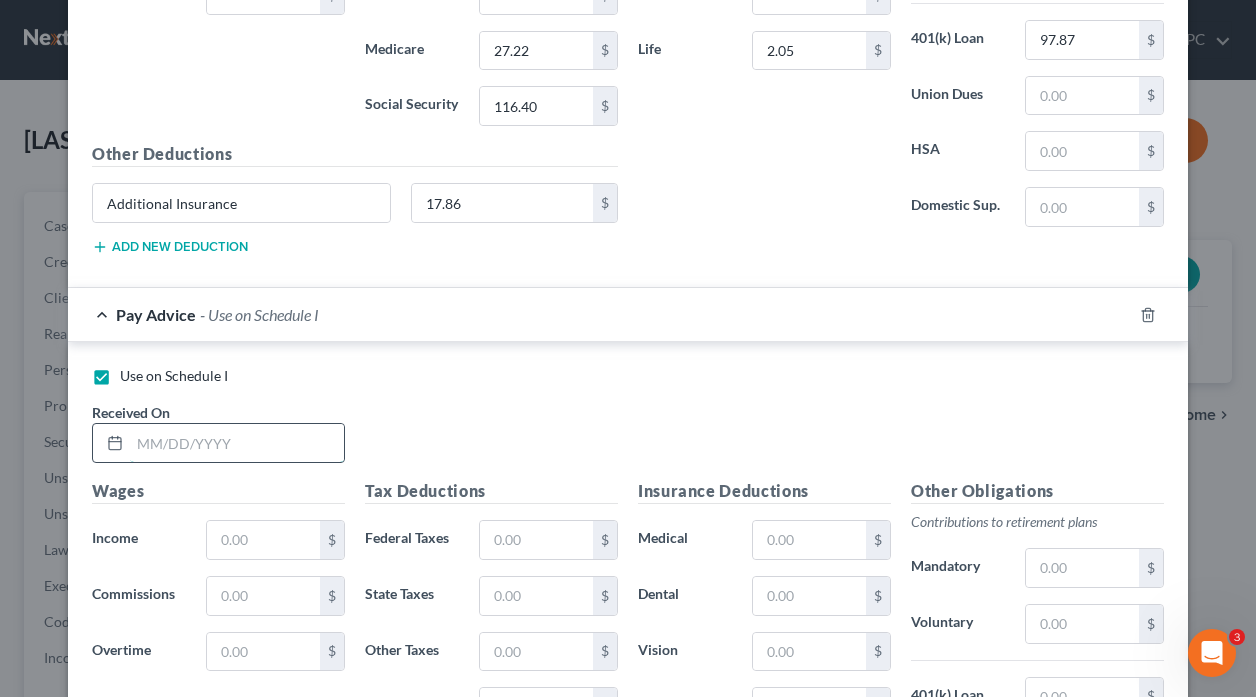click at bounding box center [237, 443] 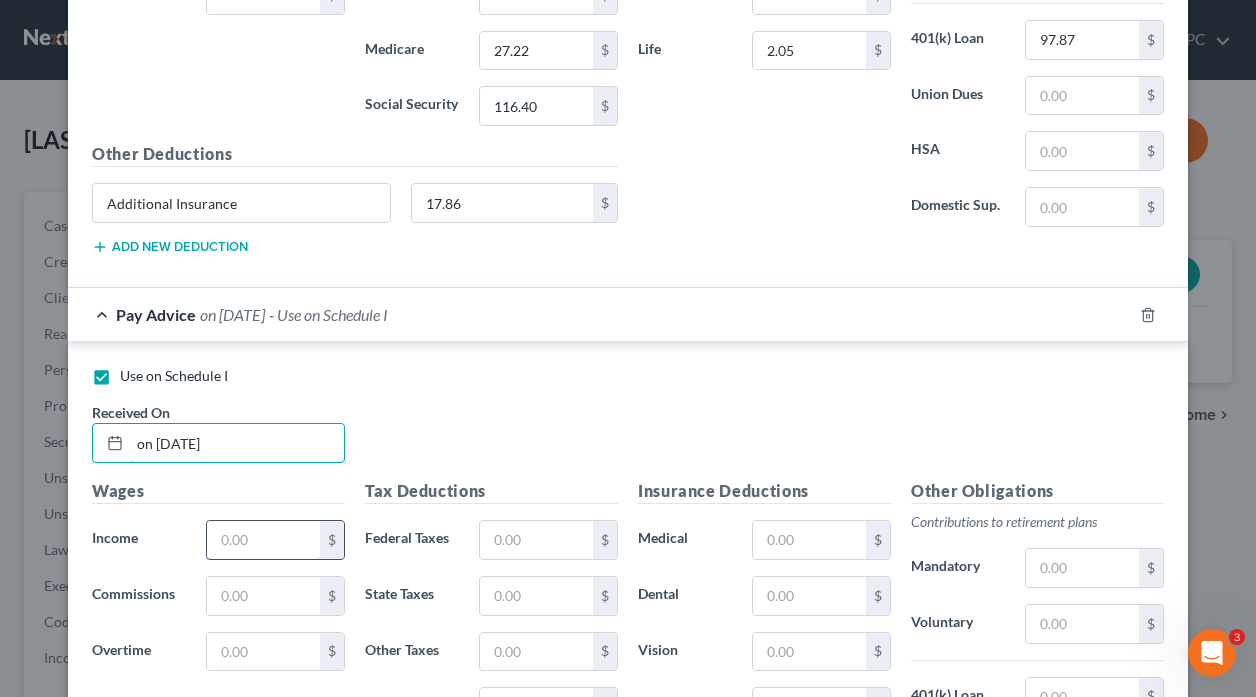 type on "on [DATE]" 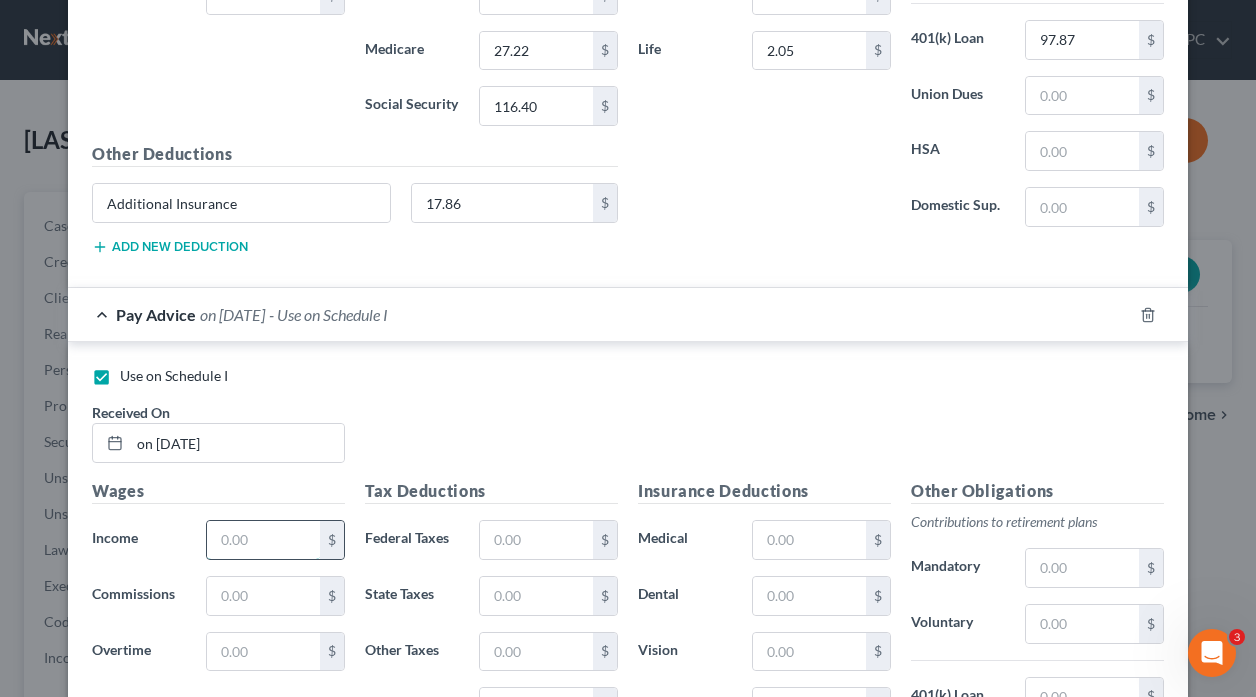 click at bounding box center [263, 540] 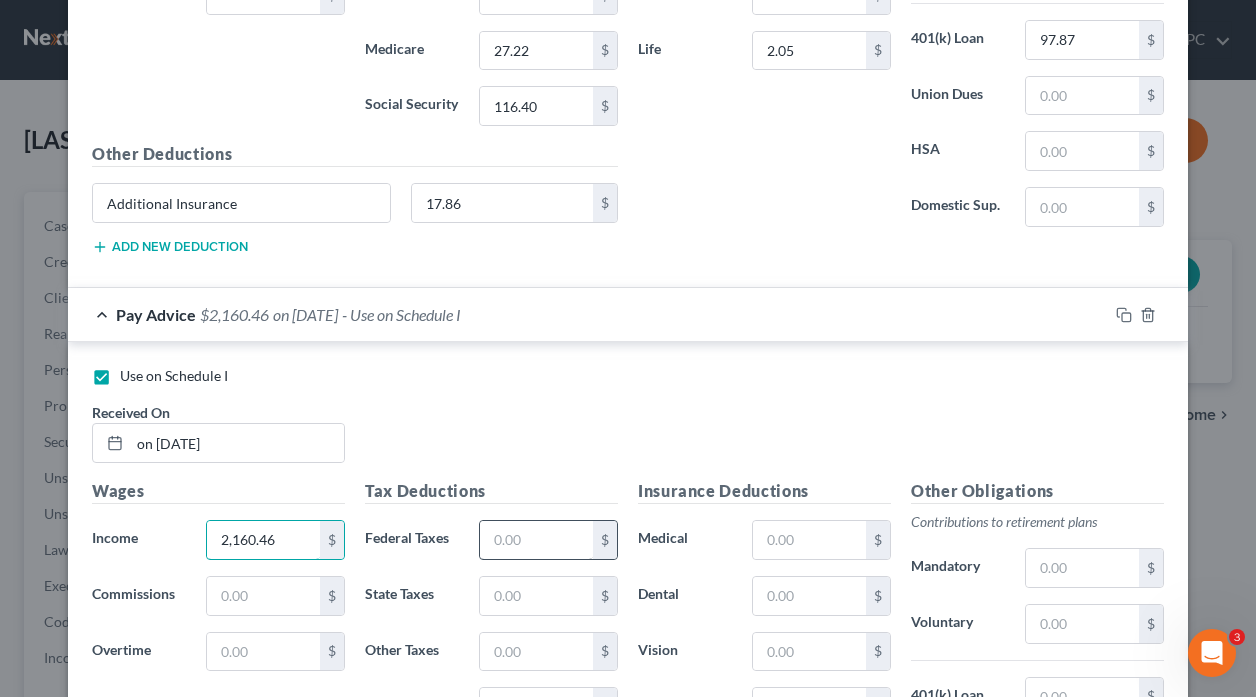 type on "2,160.46" 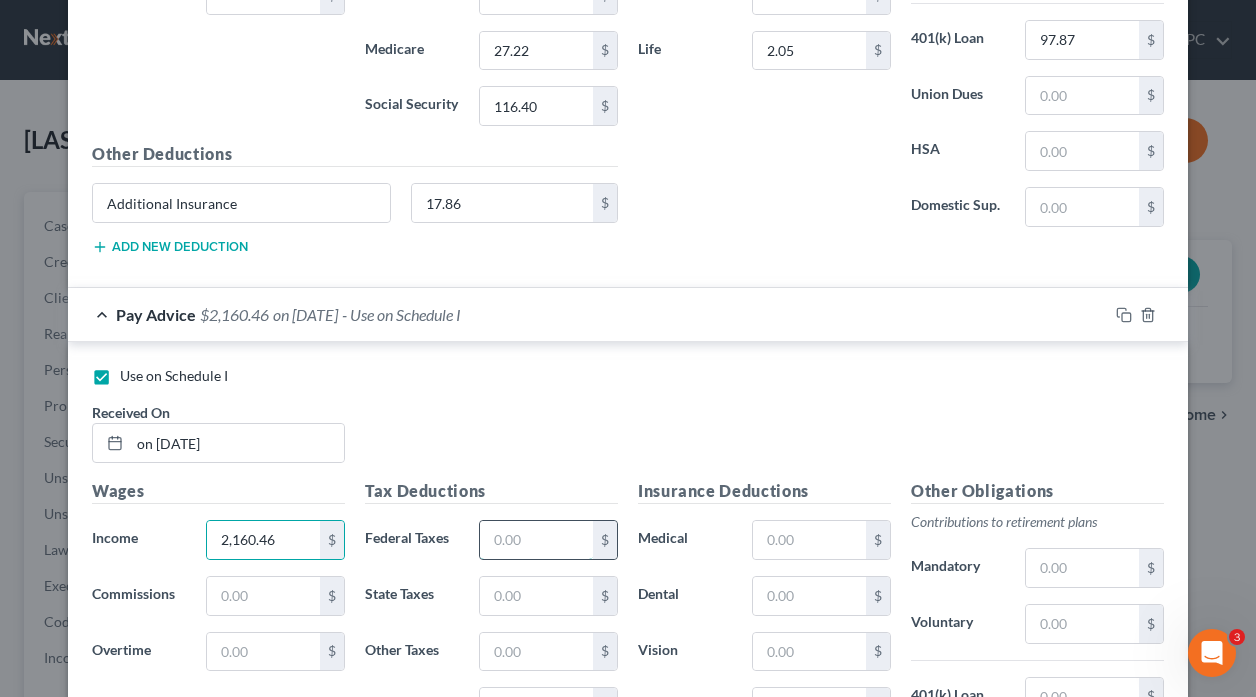 click at bounding box center (536, 540) 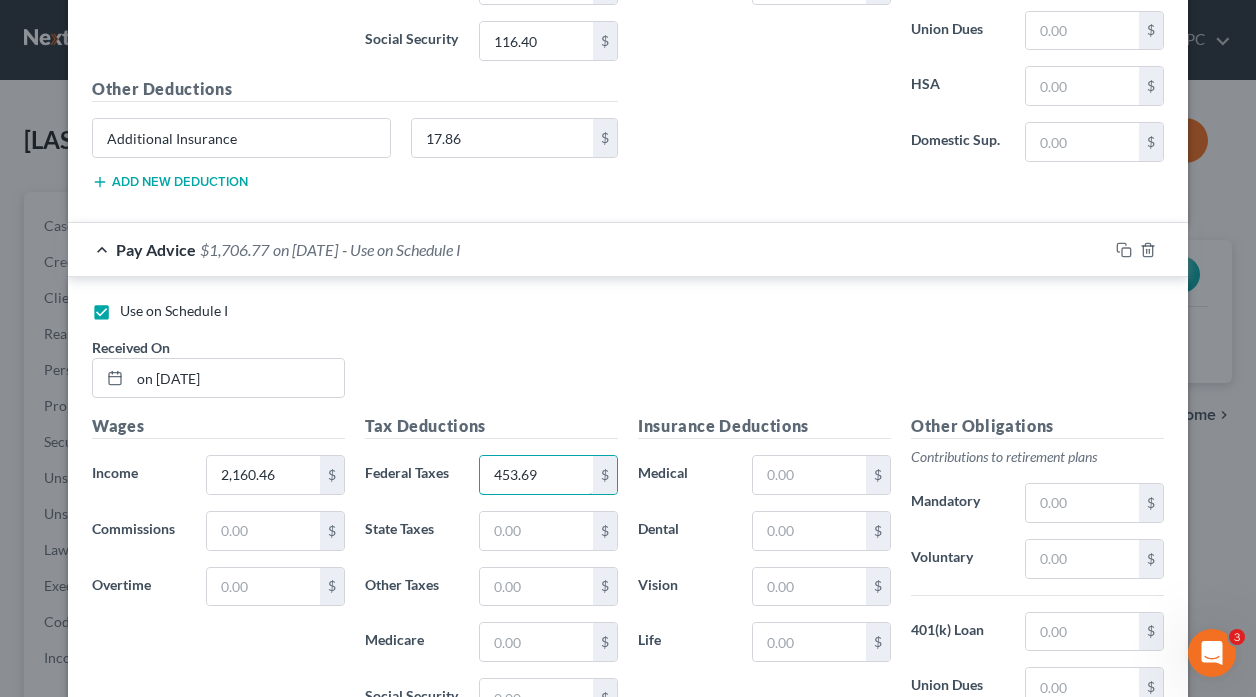scroll, scrollTop: 8597, scrollLeft: 0, axis: vertical 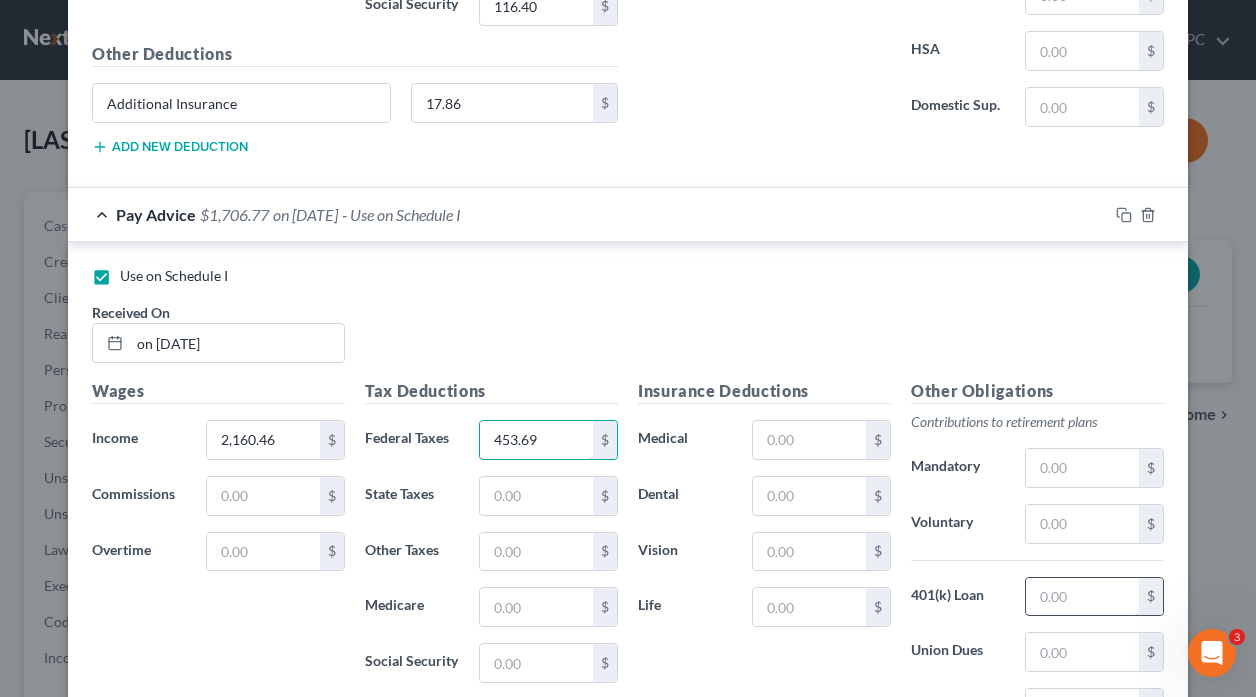 type on "453.69" 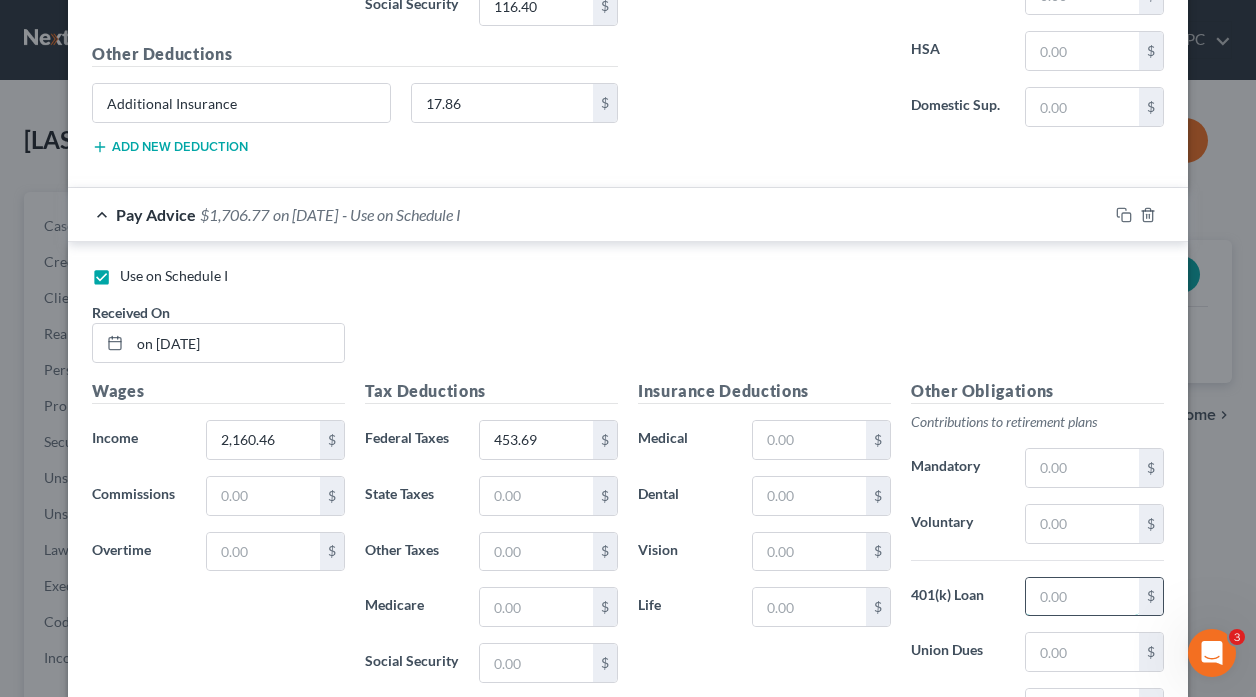 click at bounding box center (1082, 597) 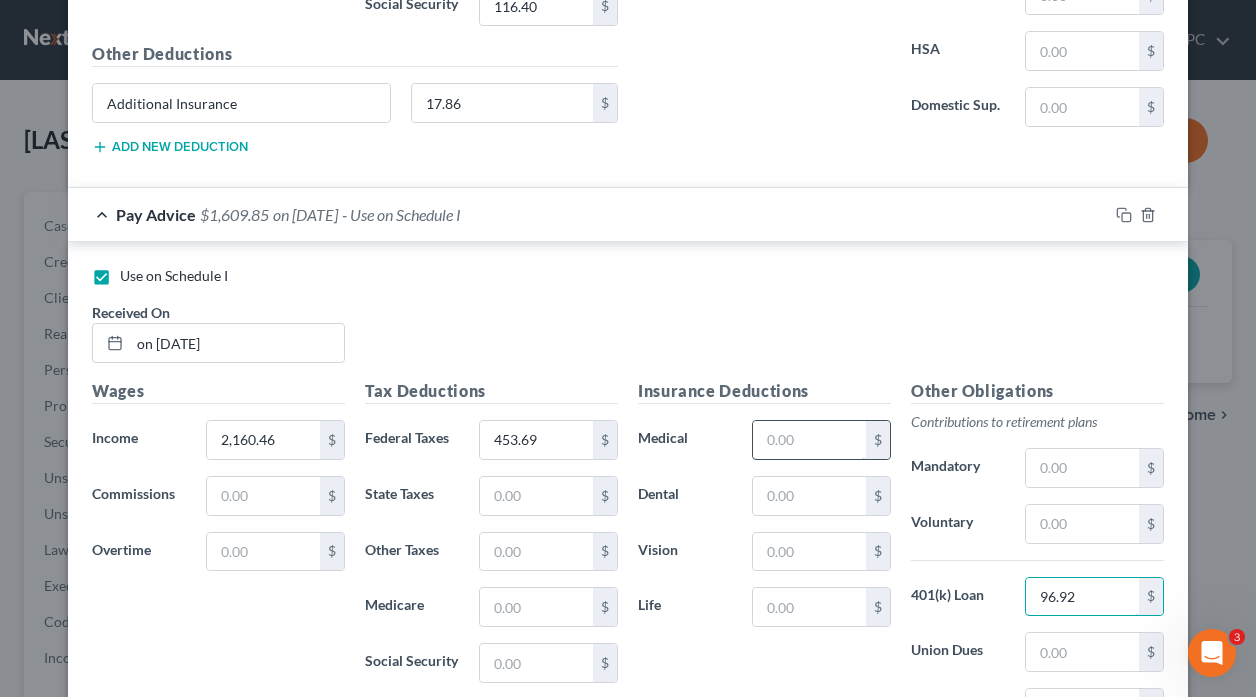 type on "96.92" 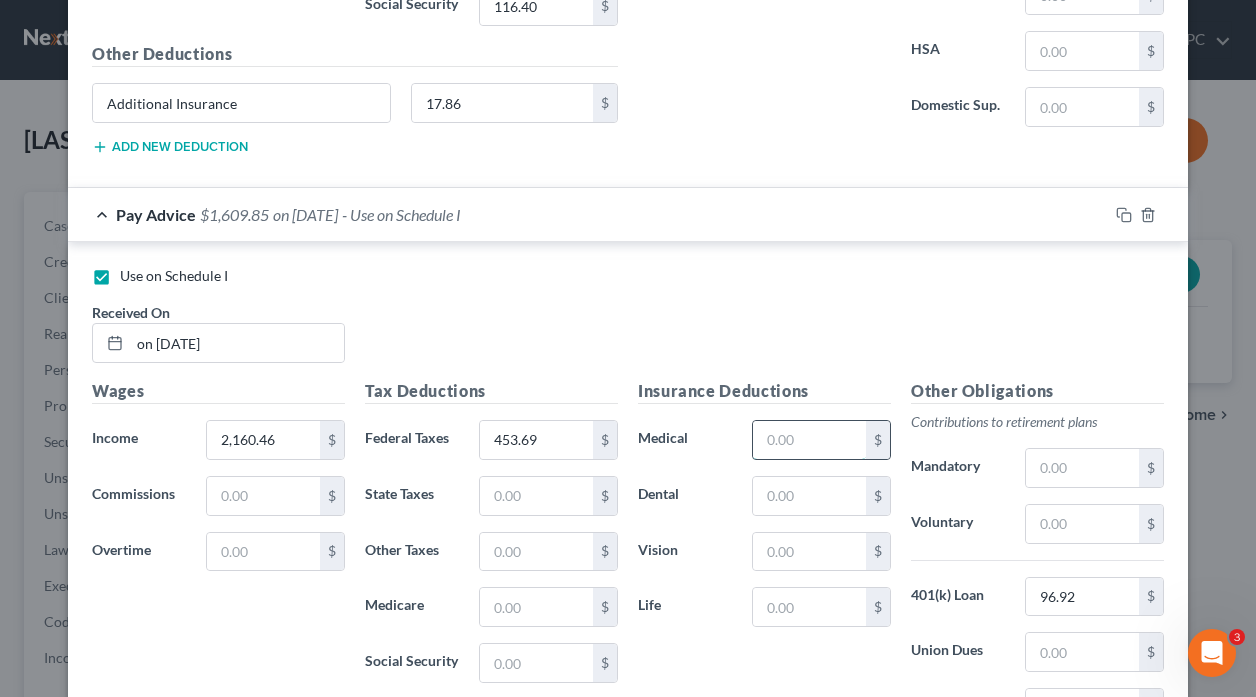 click at bounding box center (809, 440) 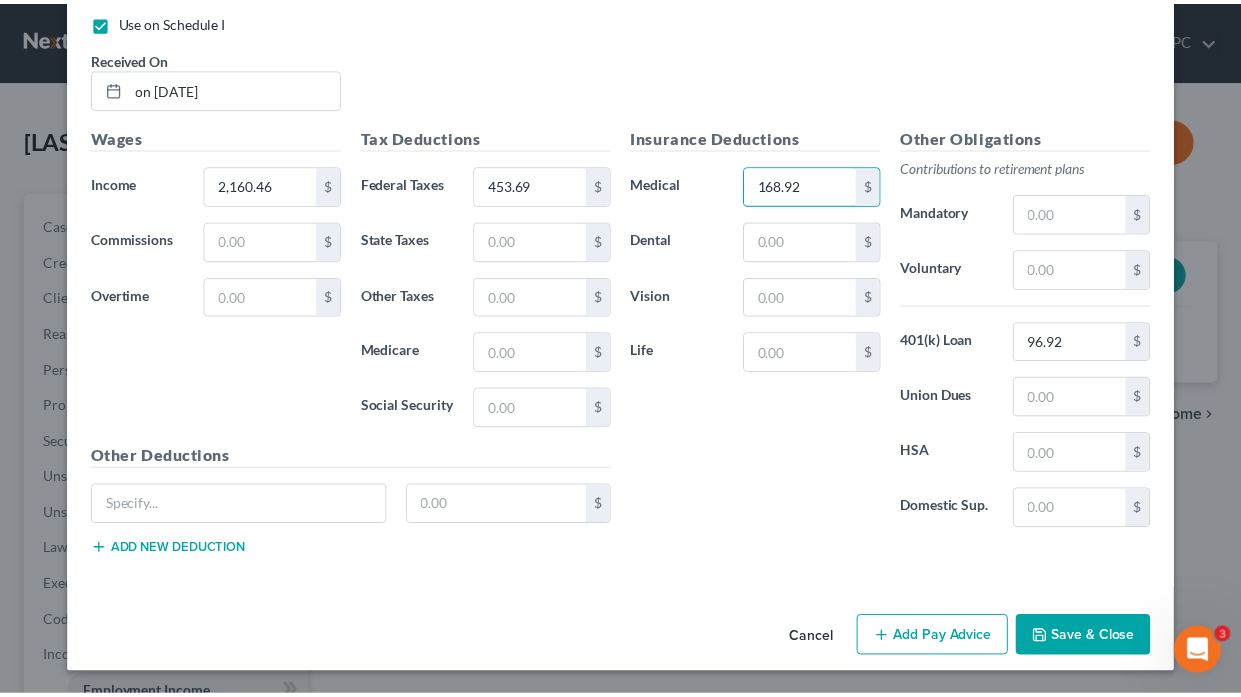 scroll, scrollTop: 8853, scrollLeft: 0, axis: vertical 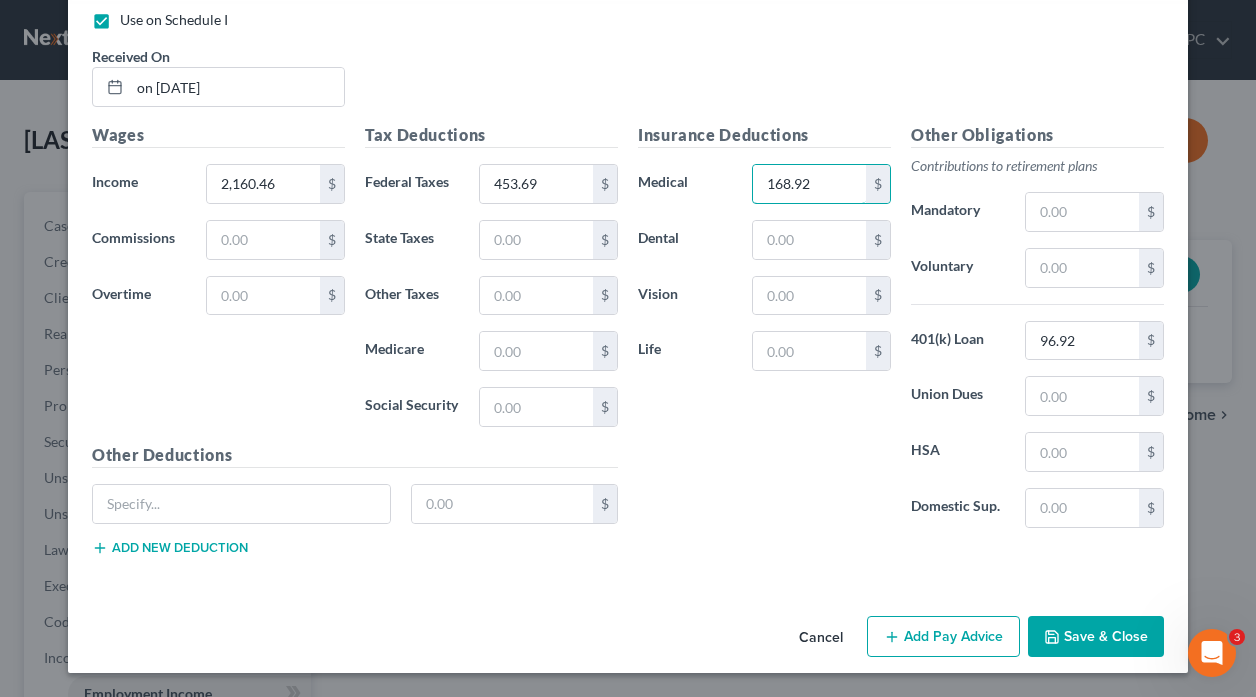 type on "168.92" 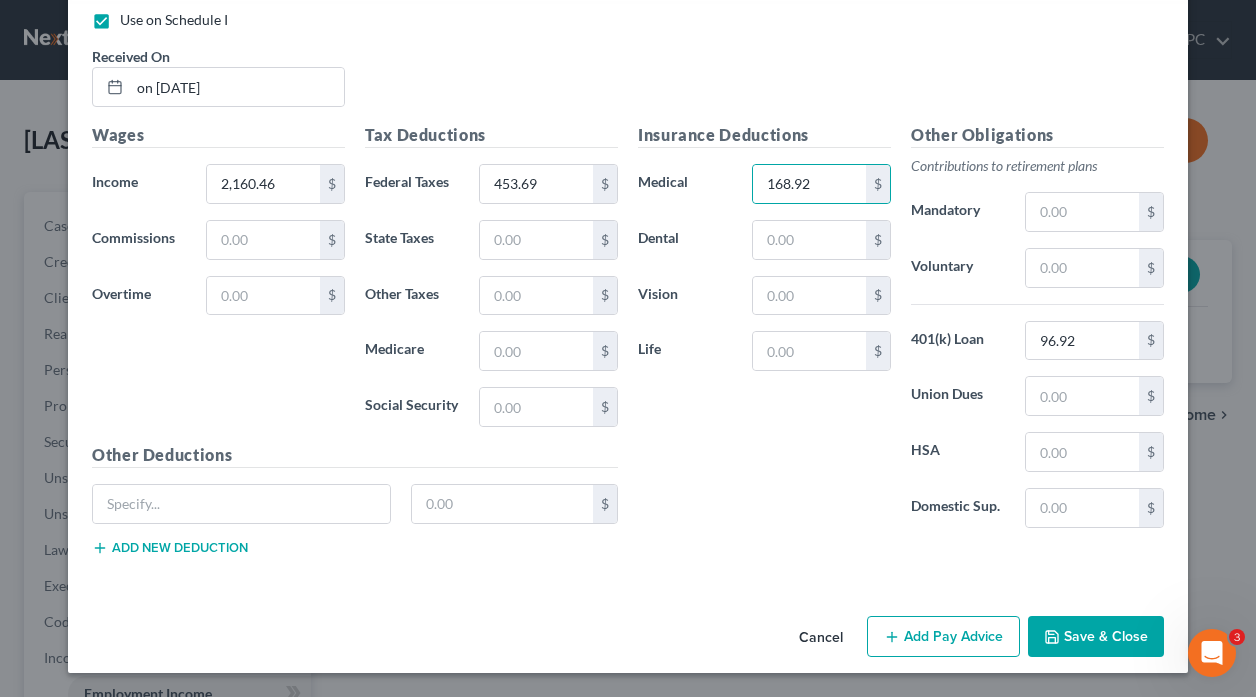 click on "Save & Close" at bounding box center [1096, 637] 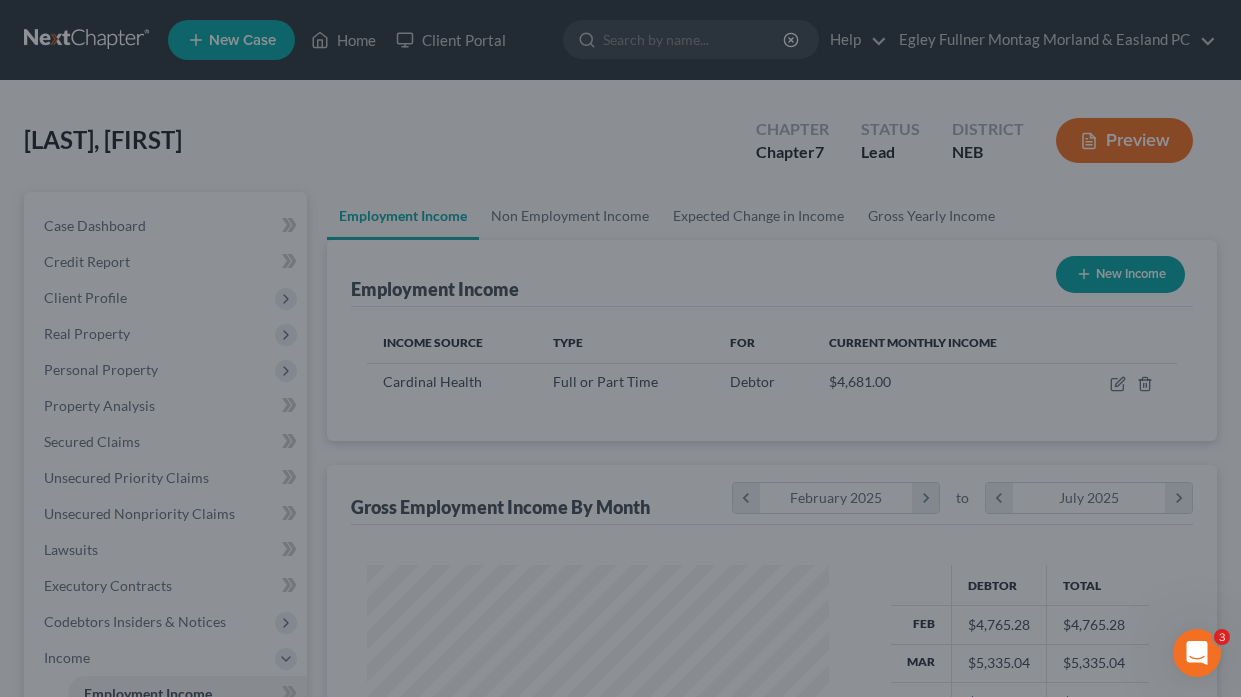 scroll, scrollTop: 359, scrollLeft: 495, axis: both 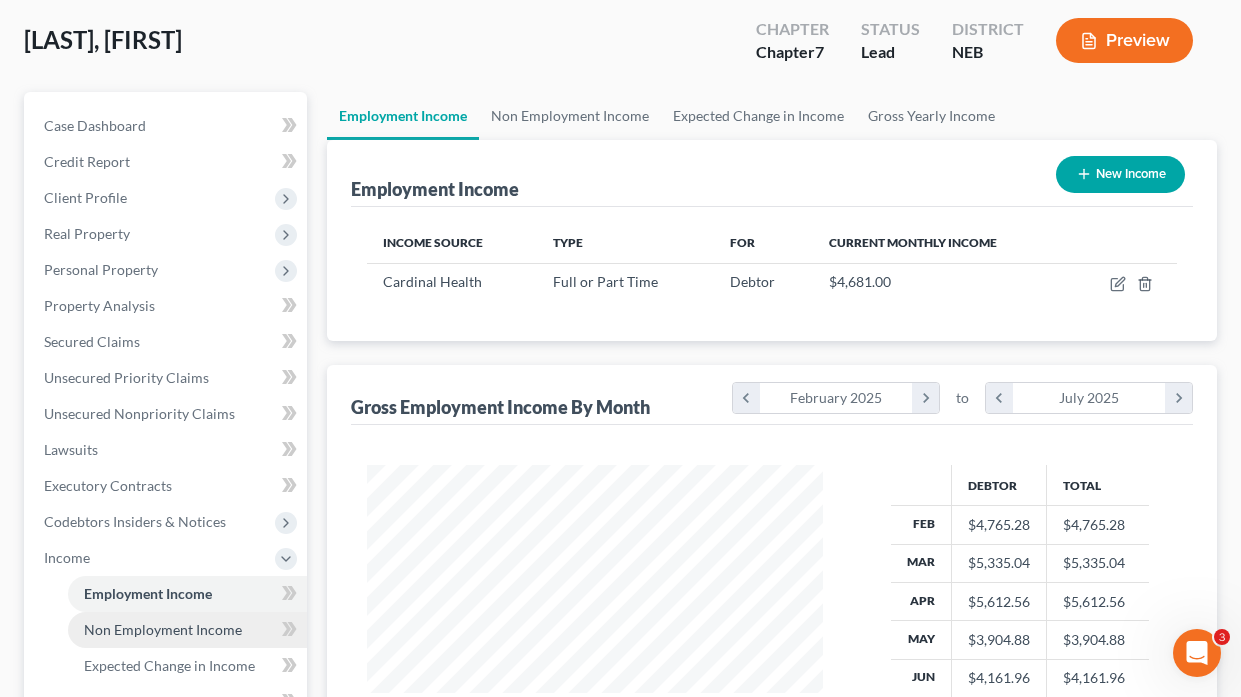 click on "Non Employment Income" at bounding box center (163, 629) 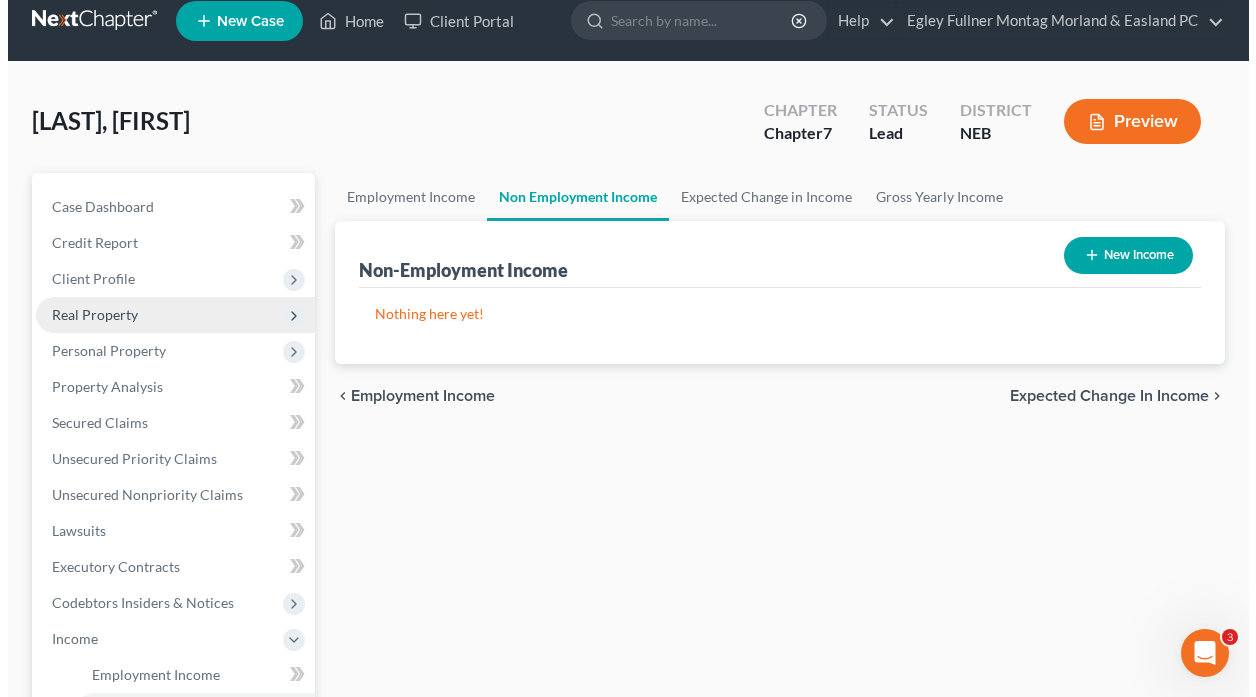 scroll, scrollTop: 0, scrollLeft: 0, axis: both 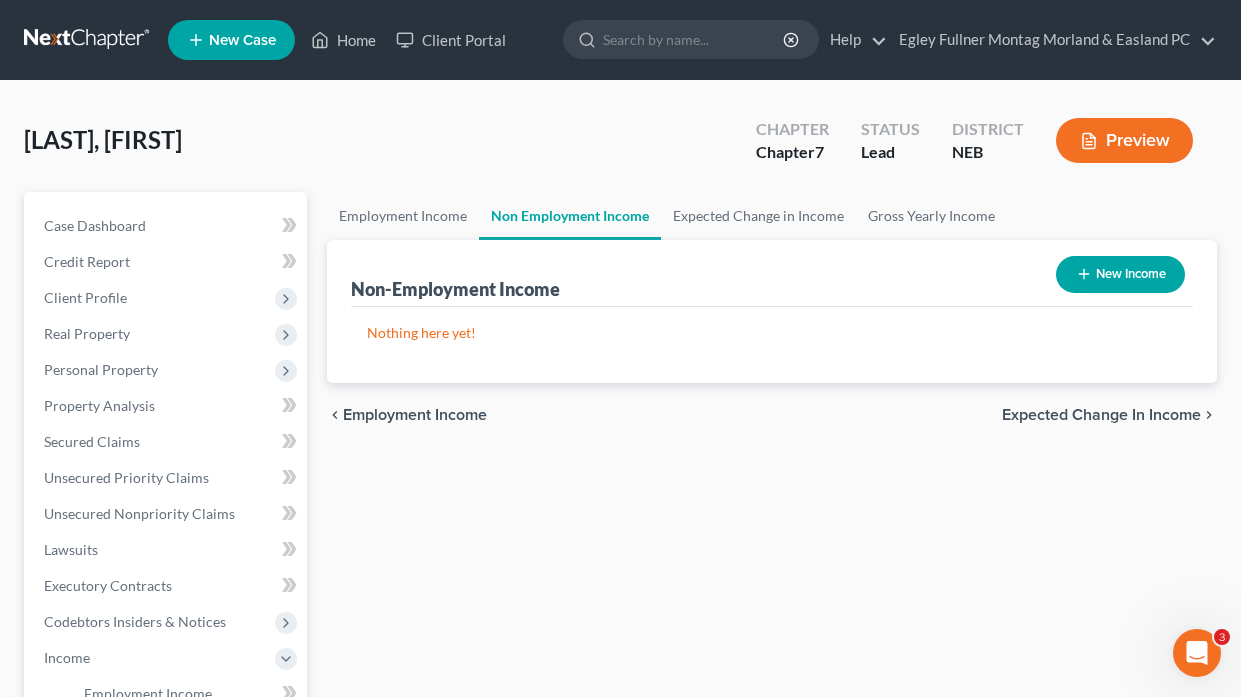 click on "New Income" at bounding box center (1120, 274) 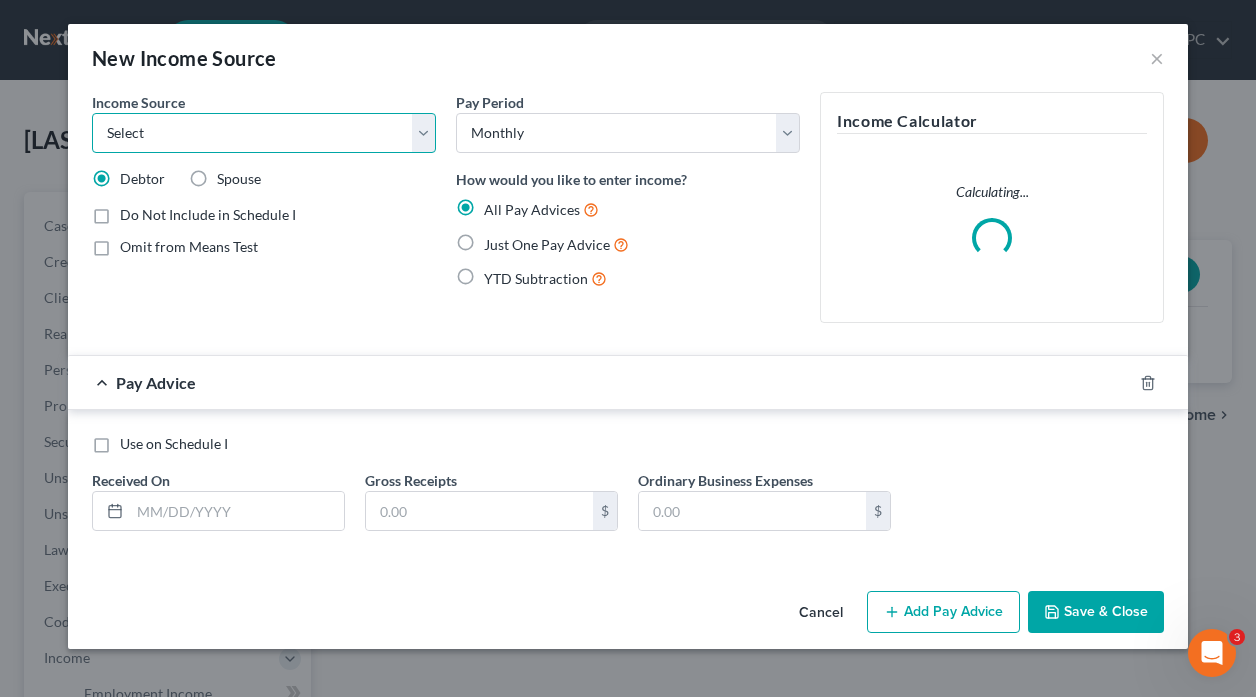 click on "Select Unemployment Disability (from employer) Pension Retirement Social Security / Social Security Disability Other Government Assistance Interests, Dividends or Royalties Child / Family Support Contributions to Household Property / Rental Business, Professional or Farm Alimony / Maintenance Payments Military Disability Benefits Other Monthly Income" at bounding box center [264, 133] 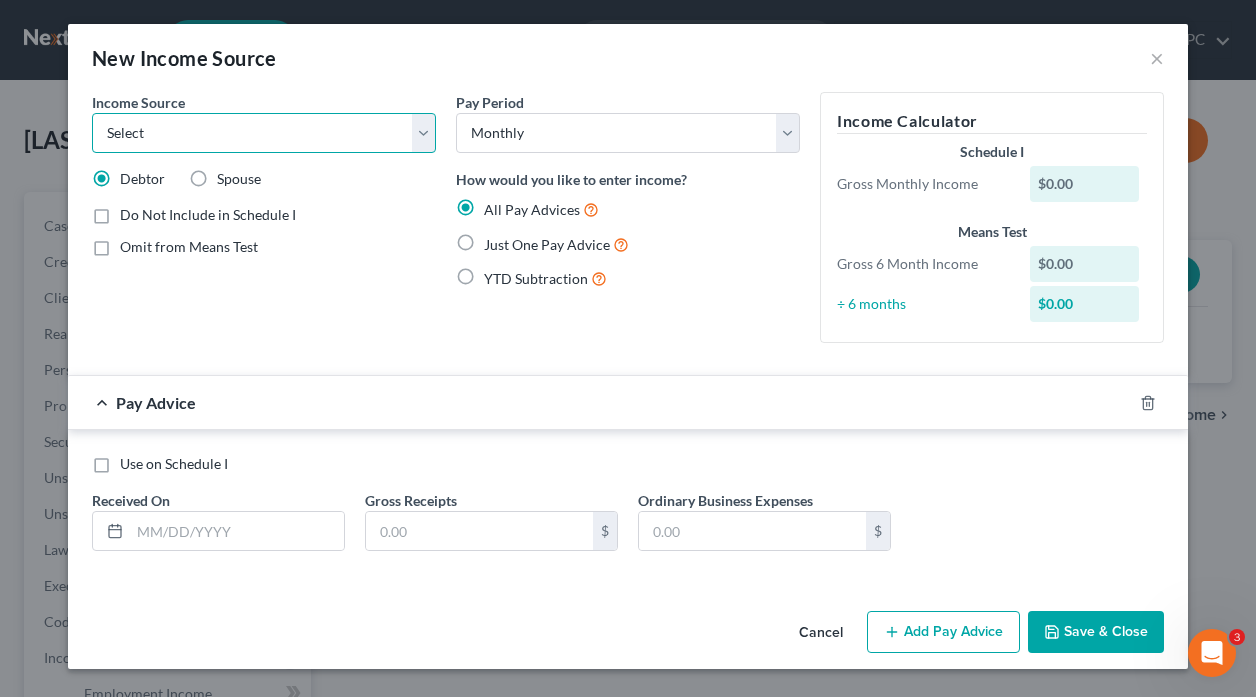 select on "7" 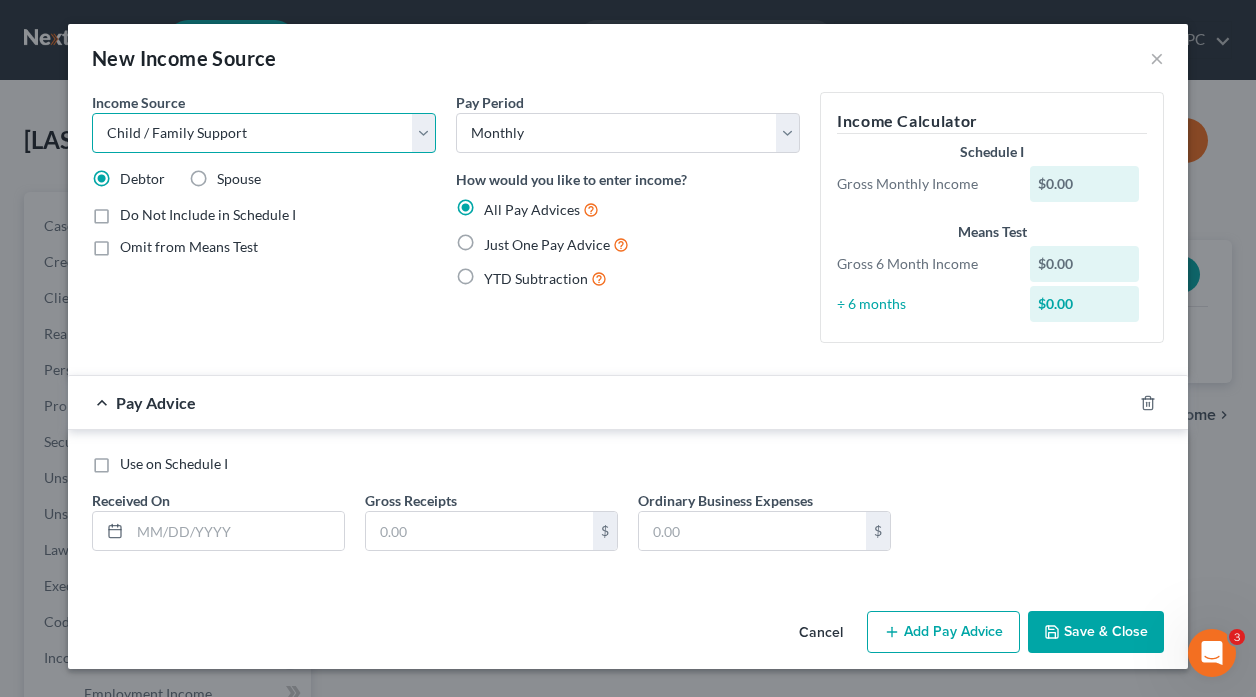 click on "Select Unemployment Disability (from employer) Pension Retirement Social Security / Social Security Disability Other Government Assistance Interests, Dividends or Royalties Child / Family Support Contributions to Household Property / Rental Business, Professional or Farm Alimony / Maintenance Payments Military Disability Benefits Other Monthly Income" at bounding box center [264, 133] 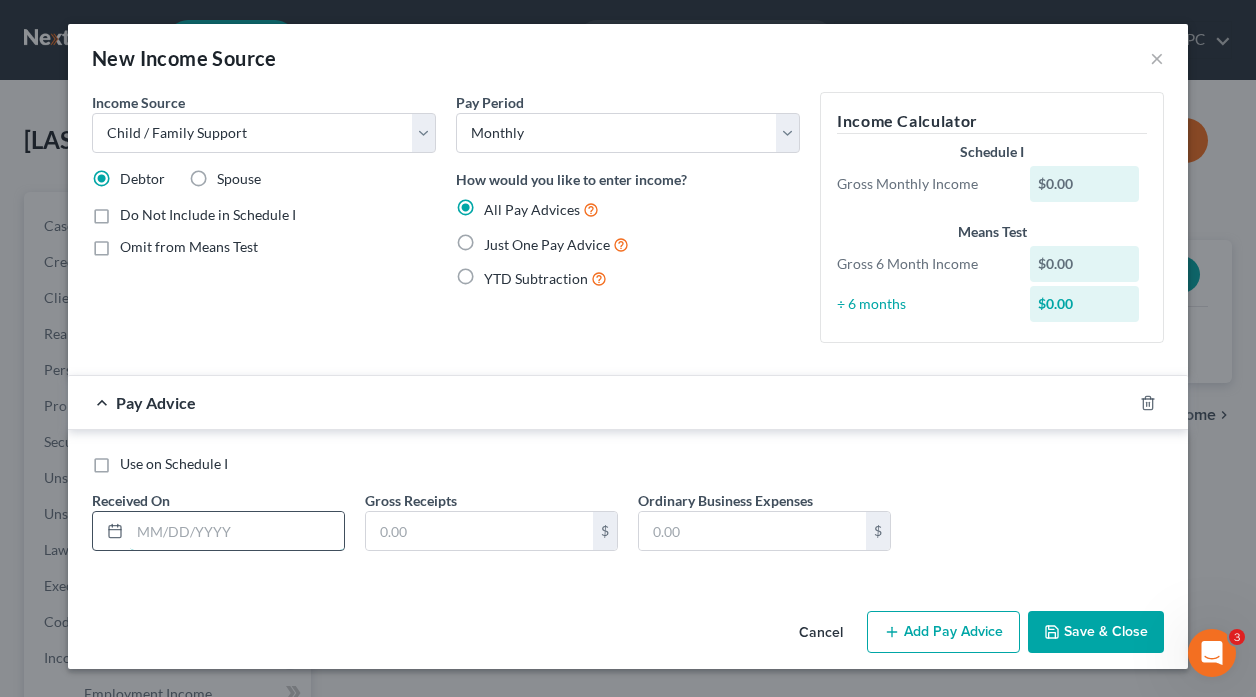 click at bounding box center (237, 531) 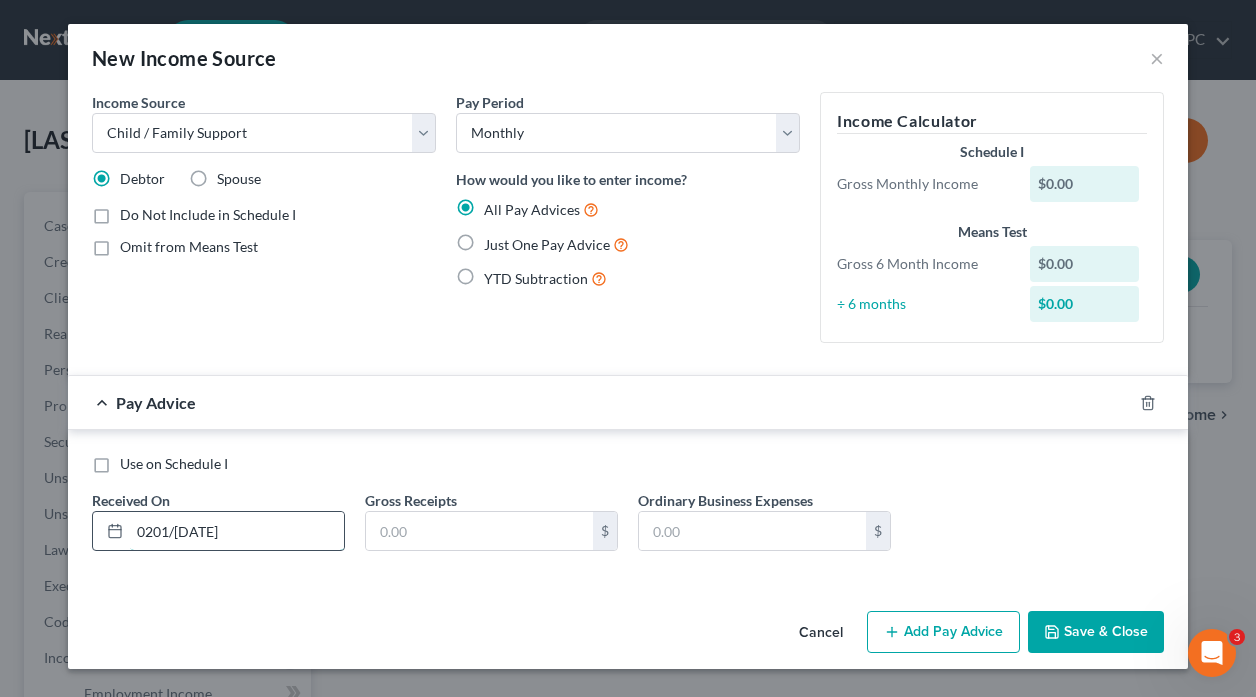 click on "0201/[DATE]" at bounding box center [237, 531] 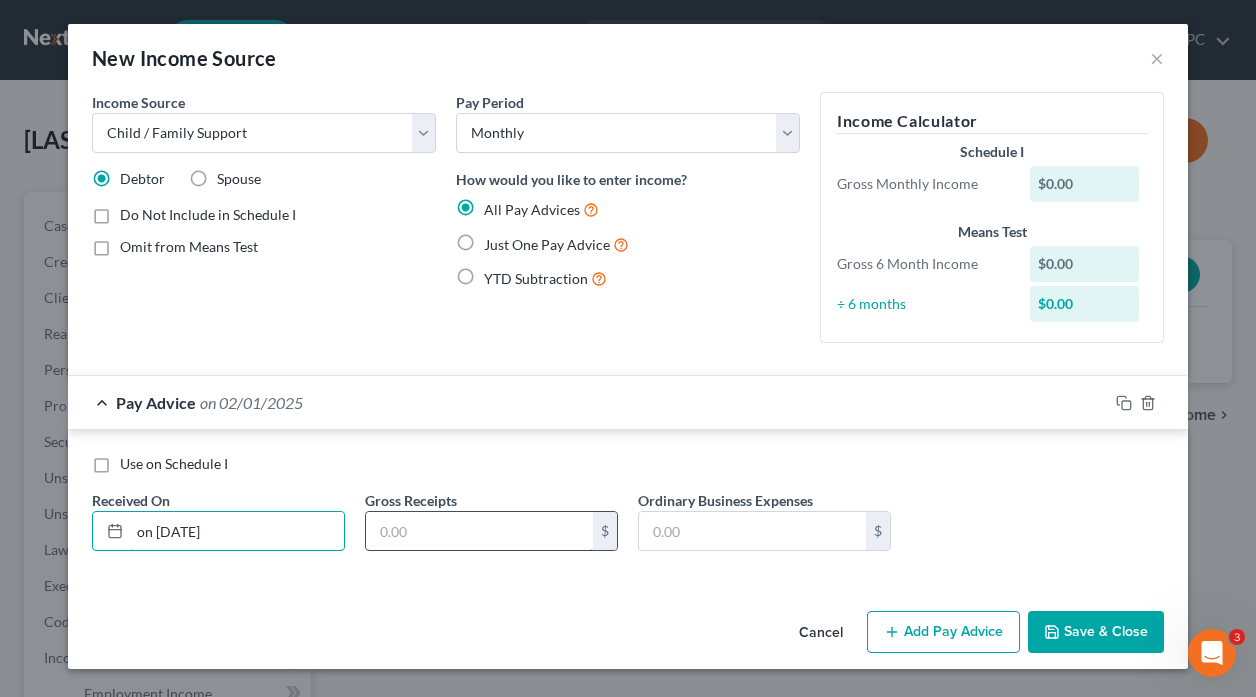 type on "on [DATE]" 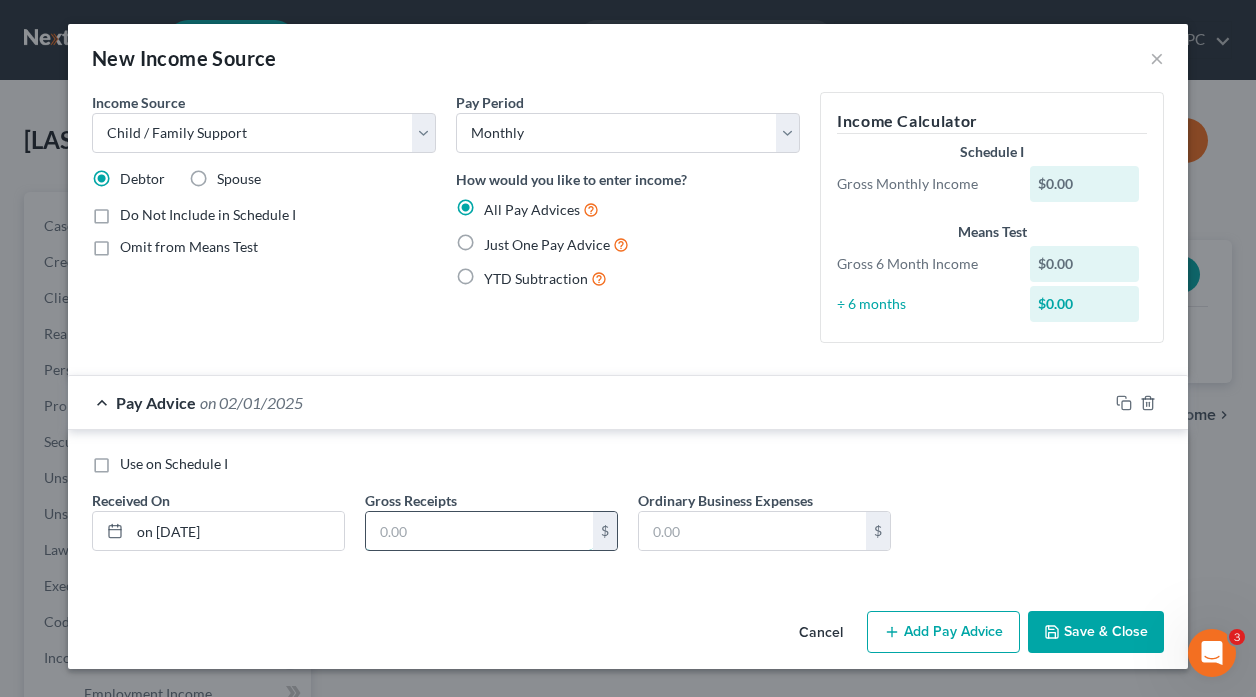 click at bounding box center [479, 531] 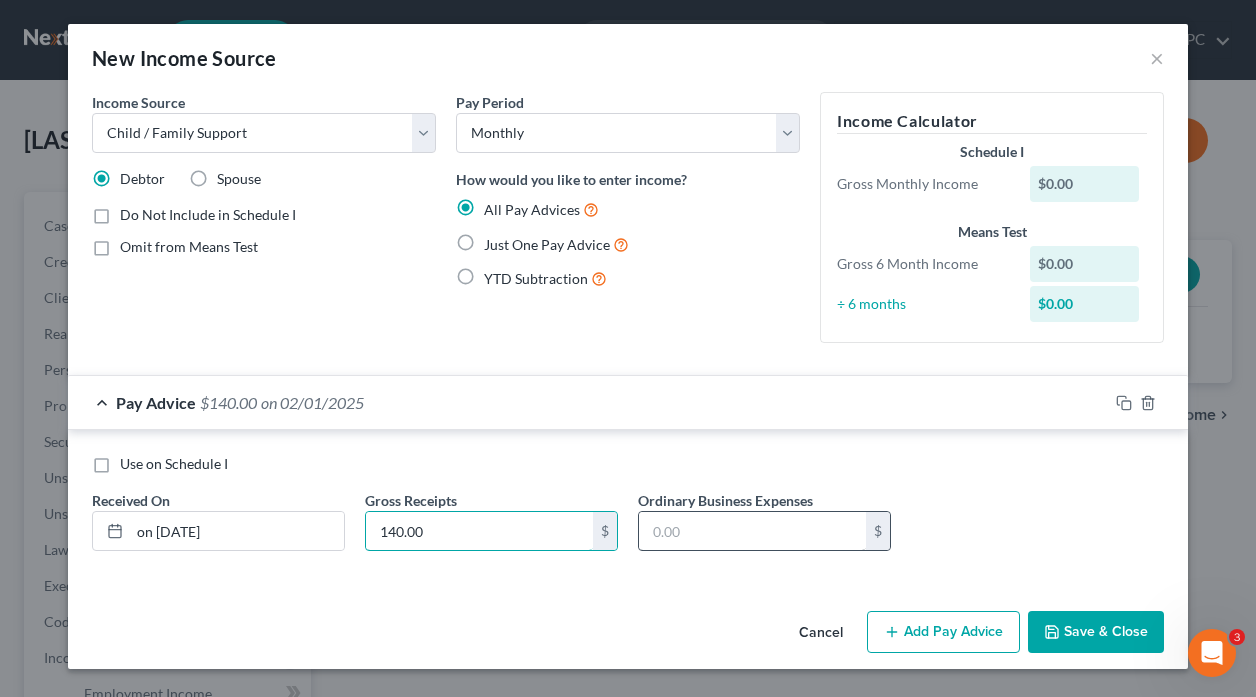 type on "140.00" 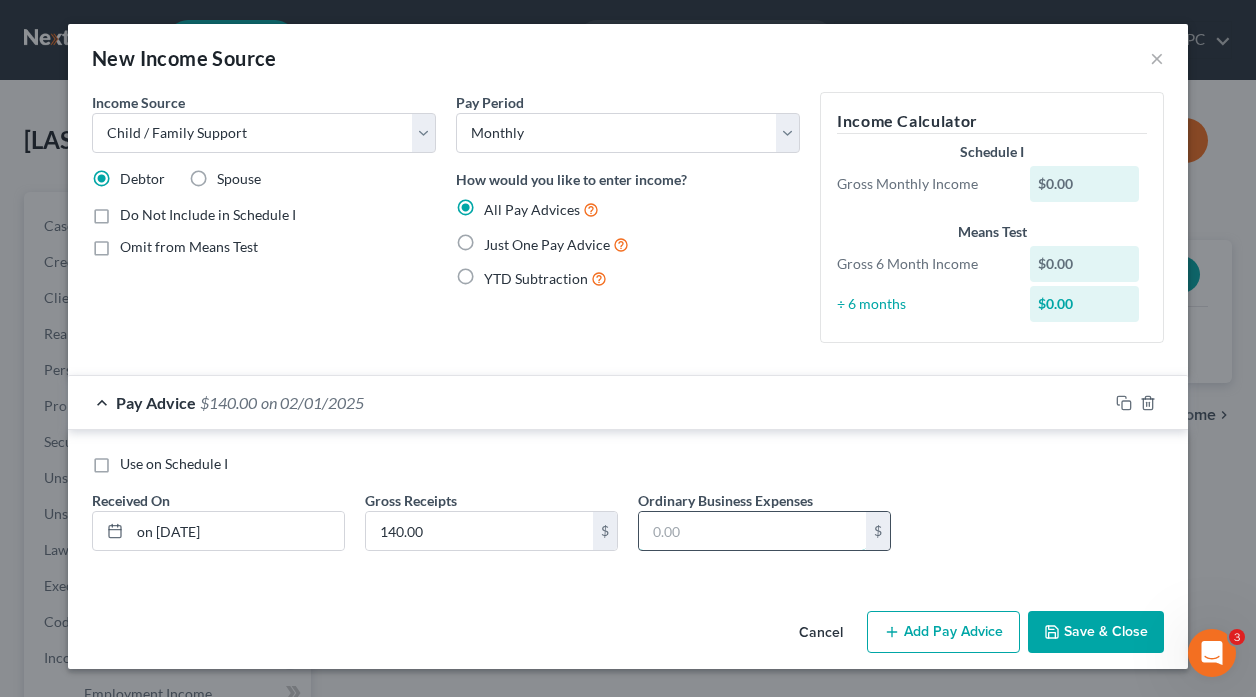 click at bounding box center (752, 531) 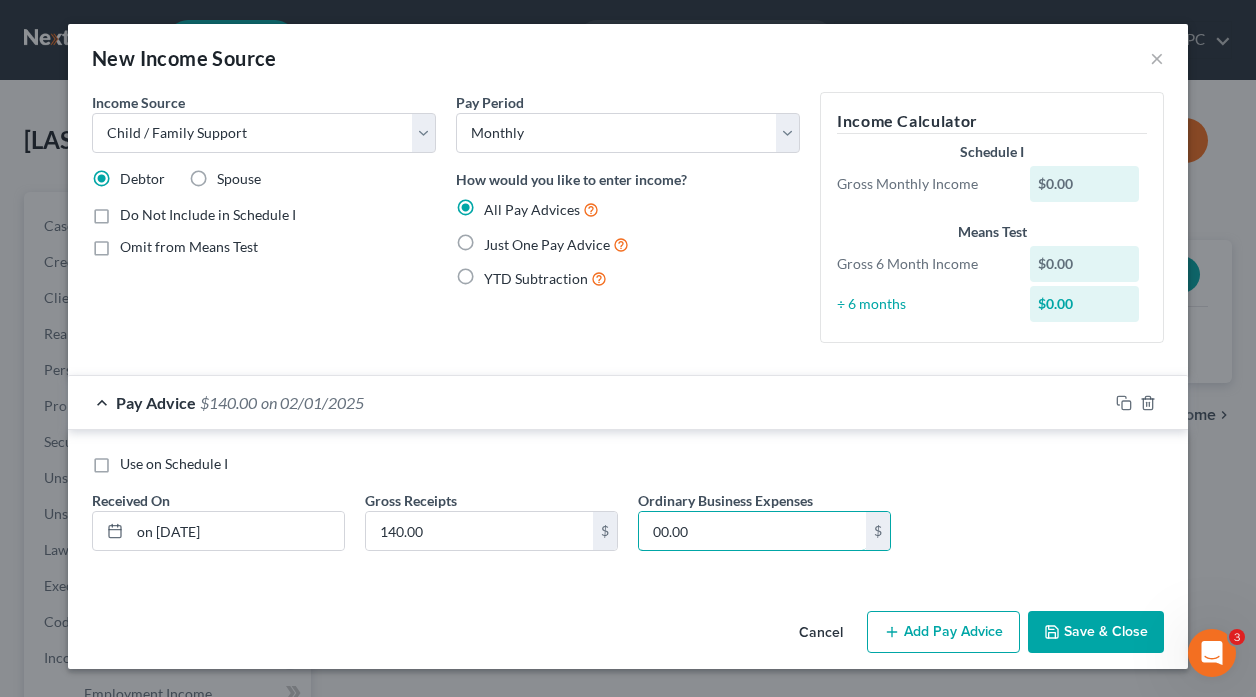 type on "00.00" 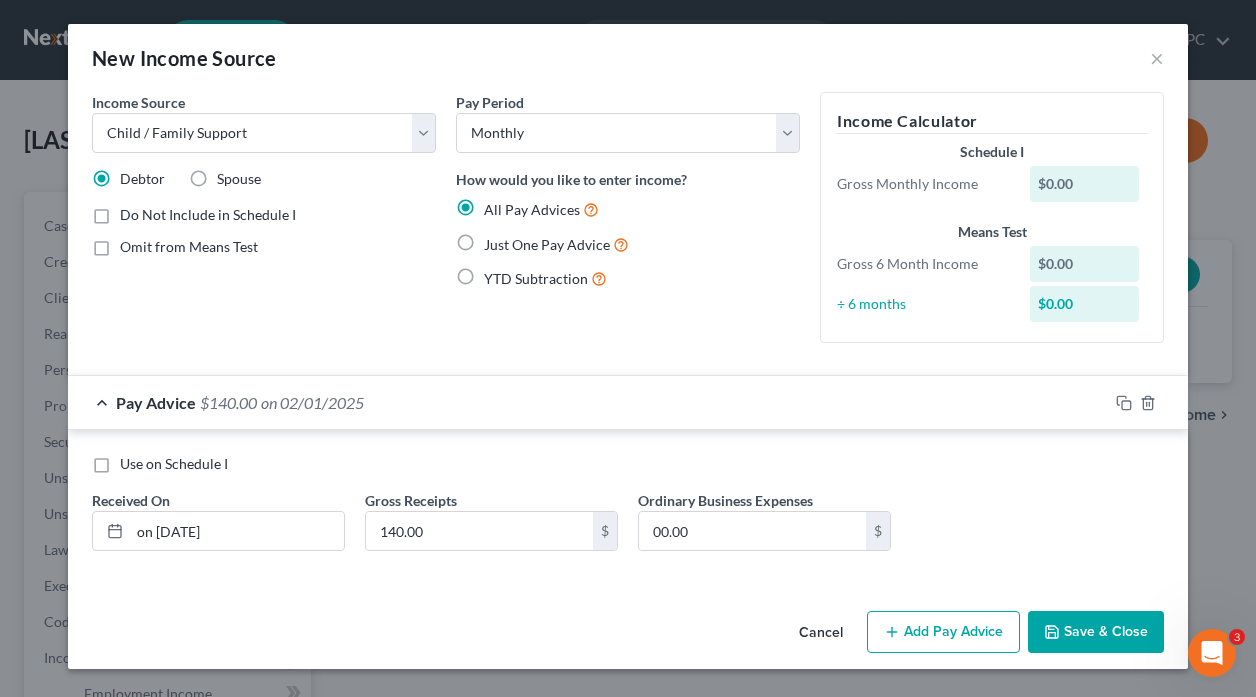 click on "Add Pay Advice" at bounding box center [943, 632] 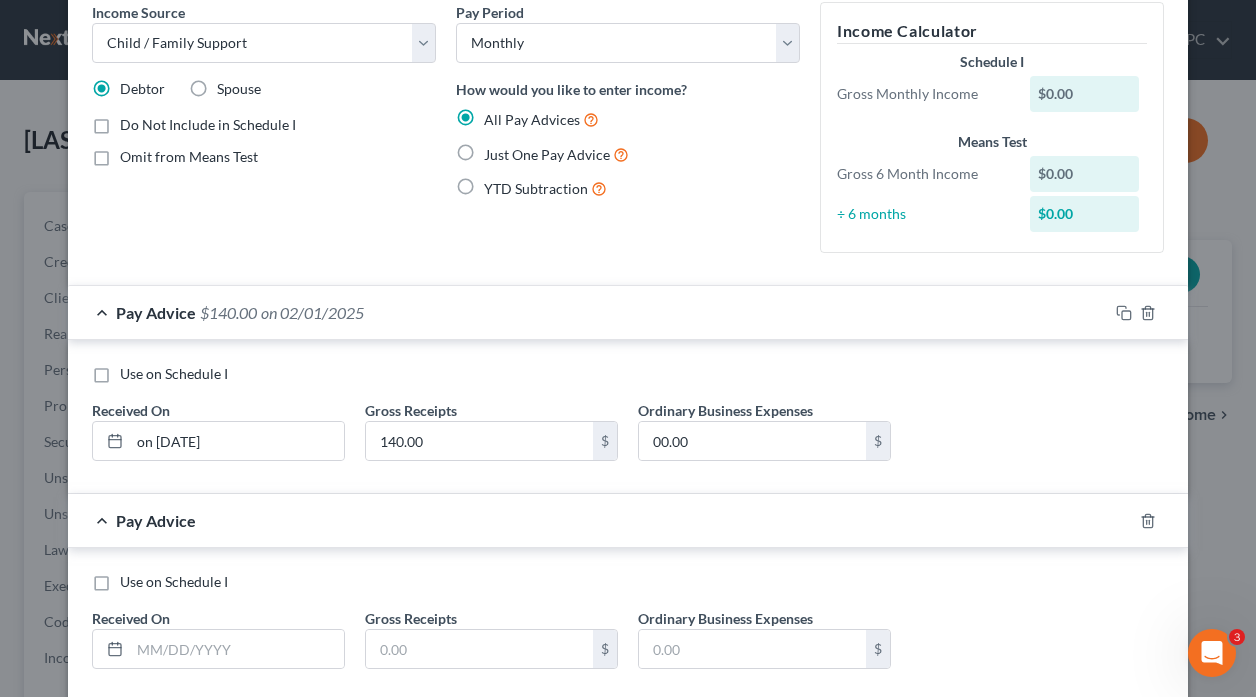 scroll, scrollTop: 200, scrollLeft: 0, axis: vertical 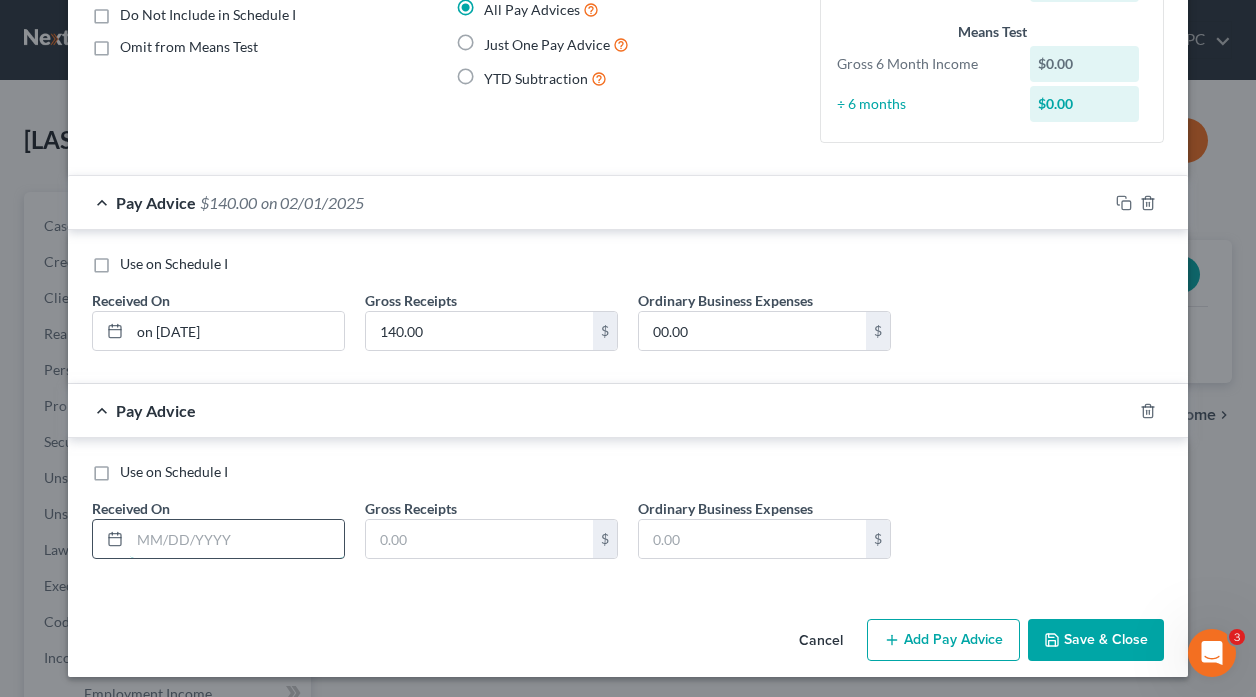 click at bounding box center (237, 539) 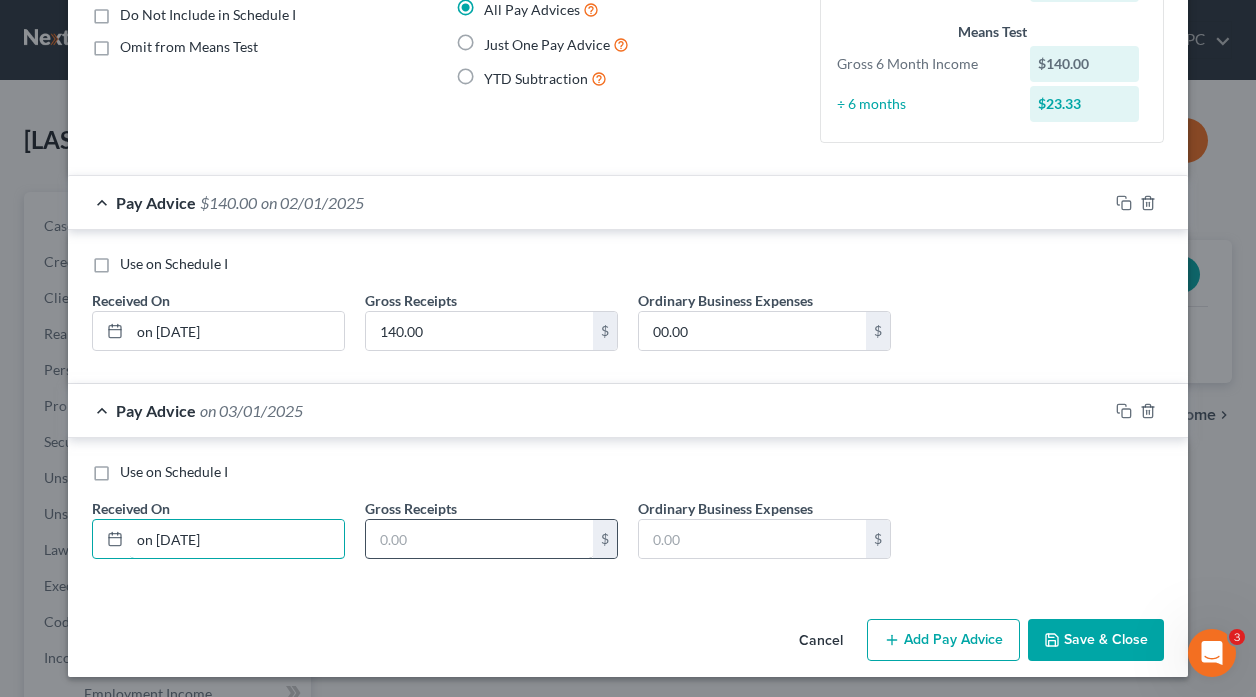 type on "on [DATE]" 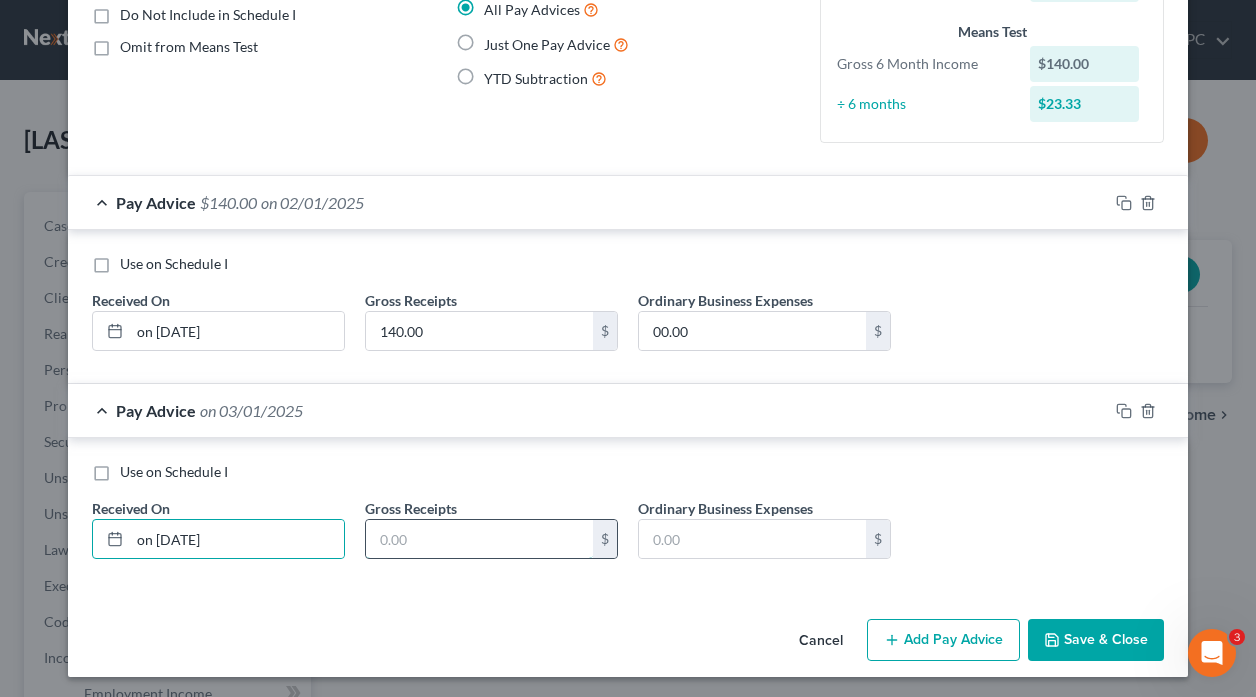 click at bounding box center (479, 539) 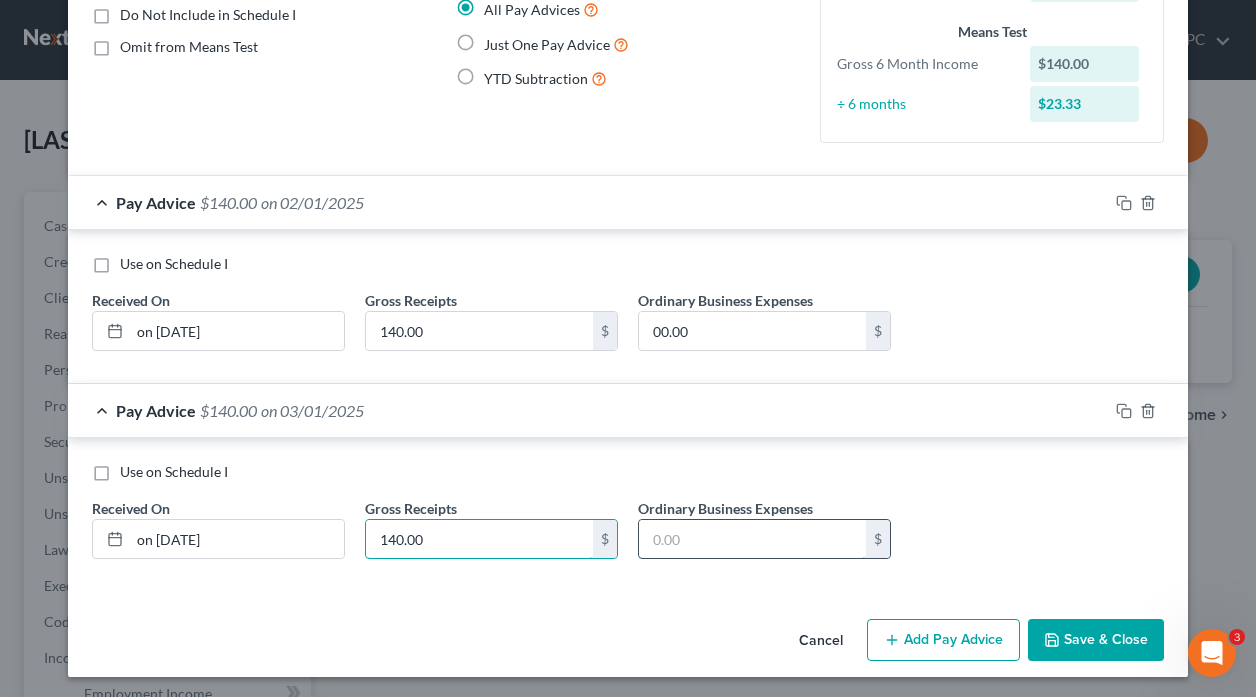 type on "140.00" 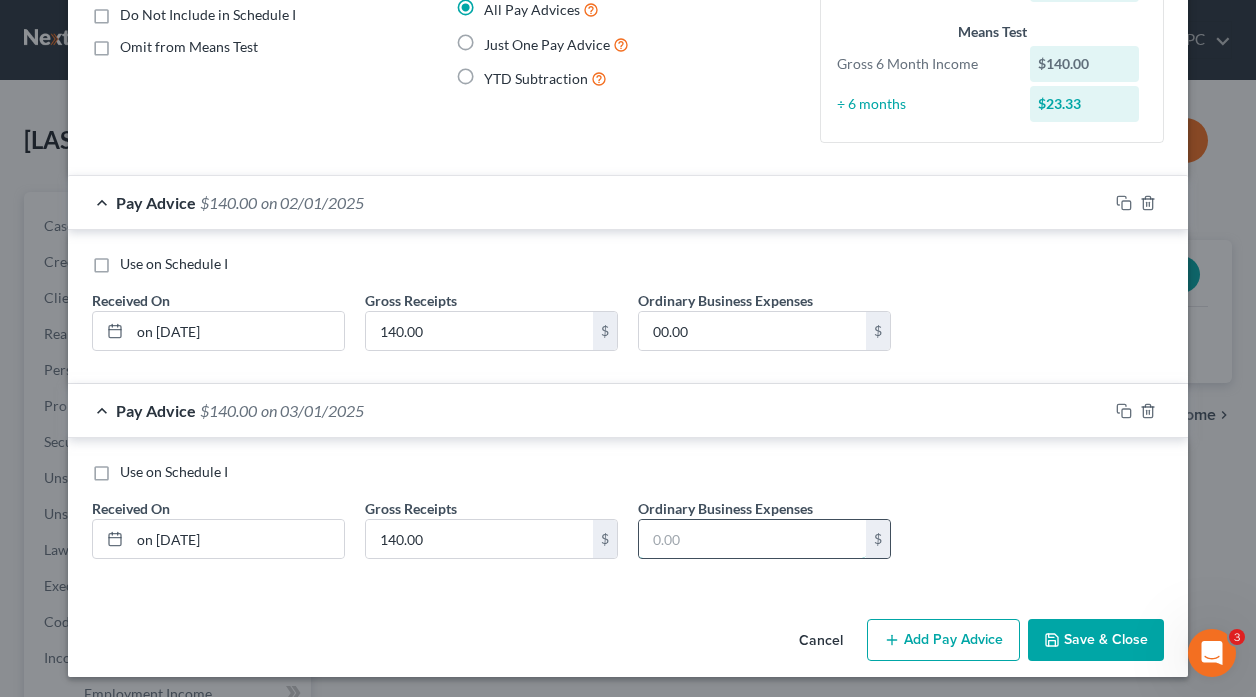 click at bounding box center (752, 539) 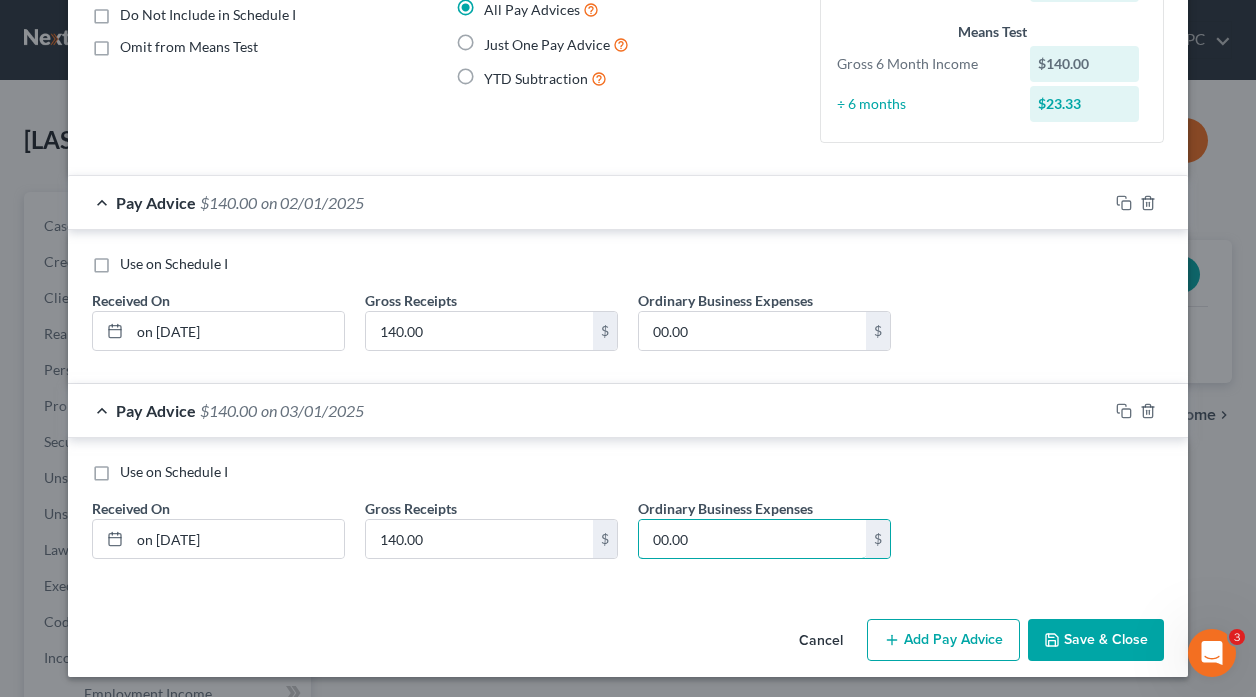 type on "00.00" 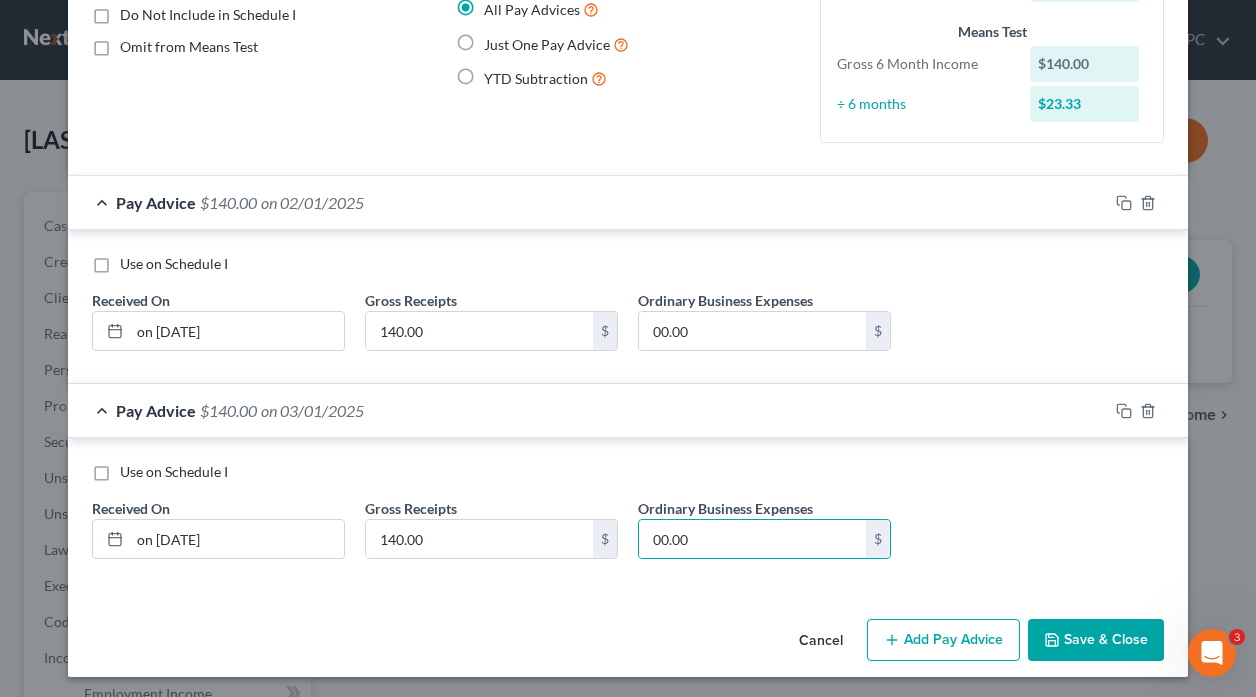click on "Add Pay Advice" at bounding box center (943, 640) 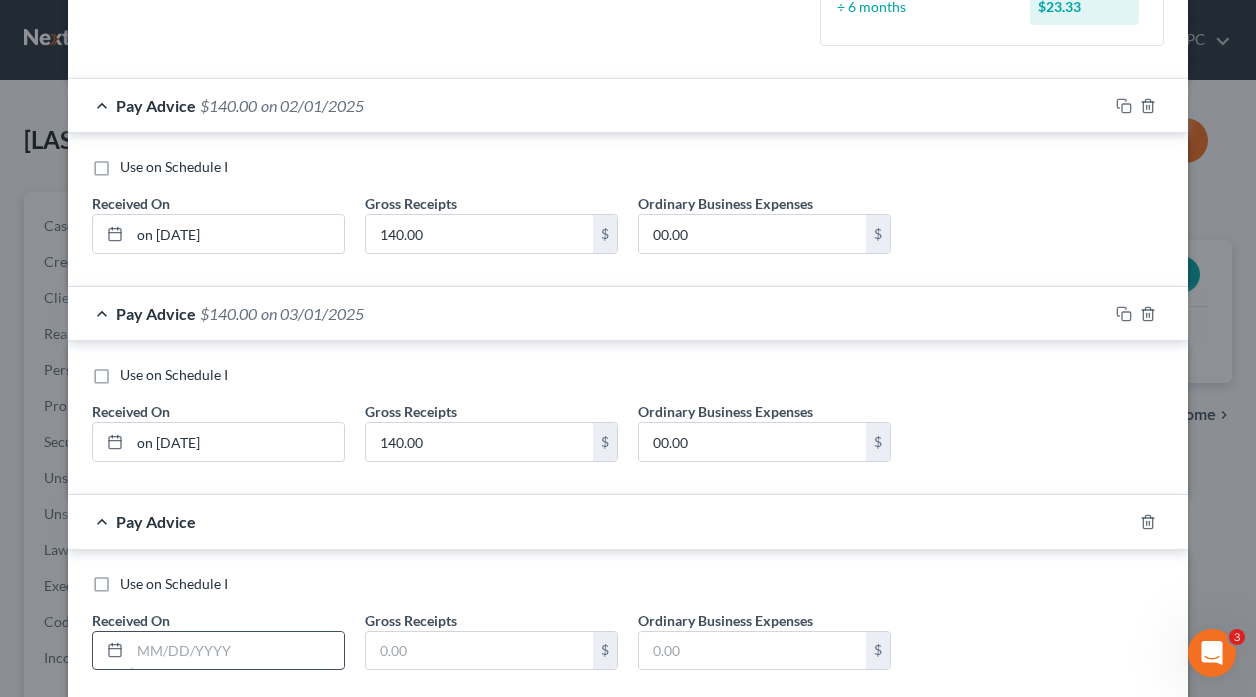 scroll, scrollTop: 412, scrollLeft: 0, axis: vertical 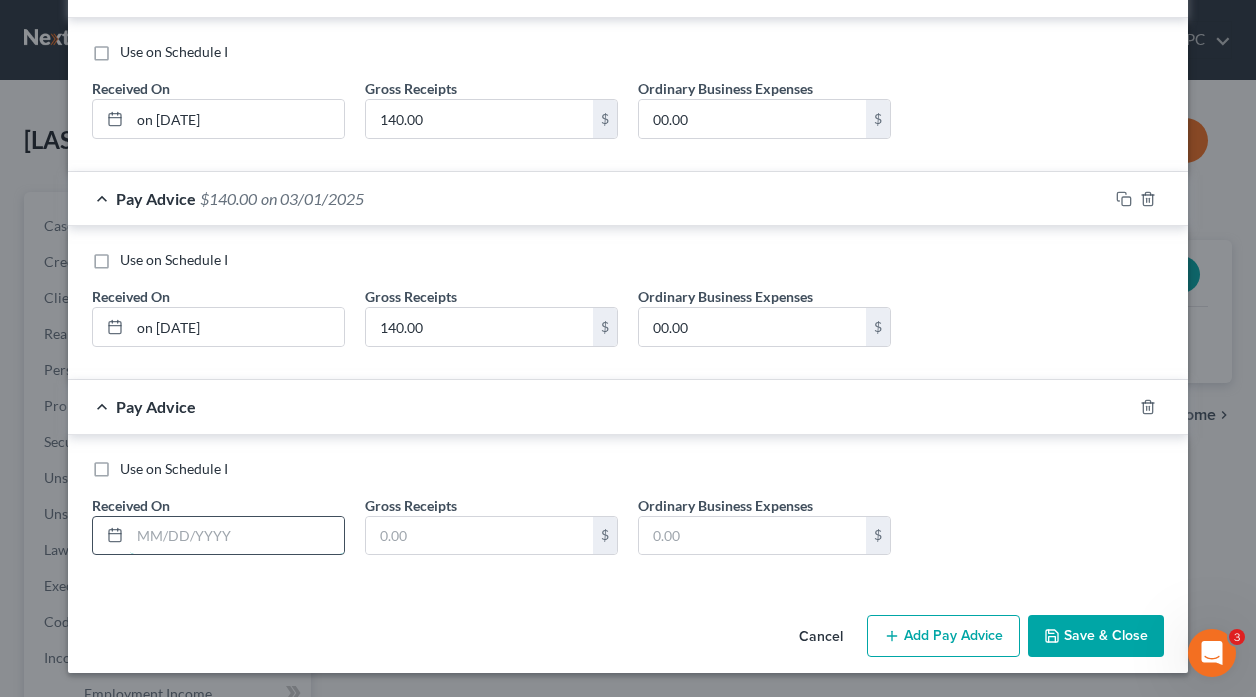 drag, startPoint x: 221, startPoint y: 541, endPoint x: 240, endPoint y: 541, distance: 19 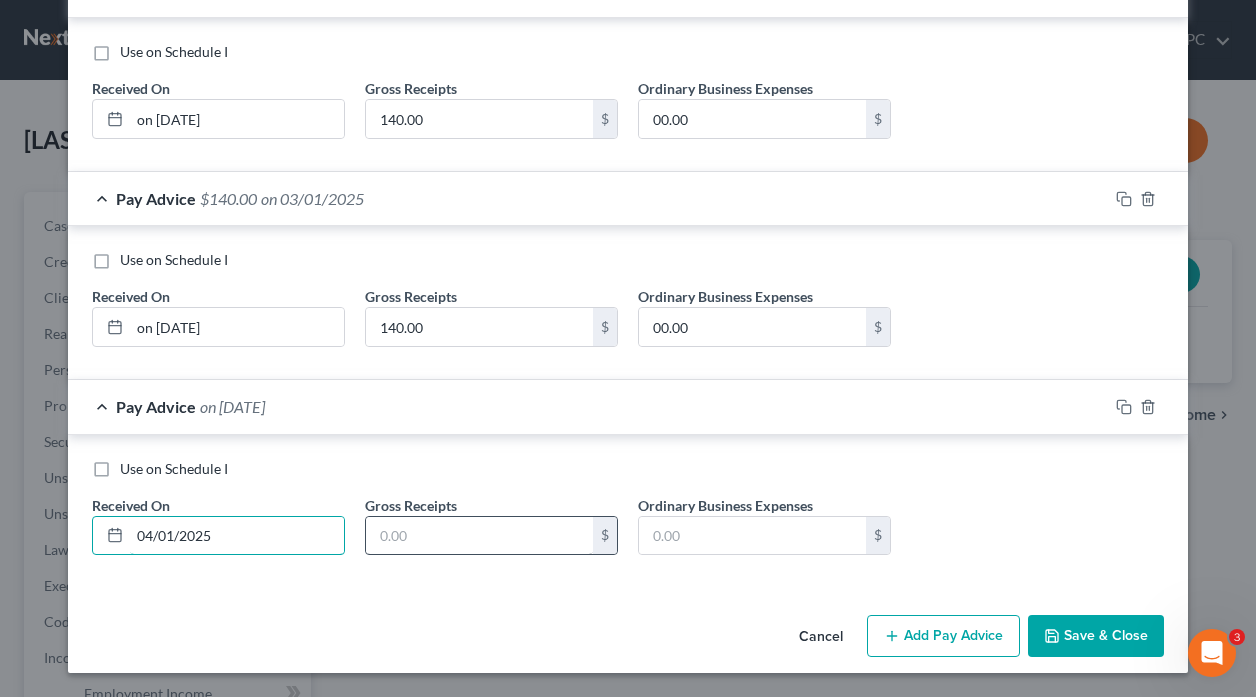 type on "04/01/2025" 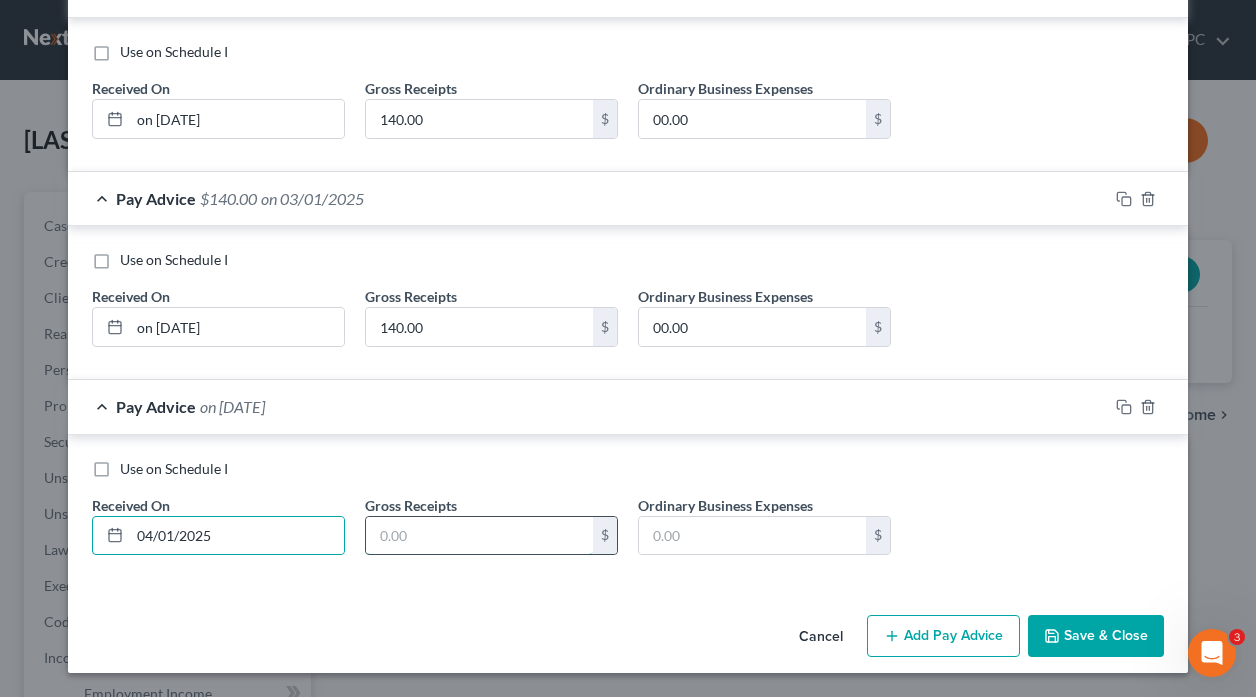 click at bounding box center (479, 536) 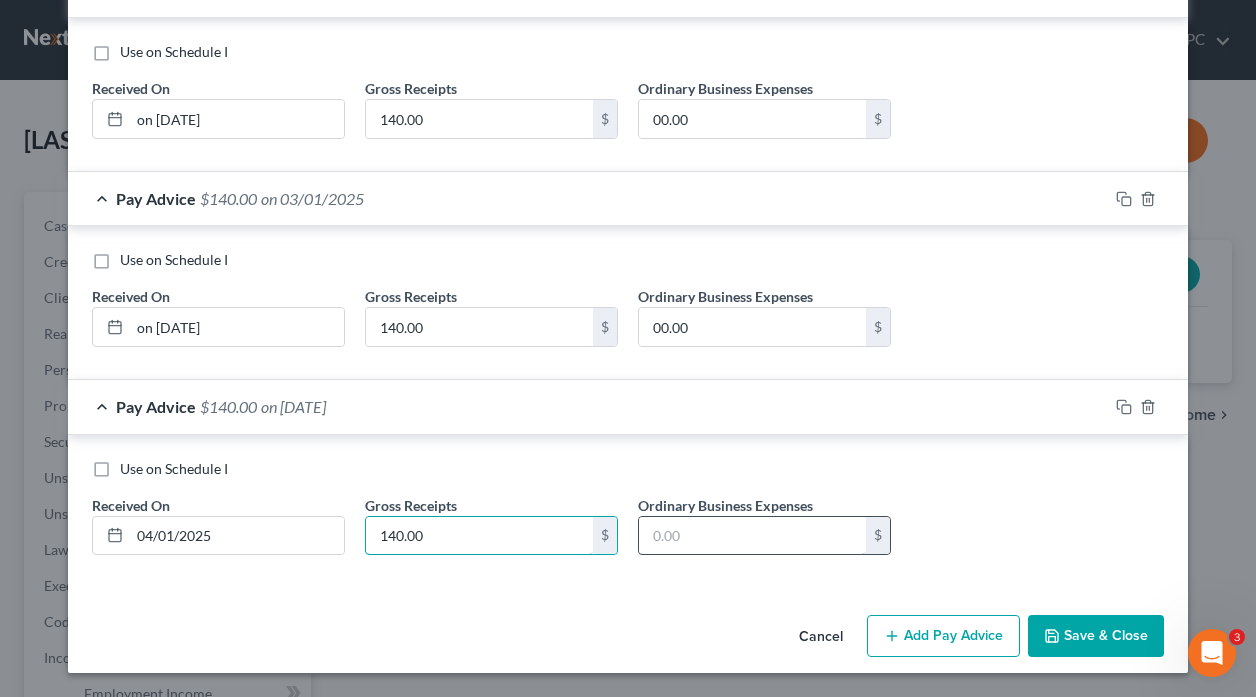 type on "140.00" 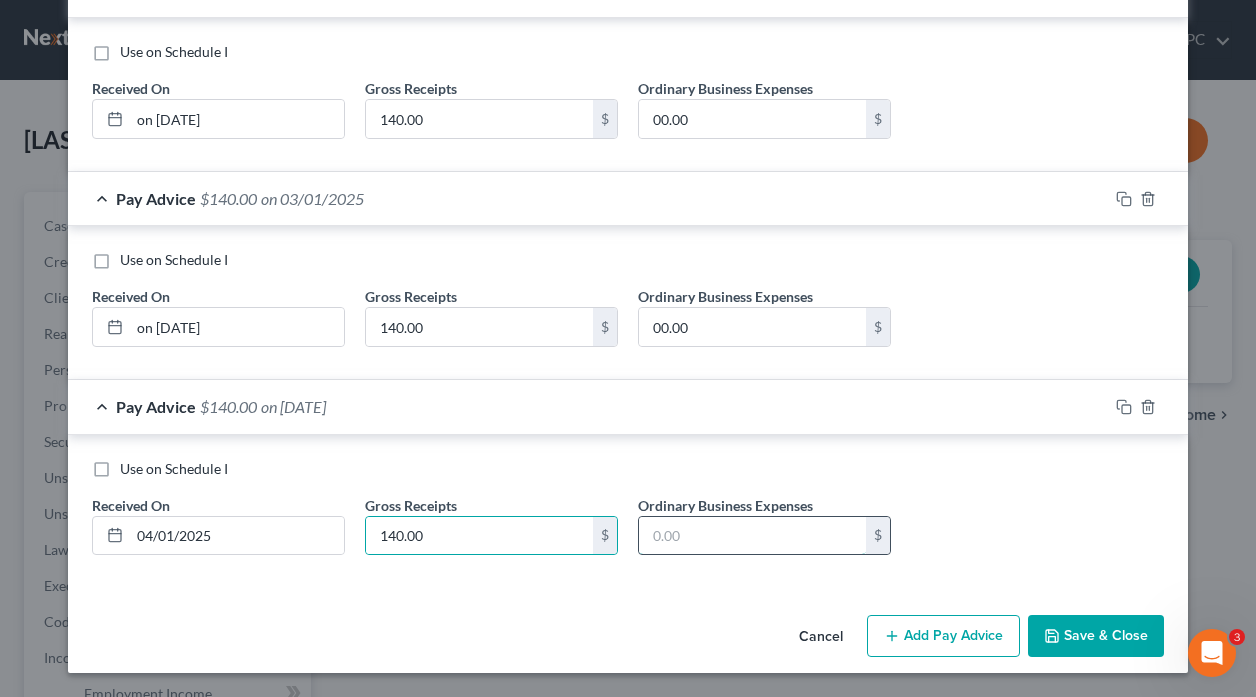 click at bounding box center (752, 536) 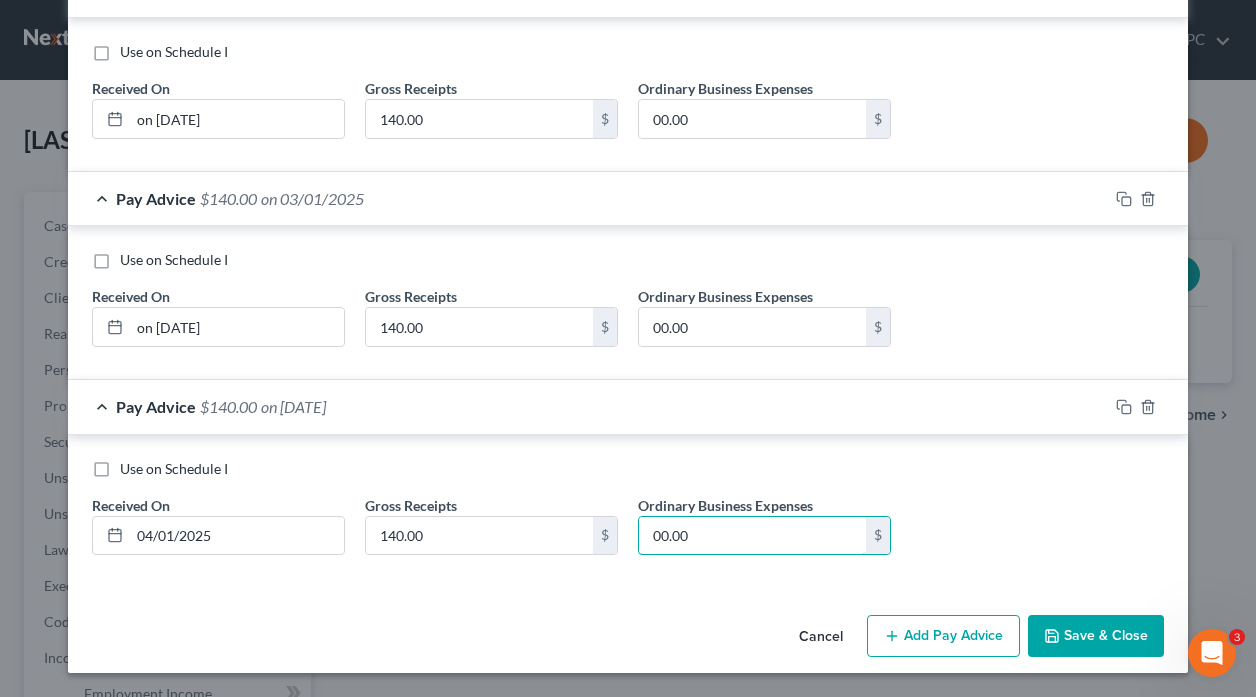 type on "00.00" 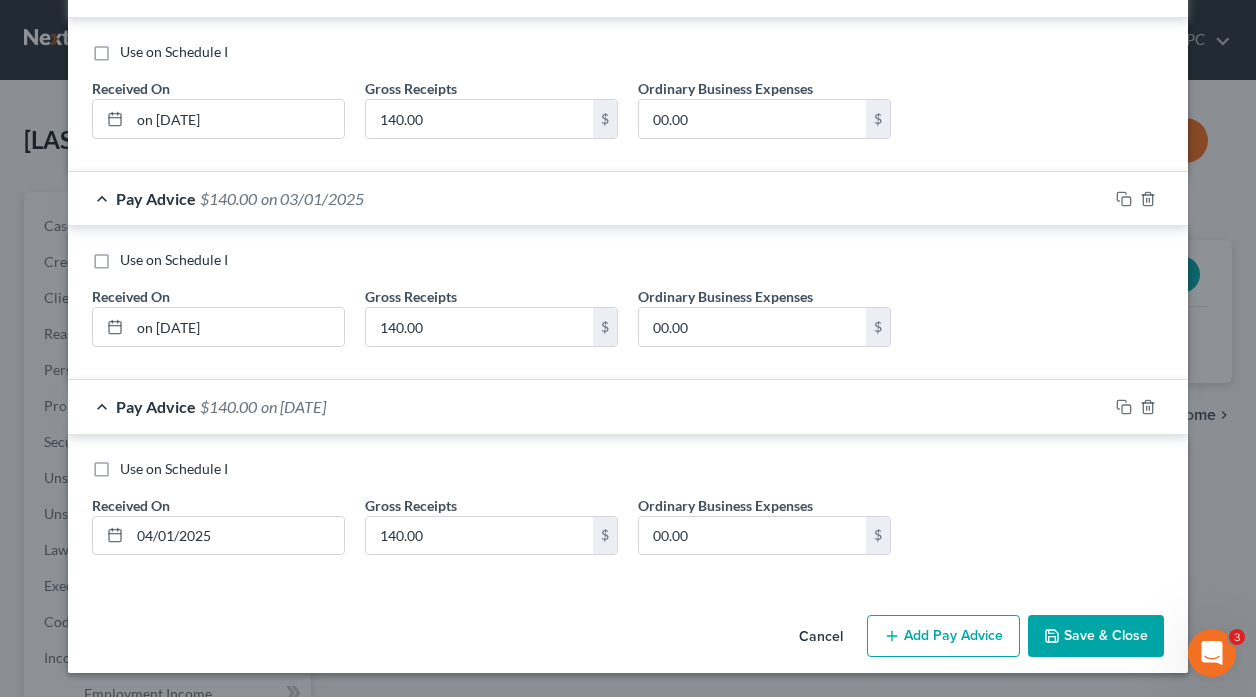 click on "Add Pay Advice" at bounding box center (943, 636) 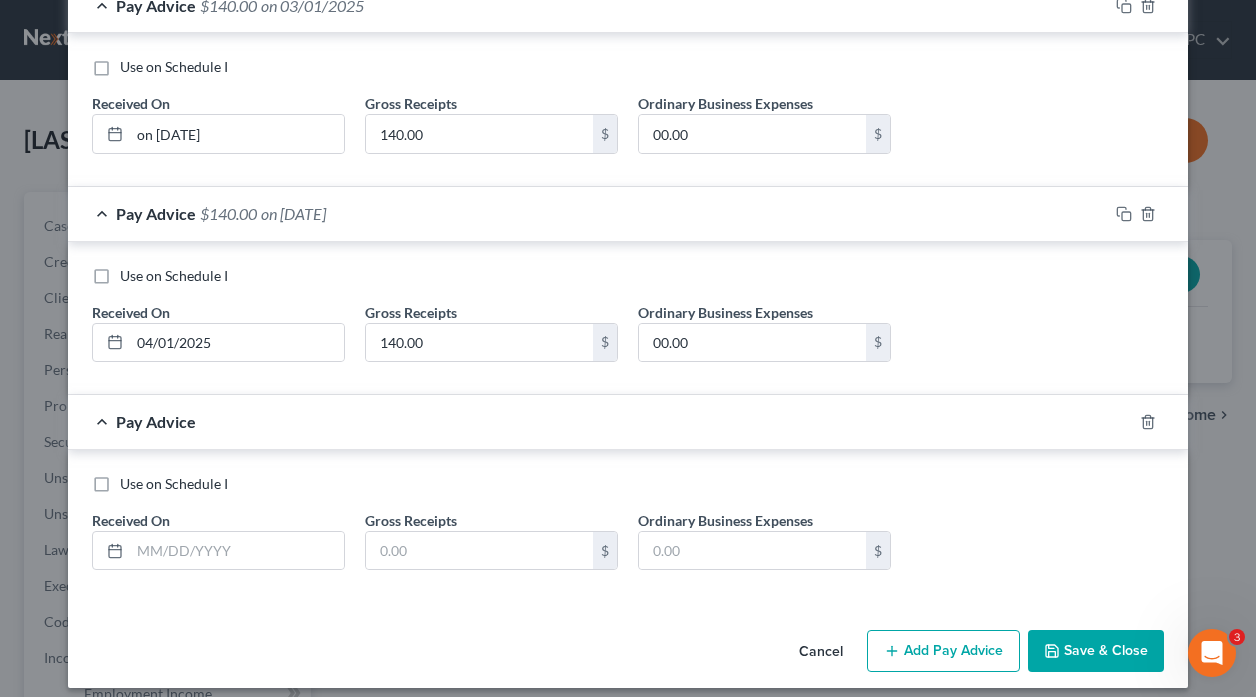 scroll, scrollTop: 620, scrollLeft: 0, axis: vertical 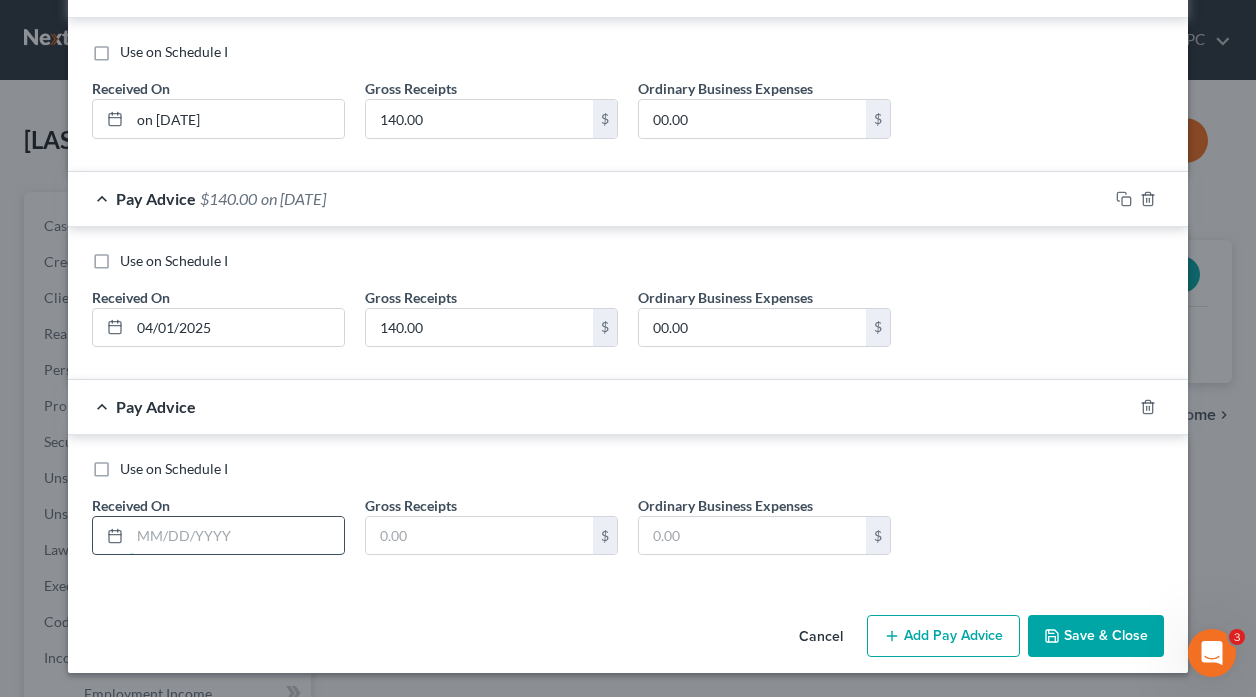 click at bounding box center (237, 536) 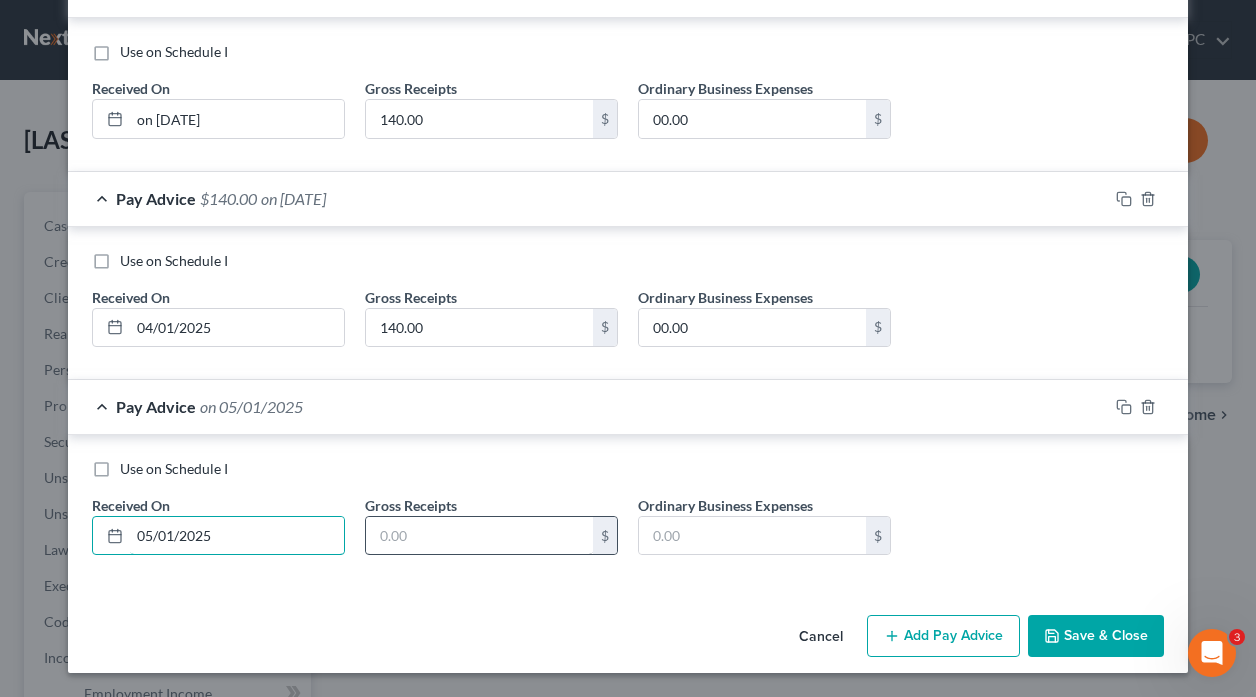 type on "05/01/2025" 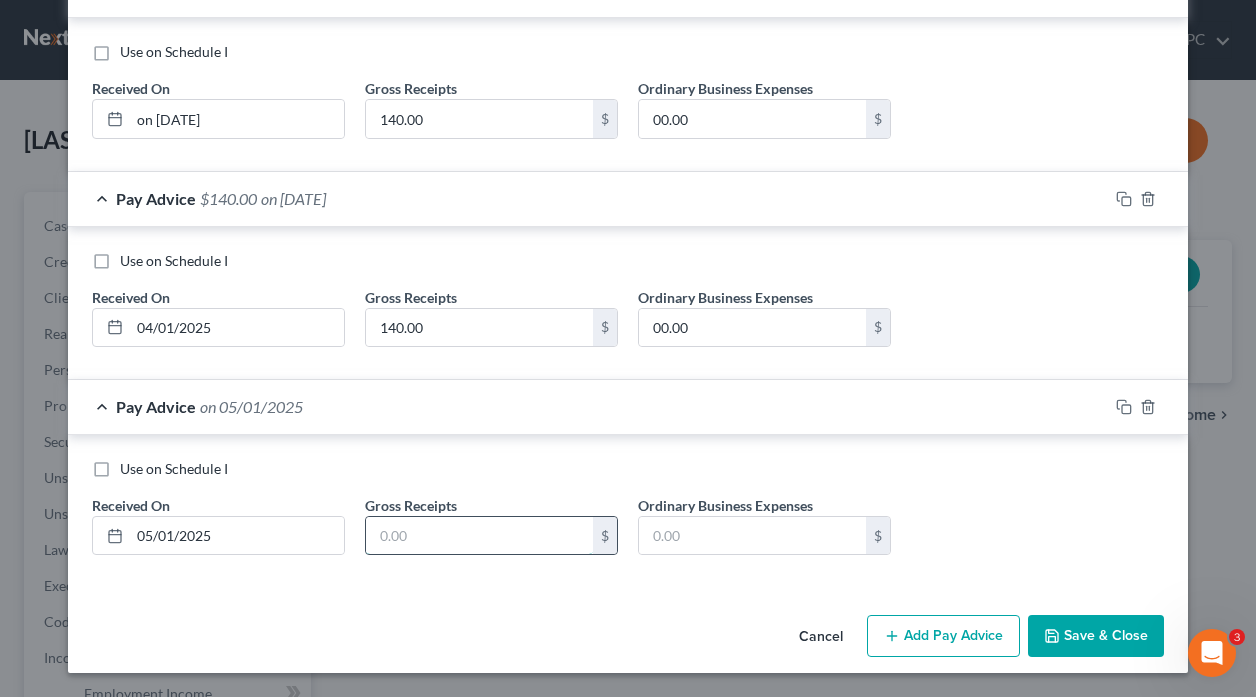 click at bounding box center [479, 536] 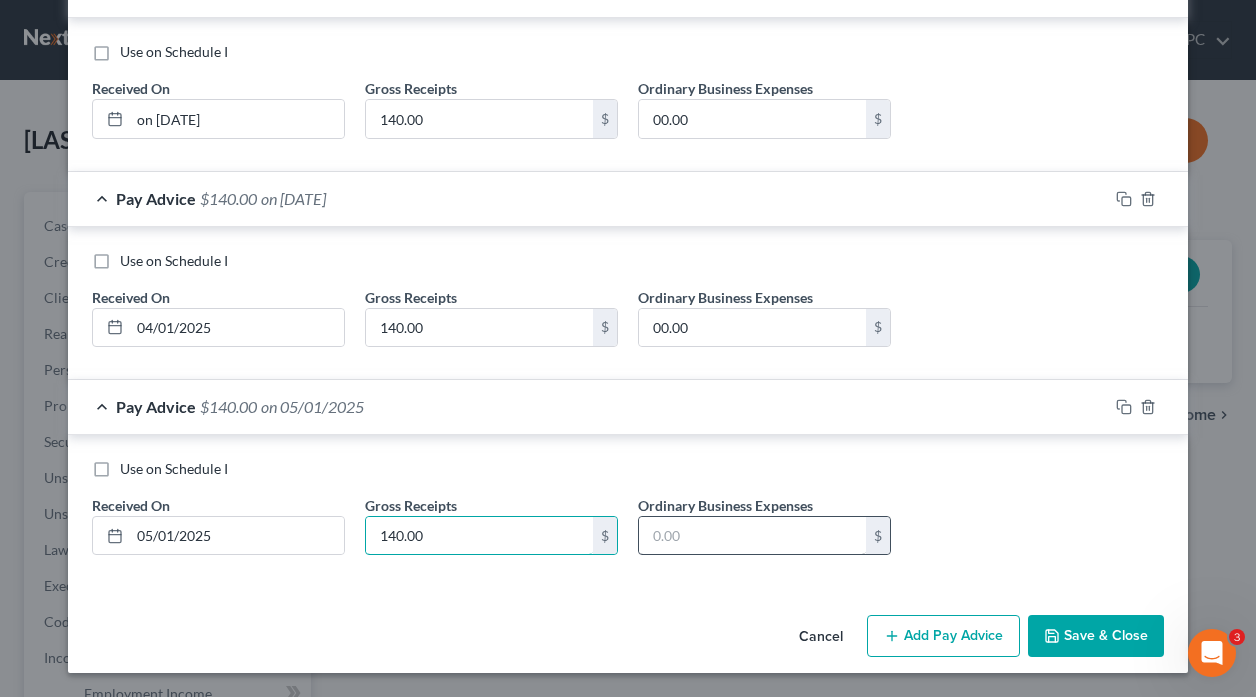 type on "140.00" 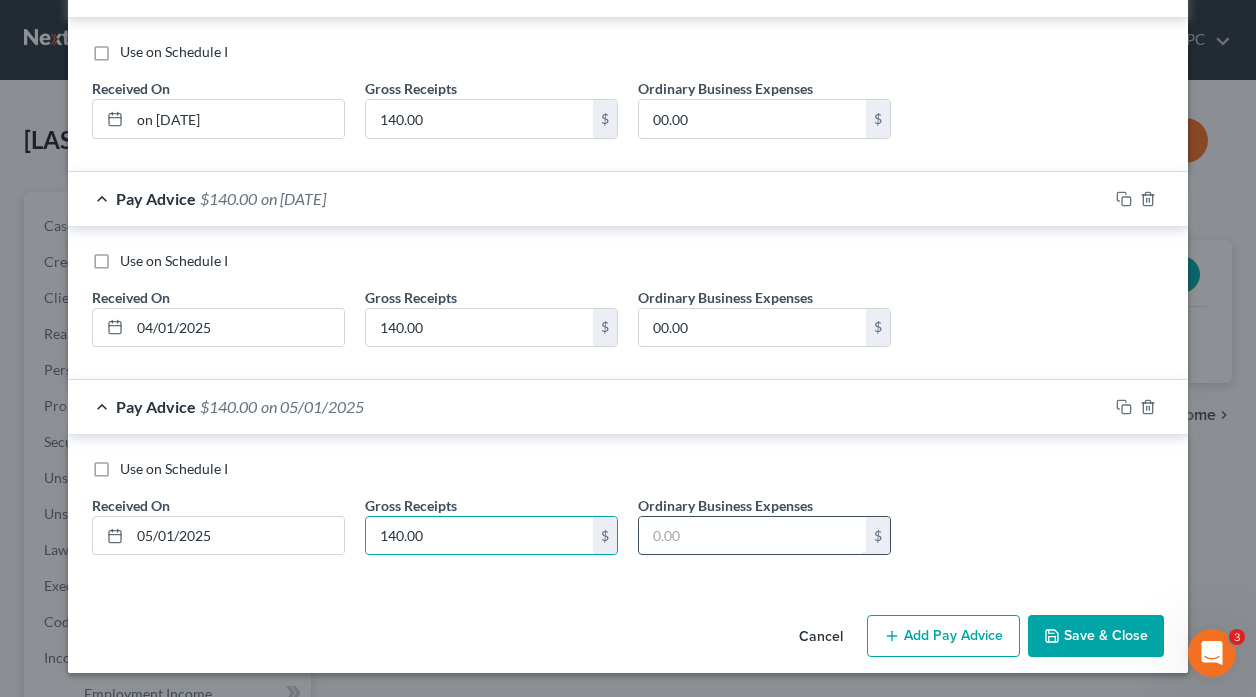 click at bounding box center (752, 536) 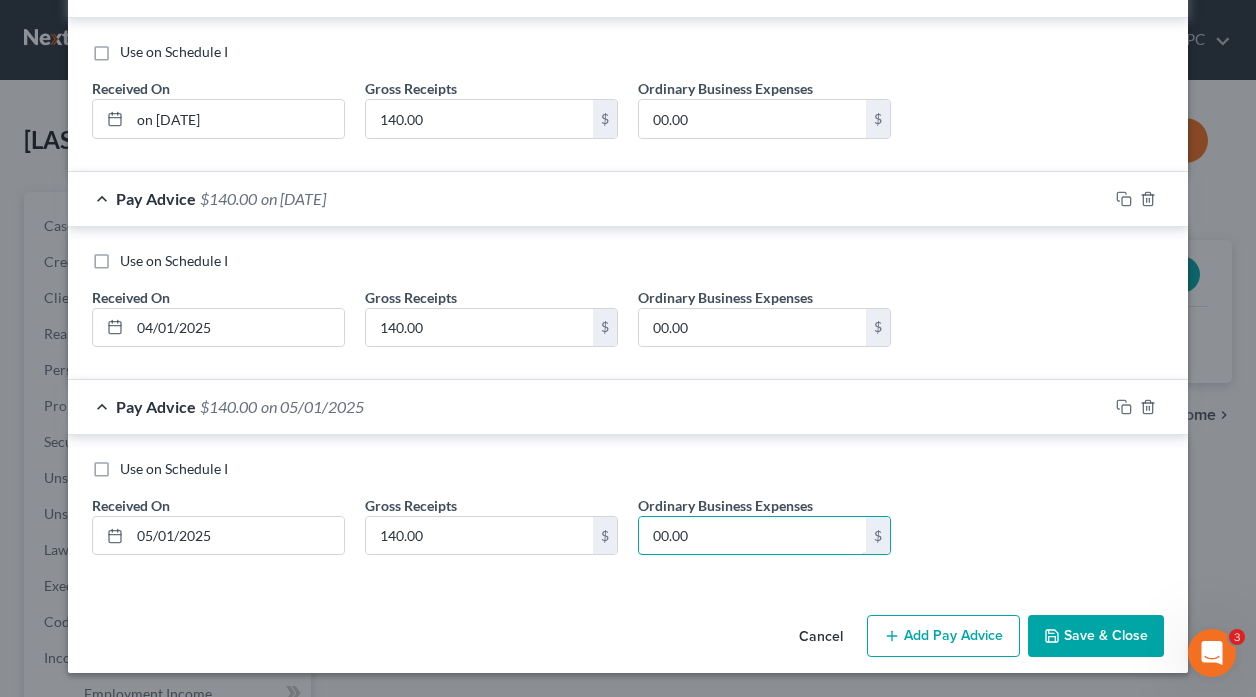 type on "00.00" 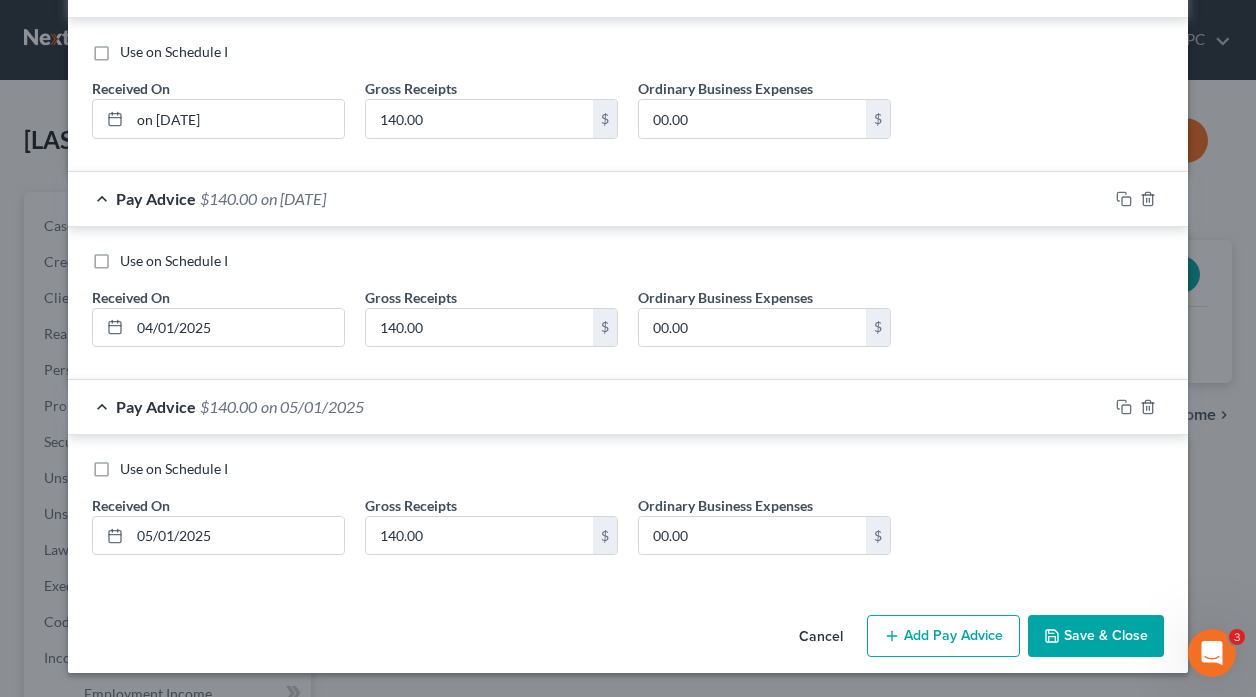 drag, startPoint x: 932, startPoint y: 638, endPoint x: 785, endPoint y: 645, distance: 147.16656 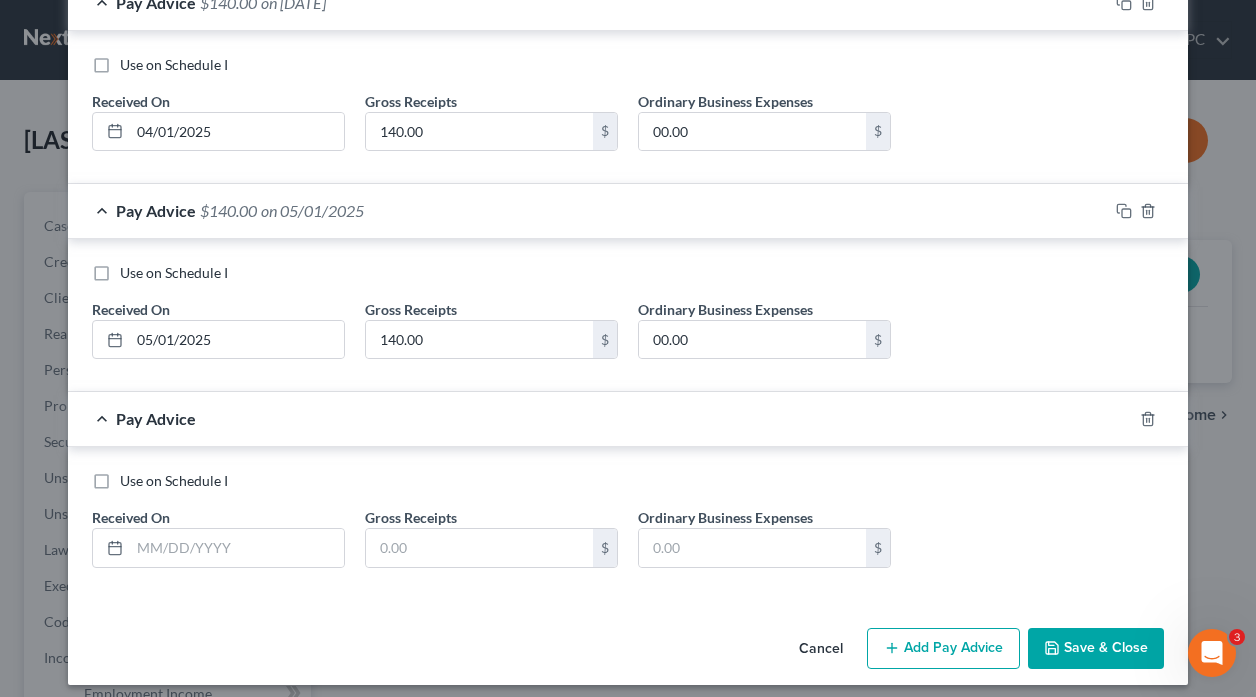 scroll, scrollTop: 828, scrollLeft: 0, axis: vertical 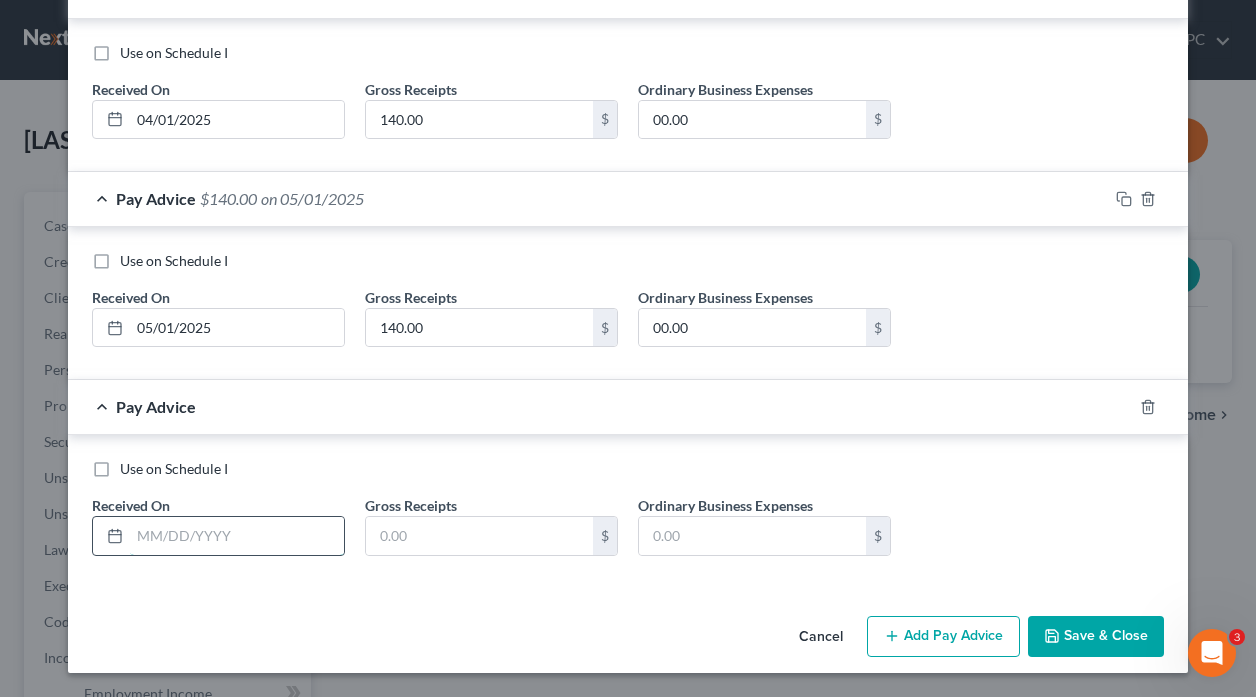 drag, startPoint x: 227, startPoint y: 539, endPoint x: 240, endPoint y: 543, distance: 13.601471 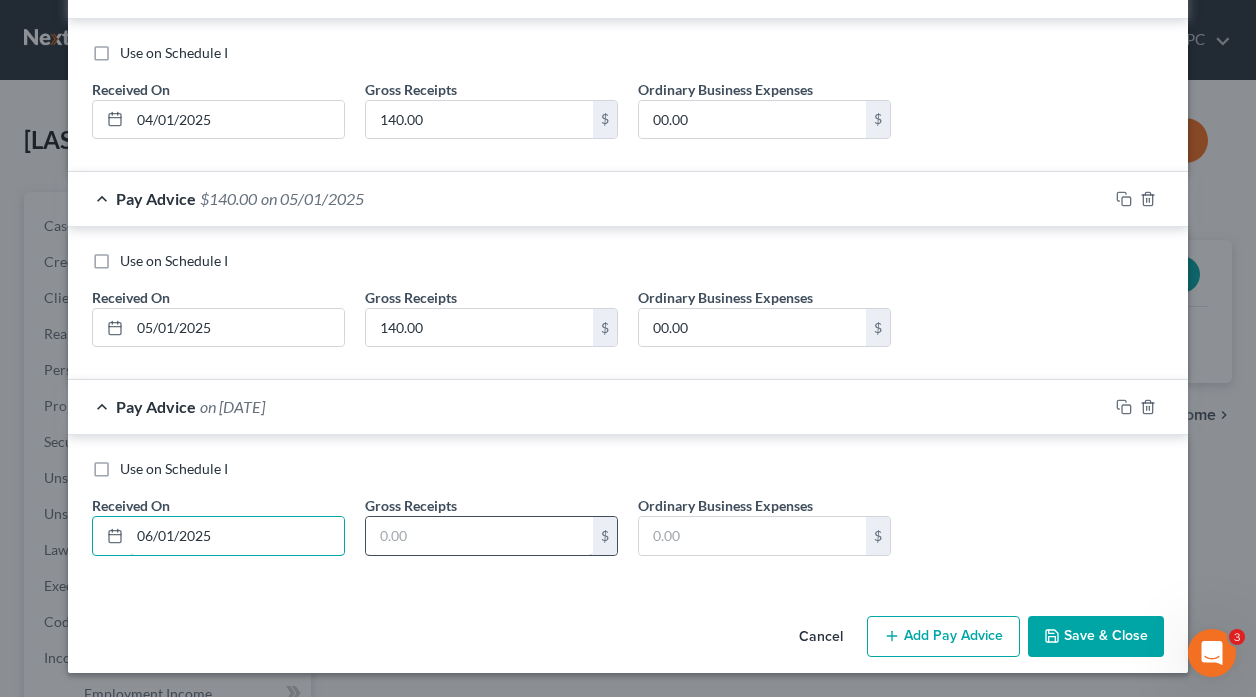 type on "06/01/2025" 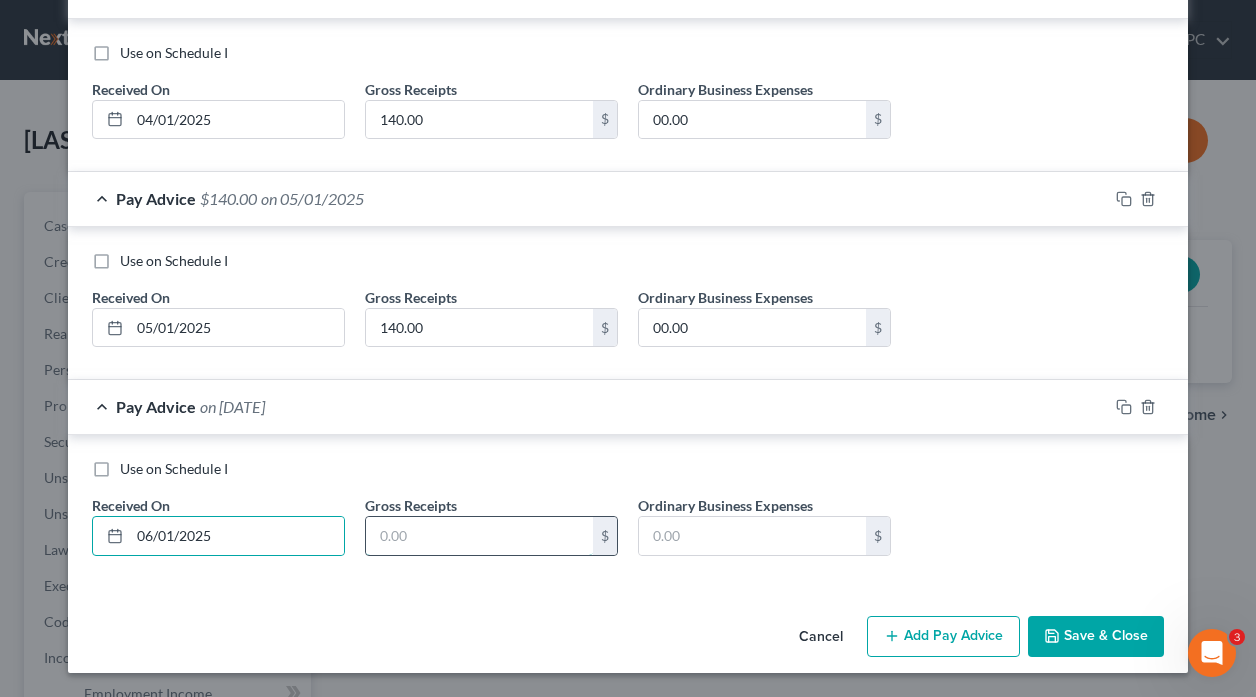 click at bounding box center (479, 536) 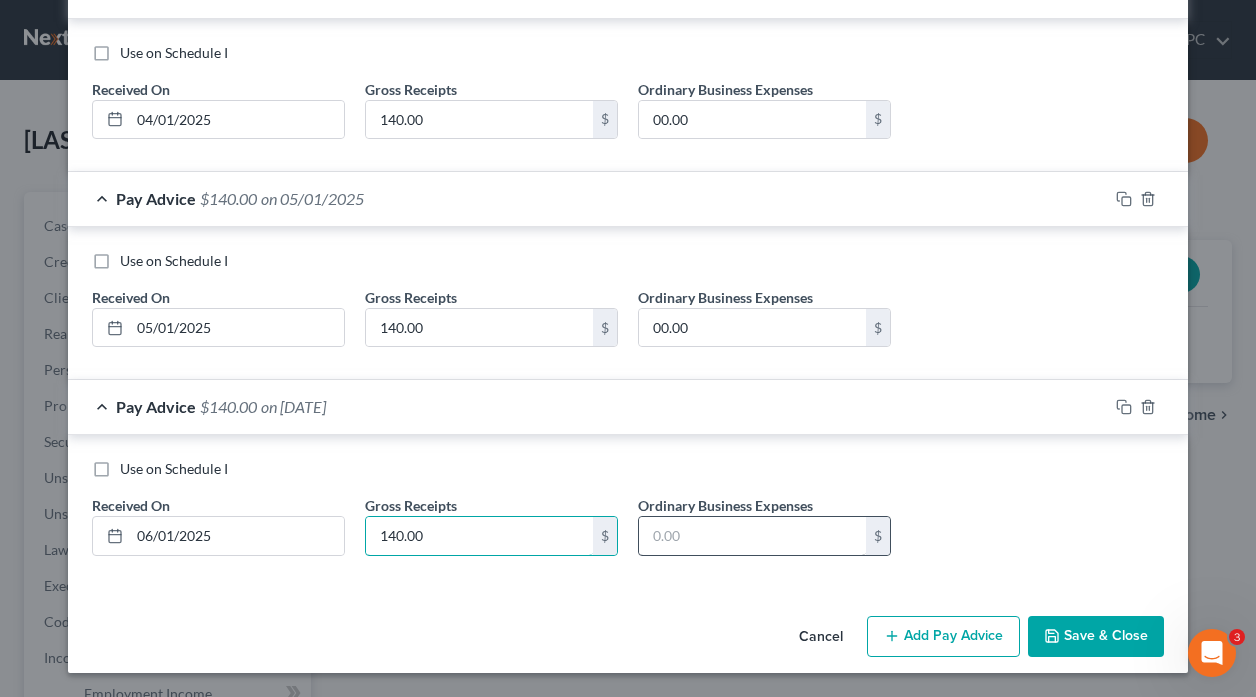 type on "140.00" 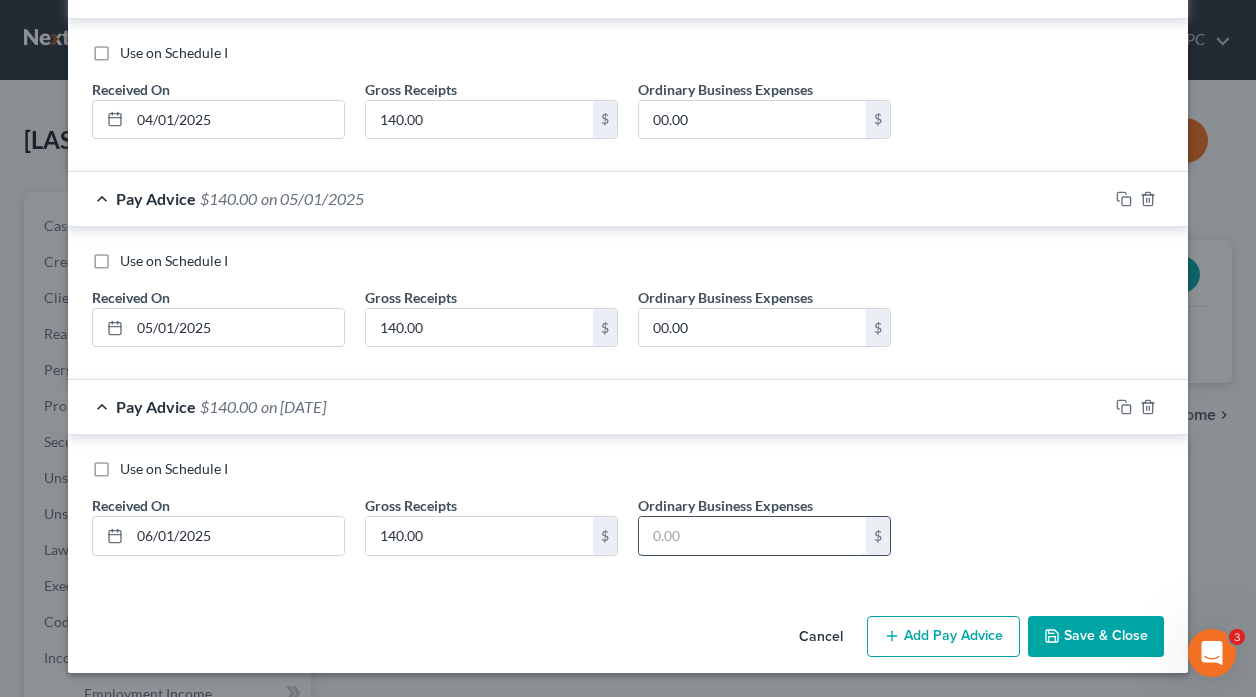 click at bounding box center [752, 536] 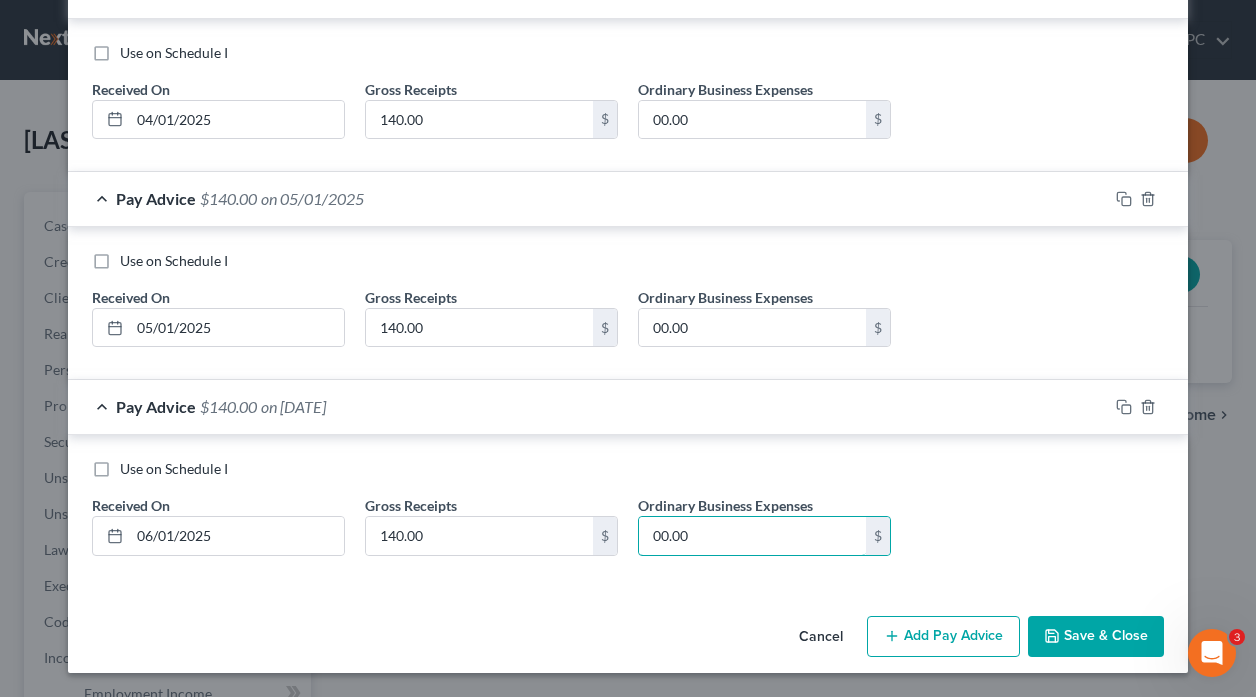 type on "00.00" 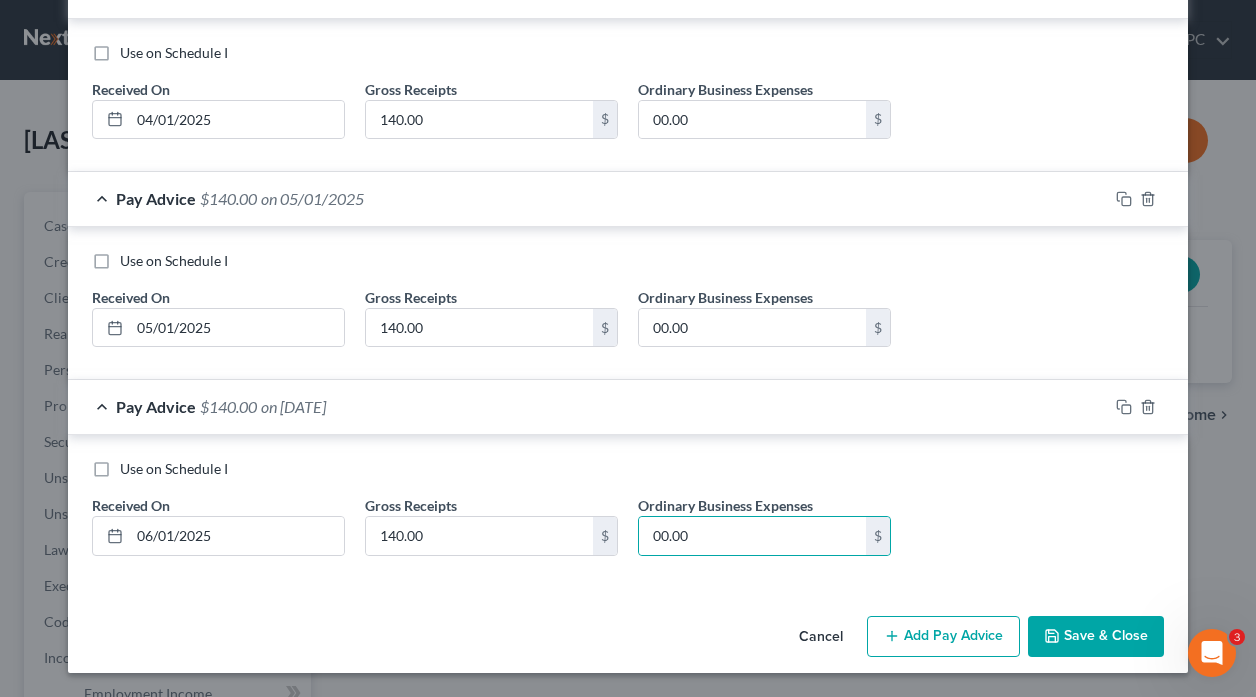 click on "Add Pay Advice" at bounding box center [943, 637] 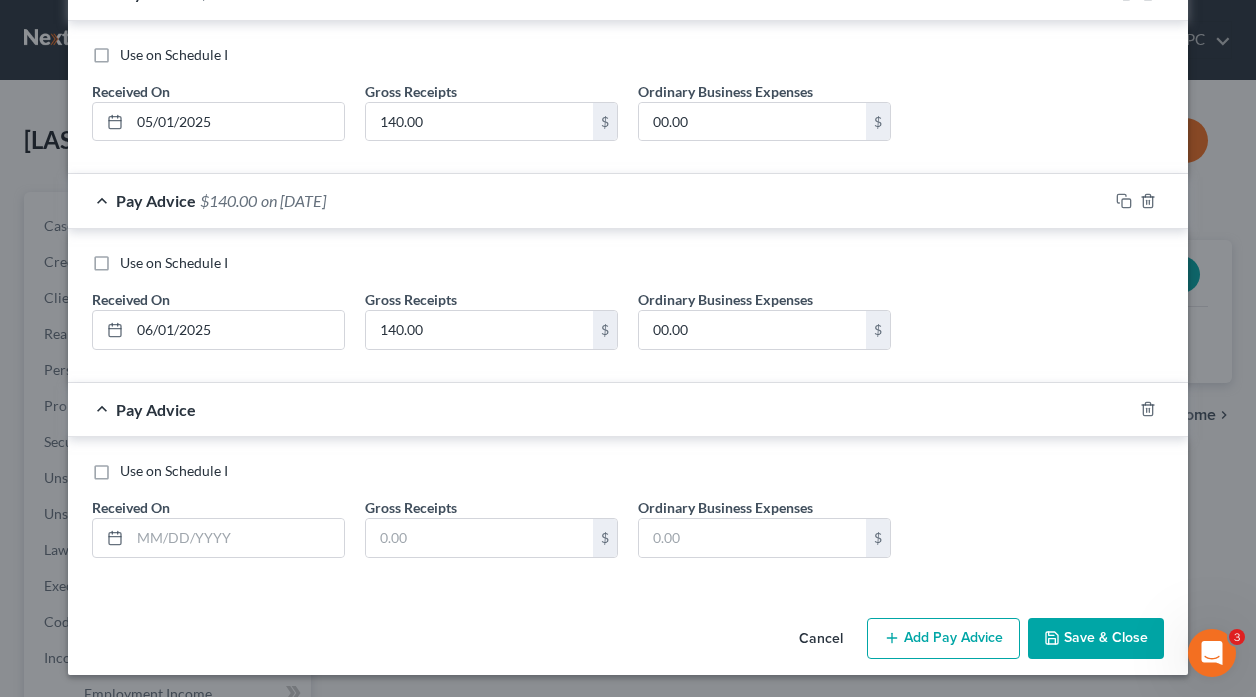 scroll, scrollTop: 1036, scrollLeft: 0, axis: vertical 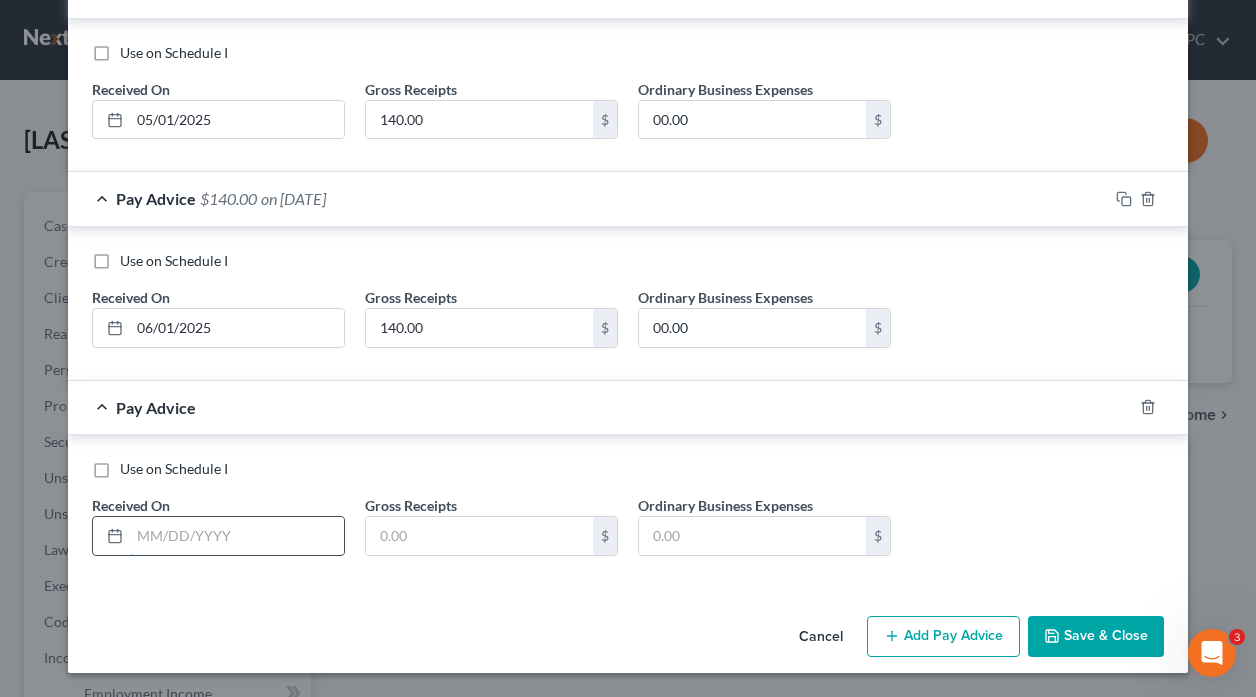 click at bounding box center (237, 536) 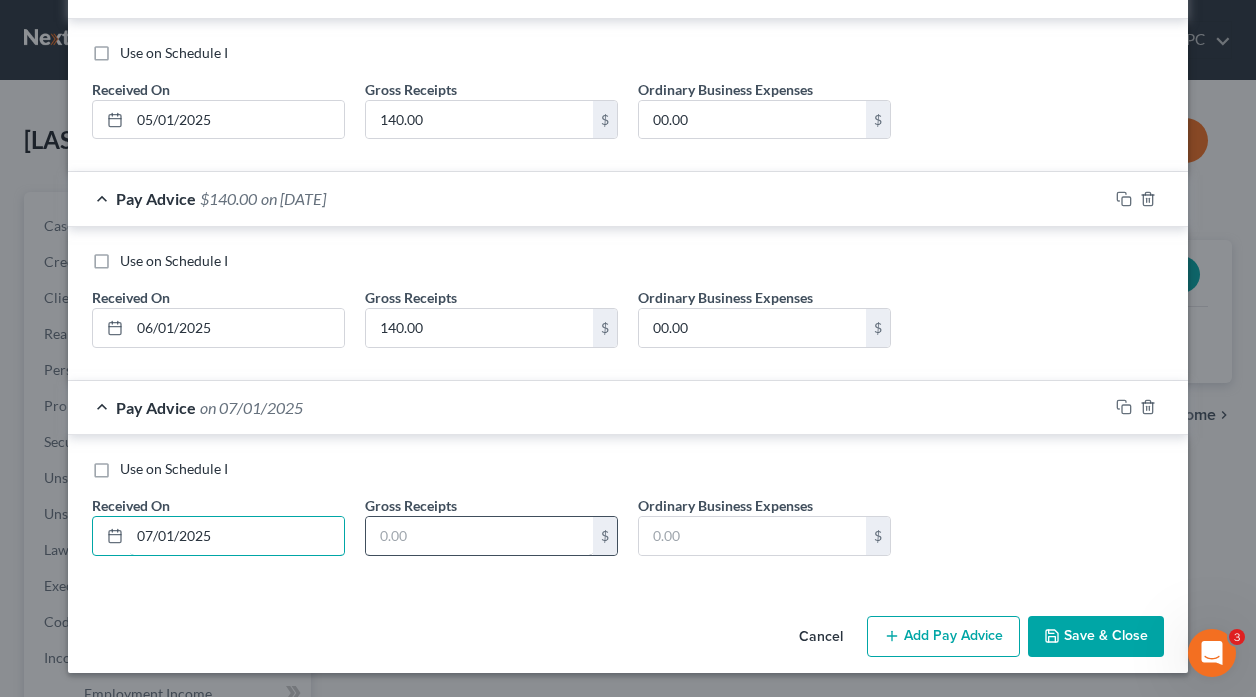 type on "07/01/2025" 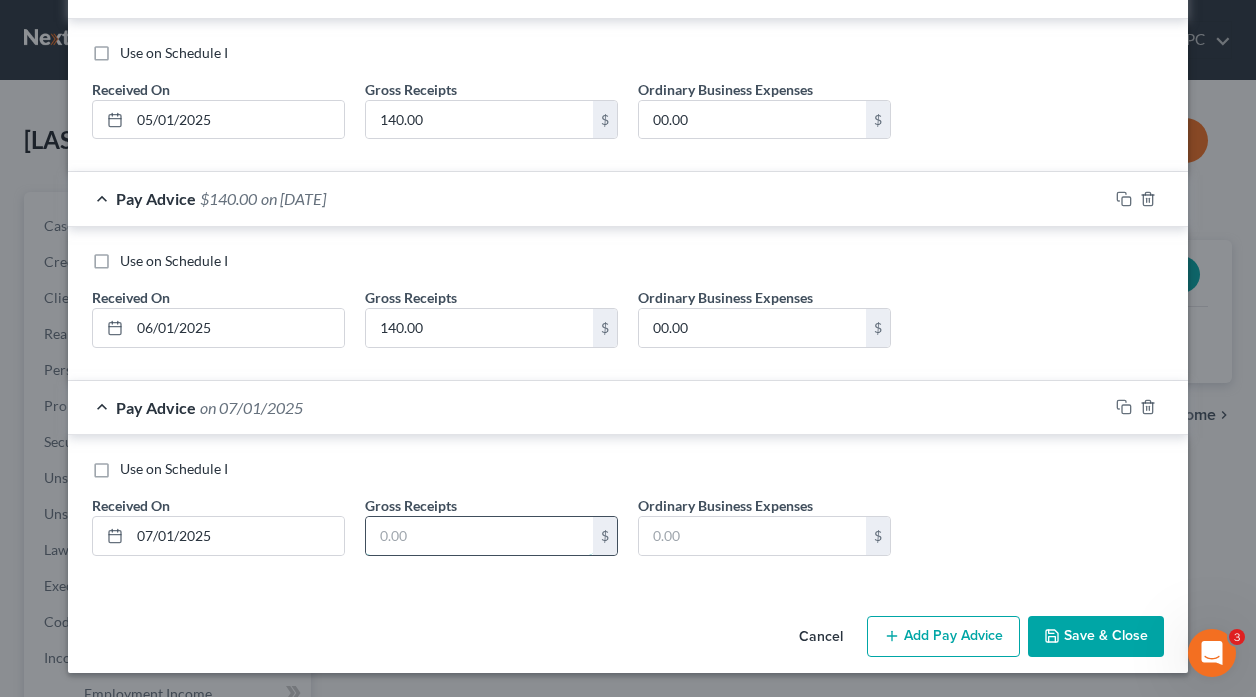 click at bounding box center (479, 536) 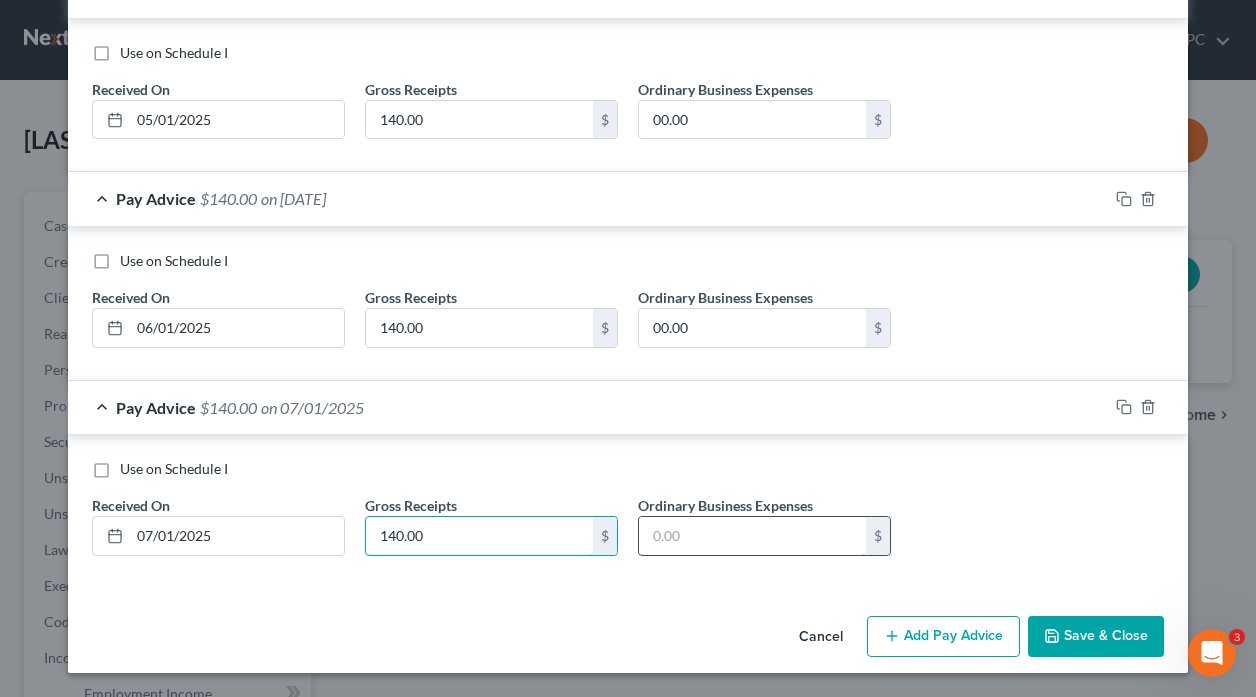 type on "140.00" 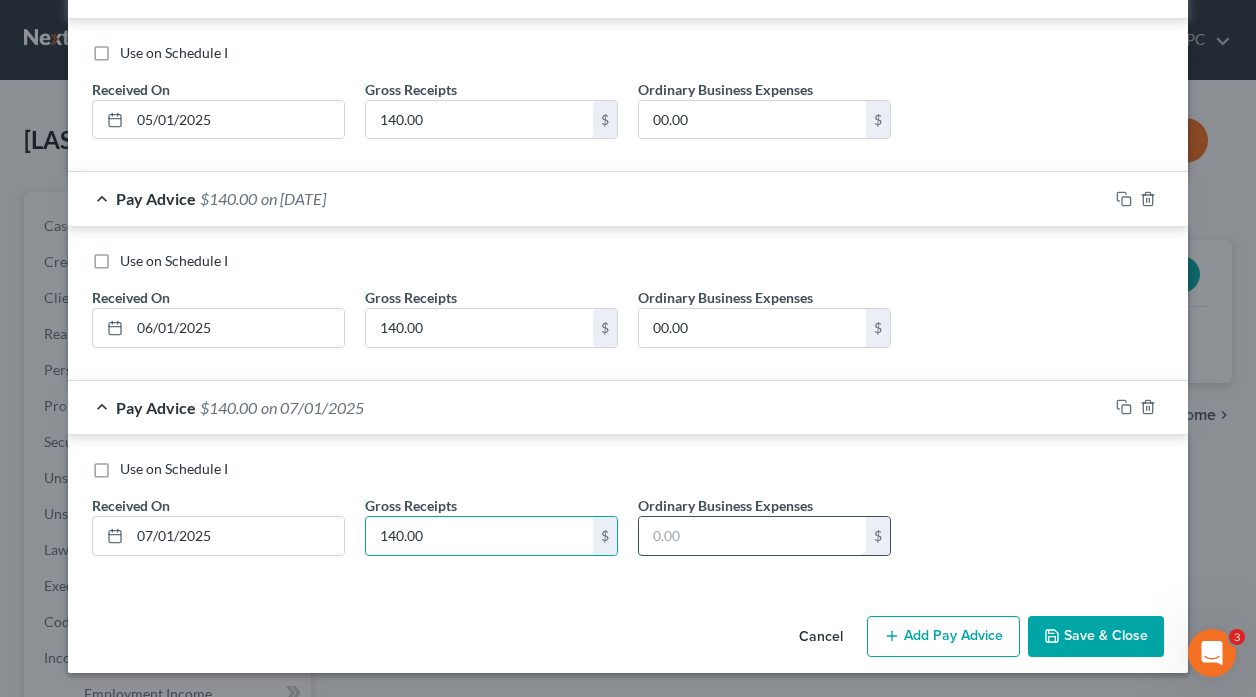 click at bounding box center [752, 536] 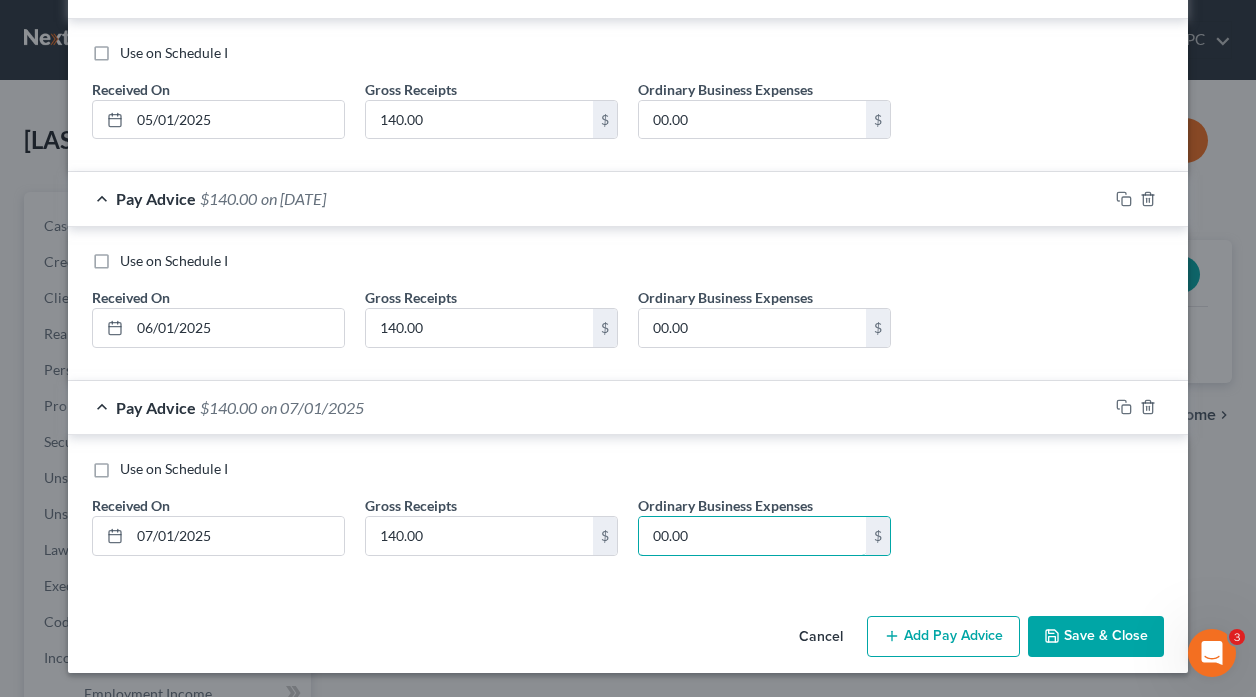 type on "00.00" 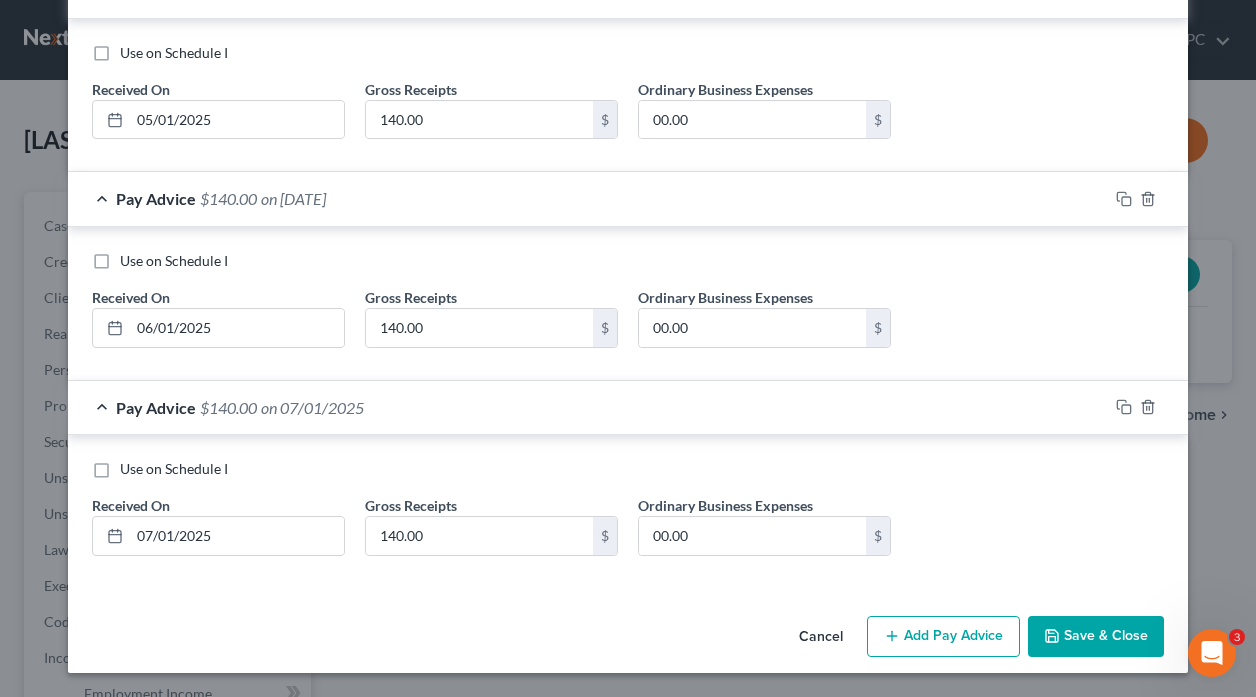 click on "Add Pay Advice" at bounding box center [943, 637] 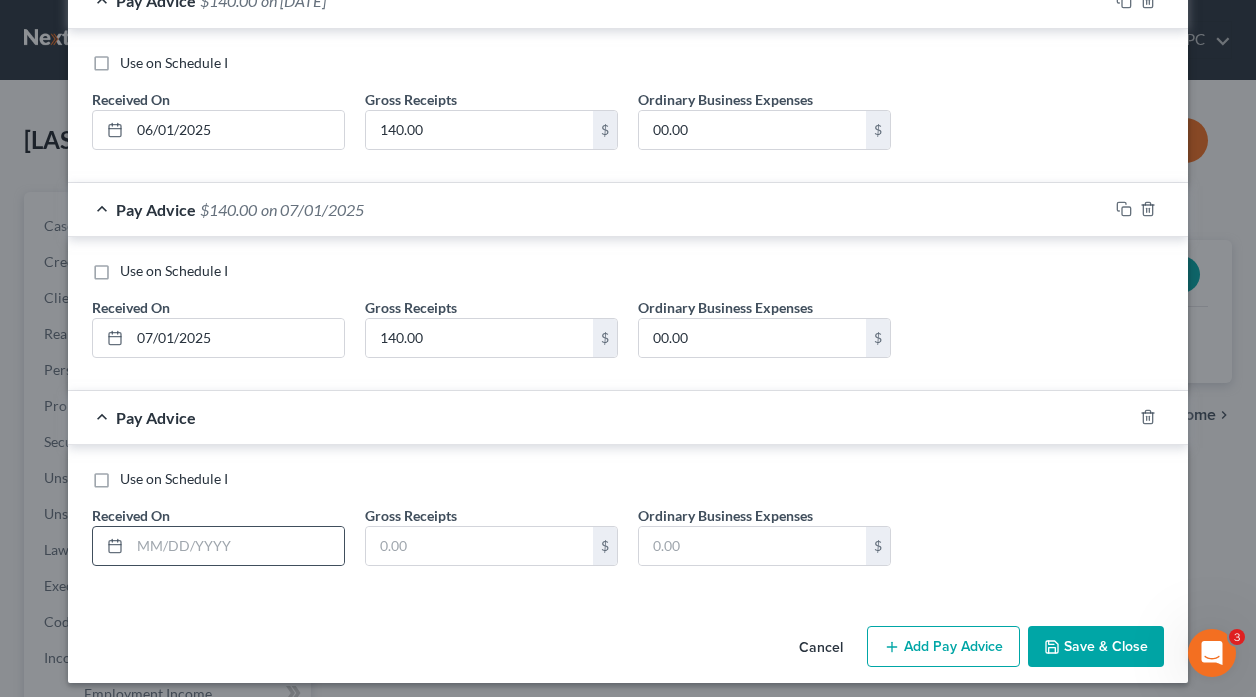 scroll, scrollTop: 1244, scrollLeft: 0, axis: vertical 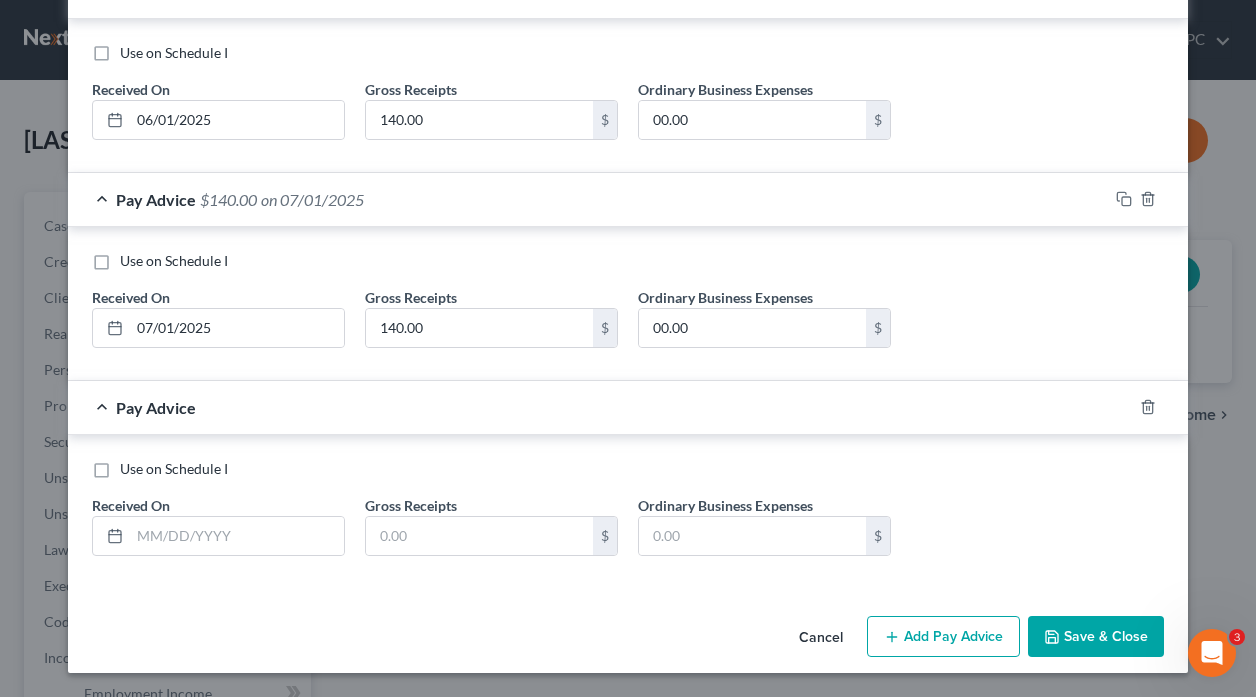 drag, startPoint x: 91, startPoint y: 472, endPoint x: 101, endPoint y: 505, distance: 34.48188 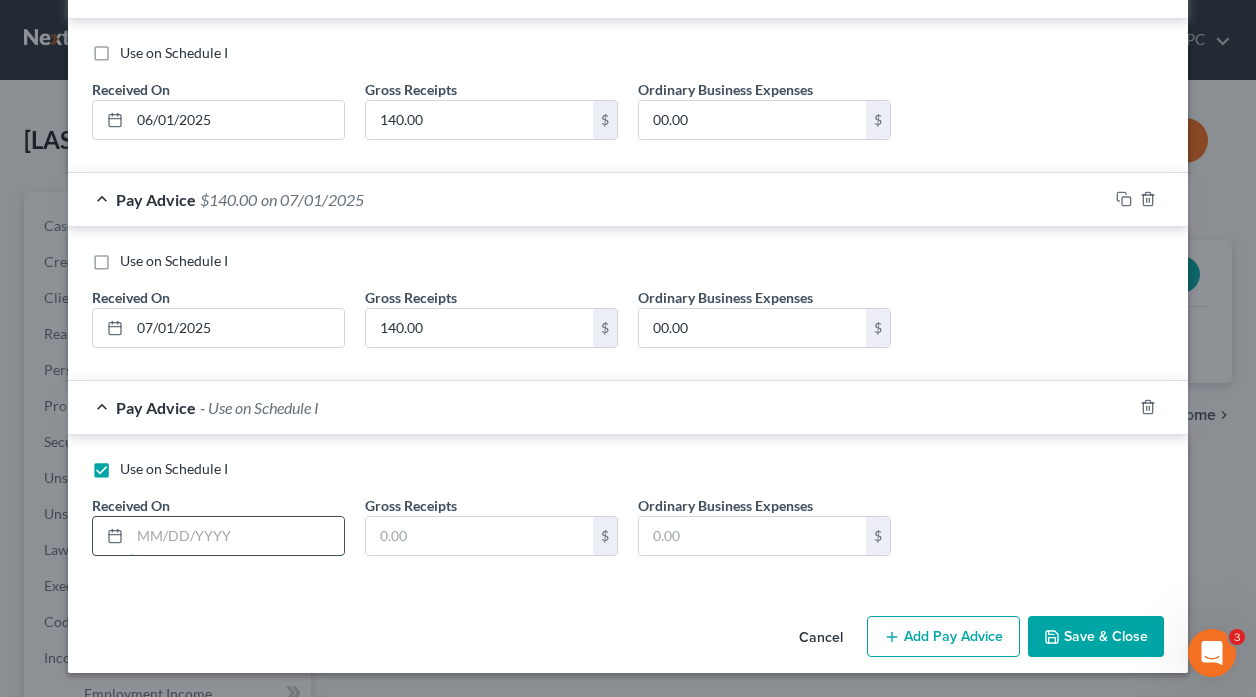 click at bounding box center [237, 536] 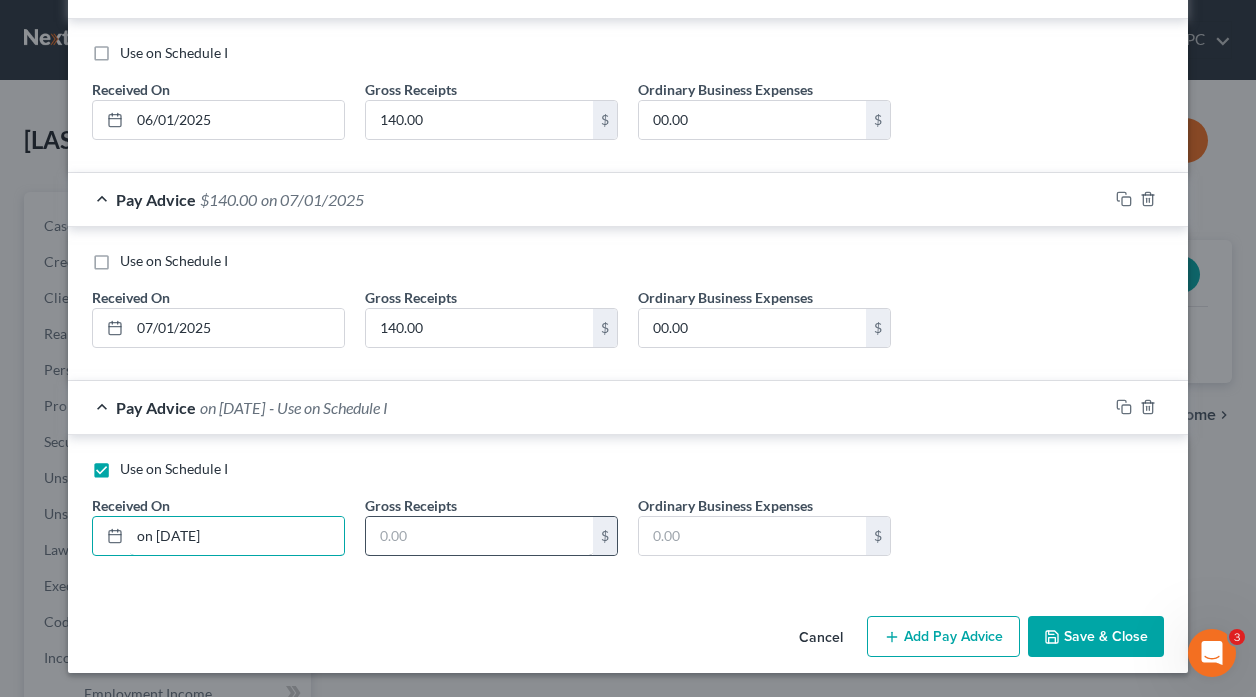type on "on [DATE]" 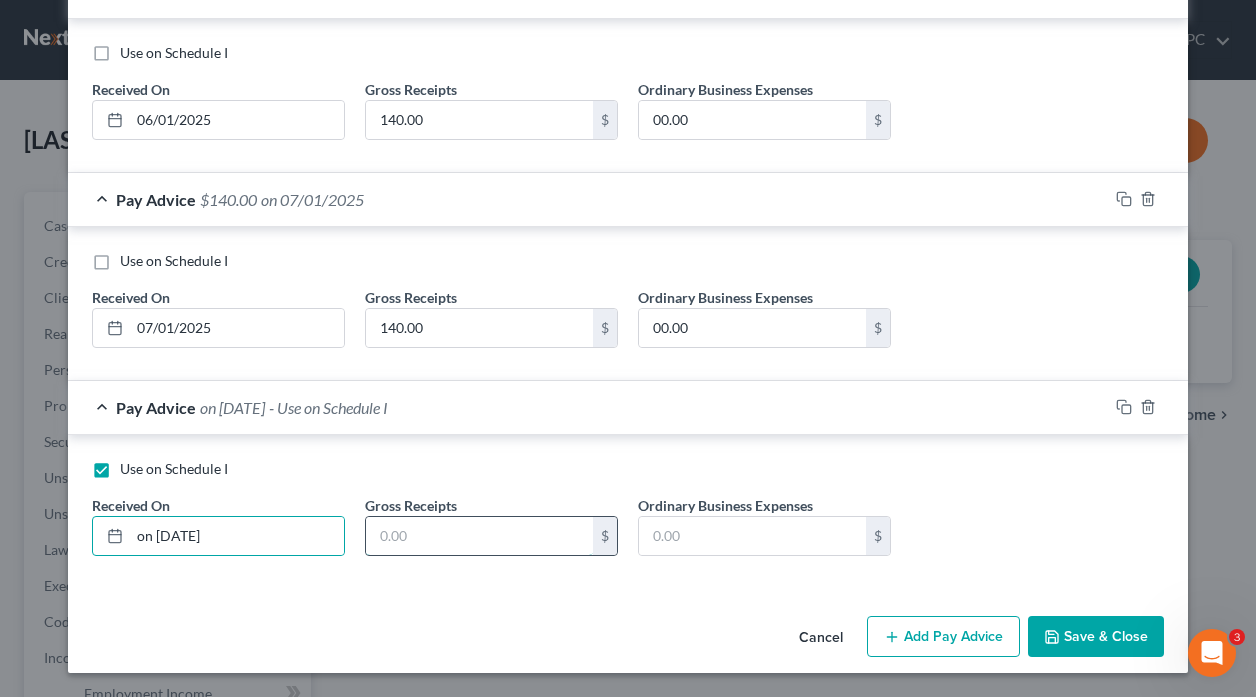 drag, startPoint x: 469, startPoint y: 543, endPoint x: 483, endPoint y: 538, distance: 14.866069 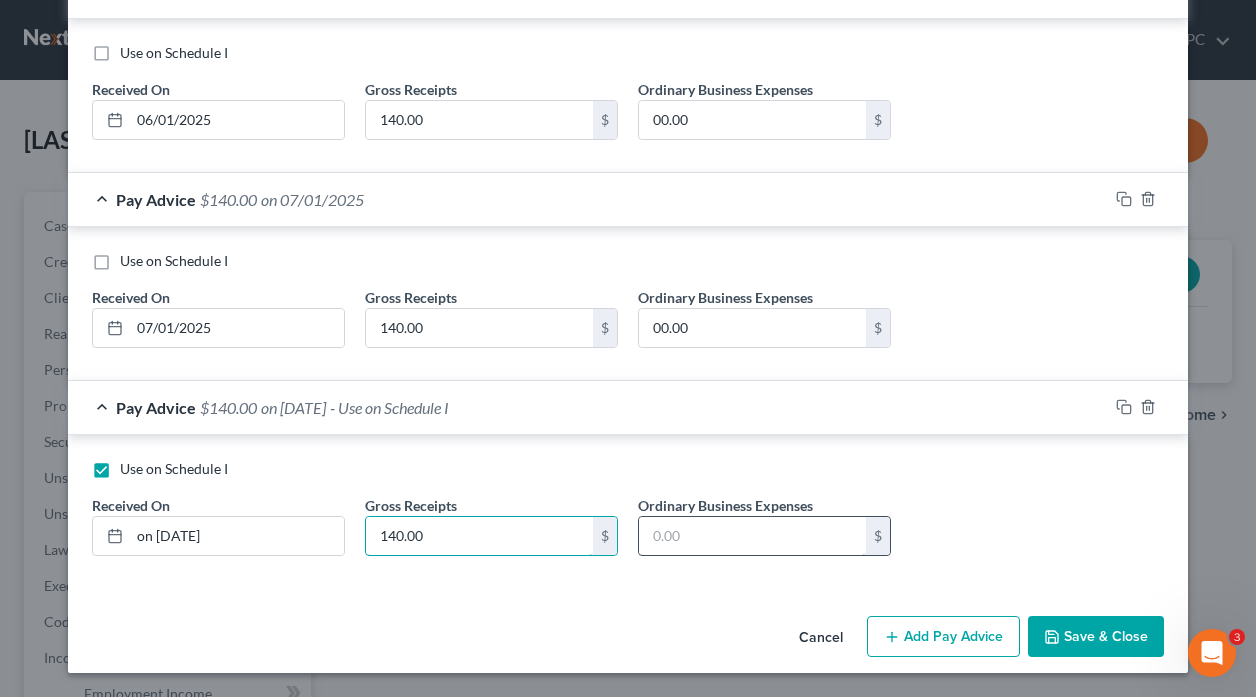 type on "140.00" 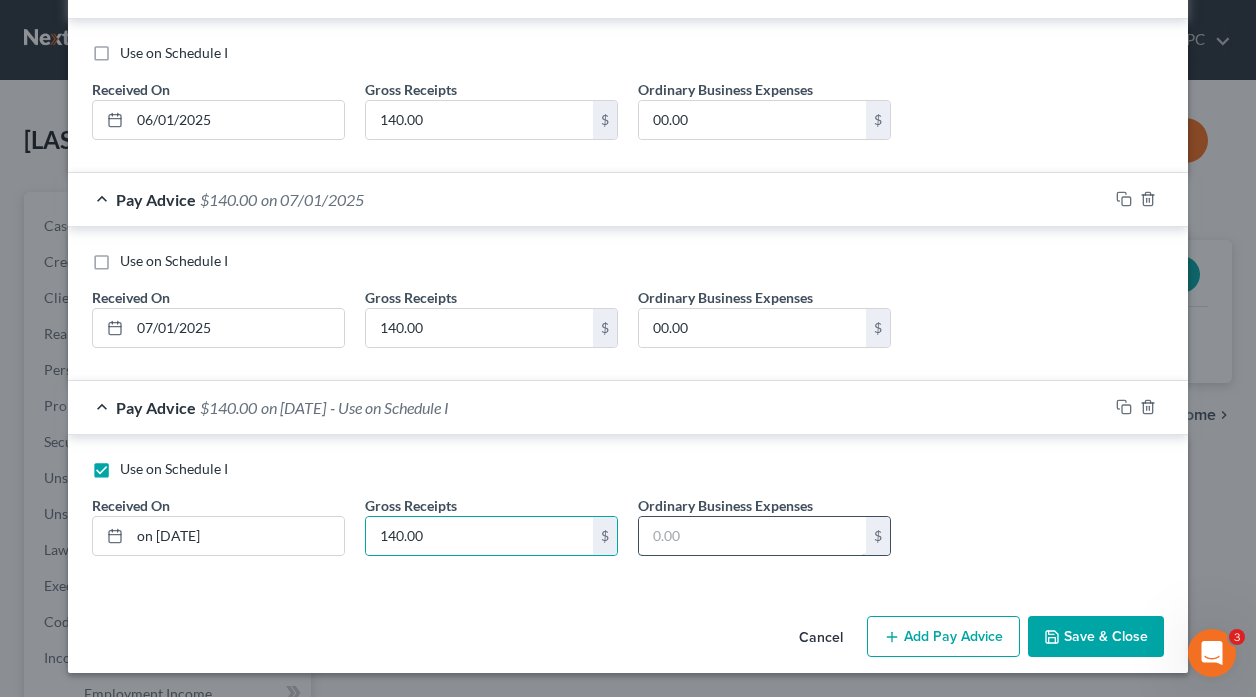 drag, startPoint x: 783, startPoint y: 545, endPoint x: 793, endPoint y: 548, distance: 10.440307 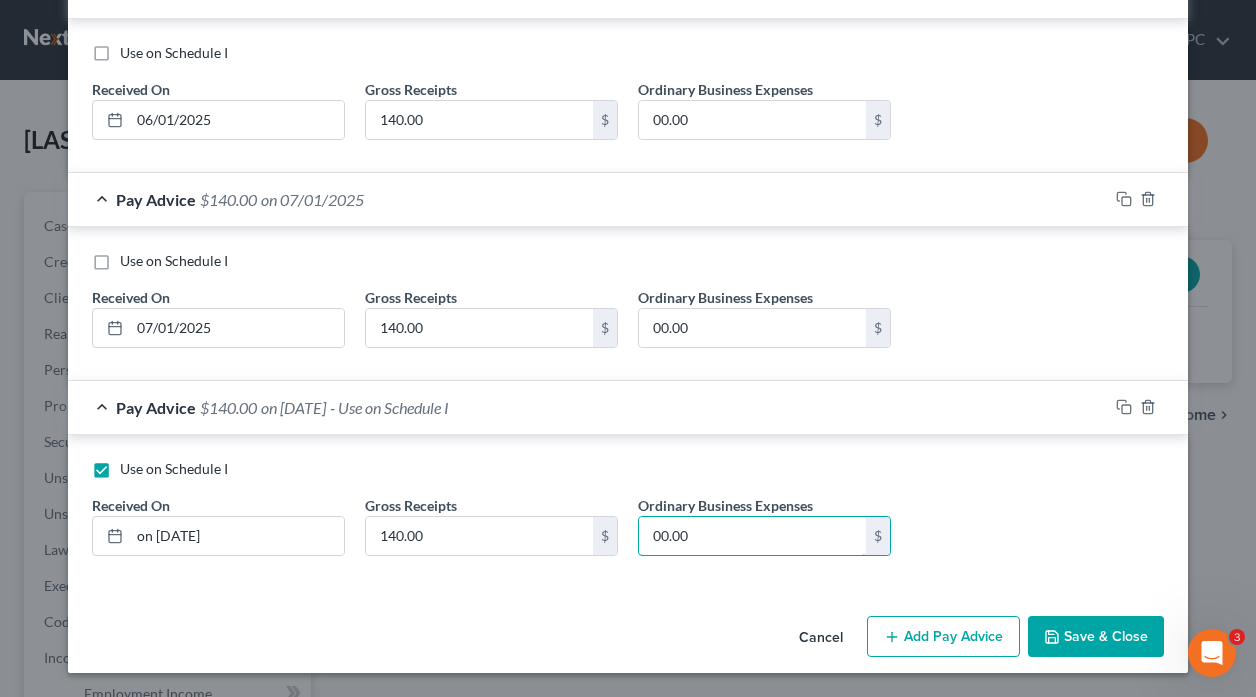 type on "00.00" 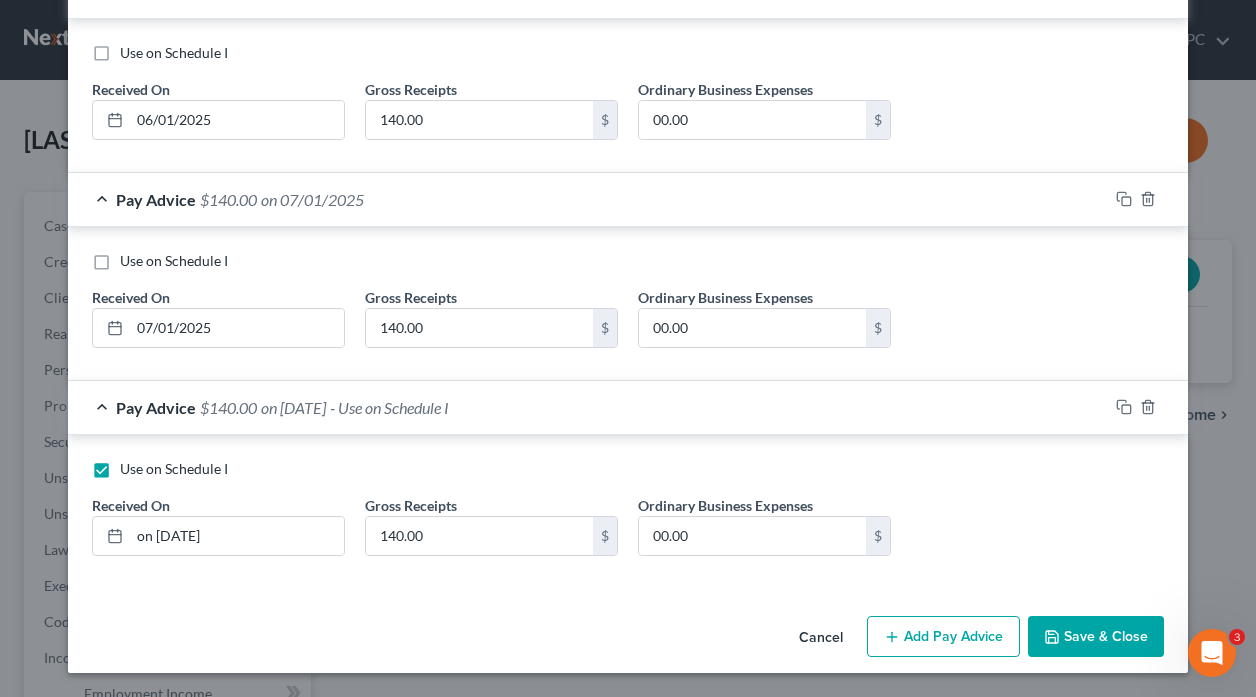 click on "Save & Close" at bounding box center [1096, 637] 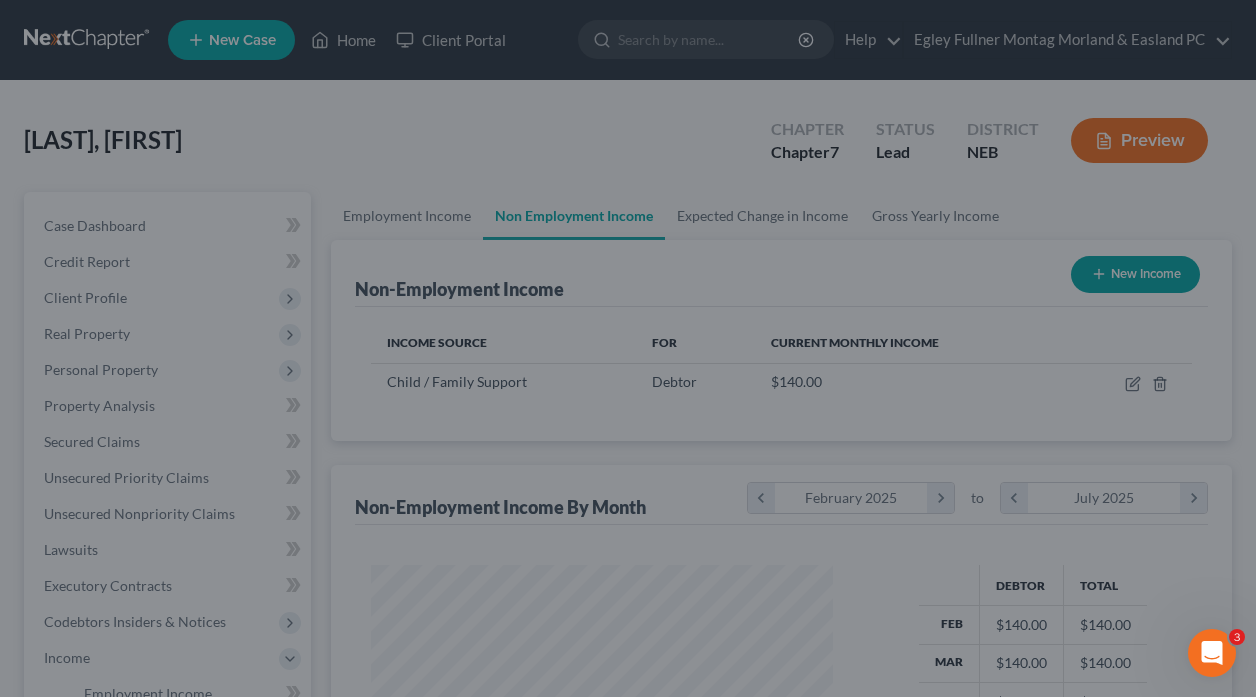 scroll, scrollTop: 999642, scrollLeft: 999504, axis: both 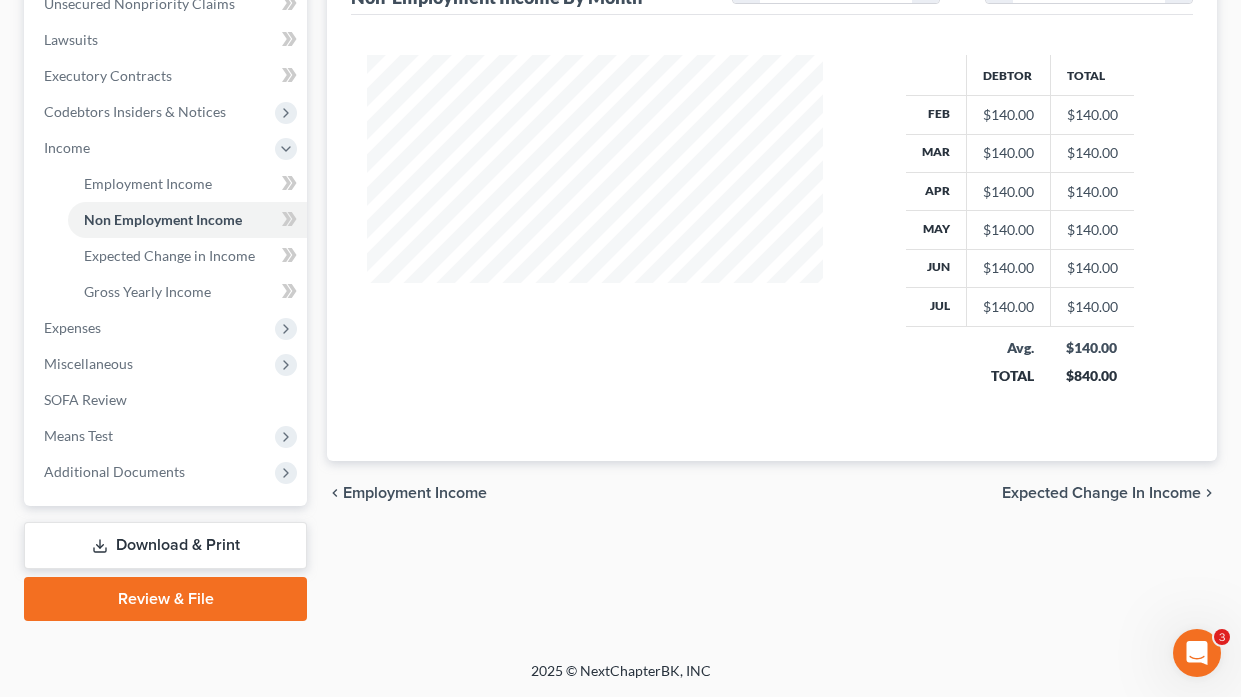 click on "Expected Change in Income" at bounding box center (1101, 493) 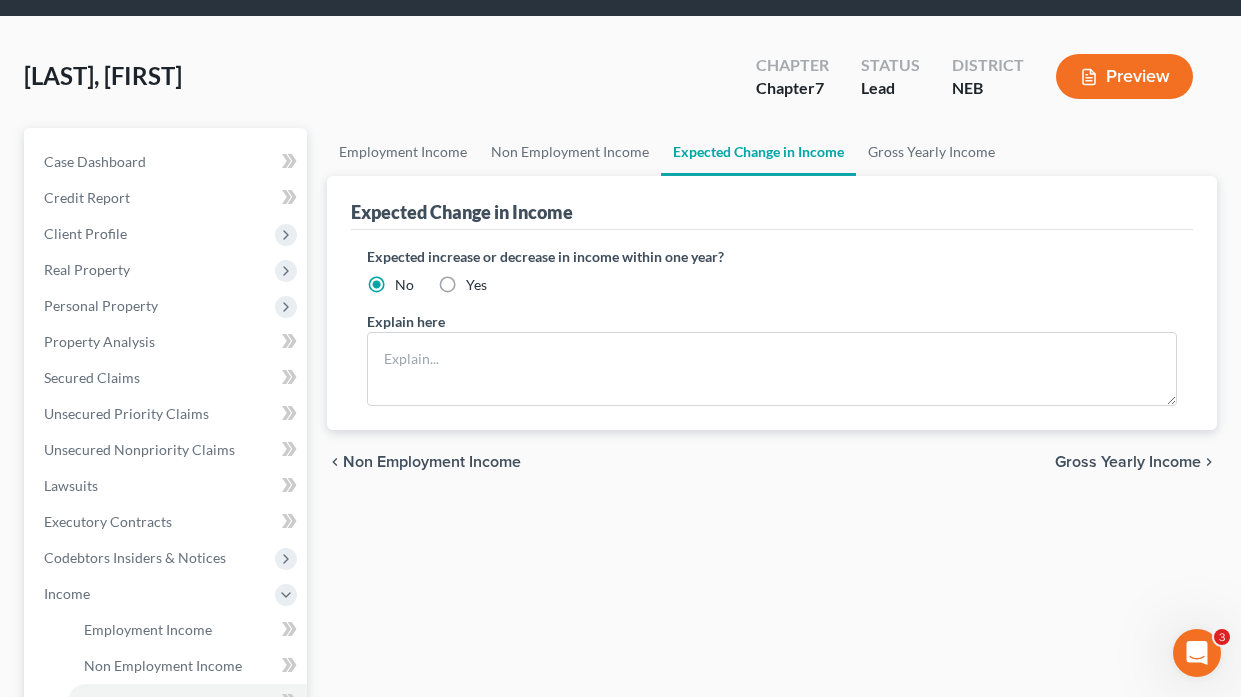 scroll, scrollTop: 0, scrollLeft: 0, axis: both 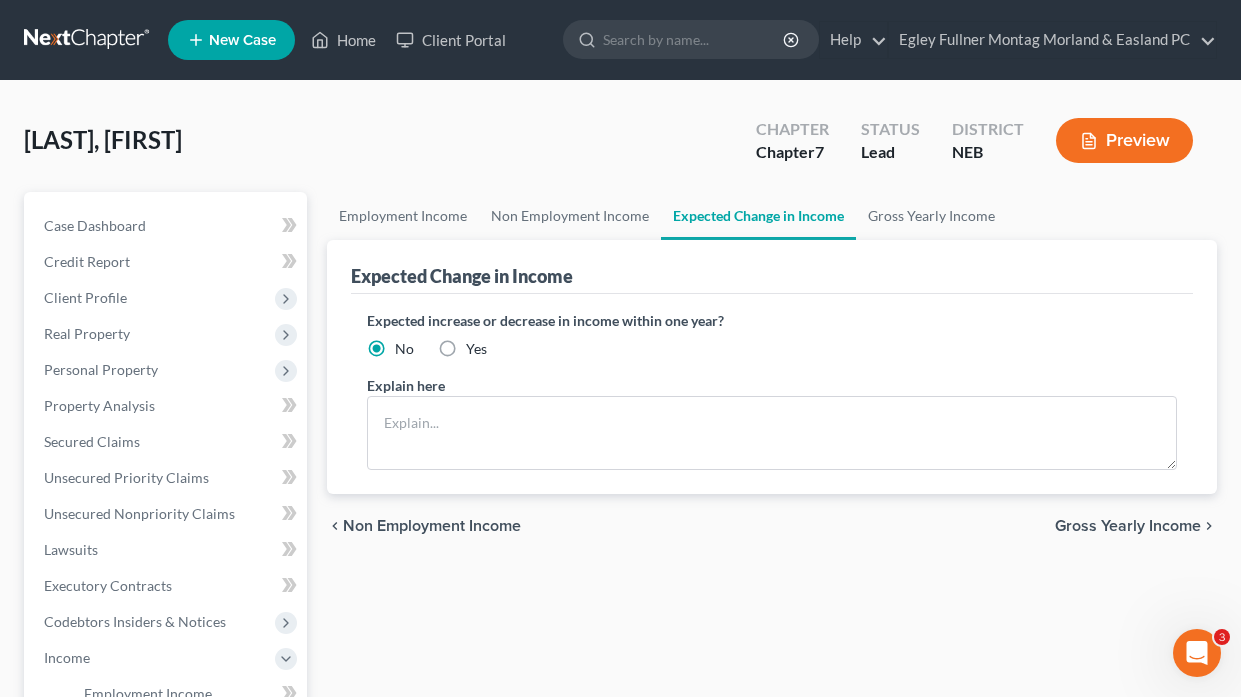 click on "Gross Yearly Income" at bounding box center (1128, 526) 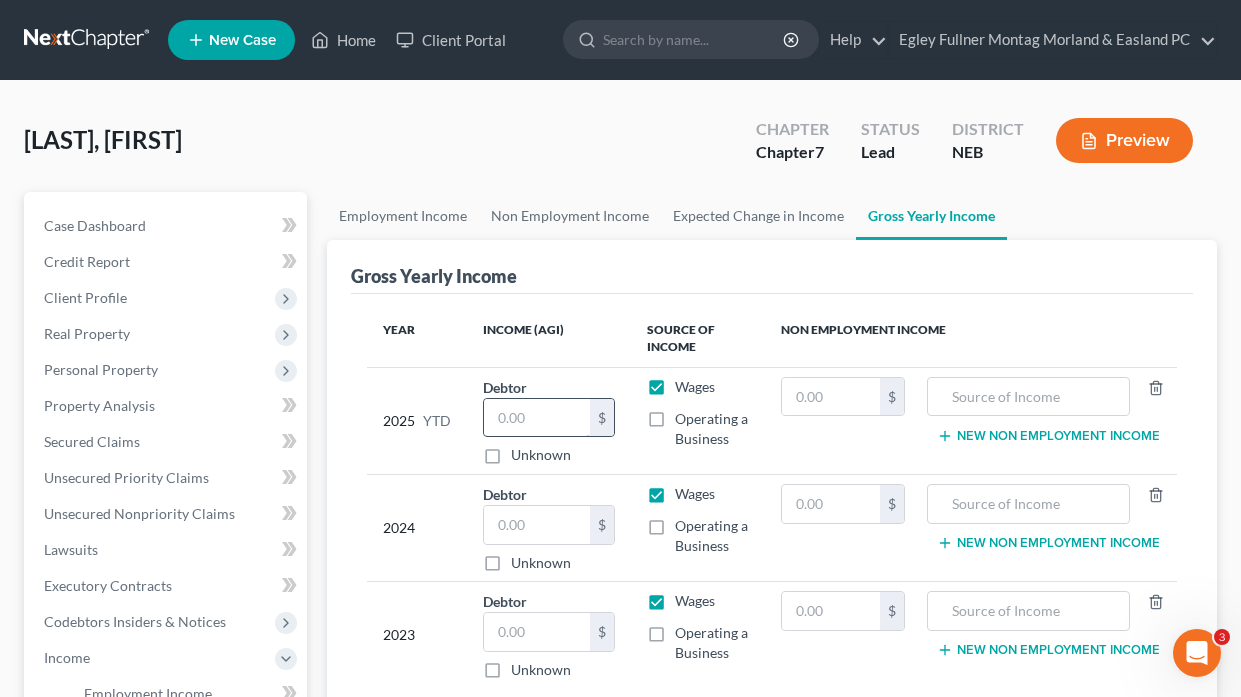 click at bounding box center (537, 418) 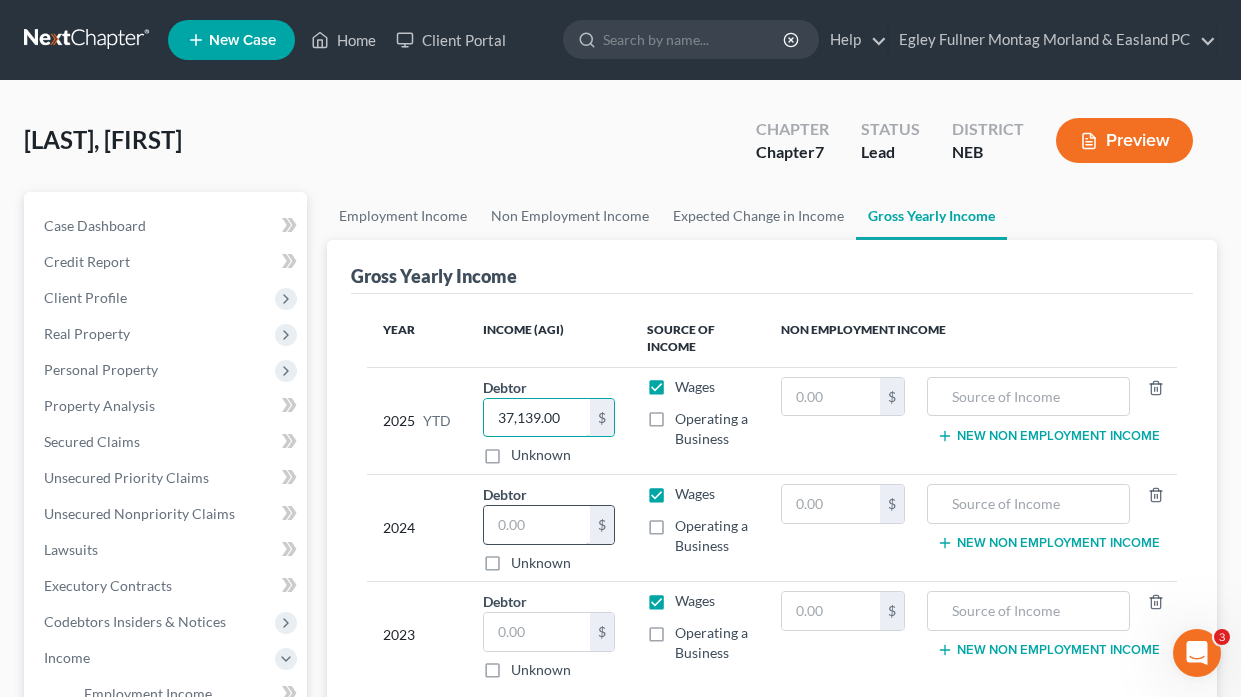 type on "37,139.00" 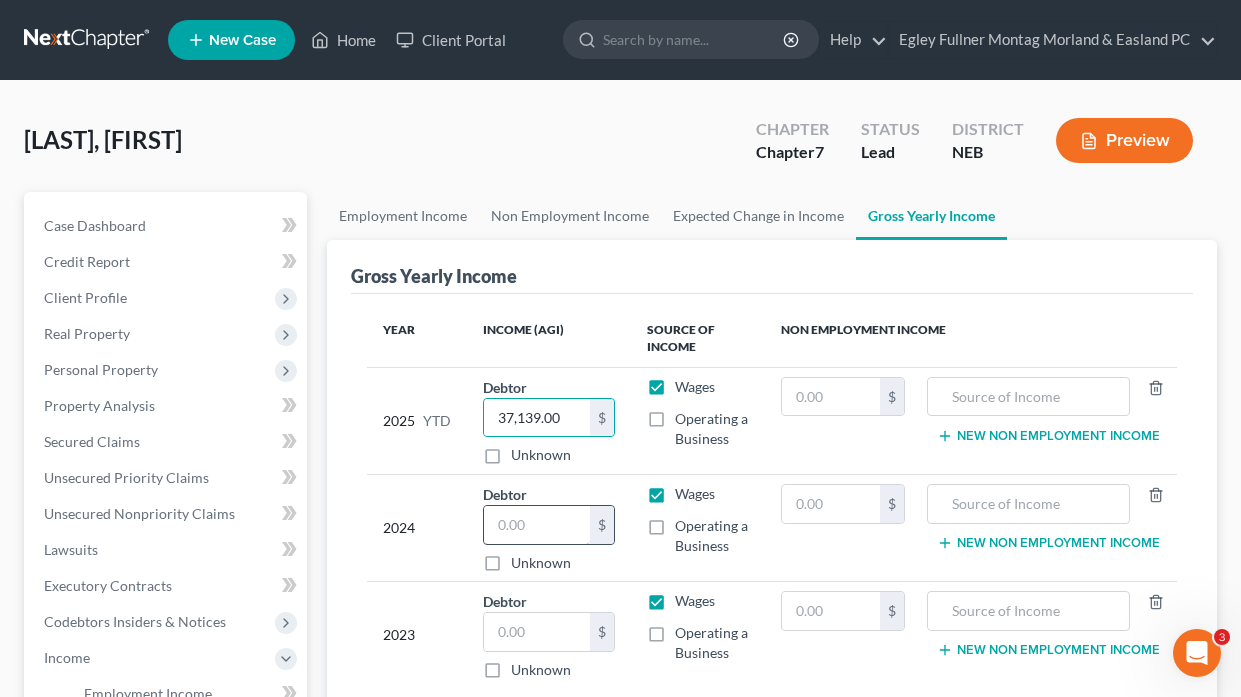 click at bounding box center (537, 525) 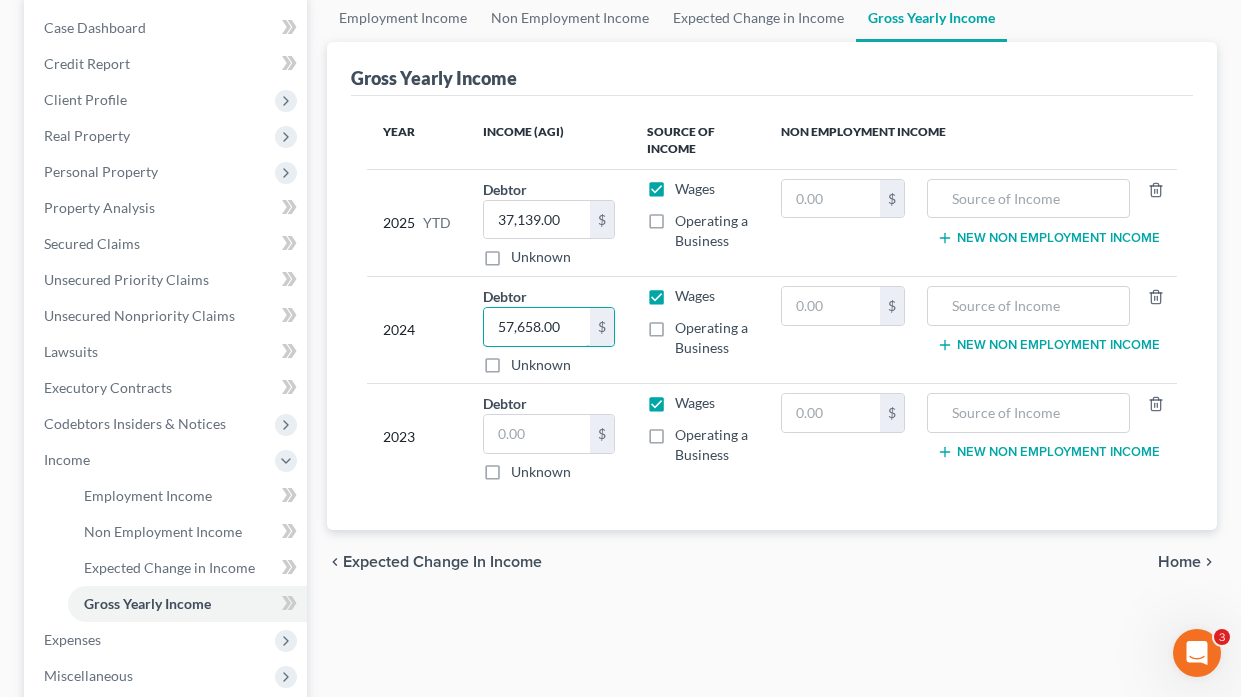 scroll, scrollTop: 200, scrollLeft: 0, axis: vertical 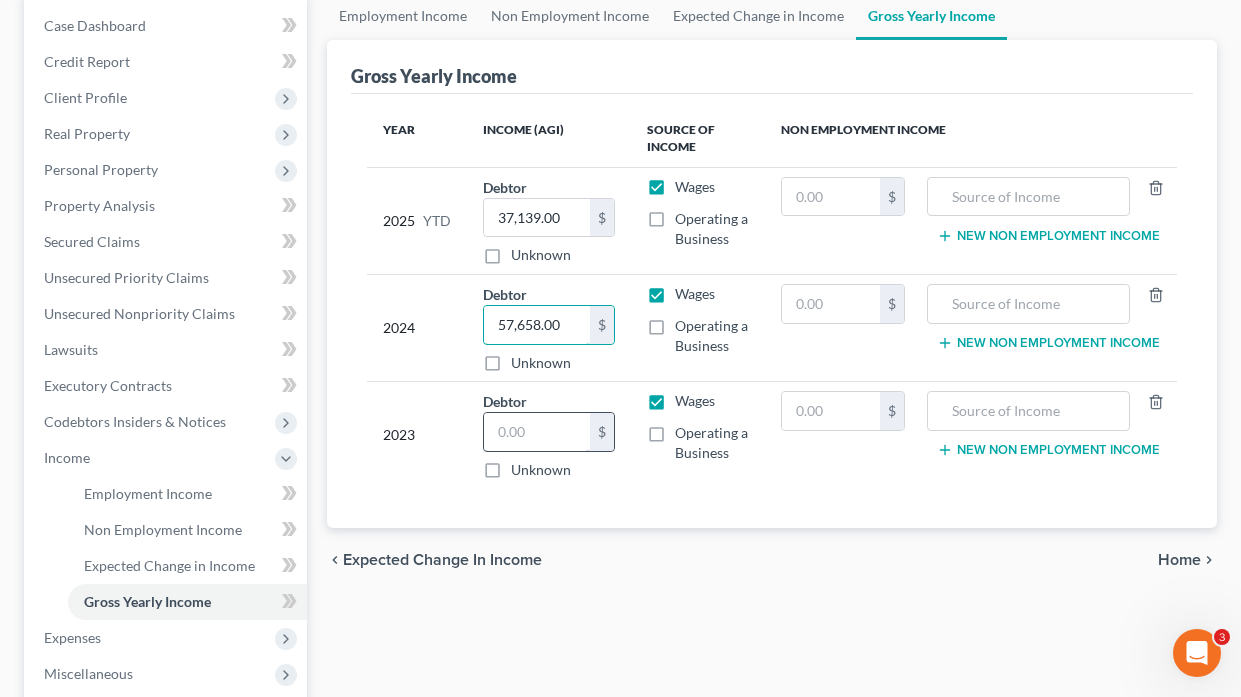 type on "57,658.00" 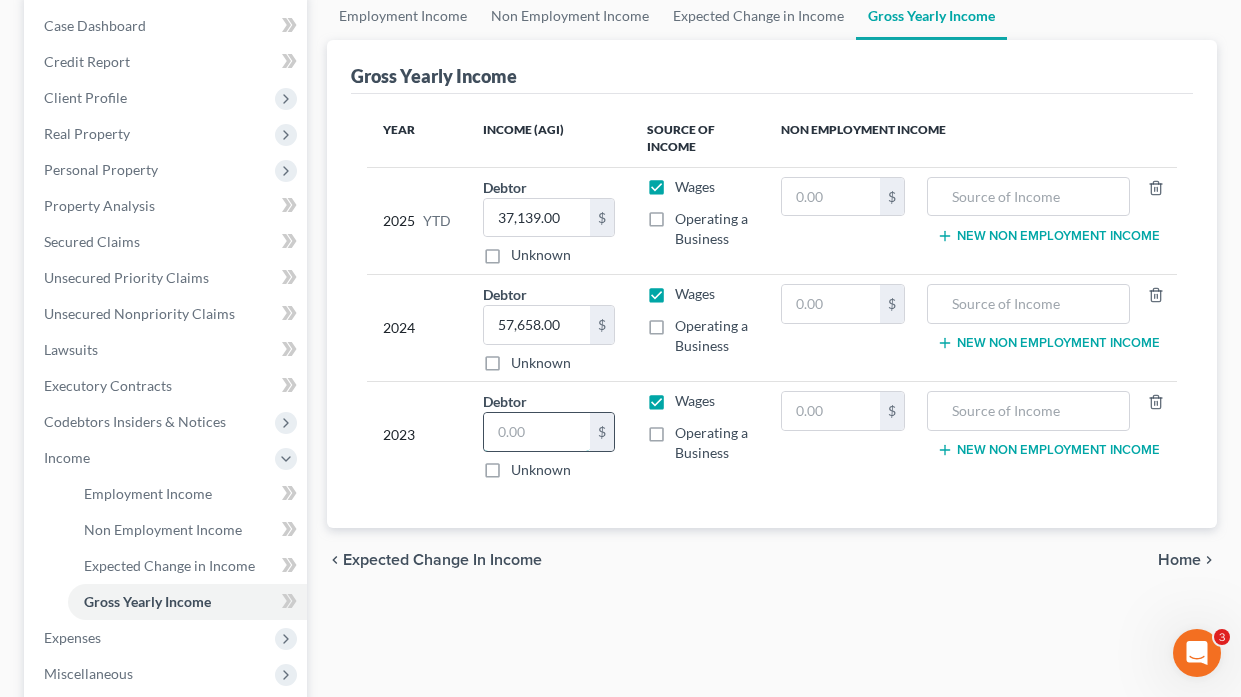 click at bounding box center (537, 432) 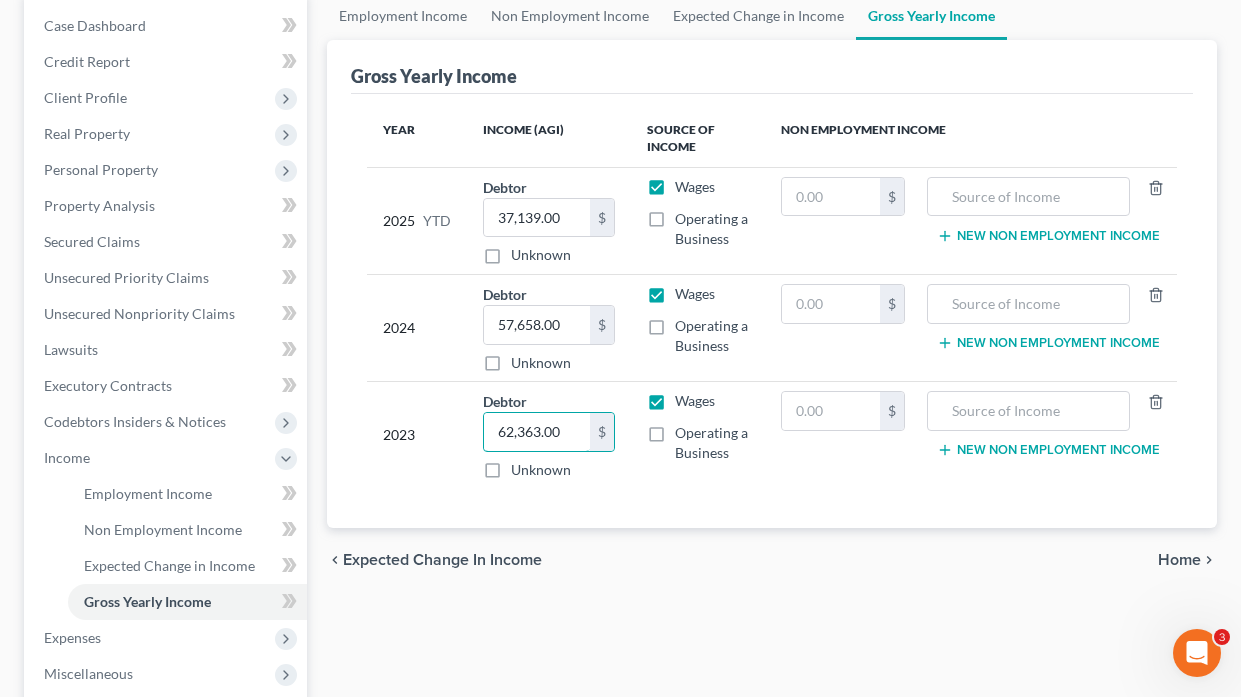 type on "62,363.00" 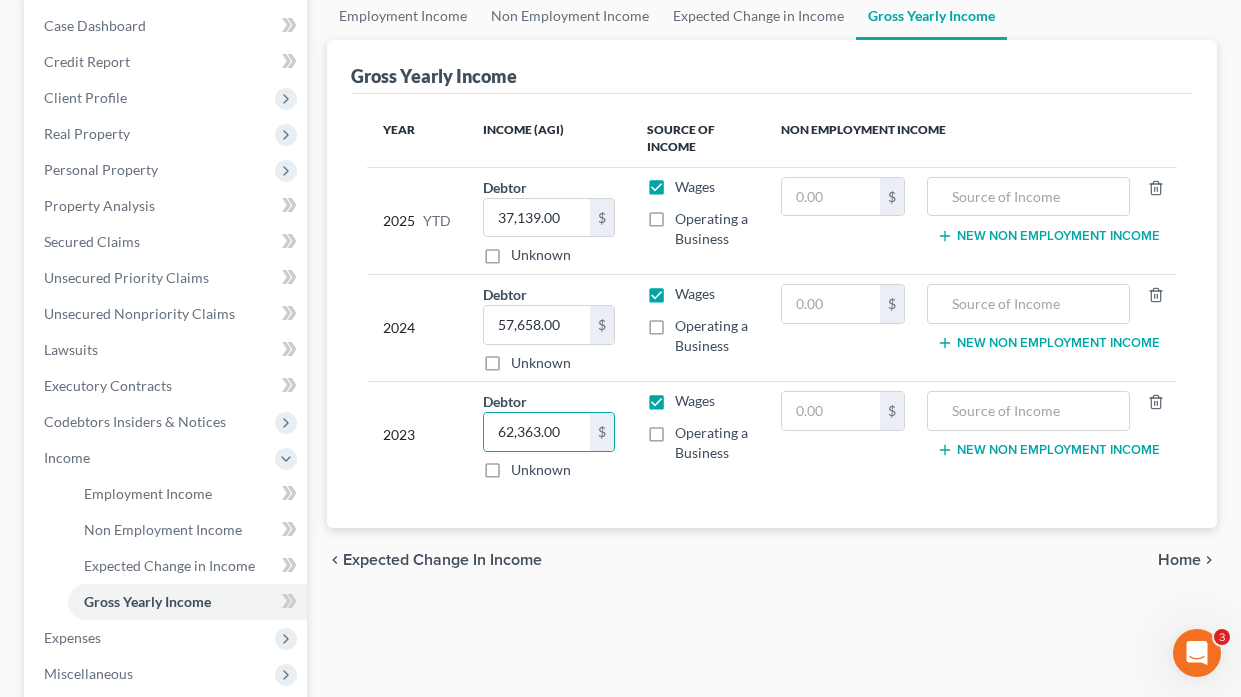click on "Home" at bounding box center (1179, 560) 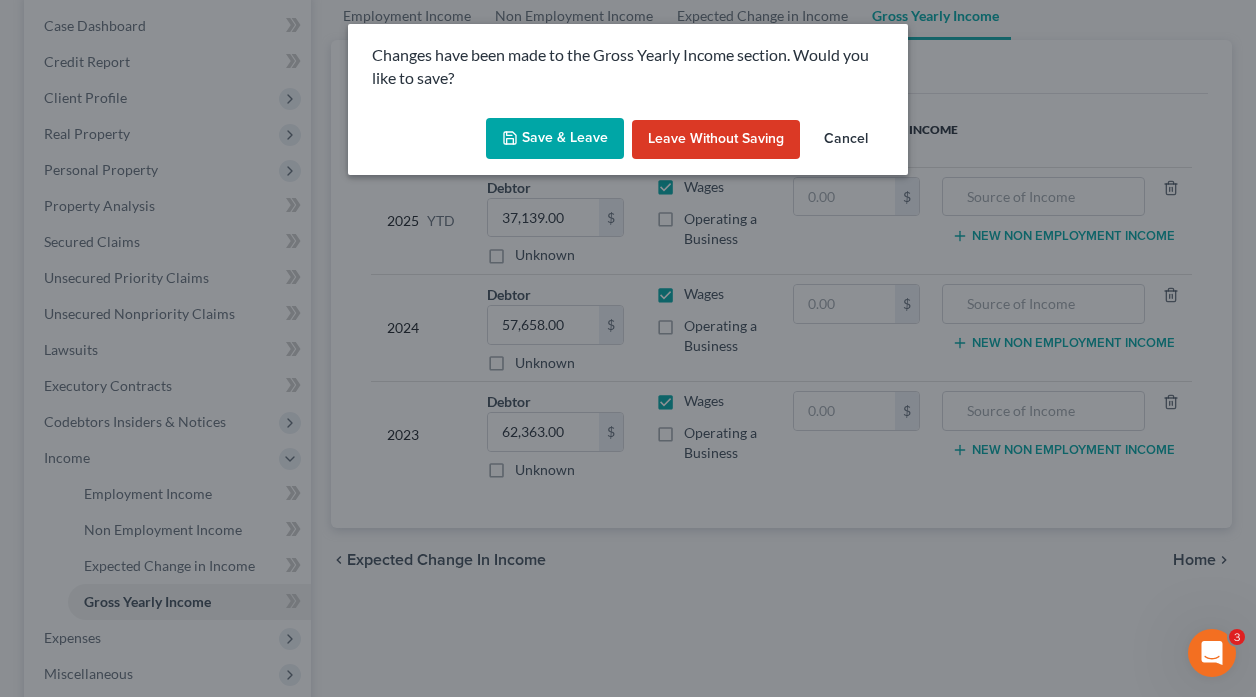 click on "Save & Leave" at bounding box center [555, 139] 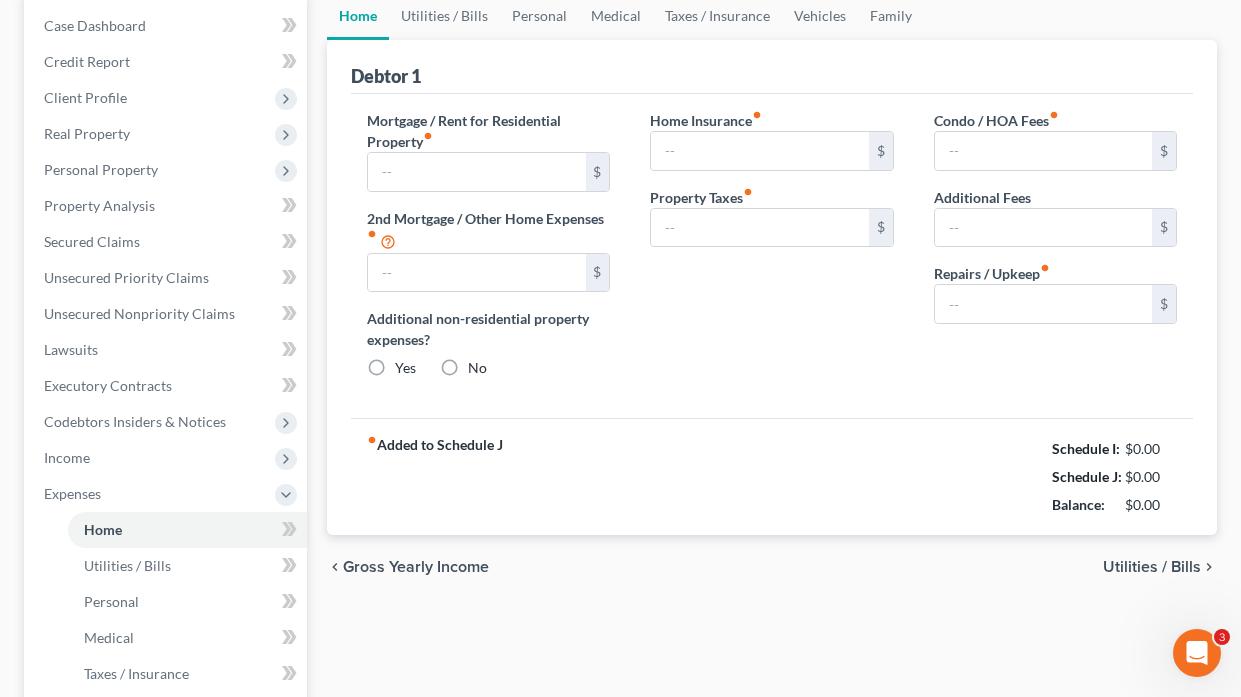 type on "0.00" 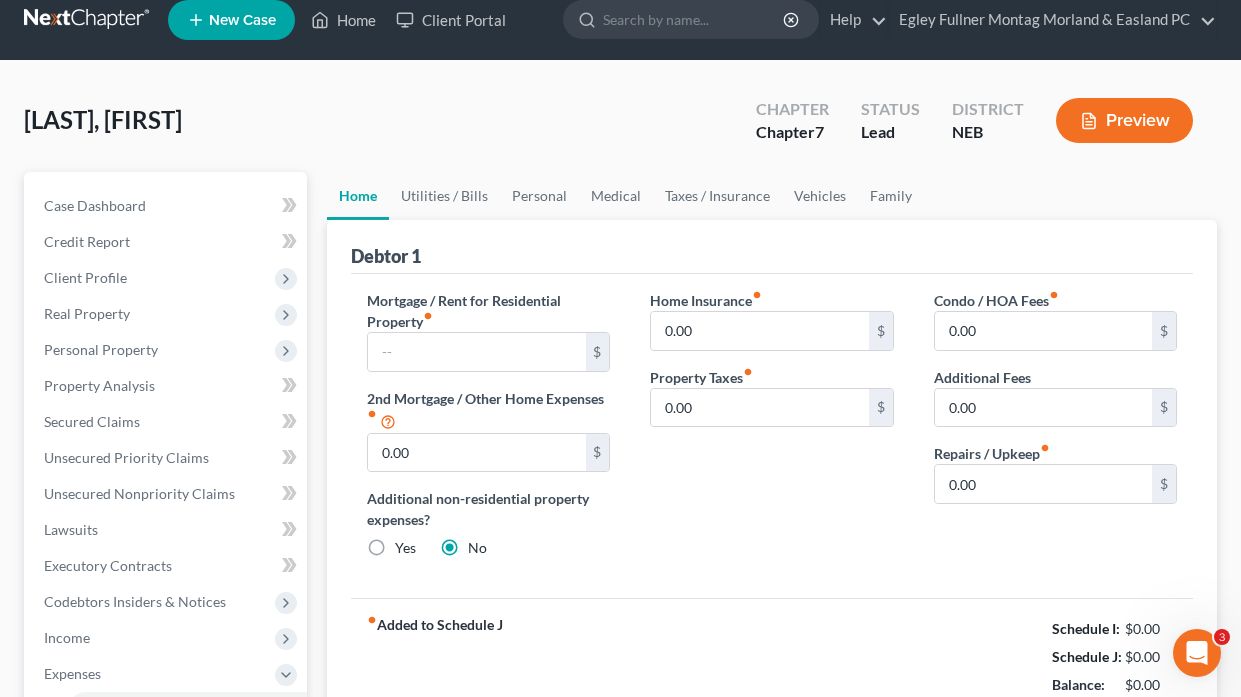 scroll, scrollTop: 0, scrollLeft: 0, axis: both 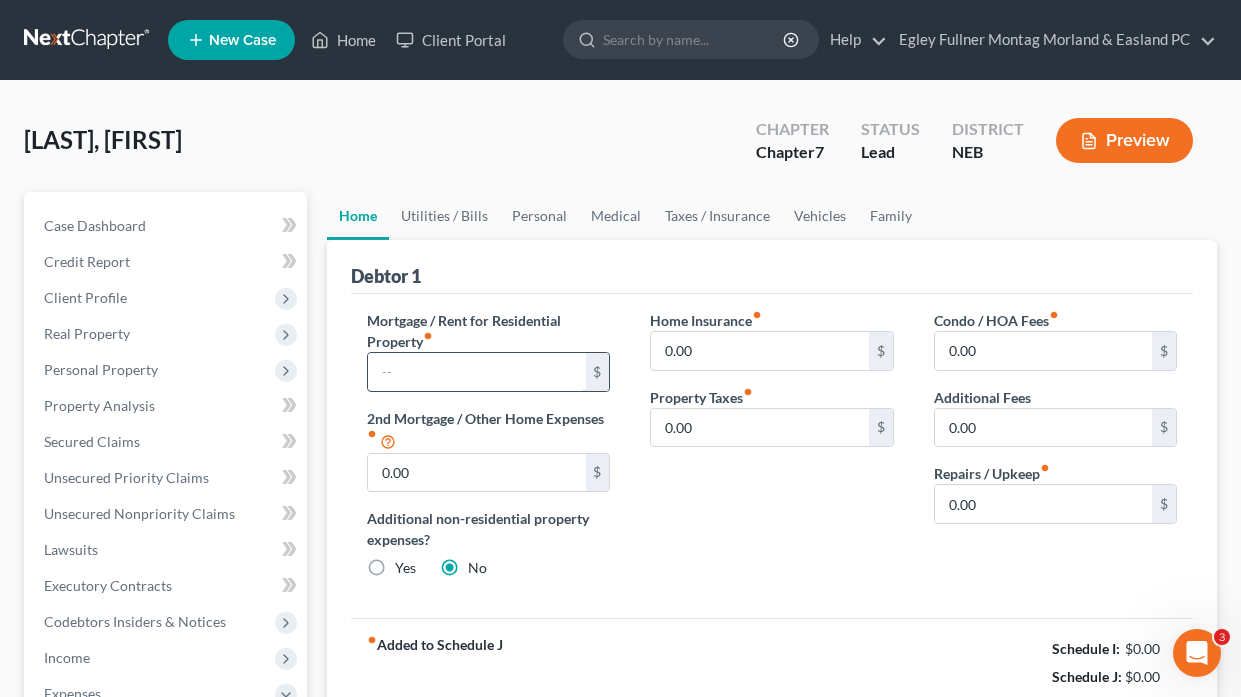 click at bounding box center [476, 372] 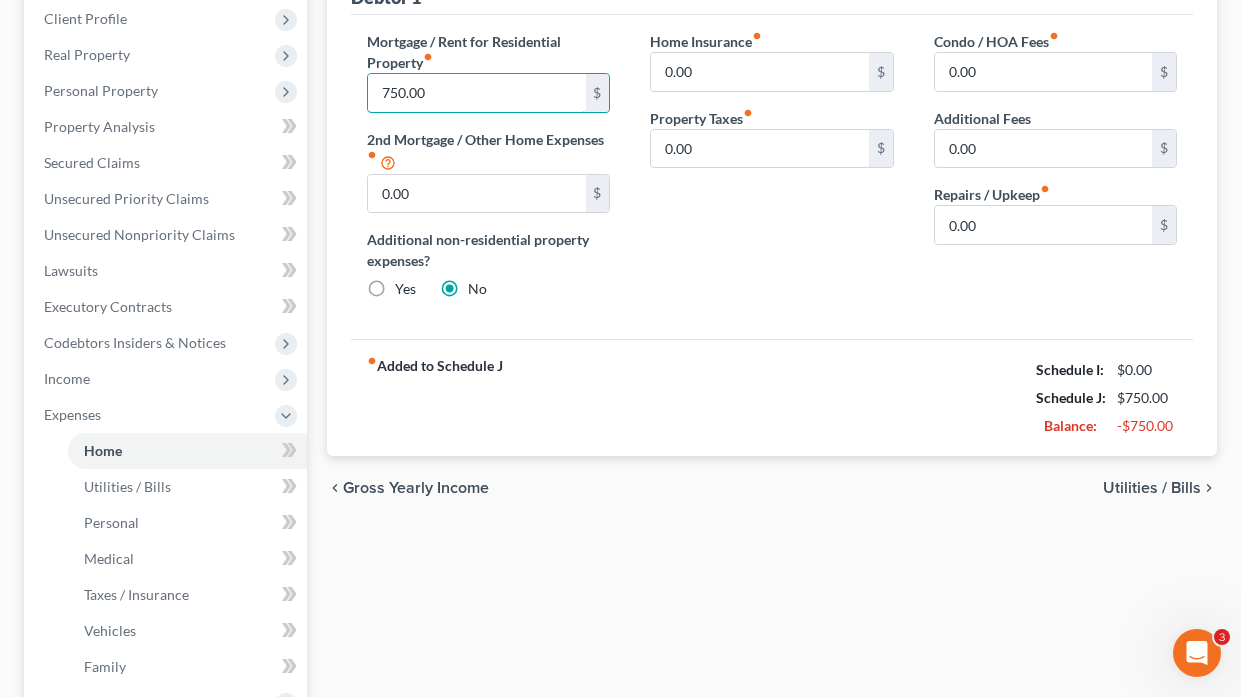 scroll, scrollTop: 300, scrollLeft: 0, axis: vertical 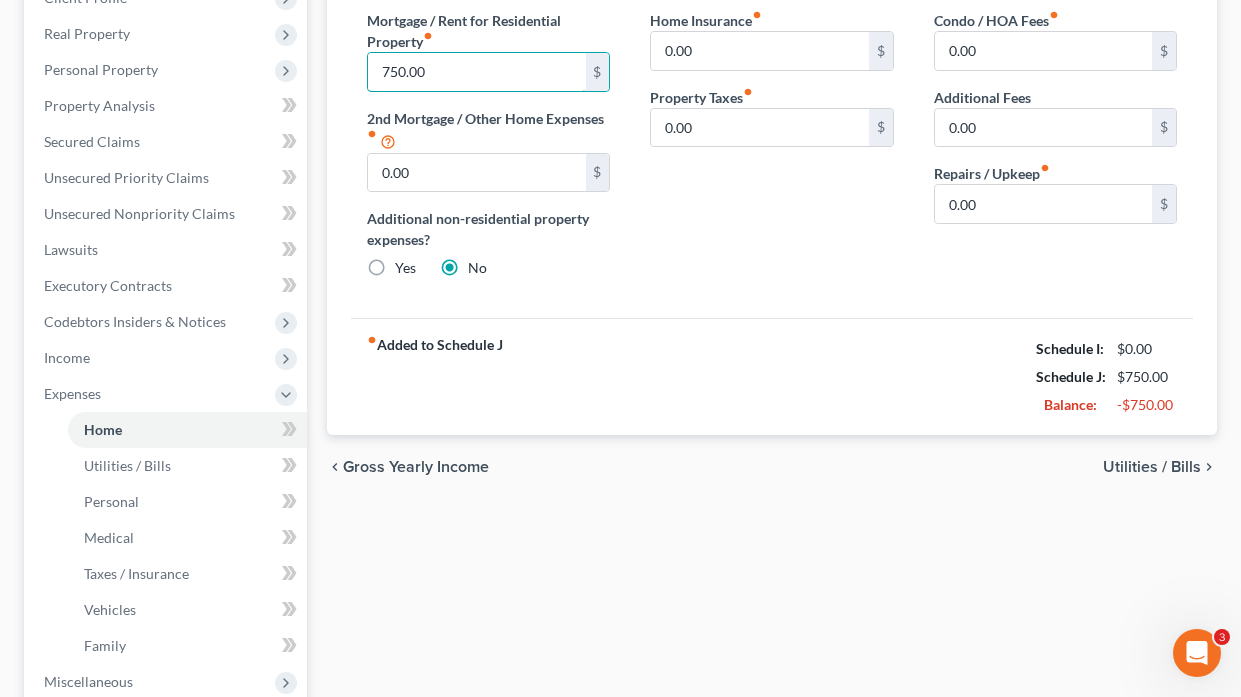 type on "750.00" 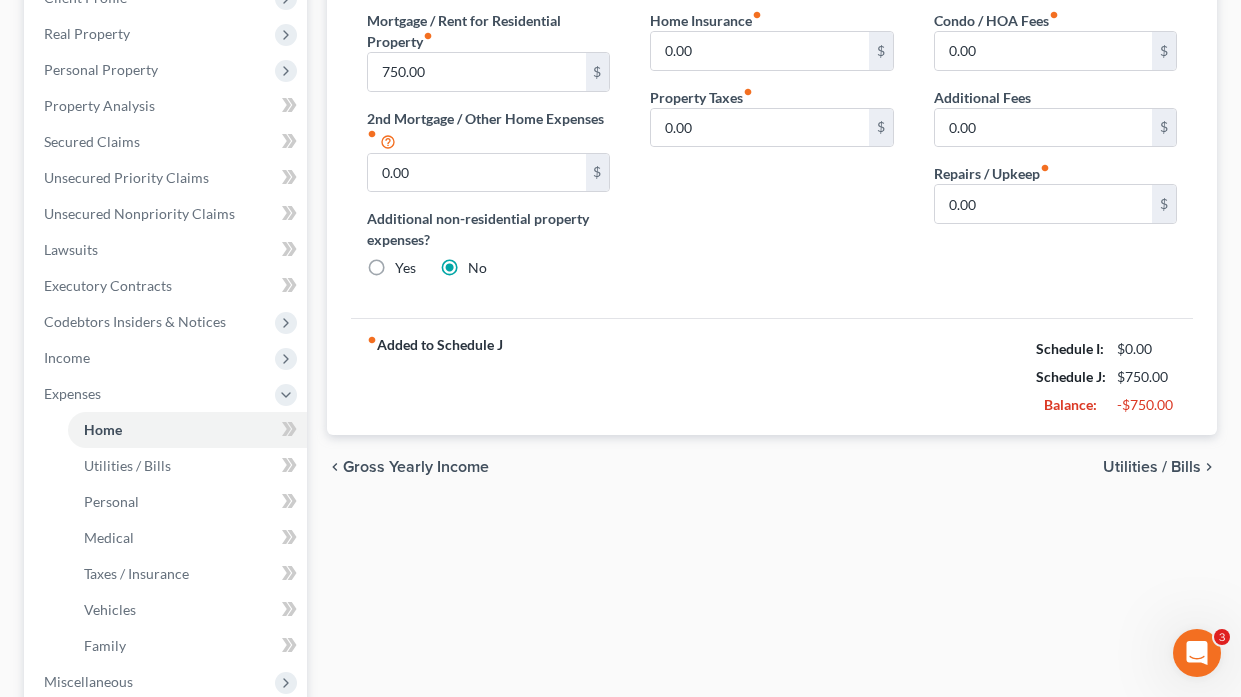 click on "Utilities / Bills" at bounding box center (1152, 467) 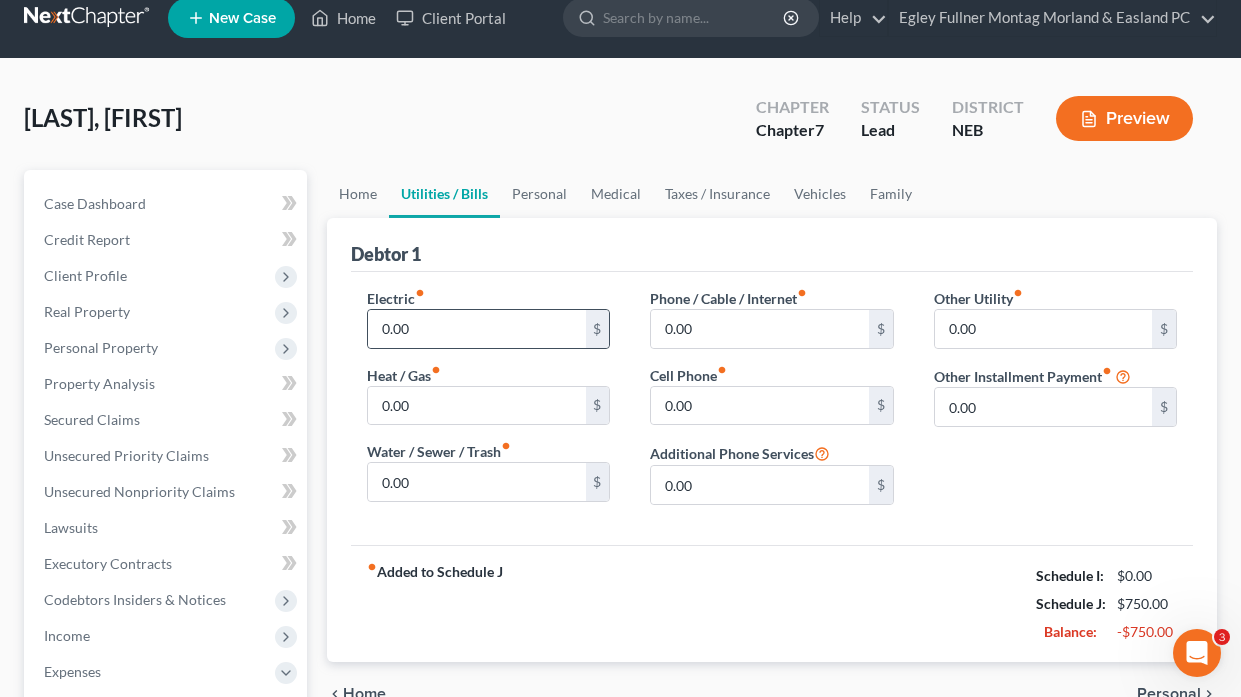 scroll, scrollTop: 0, scrollLeft: 0, axis: both 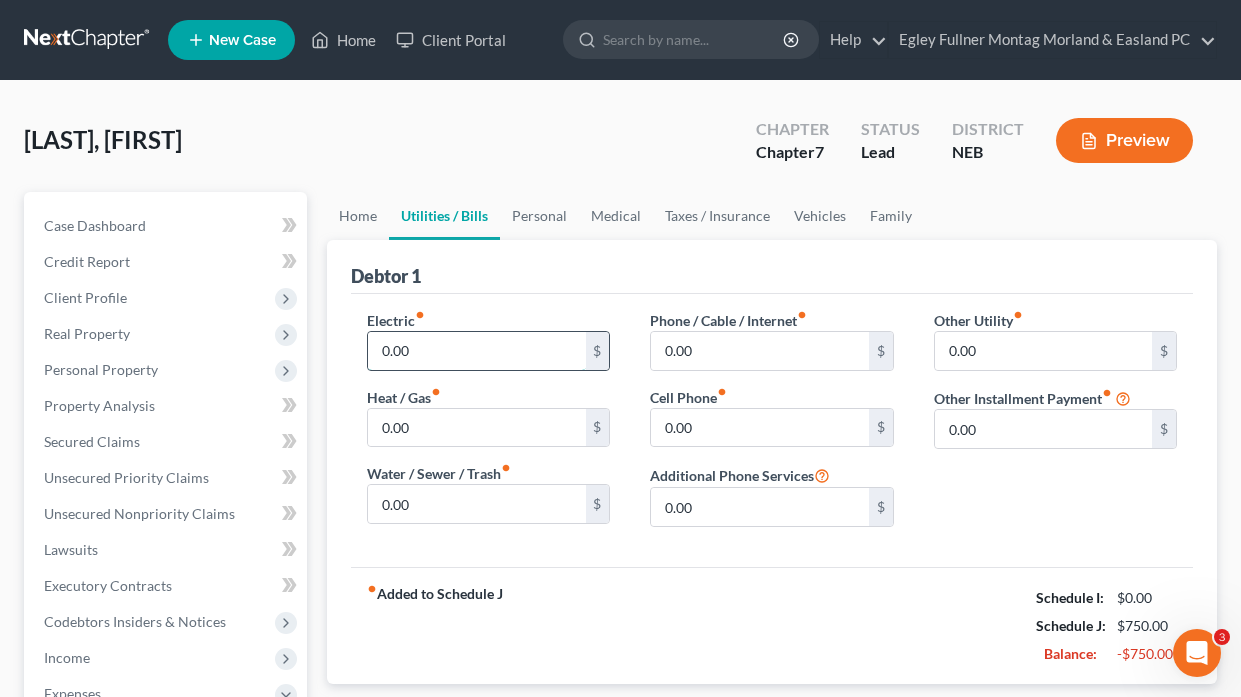 click on "0.00" at bounding box center (476, 351) 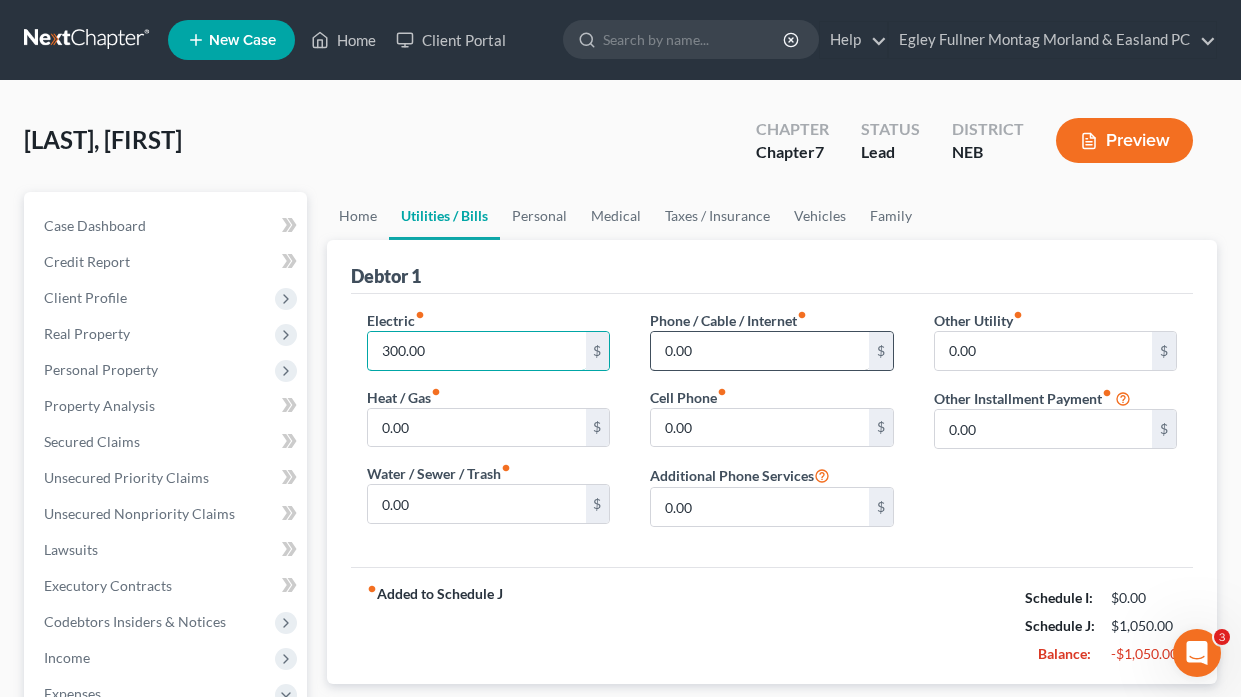 type on "300.00" 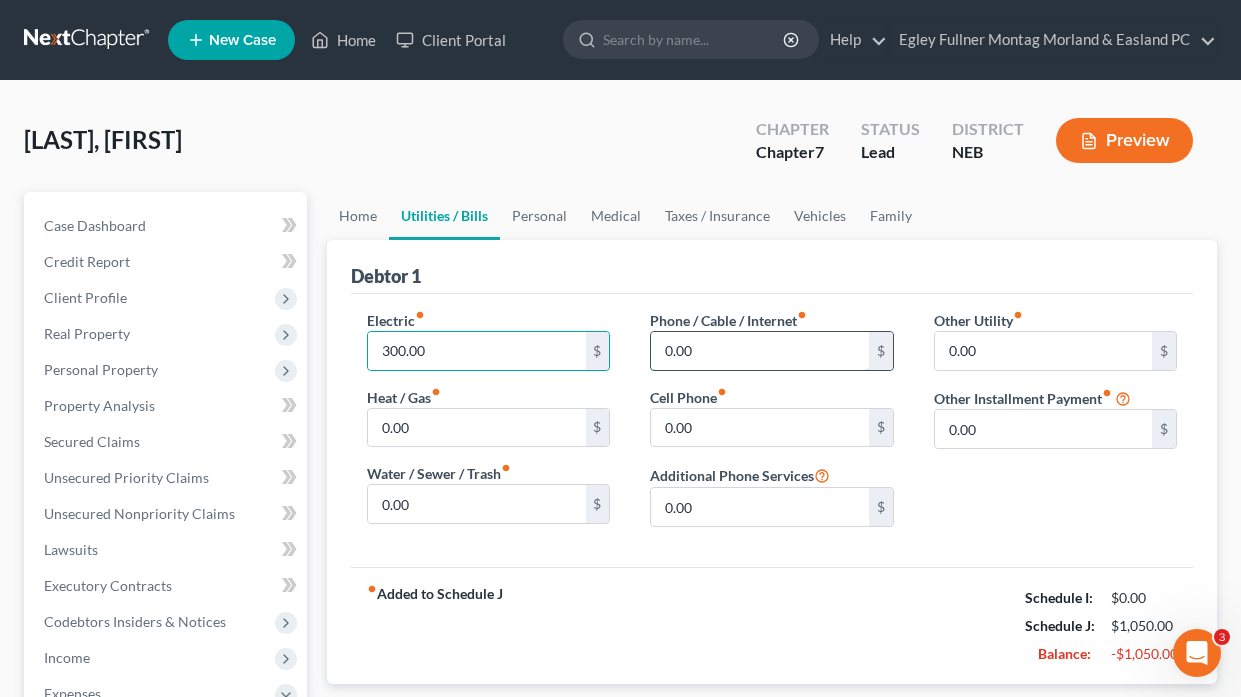 click on "0.00" at bounding box center [759, 351] 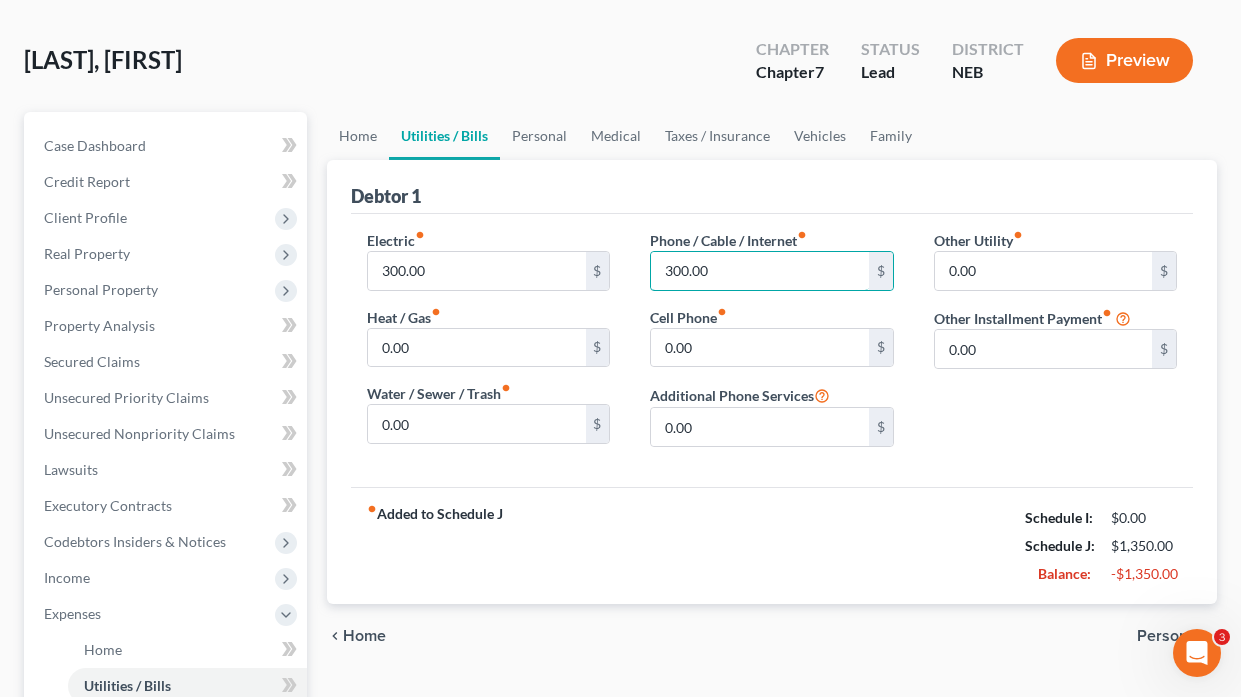 scroll, scrollTop: 200, scrollLeft: 0, axis: vertical 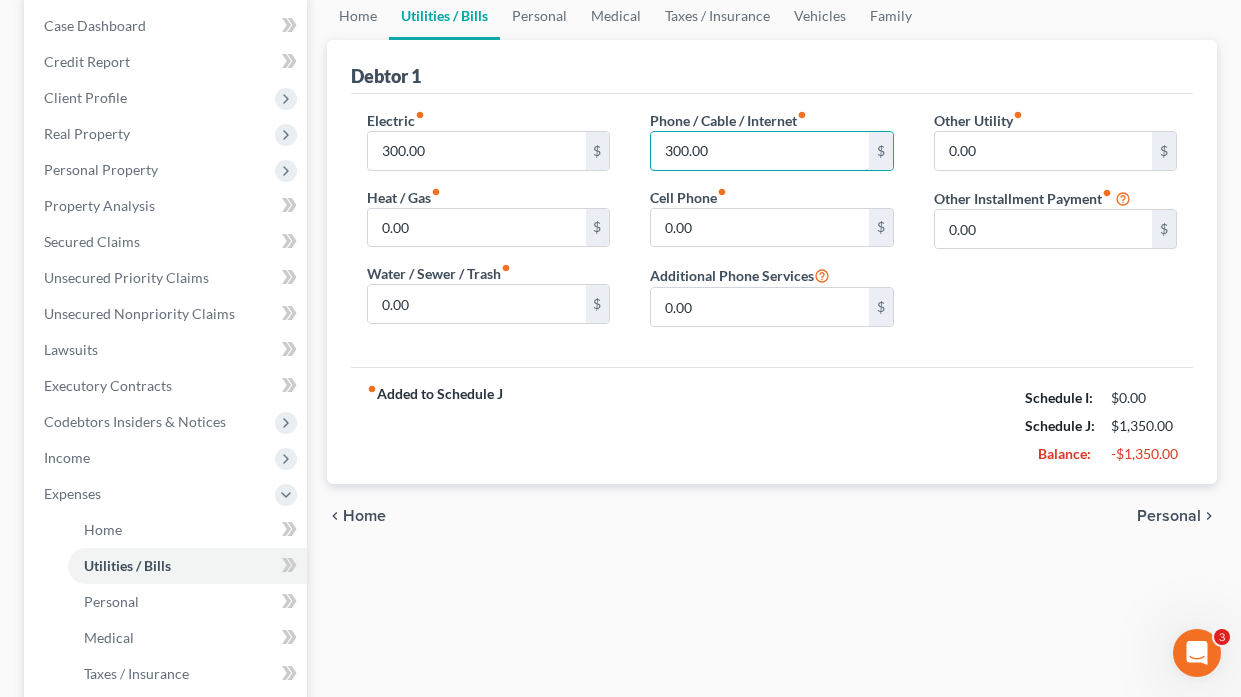 type on "300.00" 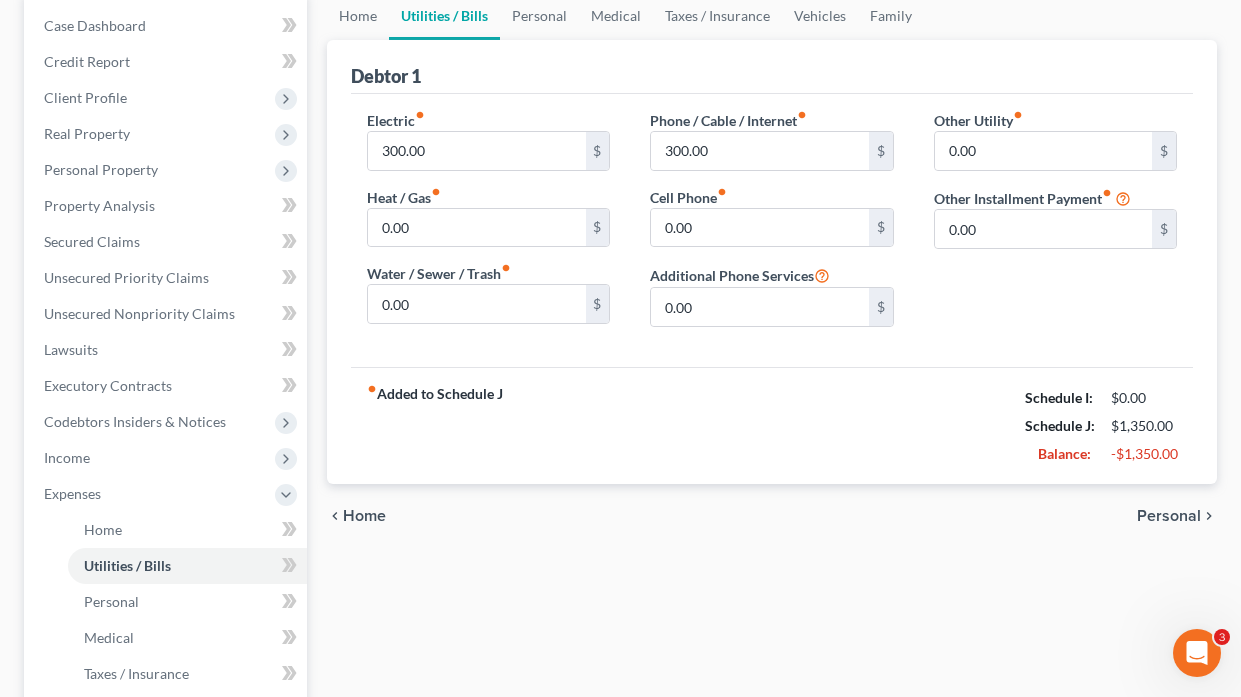 drag, startPoint x: 1160, startPoint y: 519, endPoint x: 929, endPoint y: 469, distance: 236.34932 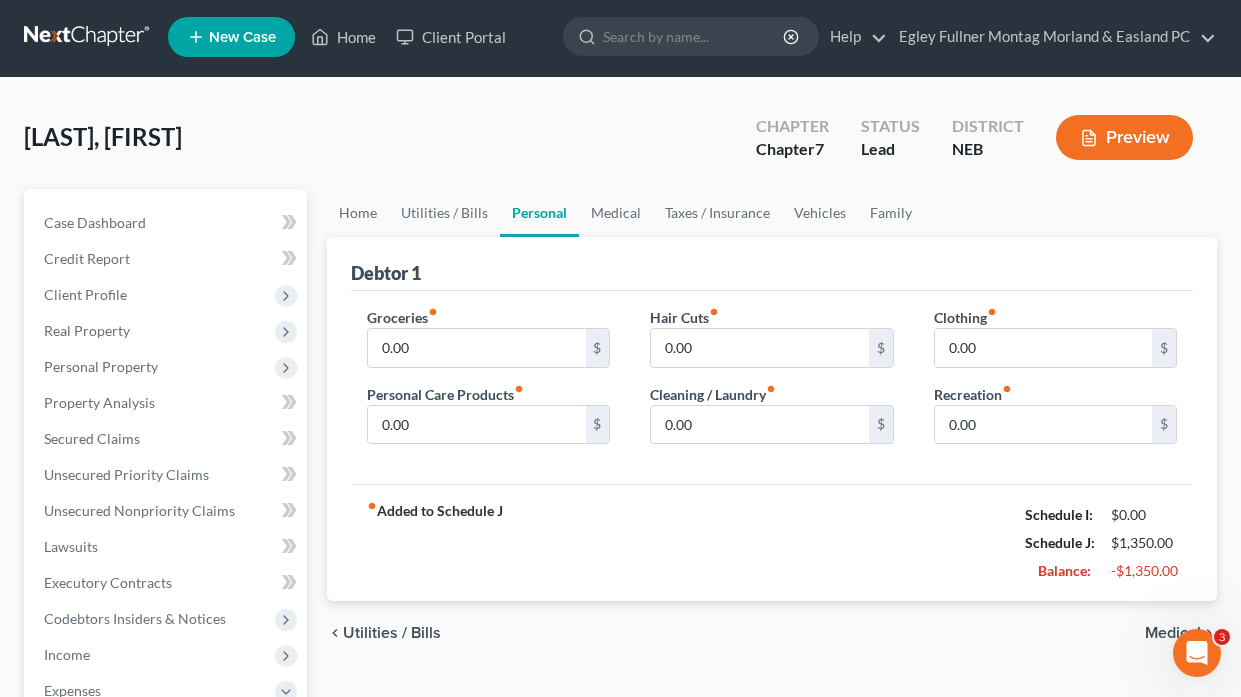 scroll, scrollTop: 0, scrollLeft: 0, axis: both 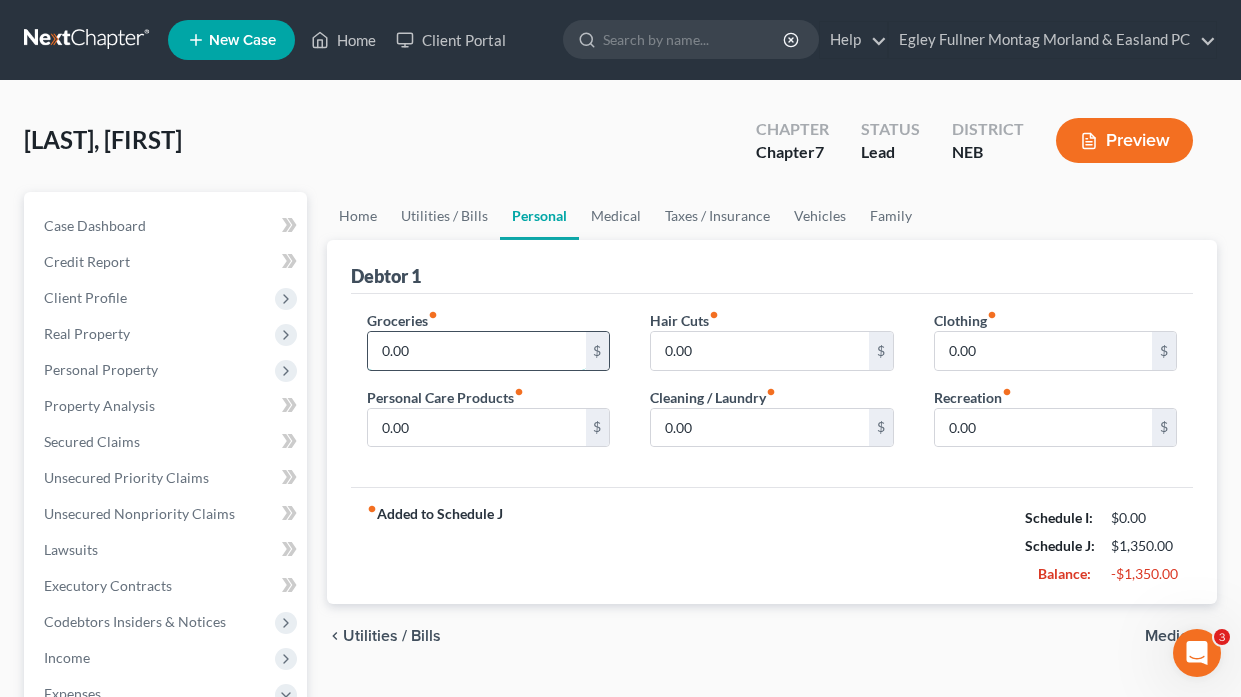 click on "0.00" at bounding box center (476, 351) 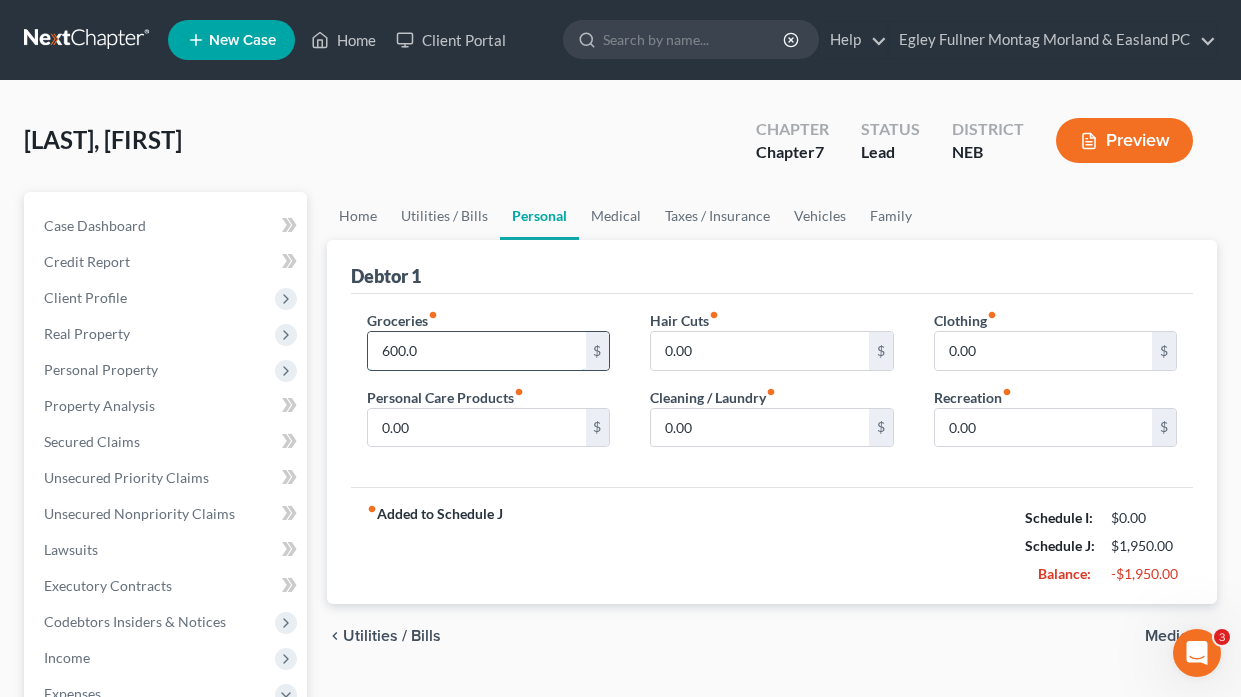 type on "600.00" 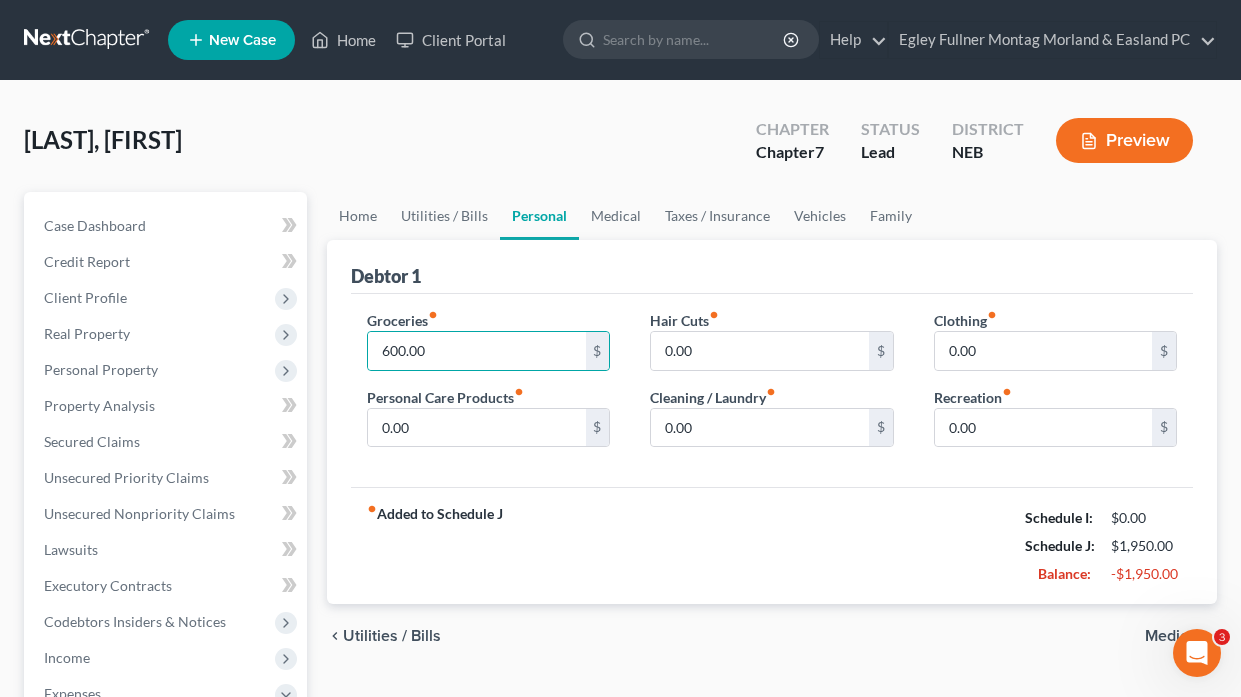 click on "Medical" at bounding box center [1173, 636] 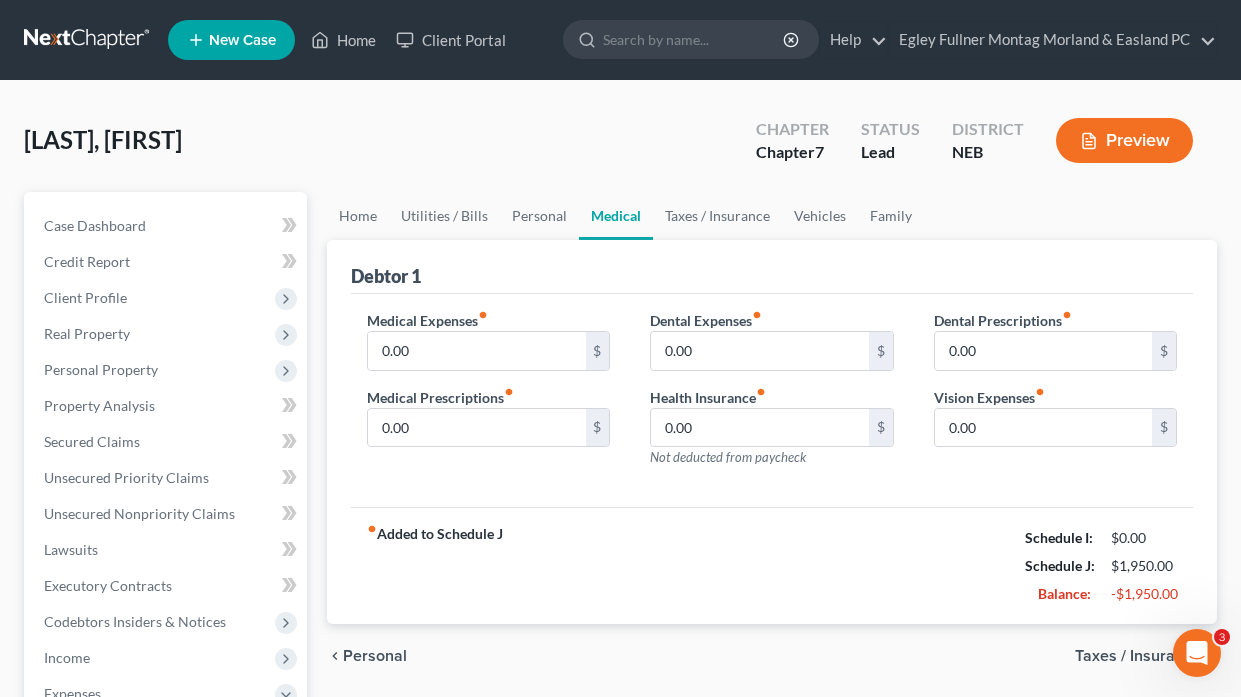 click on "Taxes / Insurance" at bounding box center [1138, 656] 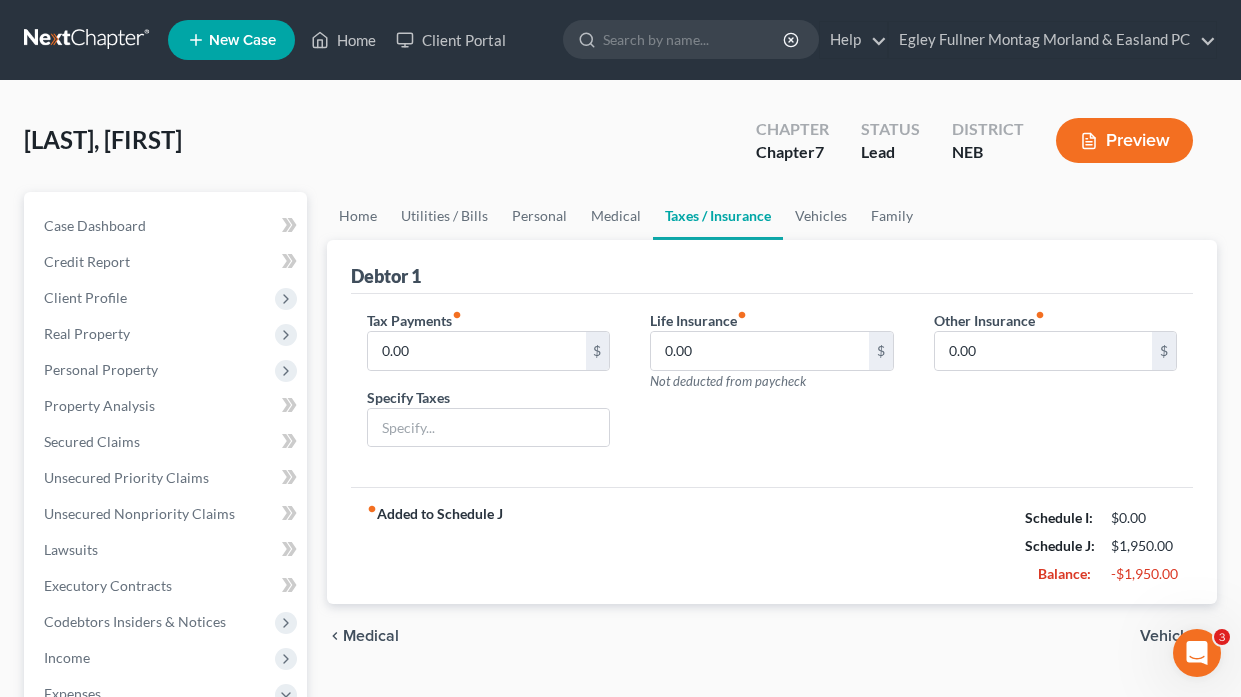 click on "Vehicles" at bounding box center [1170, 636] 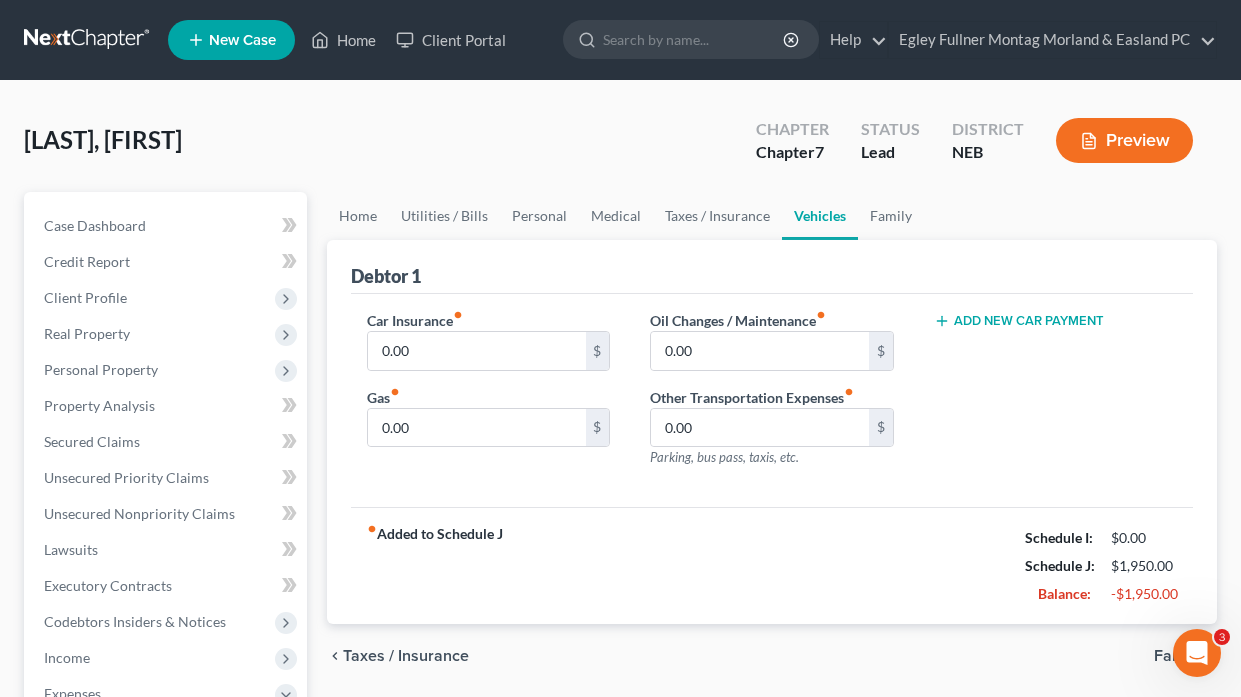 click on "Family" at bounding box center [1177, 656] 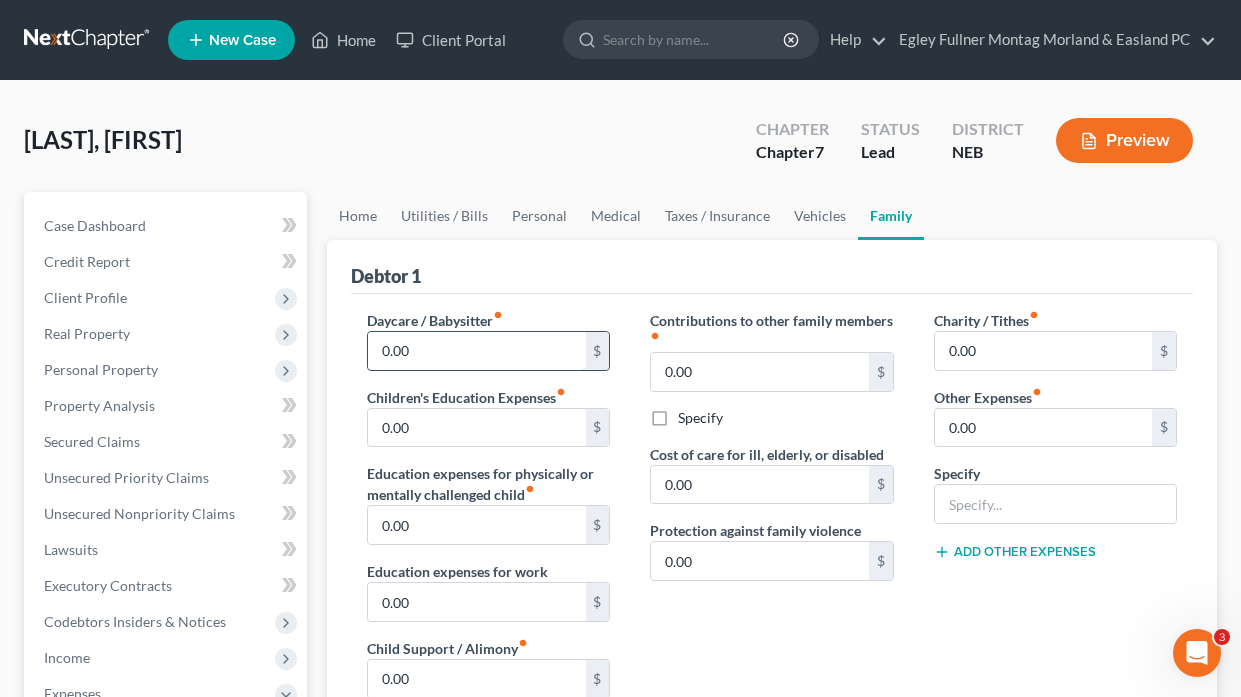 click on "0.00" at bounding box center [476, 351] 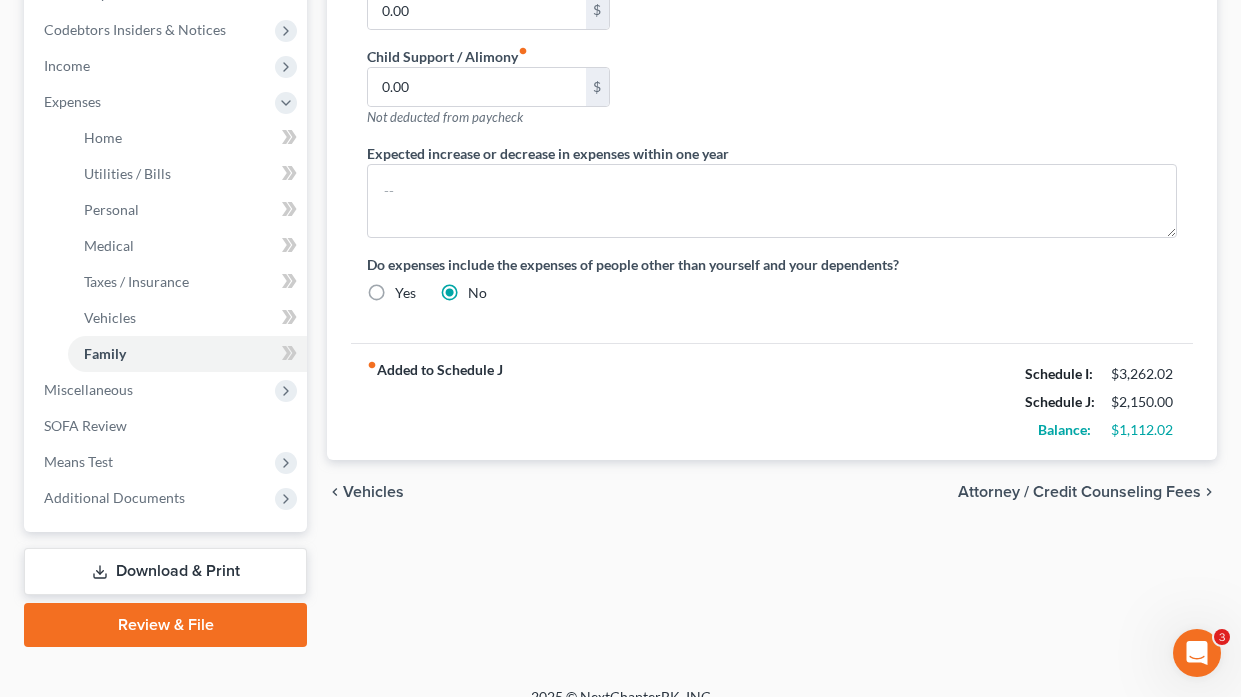 scroll, scrollTop: 600, scrollLeft: 0, axis: vertical 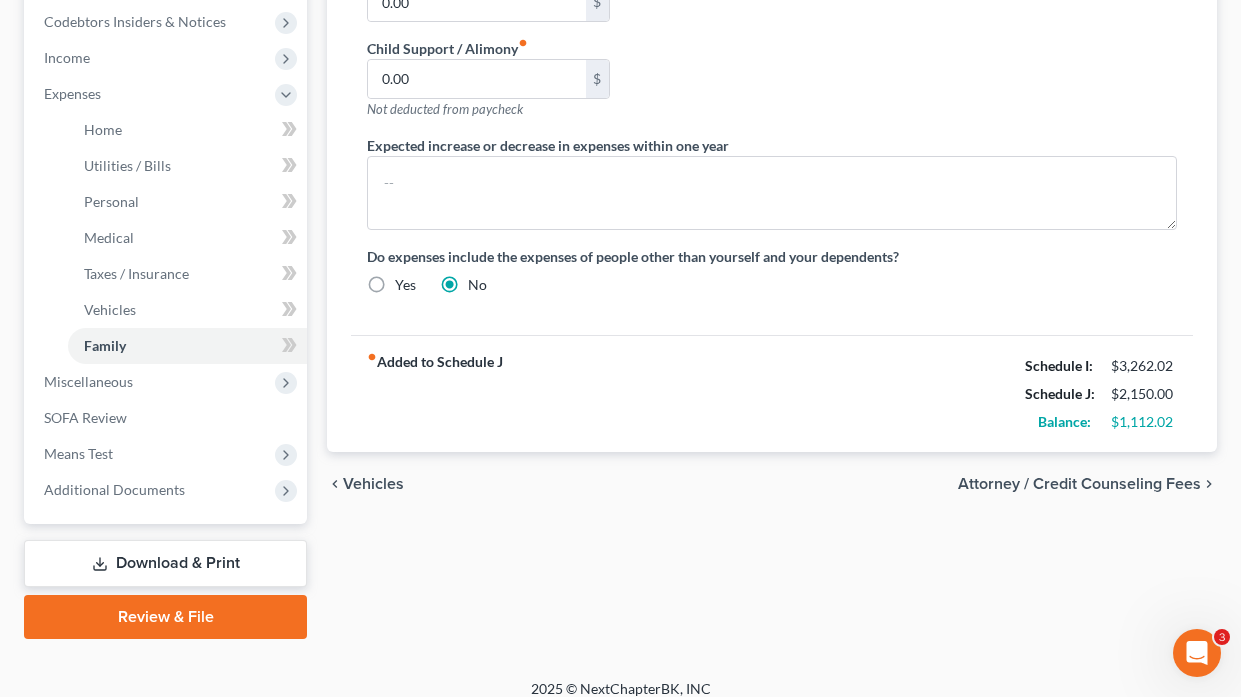 type on "200.00" 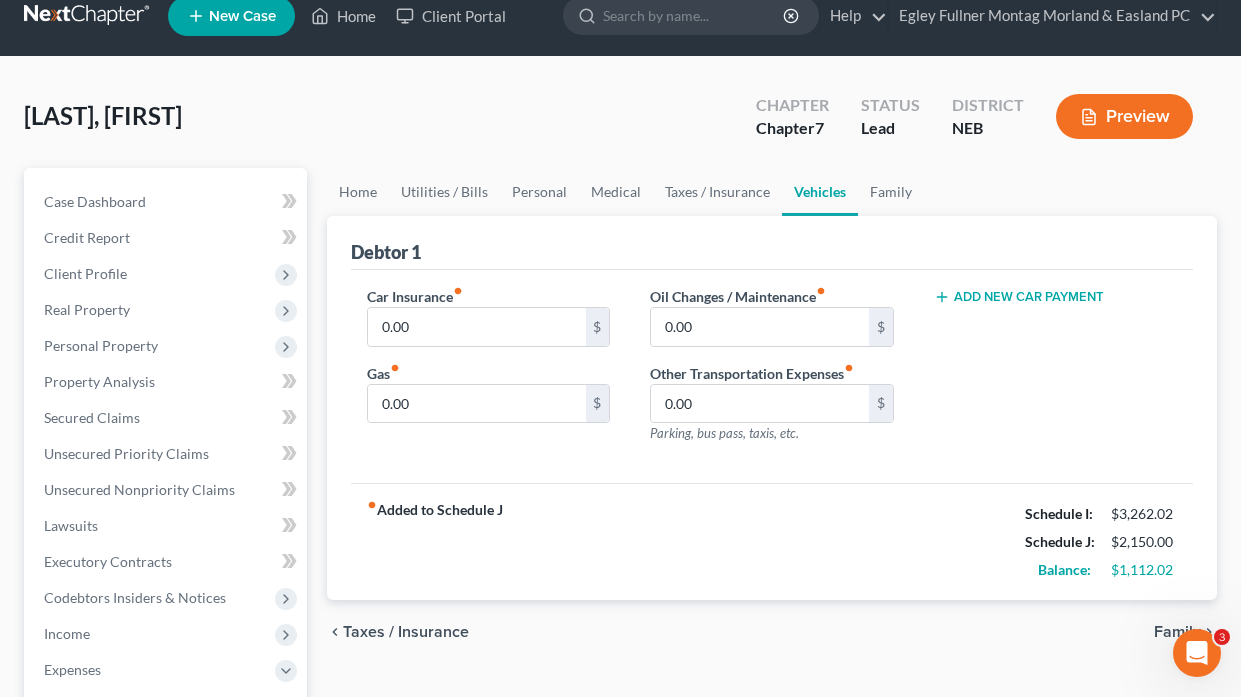 scroll, scrollTop: 0, scrollLeft: 0, axis: both 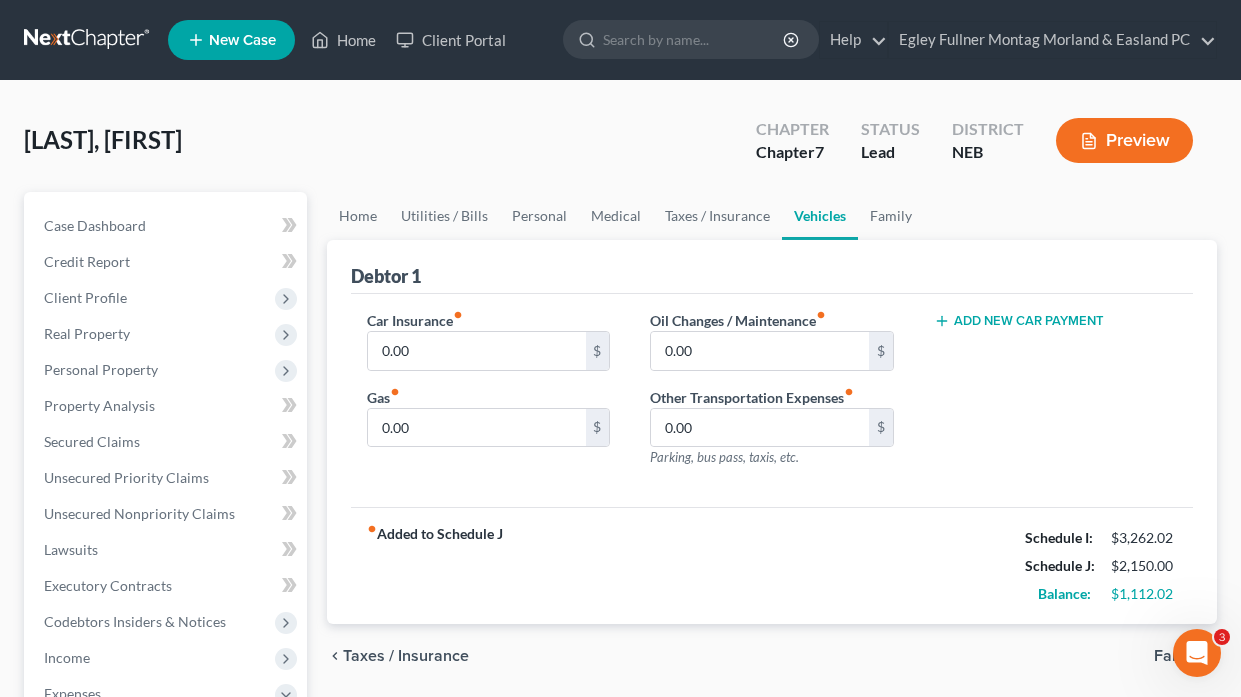 drag, startPoint x: 388, startPoint y: 652, endPoint x: 370, endPoint y: 651, distance: 18.027756 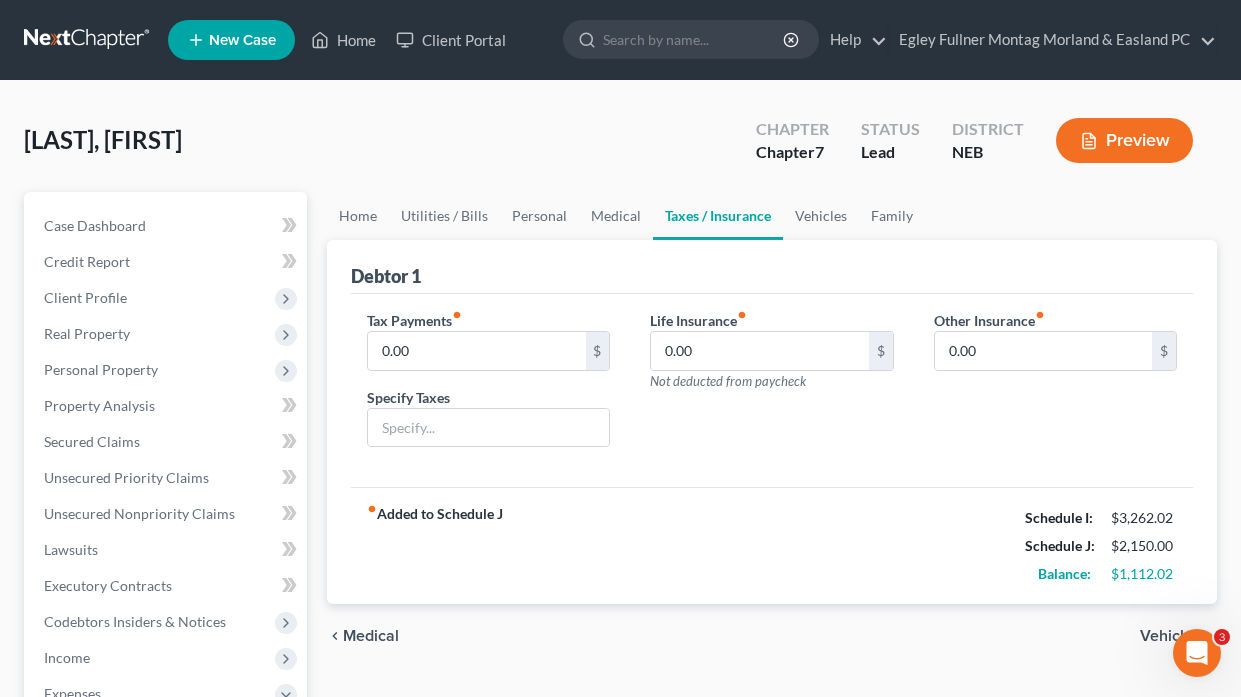 click on "Medical" at bounding box center (371, 636) 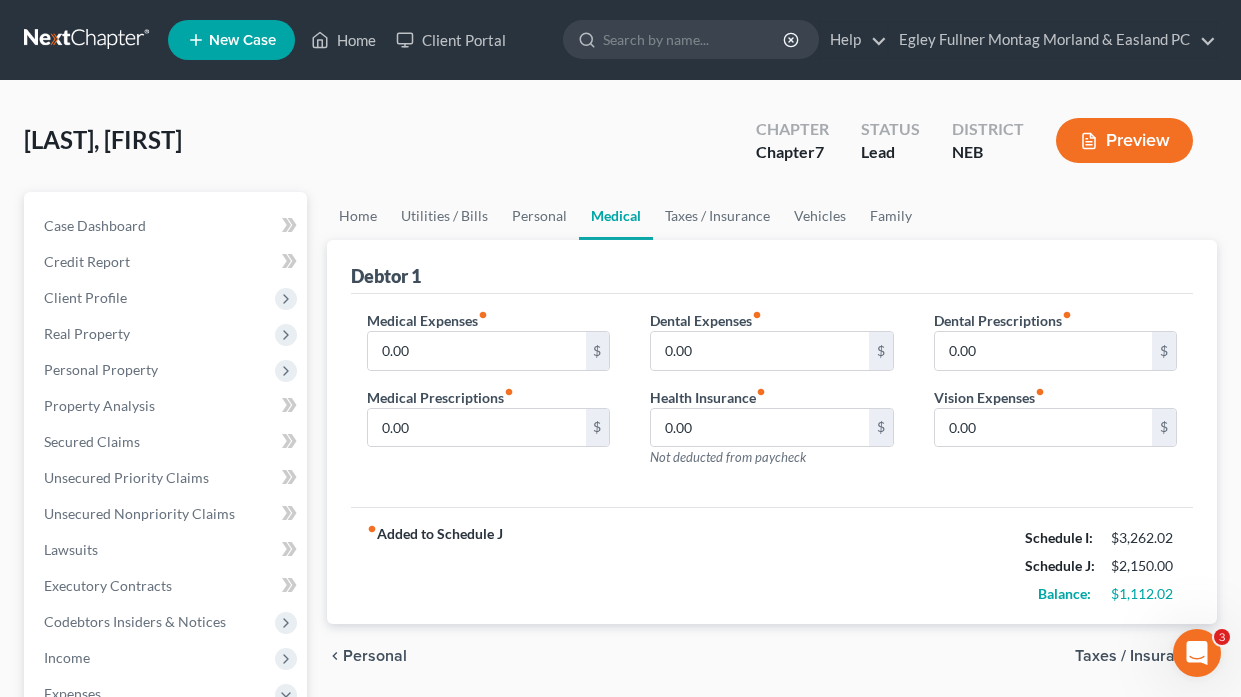 click on "Personal" at bounding box center (375, 656) 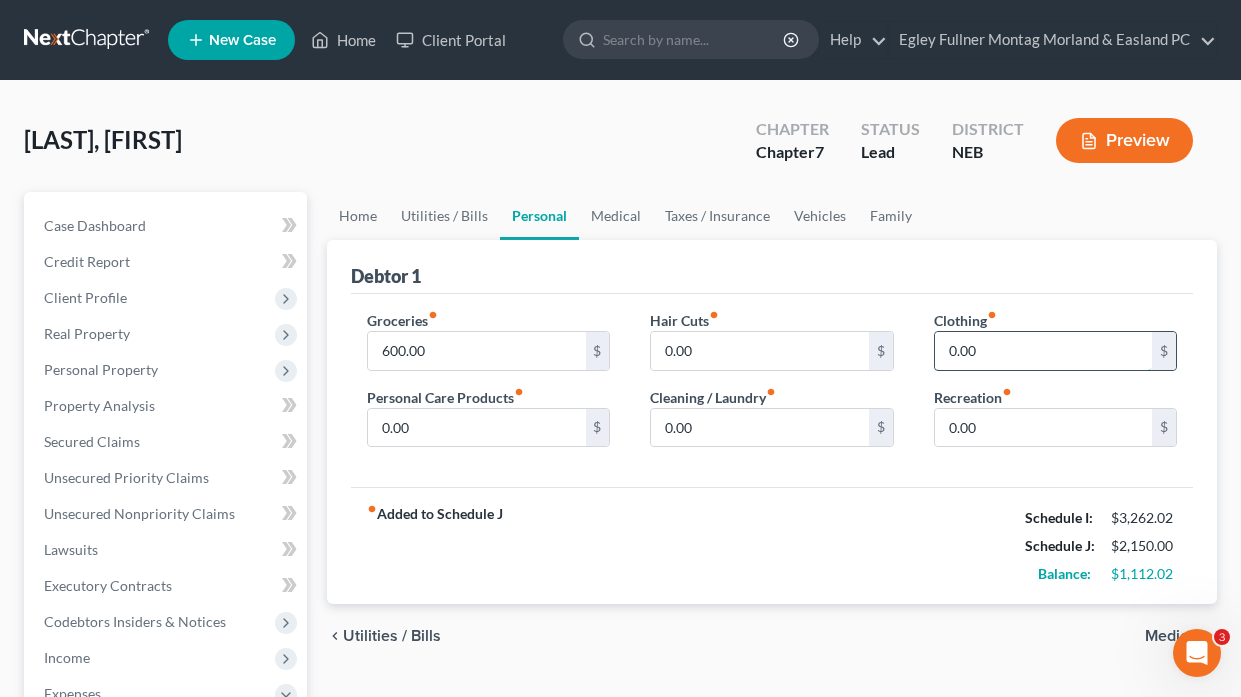 drag, startPoint x: 979, startPoint y: 356, endPoint x: 1038, endPoint y: 361, distance: 59.211487 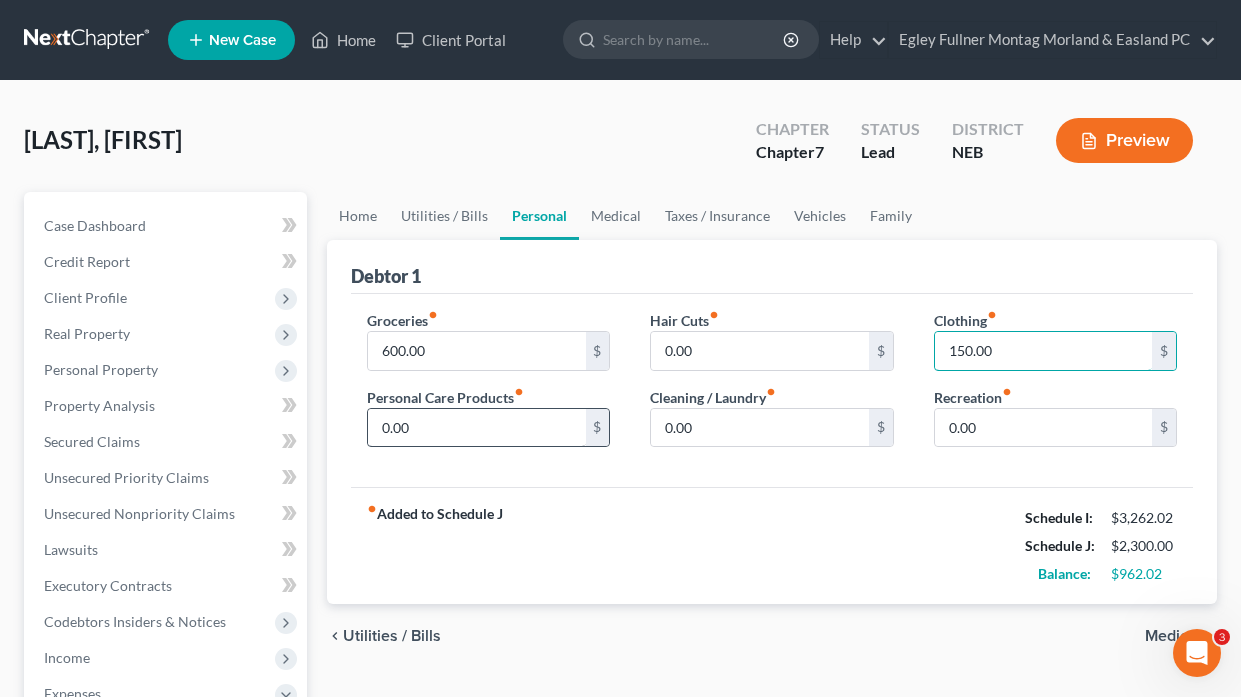 type on "150.00" 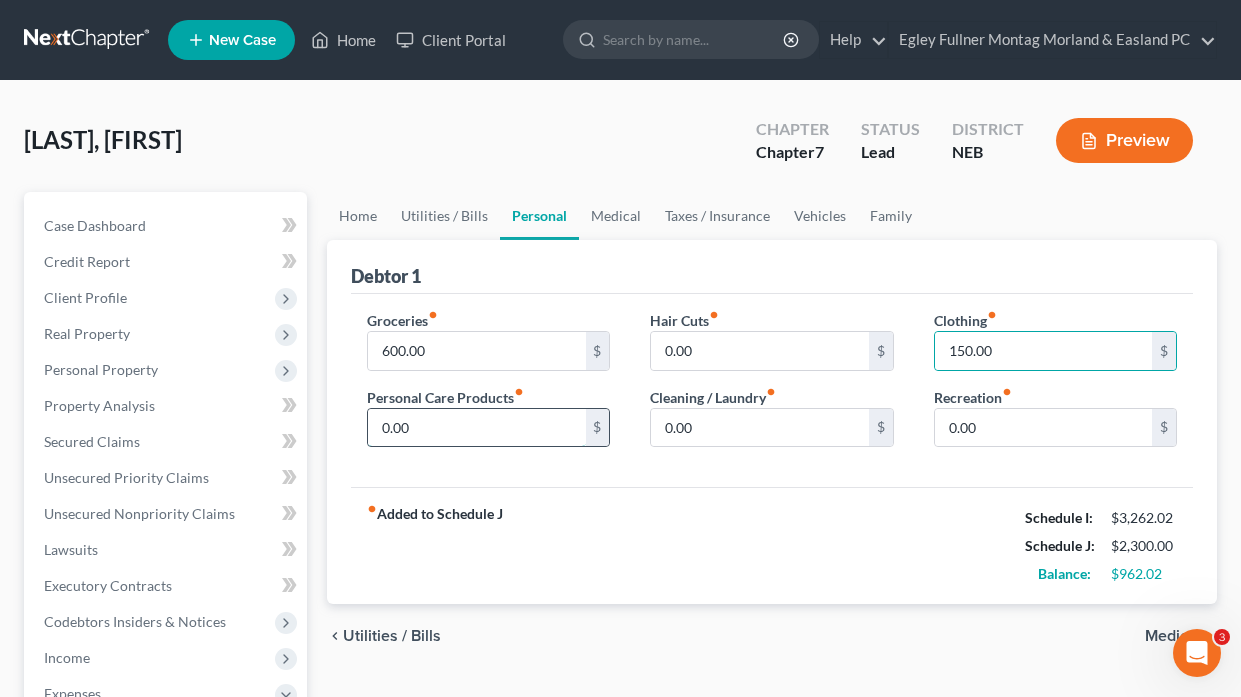 click on "0.00" at bounding box center [476, 428] 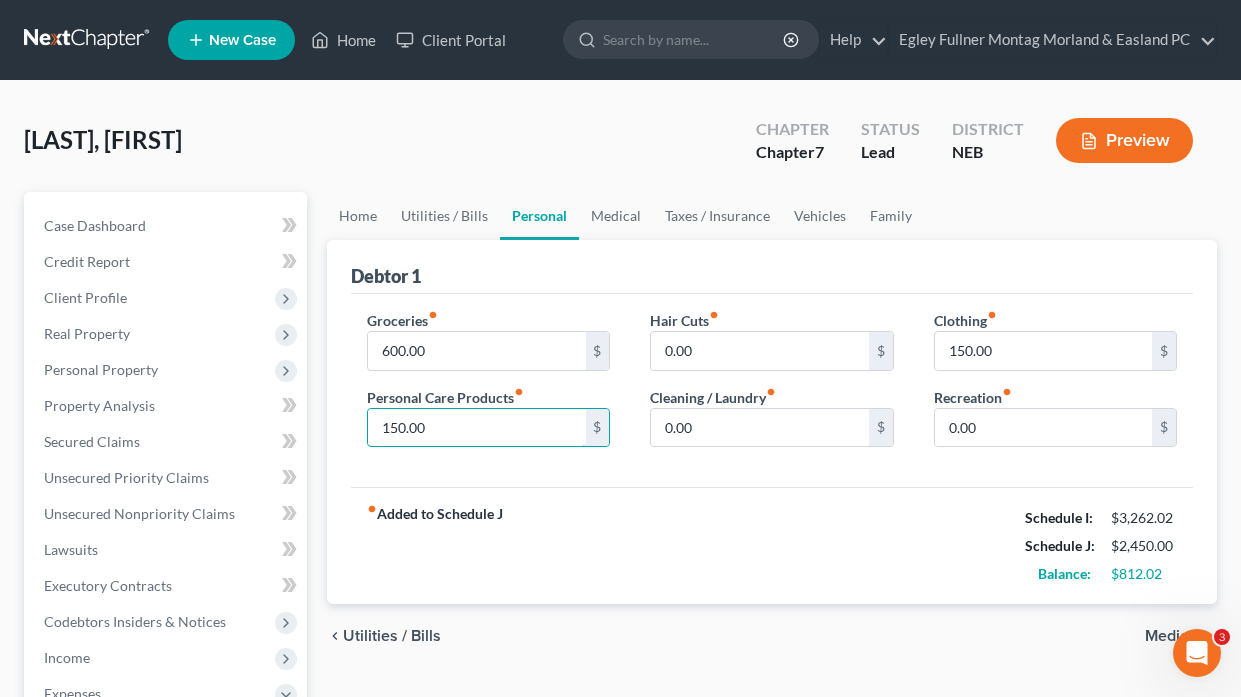 type on "150.00" 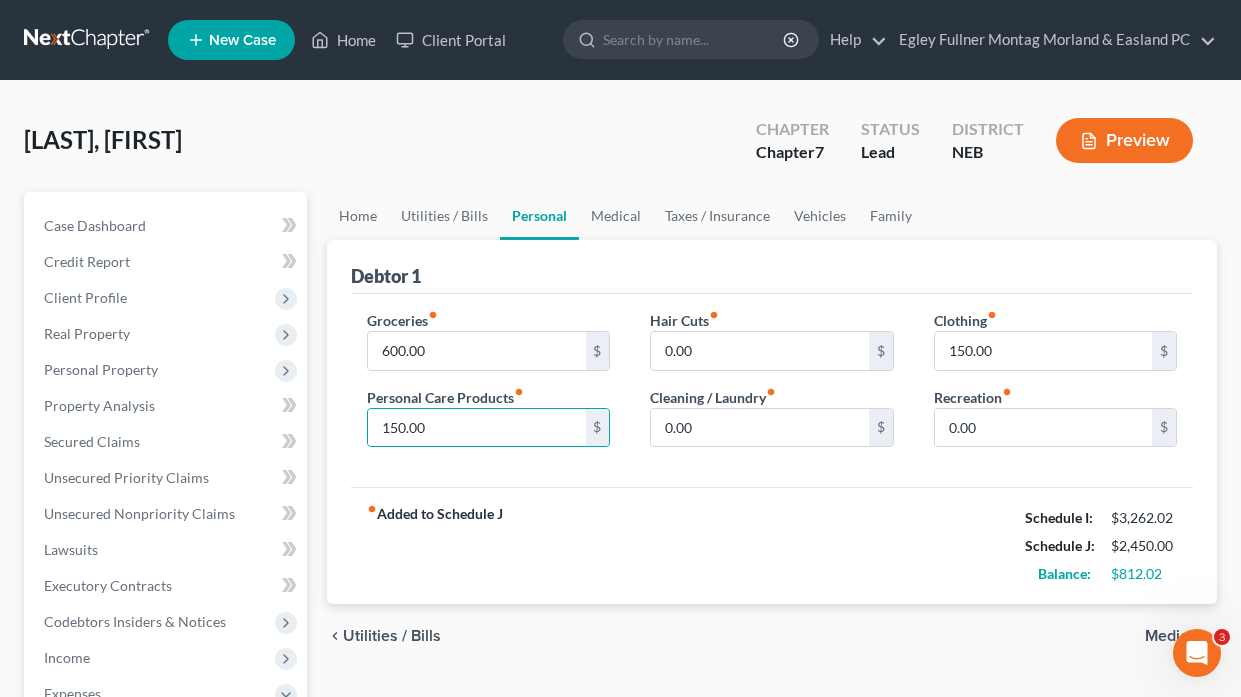 click on "Medical" at bounding box center (1173, 636) 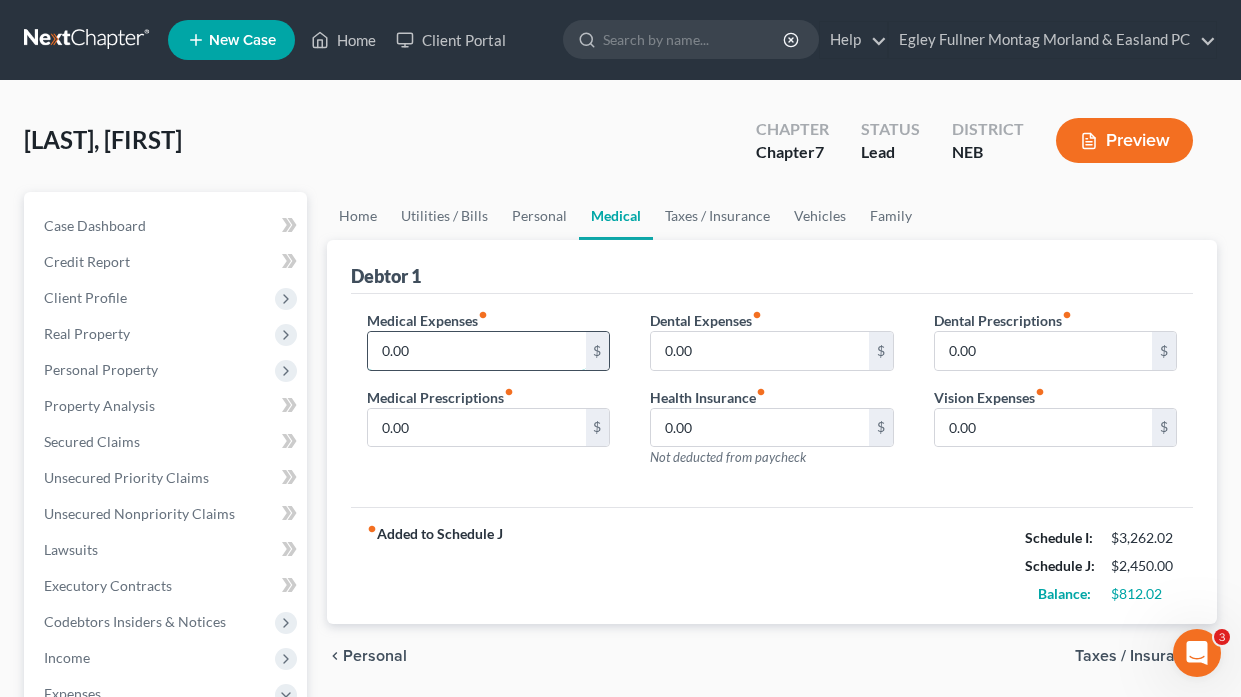 click on "0.00" at bounding box center (476, 351) 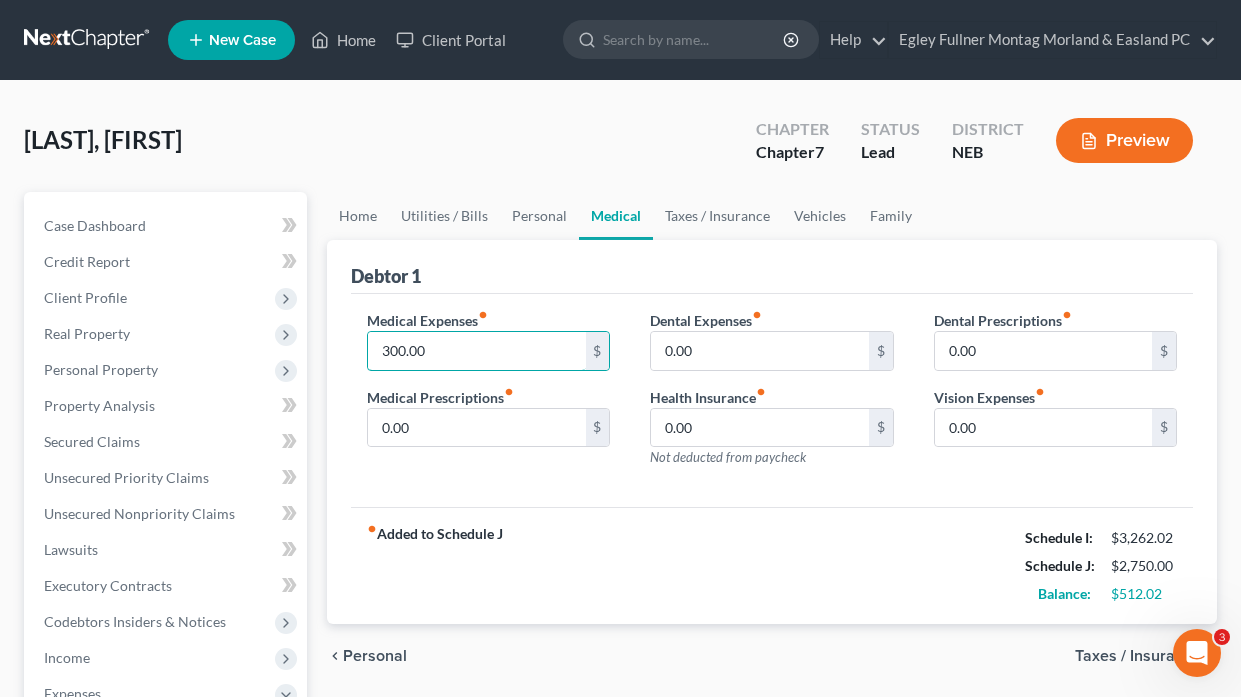 type on "300.00" 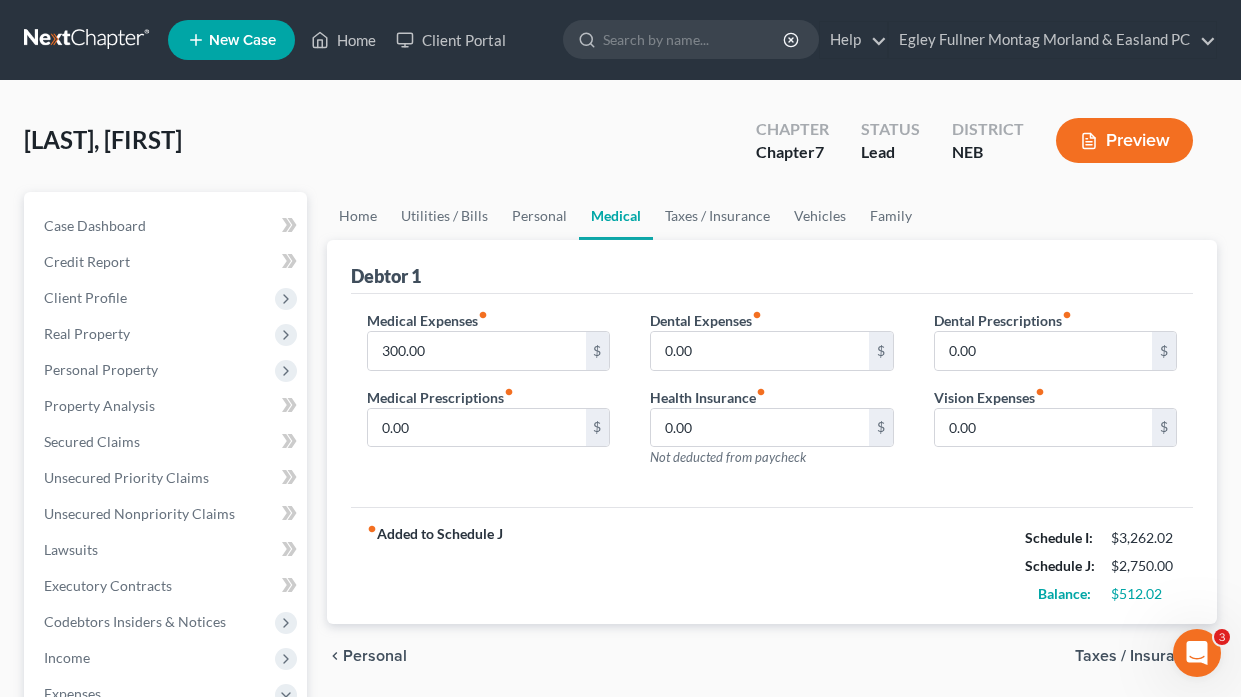 click on "Taxes / Insurance" at bounding box center [1138, 656] 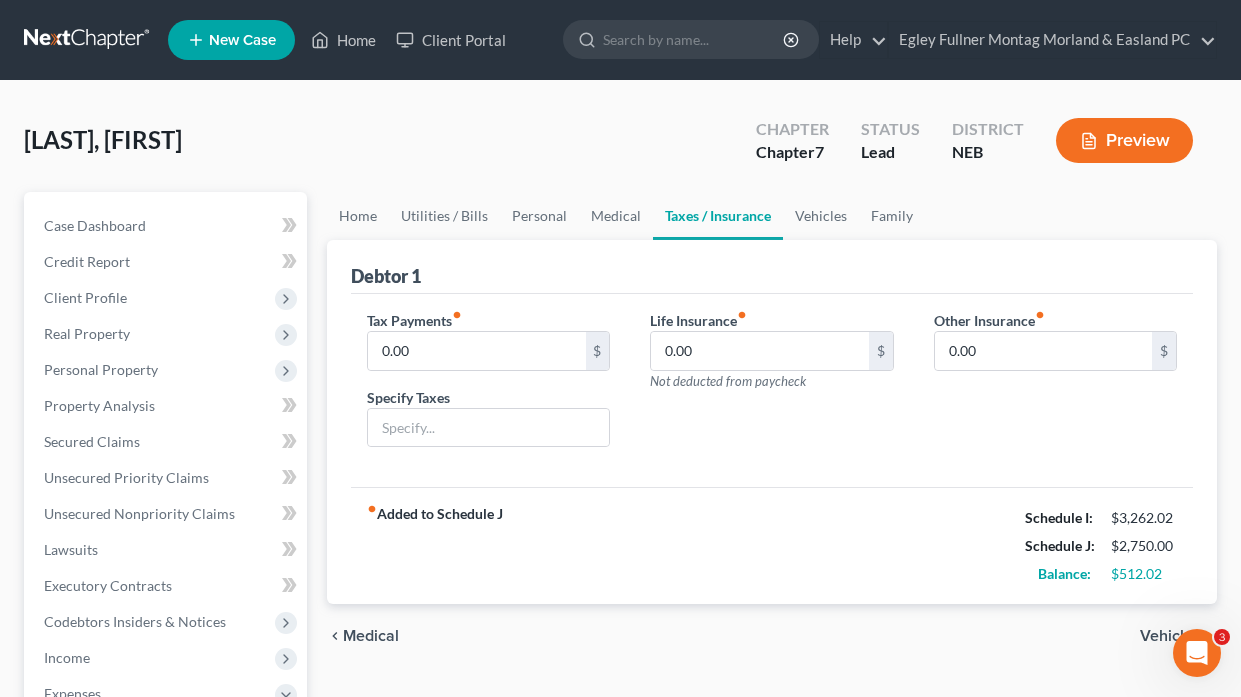click on "Vehicles" at bounding box center [1170, 636] 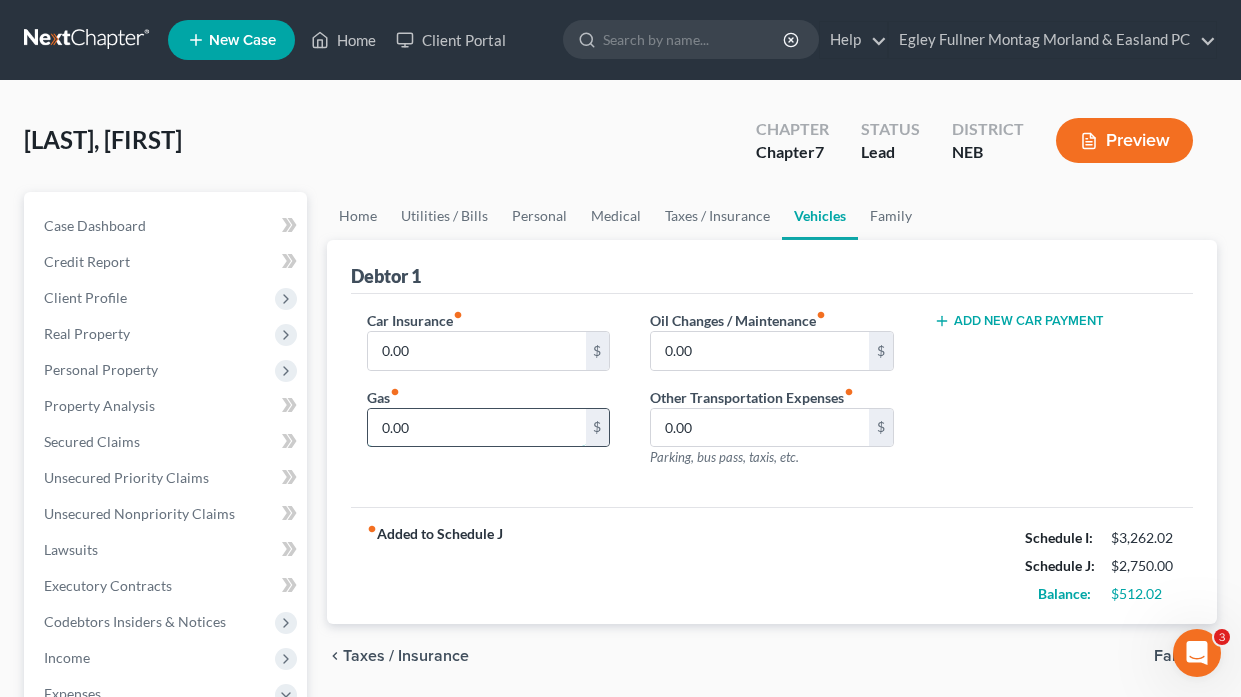 click on "0.00" at bounding box center (476, 428) 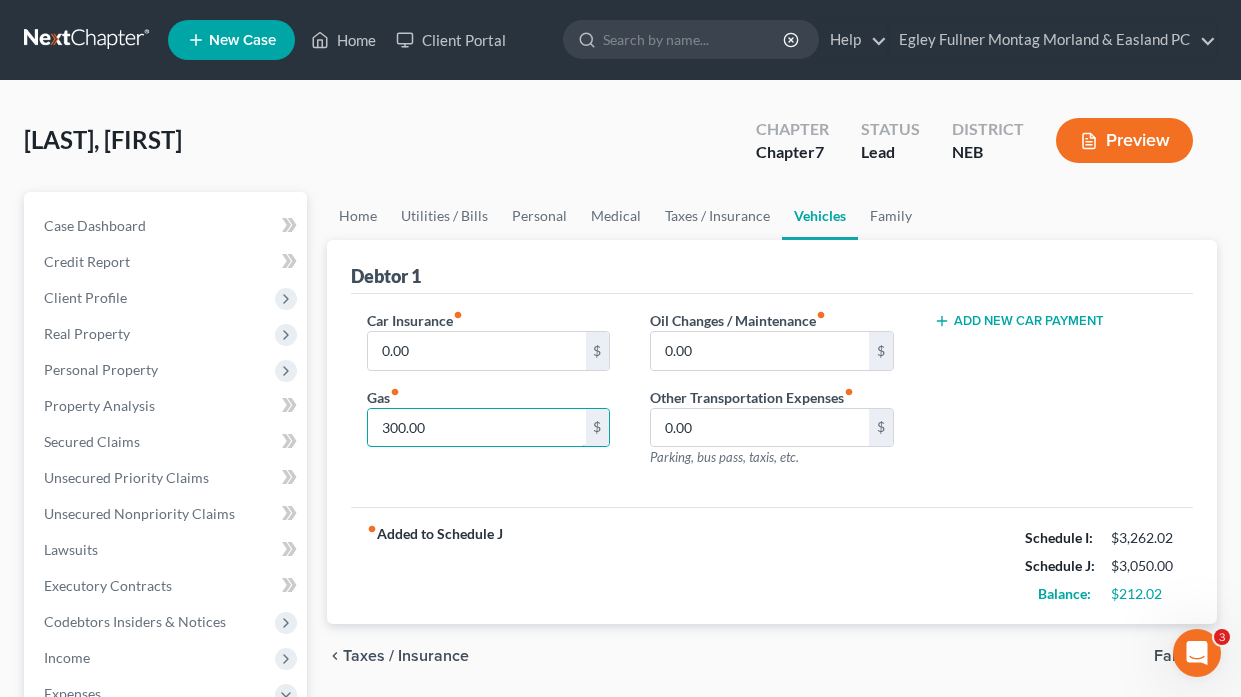 type on "300.00" 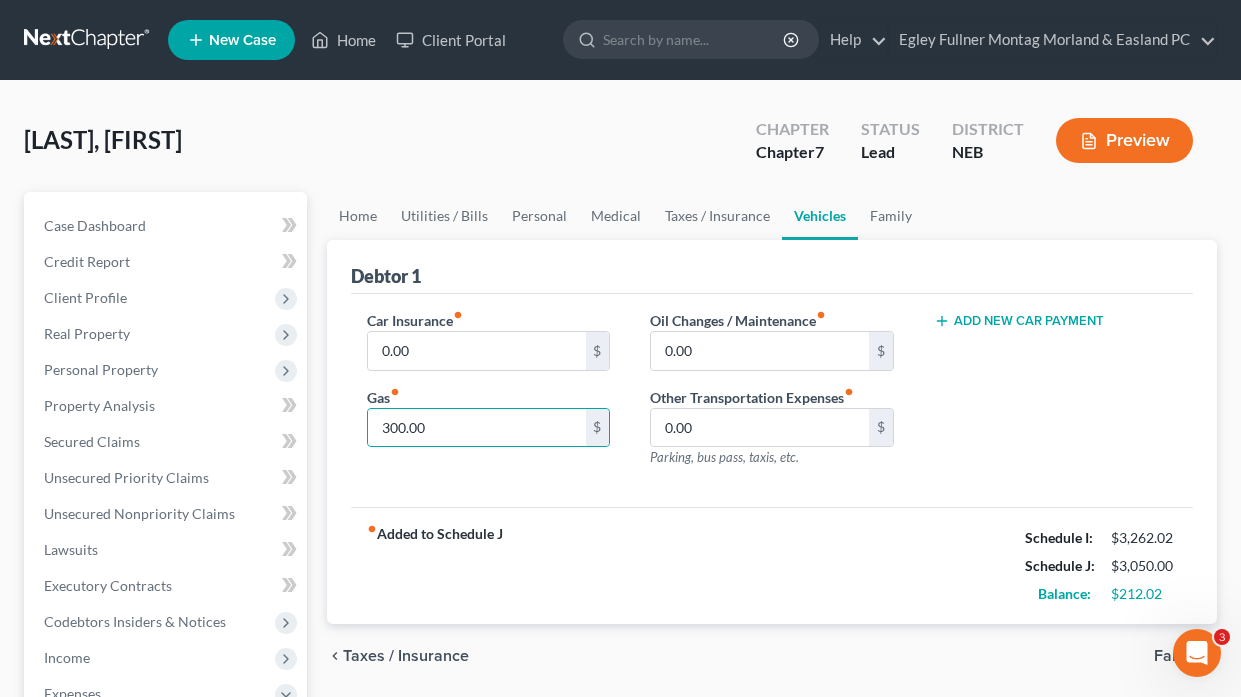 click on "Taxes / Insurance" at bounding box center (406, 656) 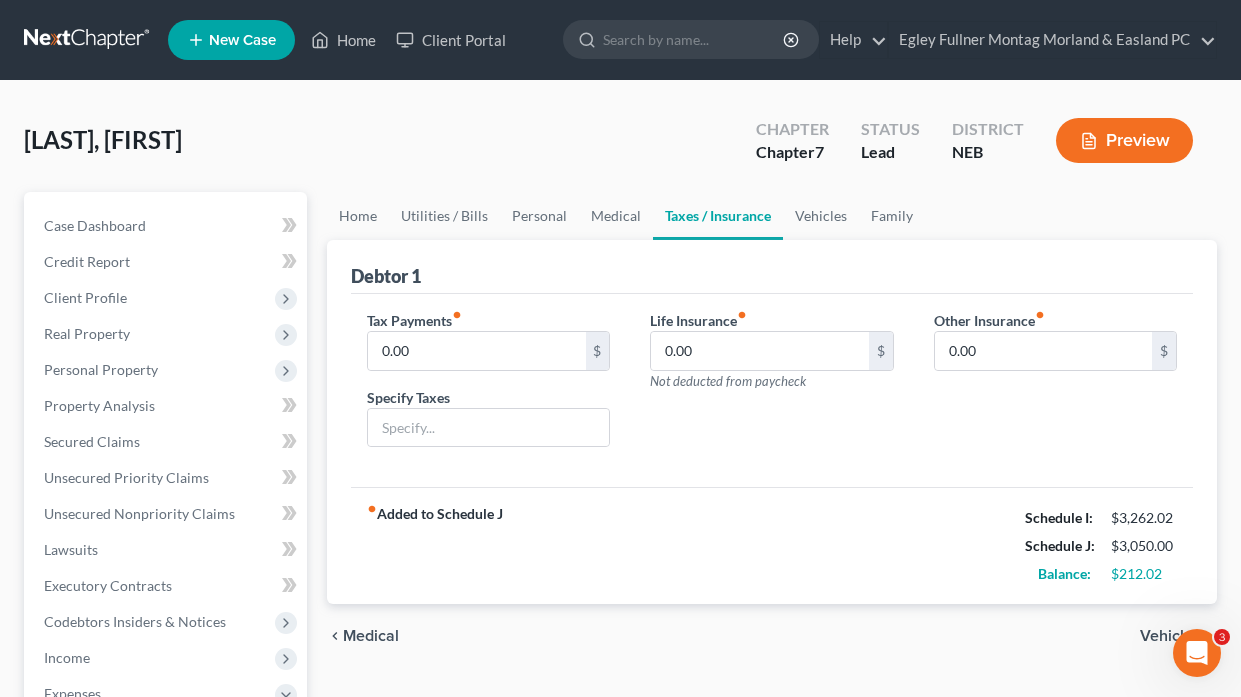 click on "Medical" at bounding box center (371, 636) 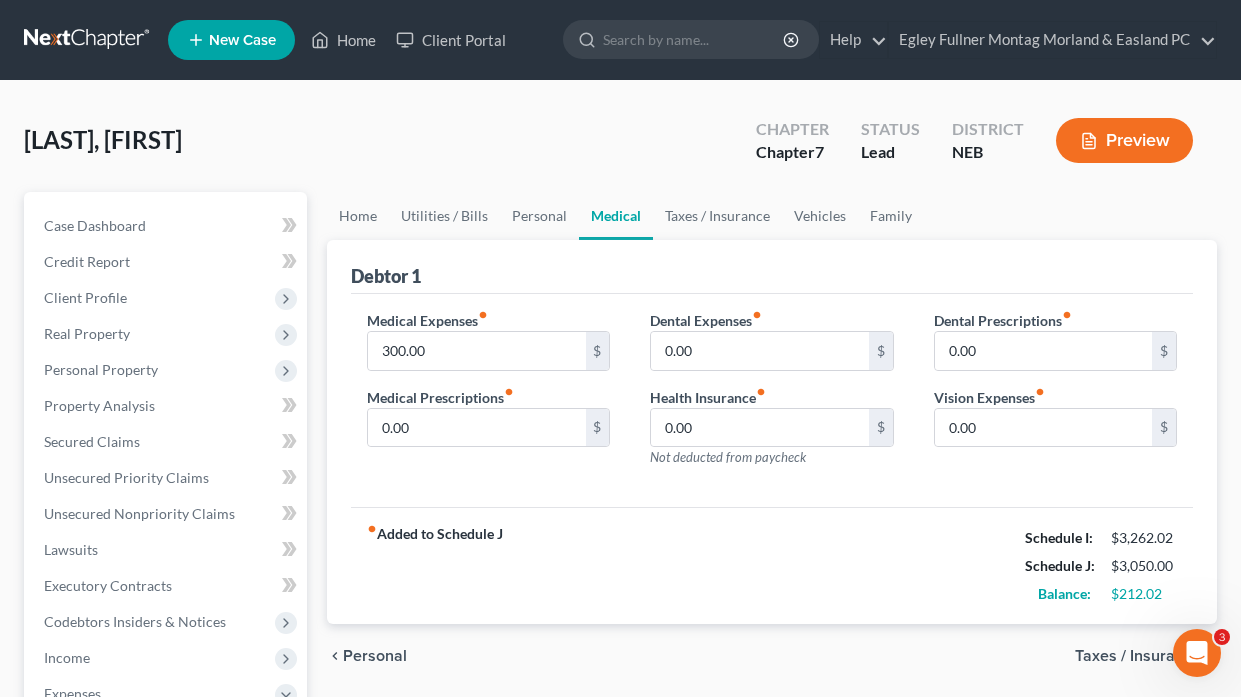 drag, startPoint x: 376, startPoint y: 653, endPoint x: 398, endPoint y: 647, distance: 22.803509 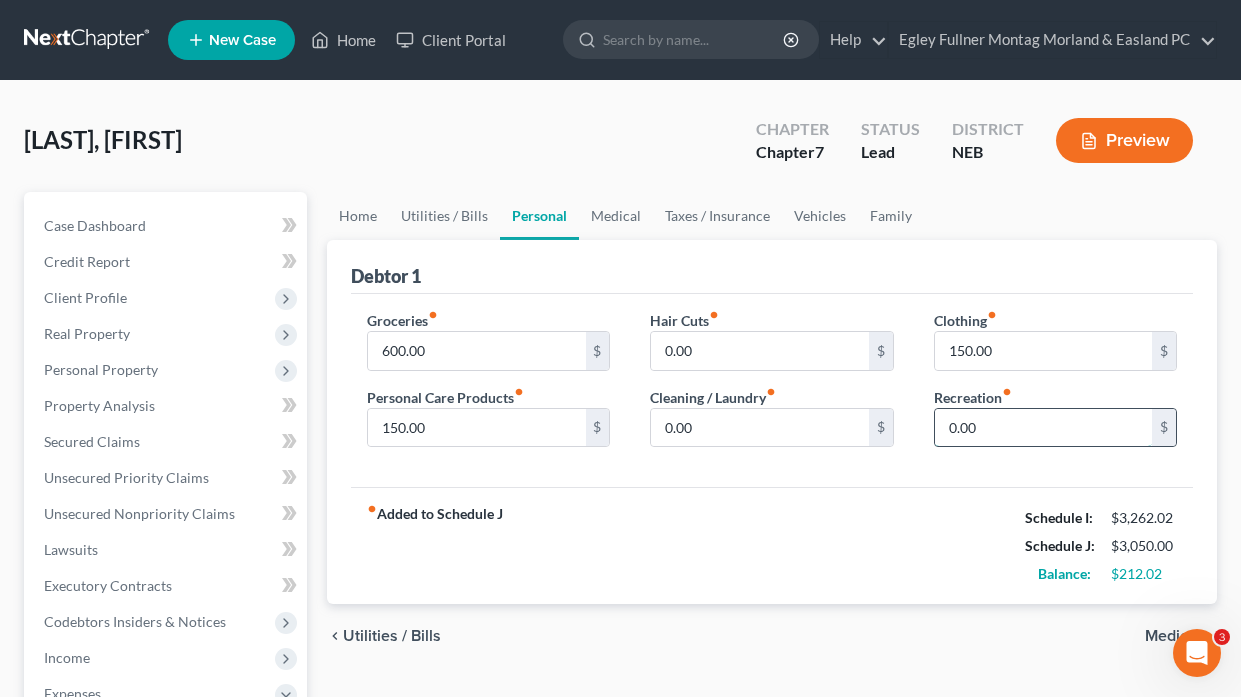 click on "0.00" at bounding box center [1043, 428] 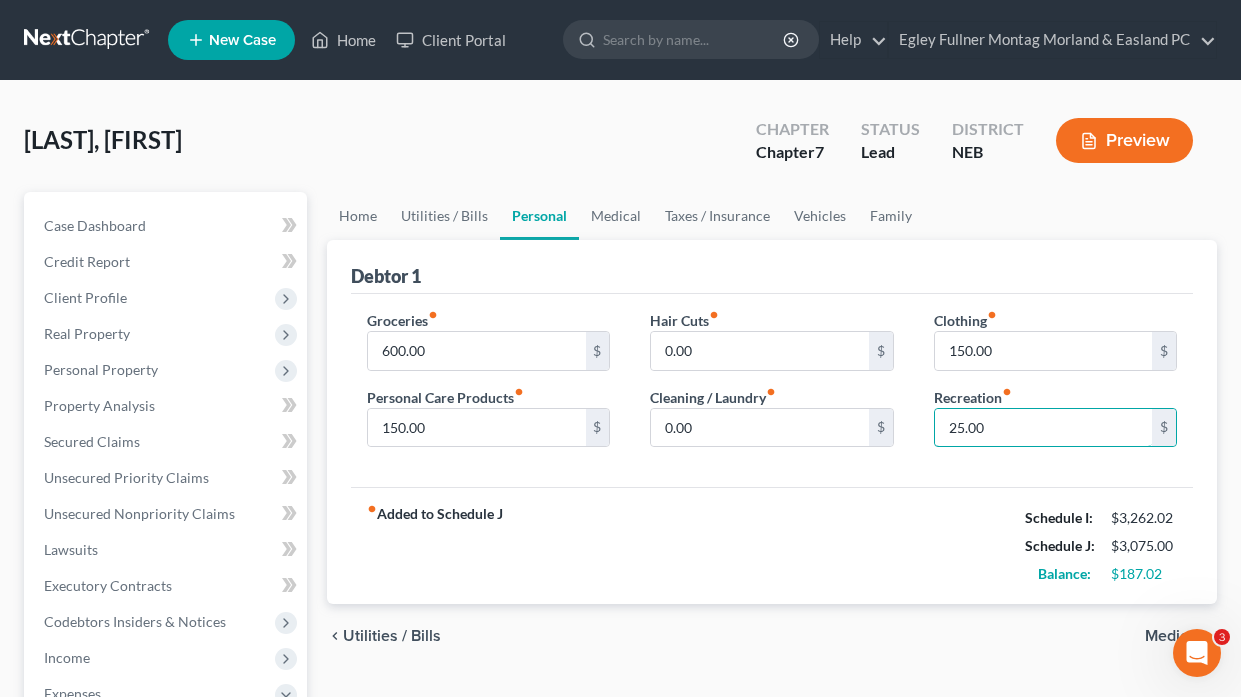 type on "25.00" 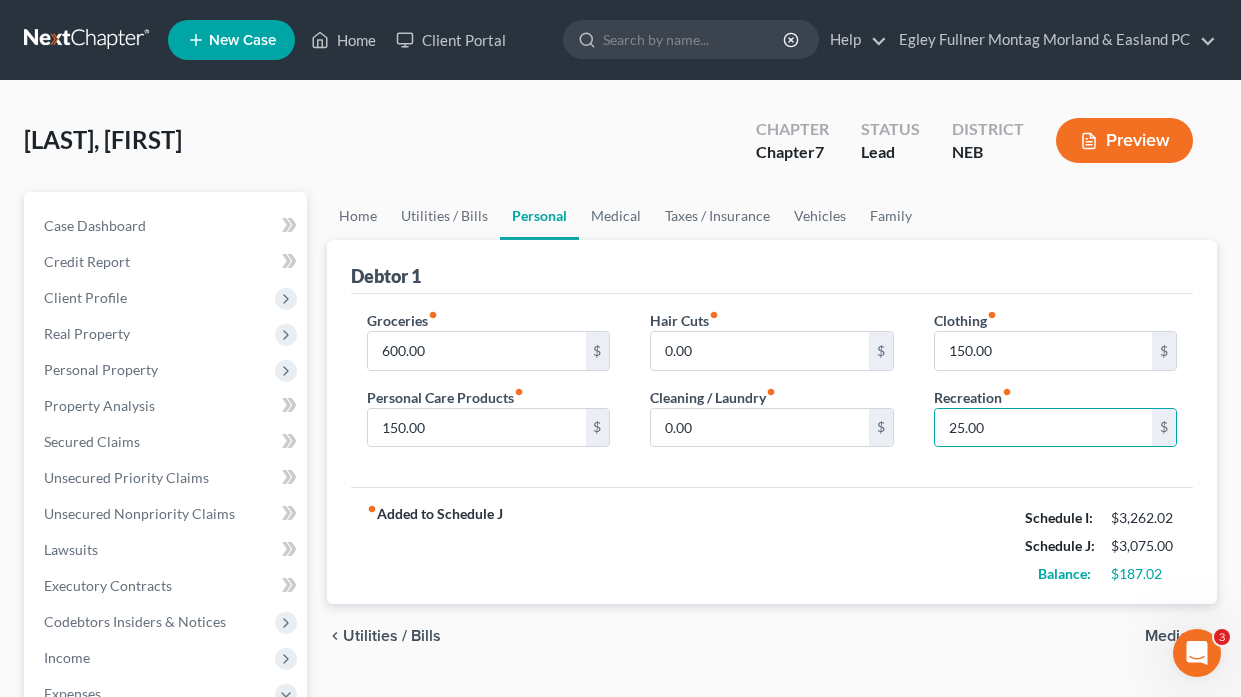 click on "Medical" at bounding box center (1173, 636) 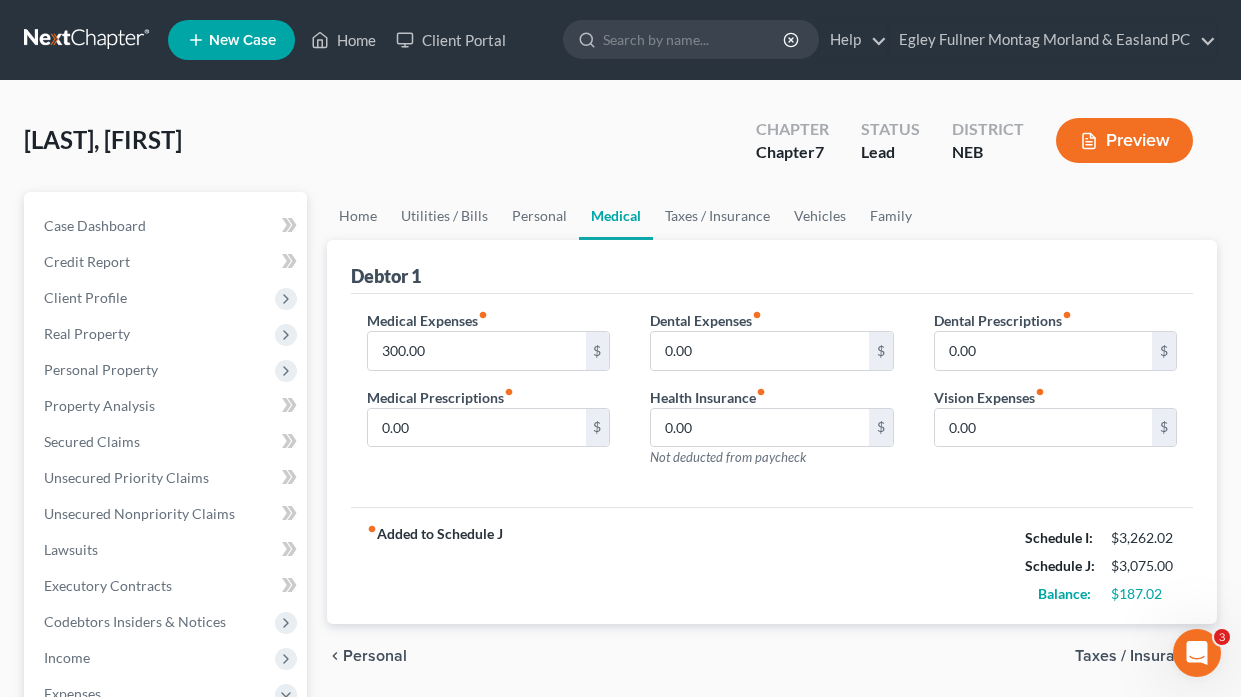 click on "Taxes / Insurance" at bounding box center [1138, 656] 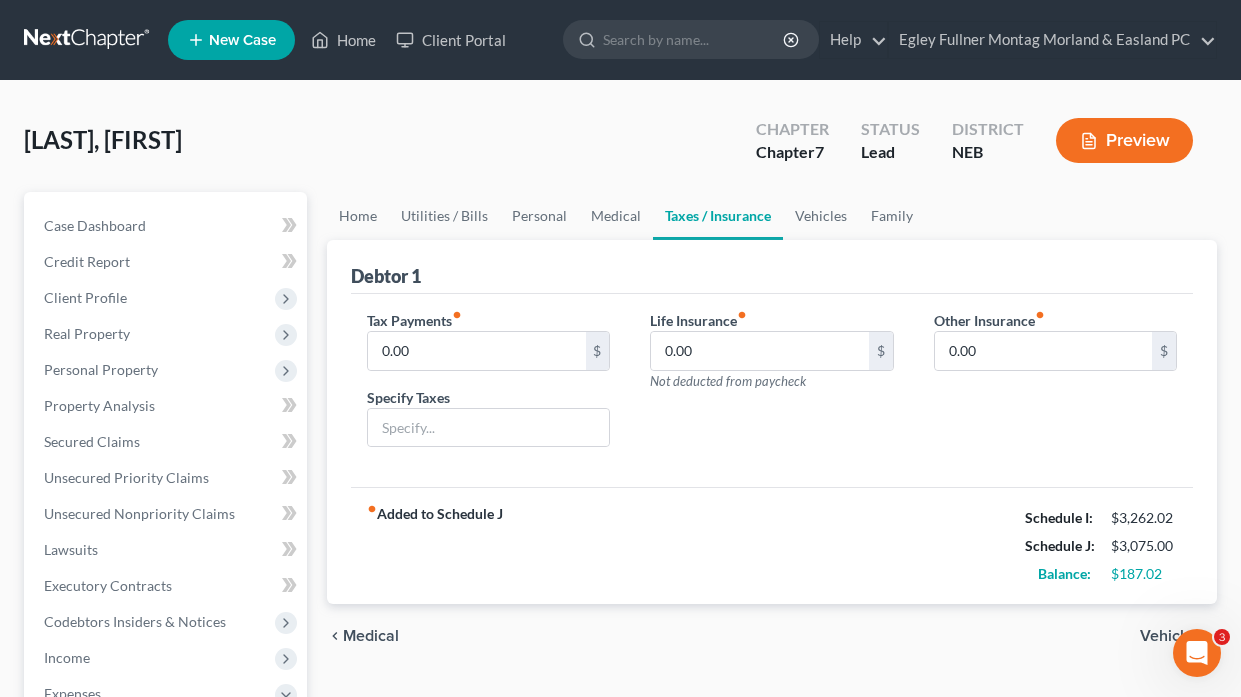 click on "Vehicles" at bounding box center (1170, 636) 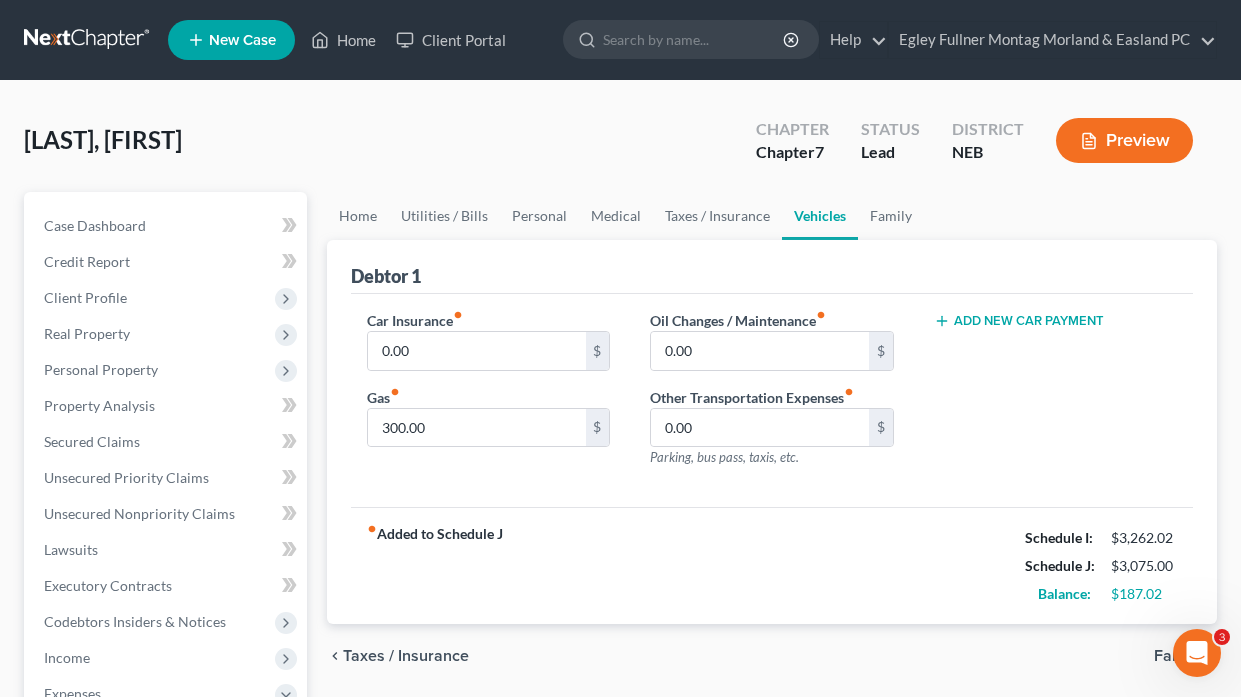 click on "Family" at bounding box center (1177, 656) 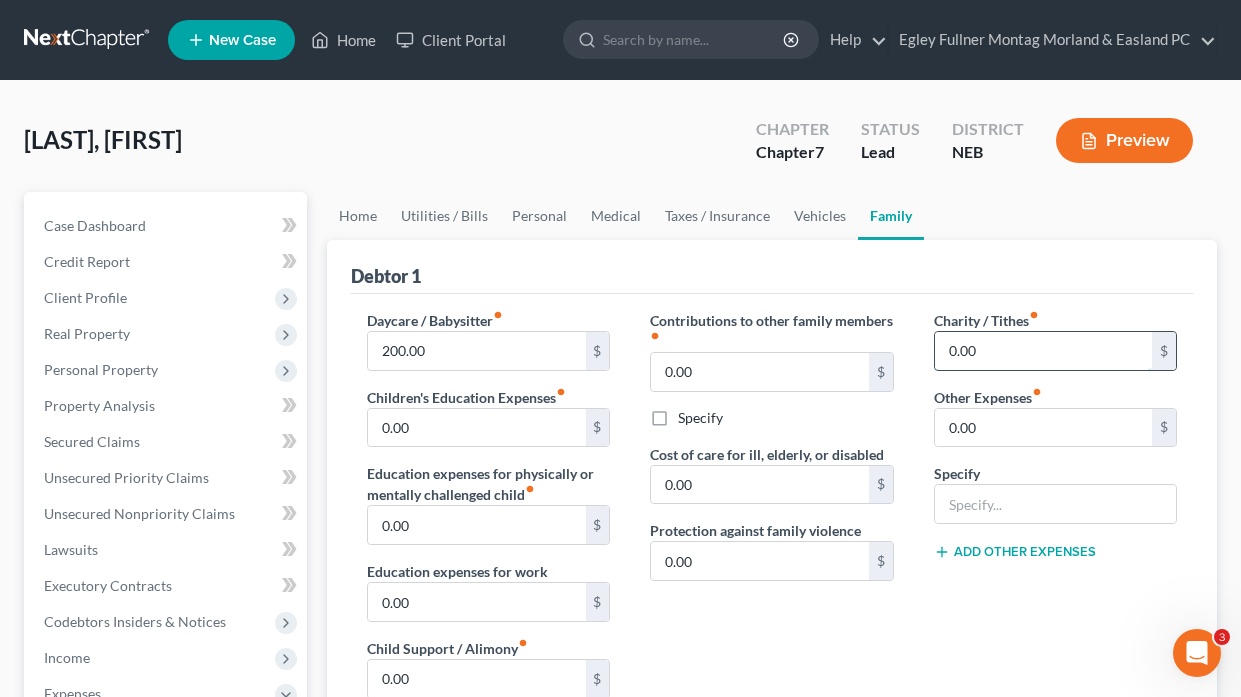 click on "0.00" at bounding box center [1043, 351] 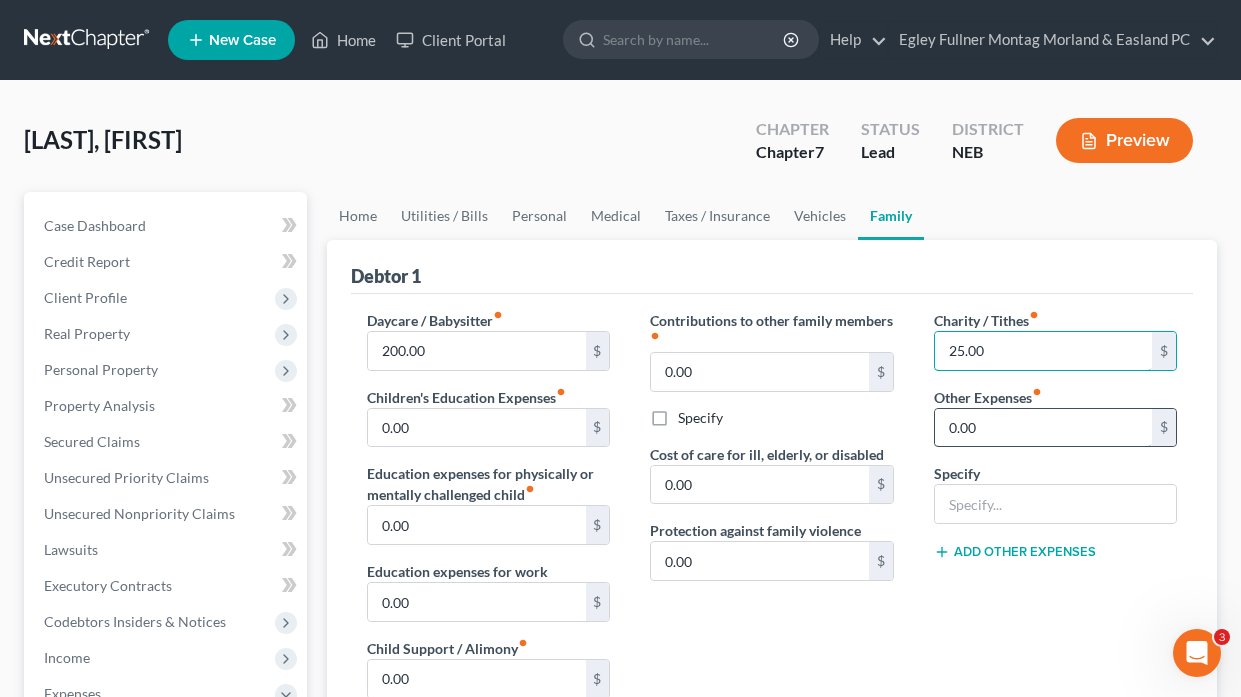 type on "25.00" 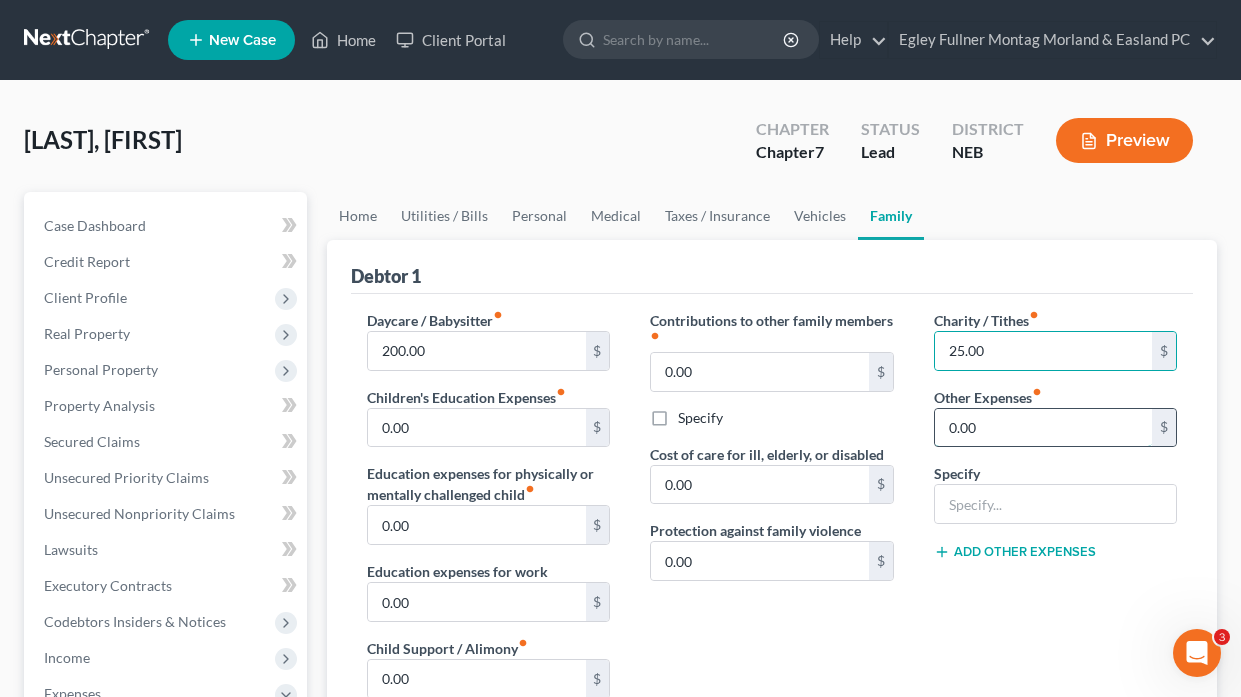 click on "0.00" at bounding box center (1043, 428) 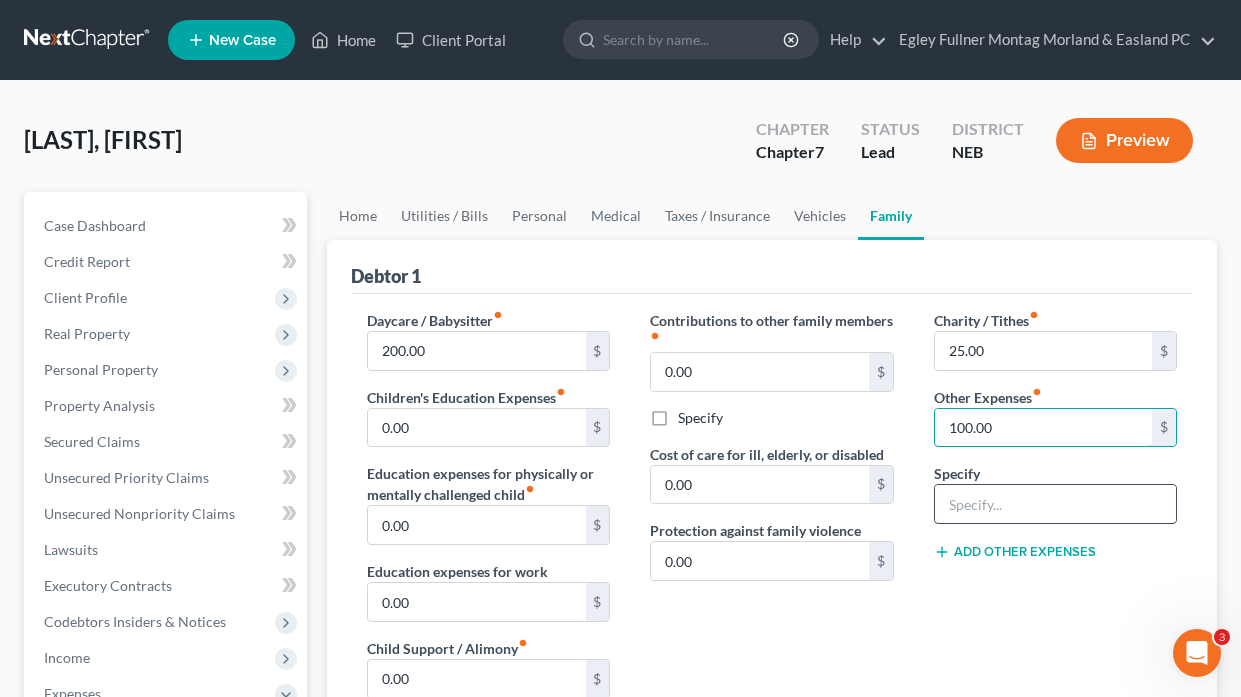 type on "100.00" 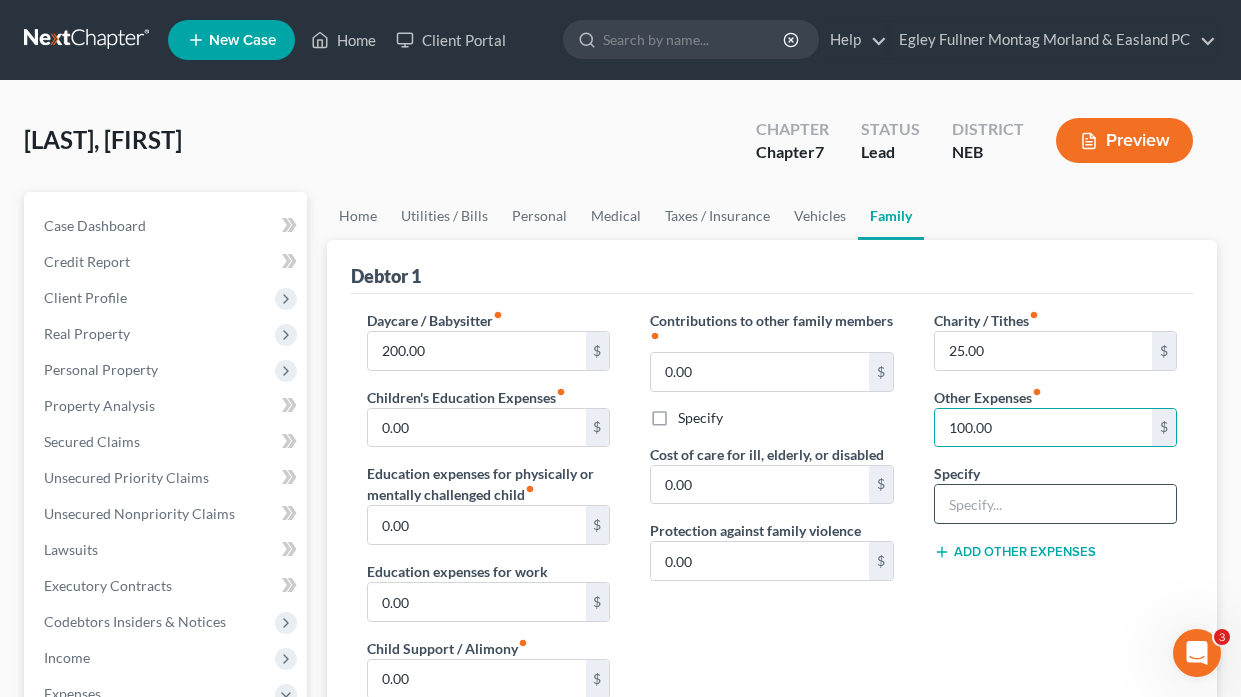 click at bounding box center (1055, 504) 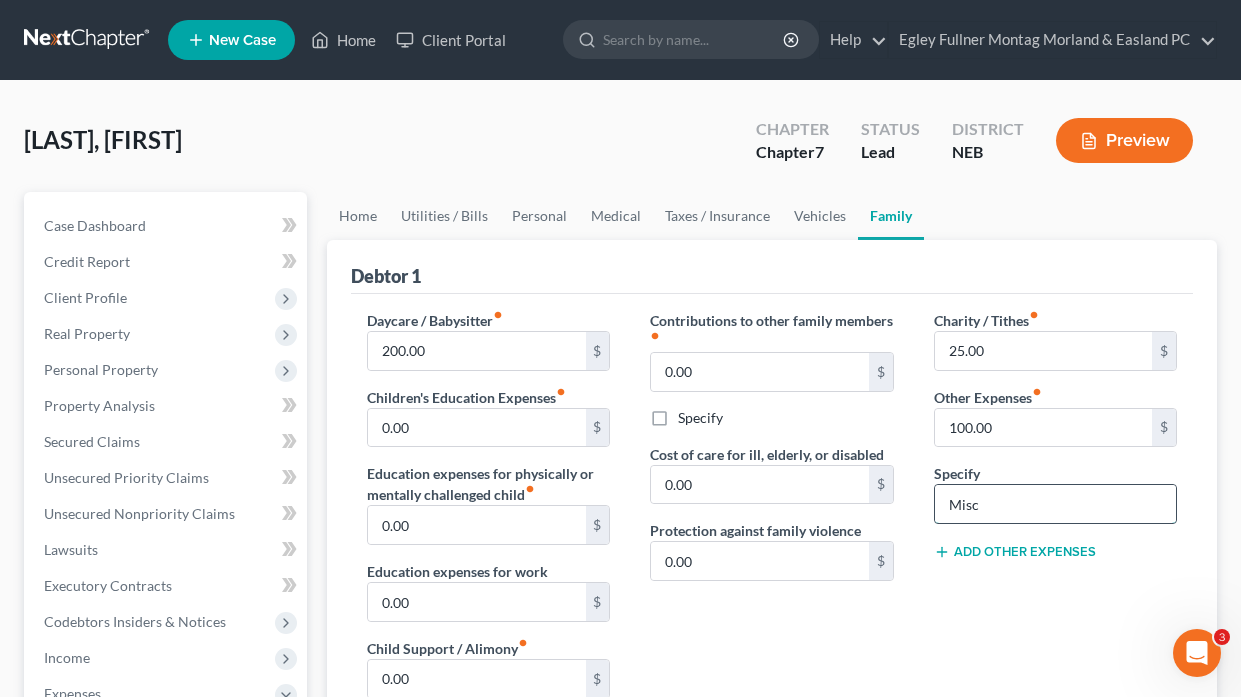 type on "Misc gifts, emergencies, haircuts, etc." 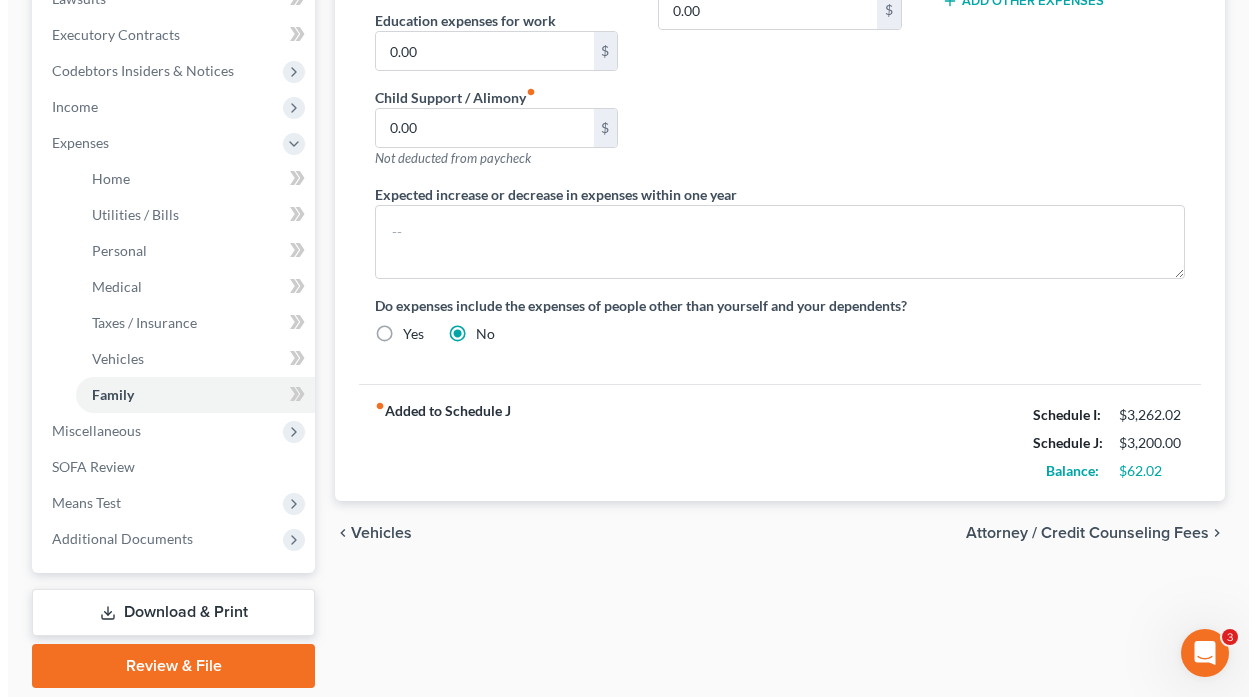 scroll, scrollTop: 600, scrollLeft: 0, axis: vertical 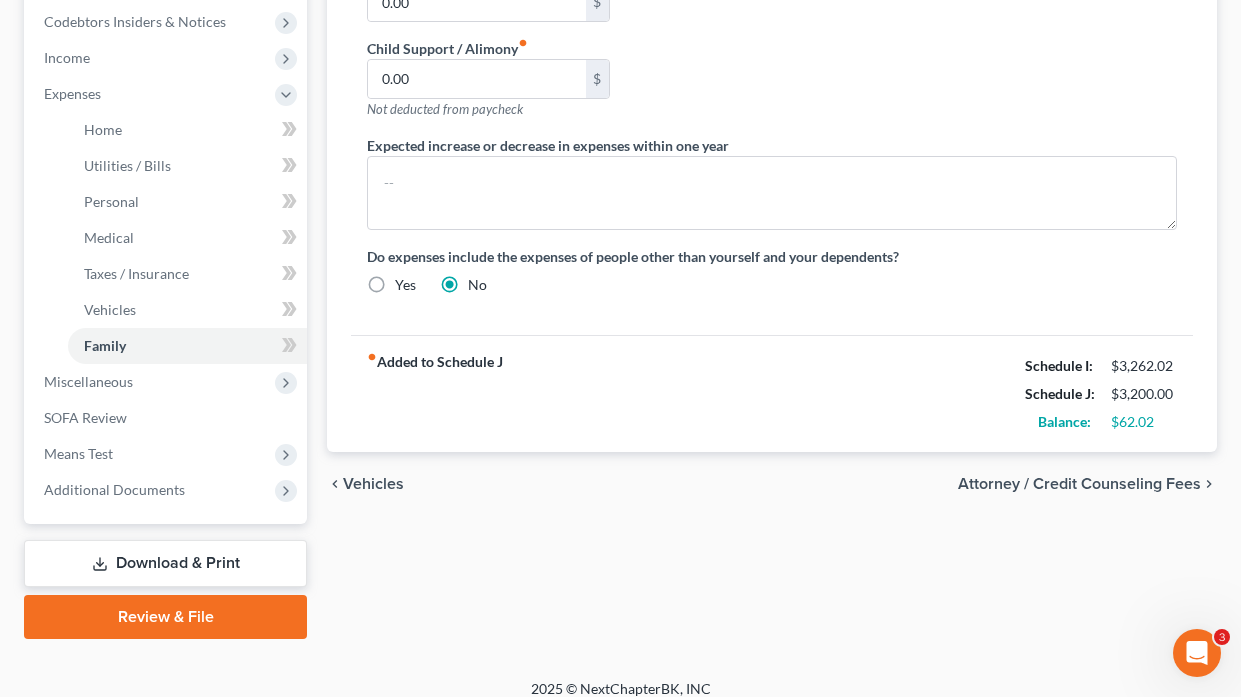 click on "Attorney / Credit Counseling Fees" at bounding box center (1079, 484) 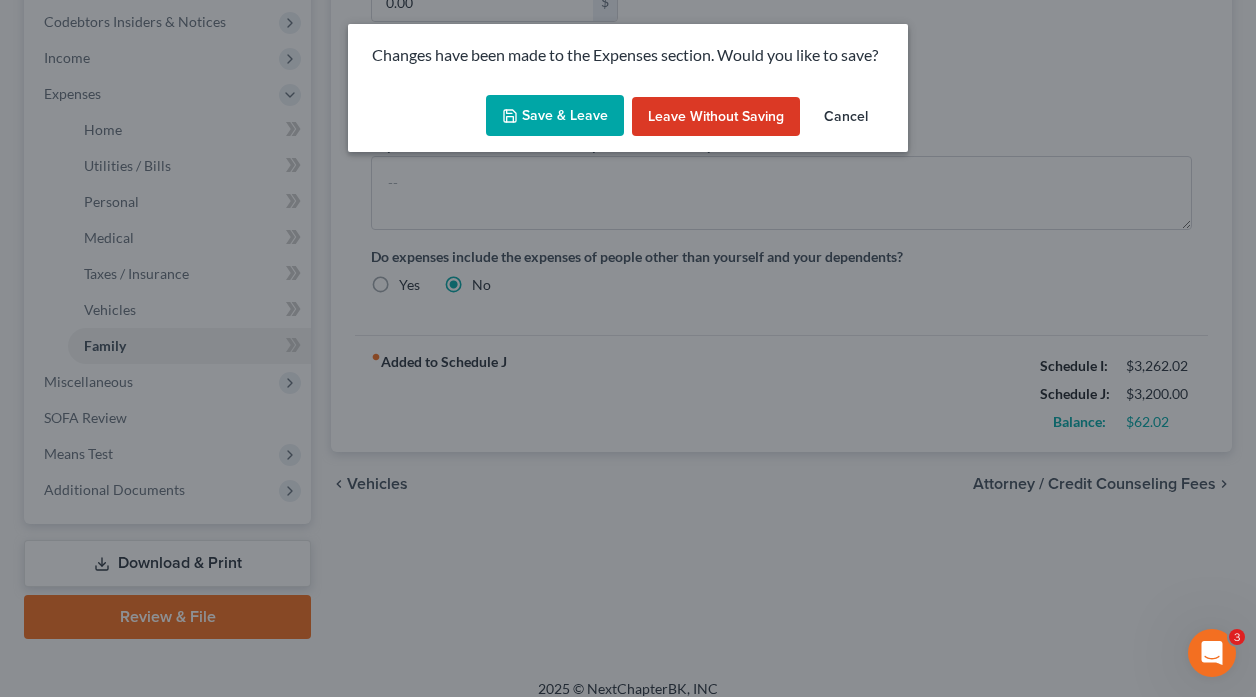 click on "Save & Leave" at bounding box center [555, 116] 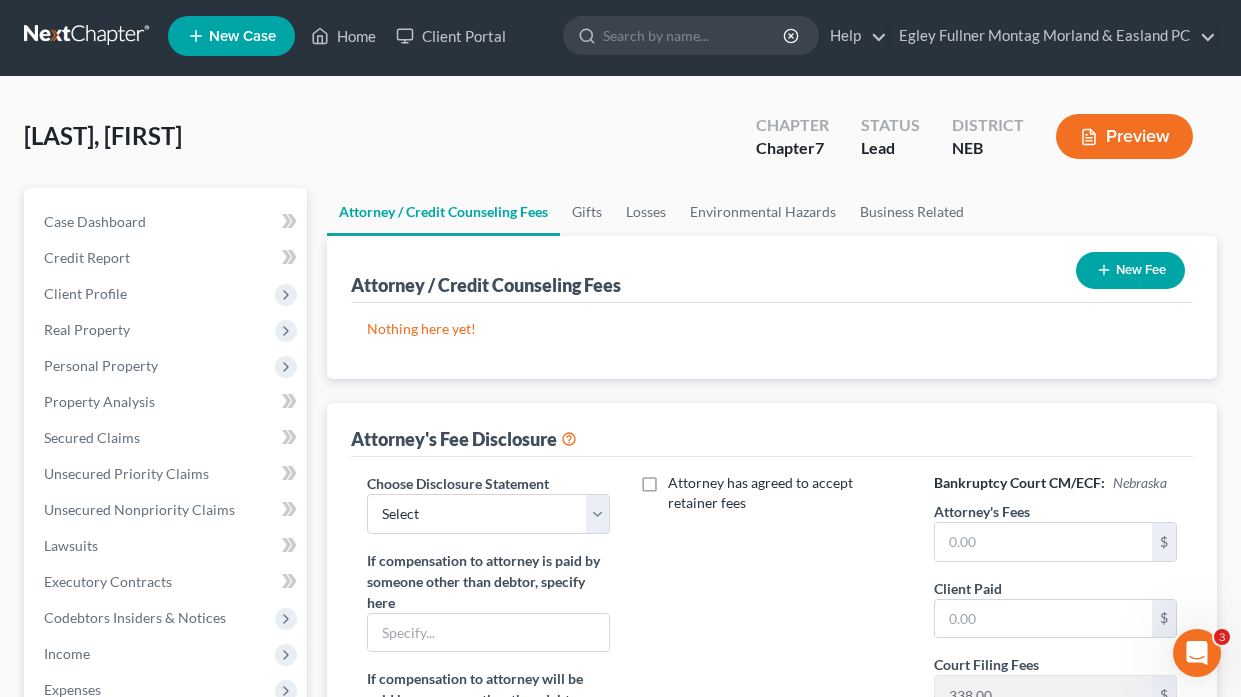 scroll, scrollTop: 0, scrollLeft: 0, axis: both 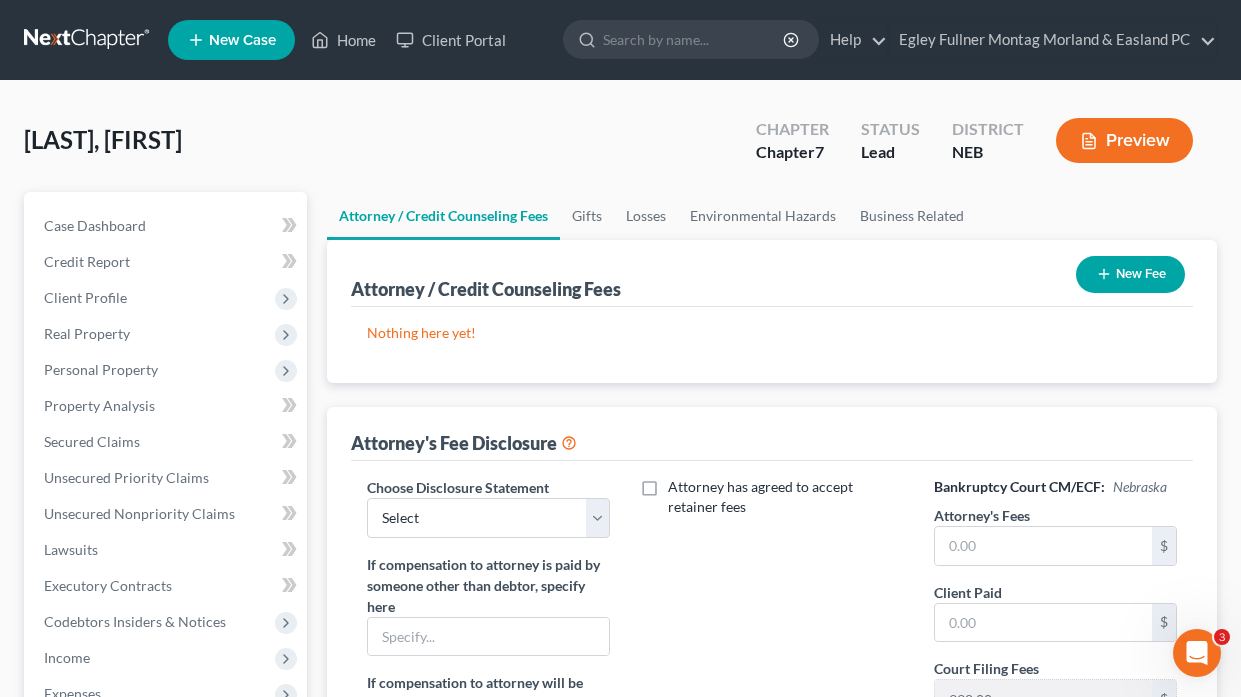 click on "New Fee" at bounding box center [1130, 274] 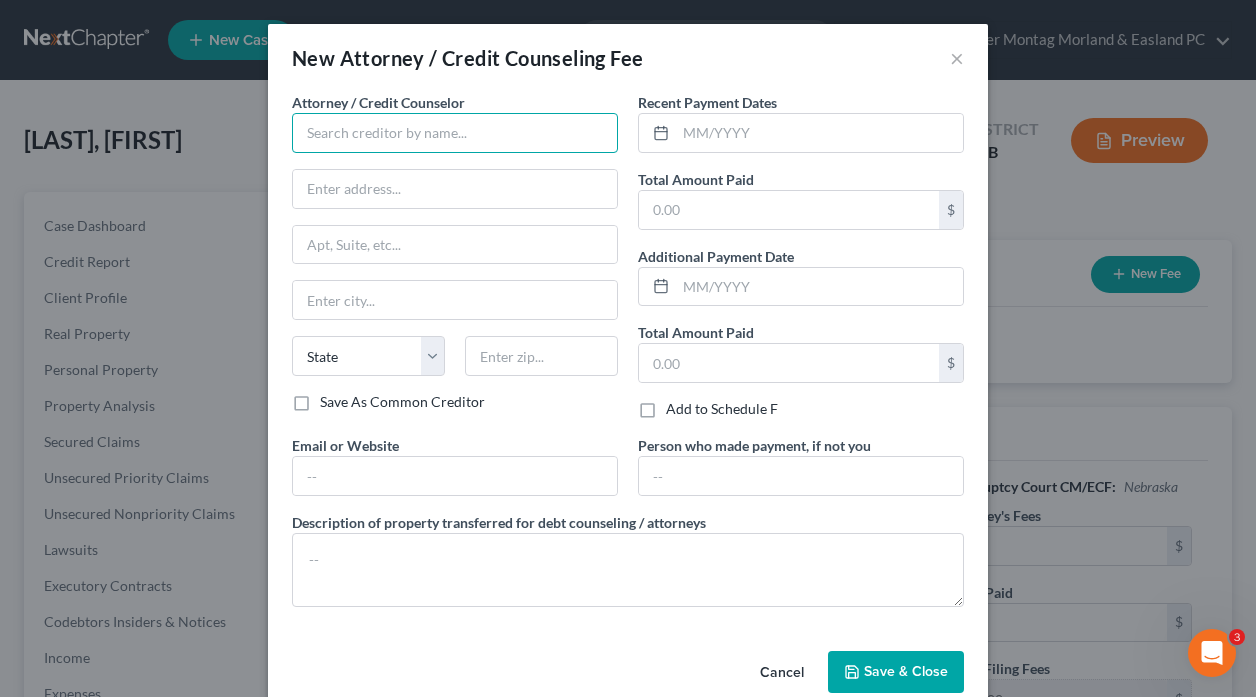 click at bounding box center [455, 133] 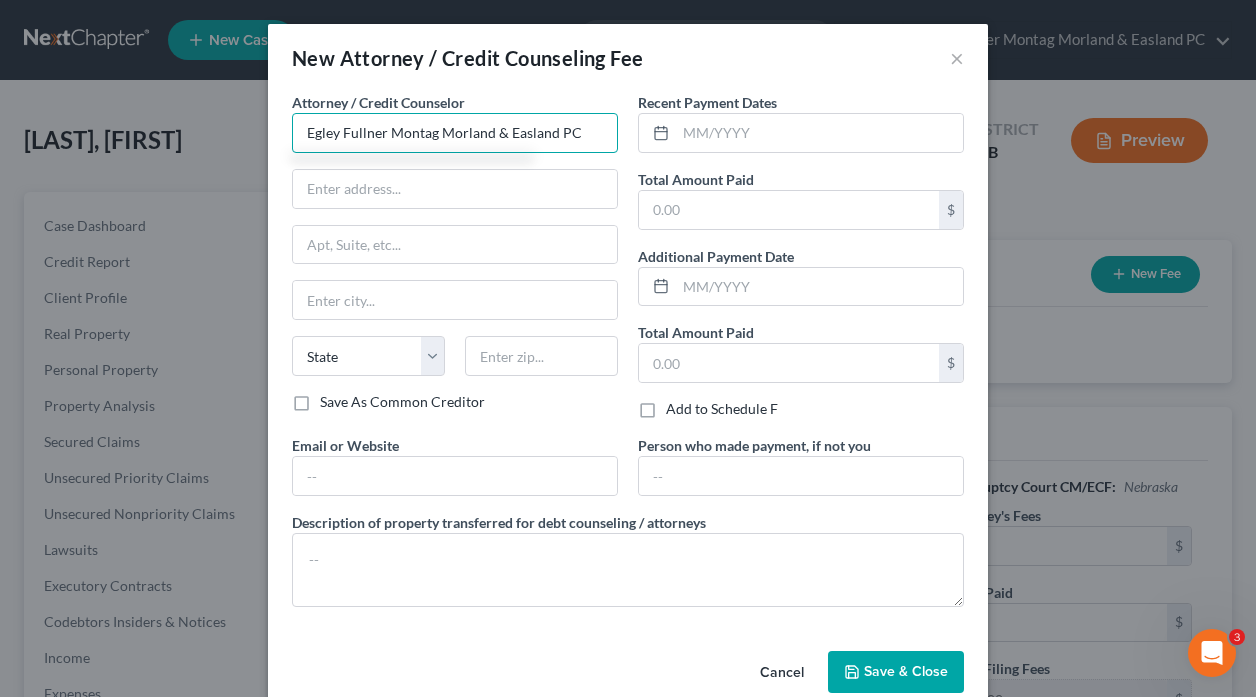 type on "Egley Fullner Montag Morland & Easland PC" 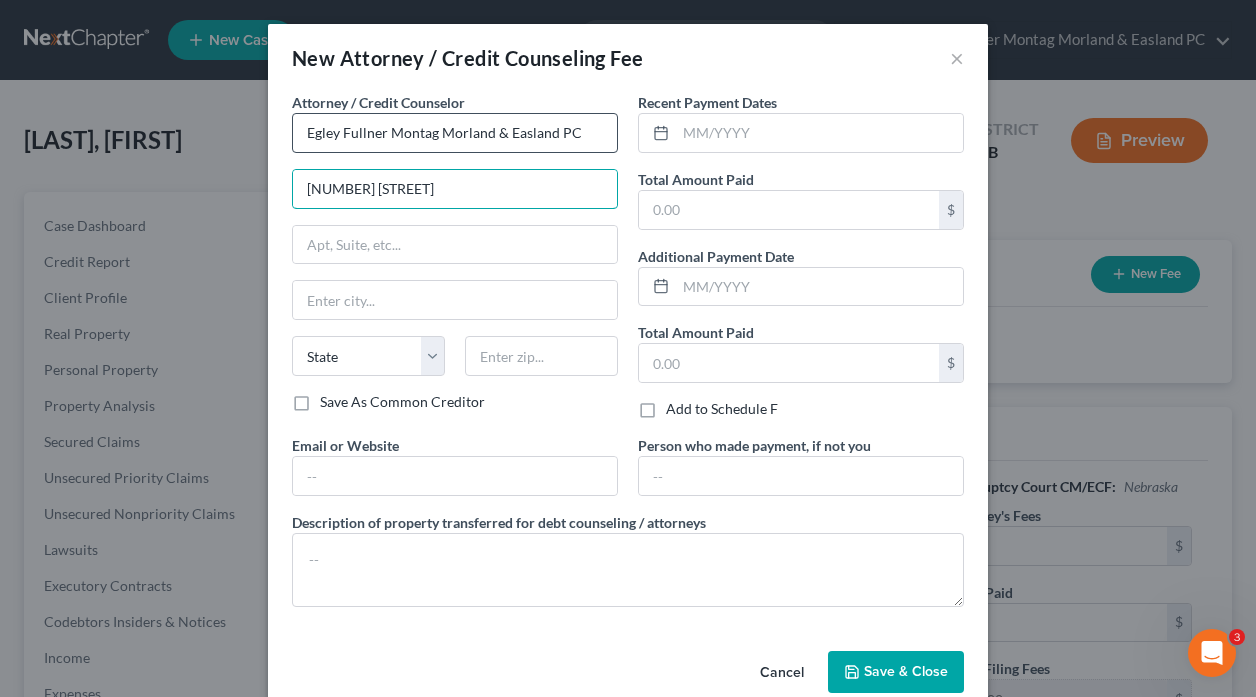 type on "[NUMBER] [STREET]" 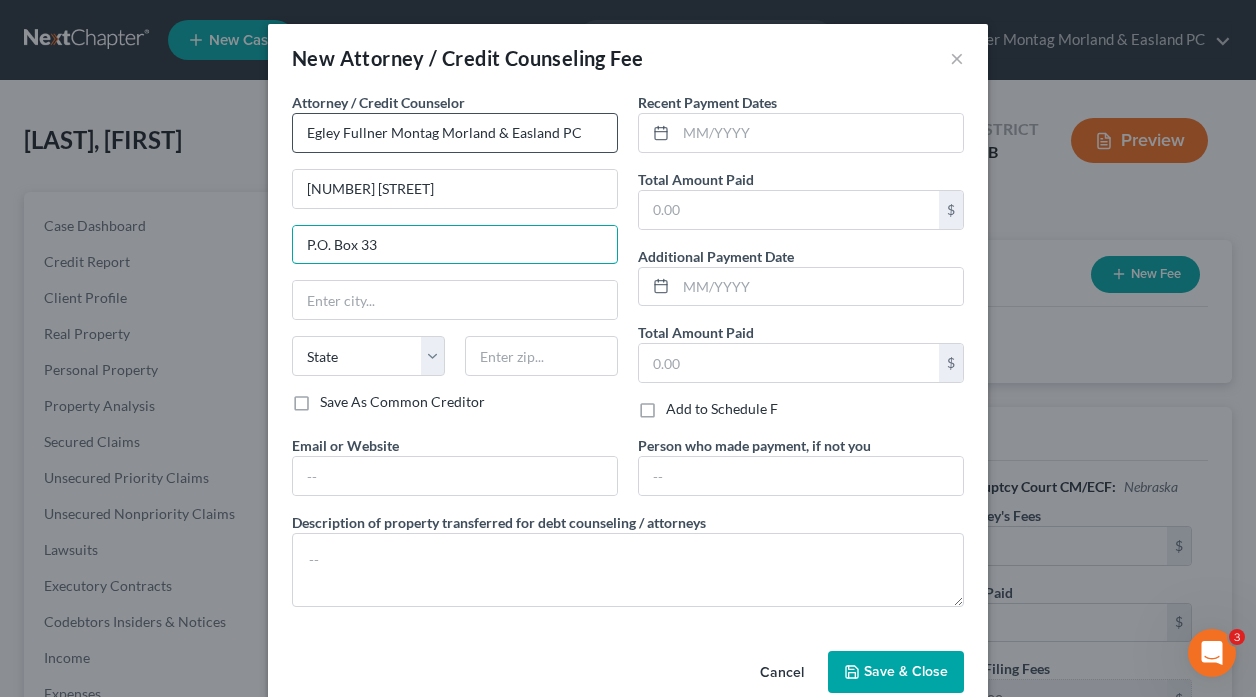 type on "P.O. Box 33" 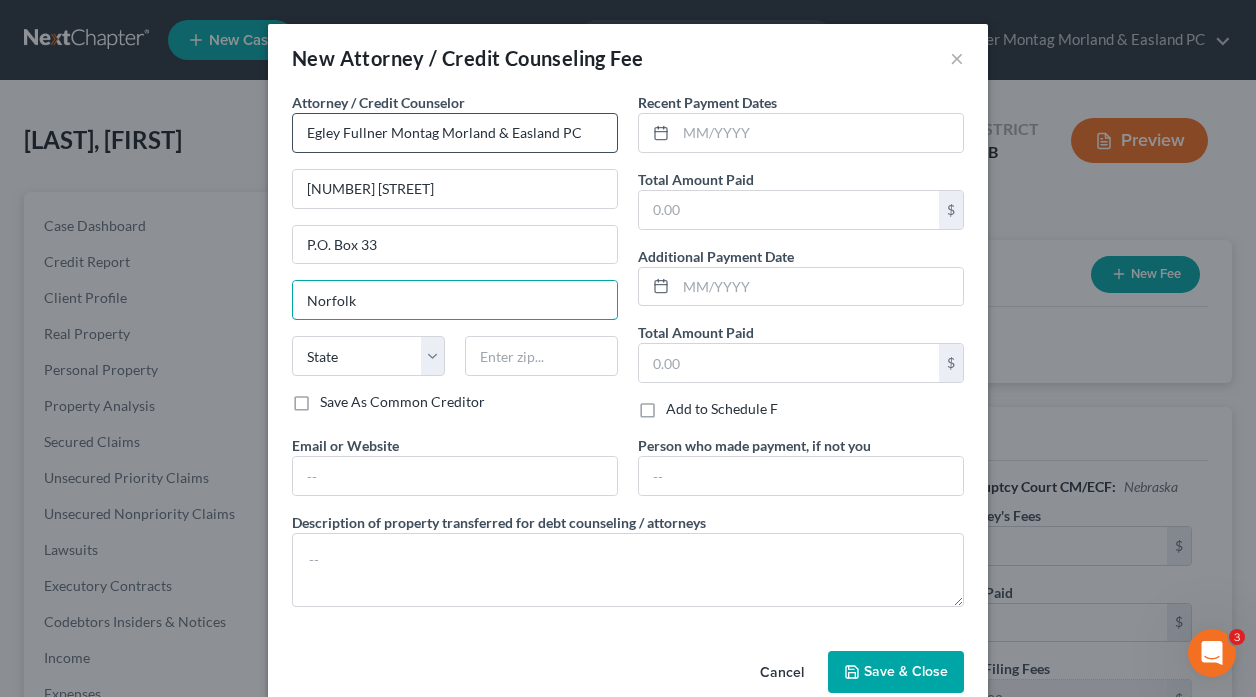 type on "Norfolk" 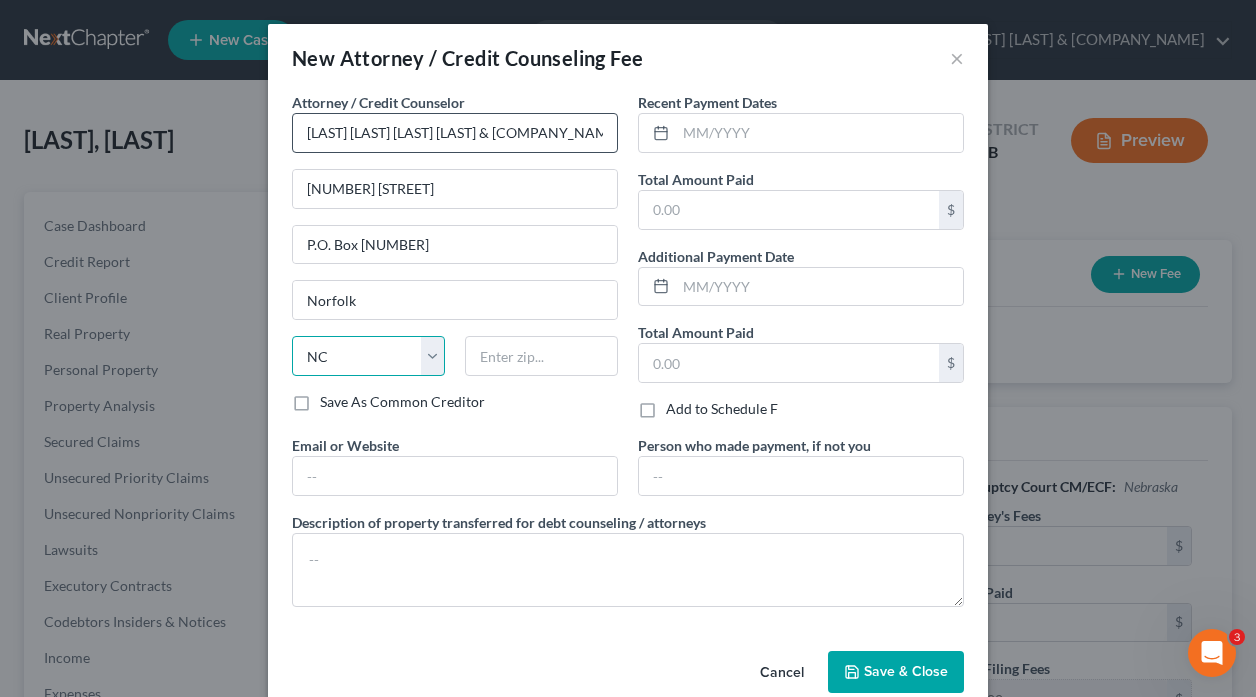 select on "30" 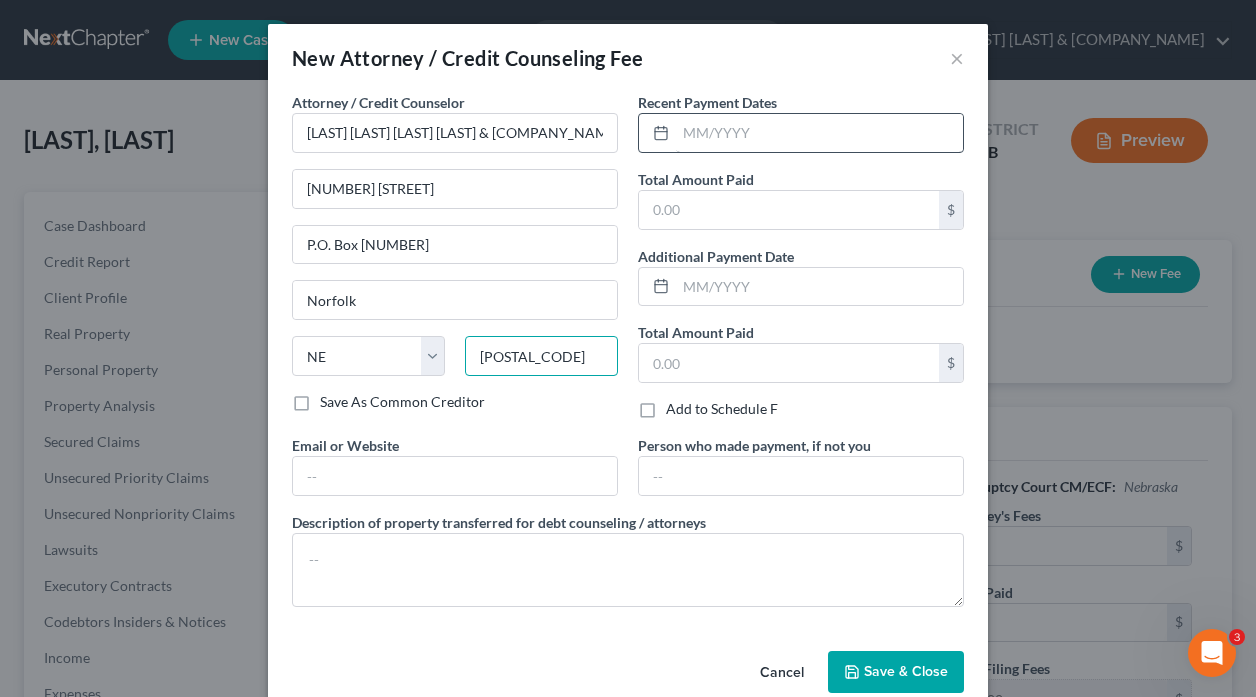 type on "[POSTAL_CODE]" 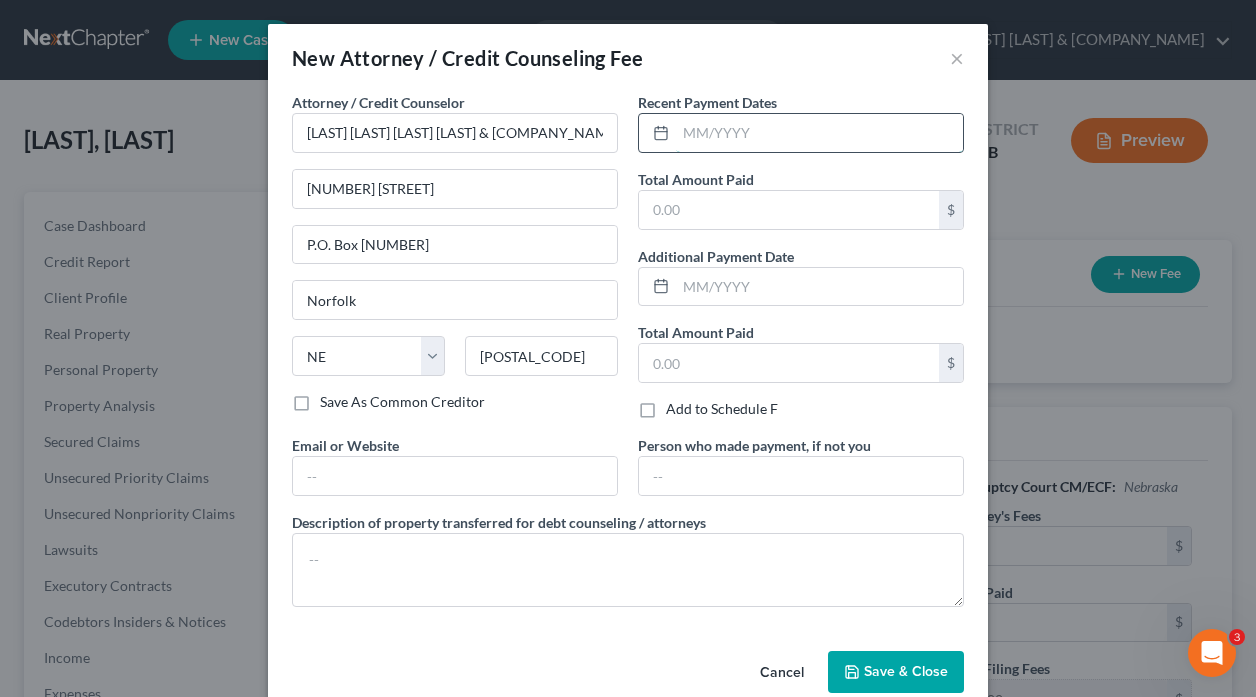 click at bounding box center [819, 133] 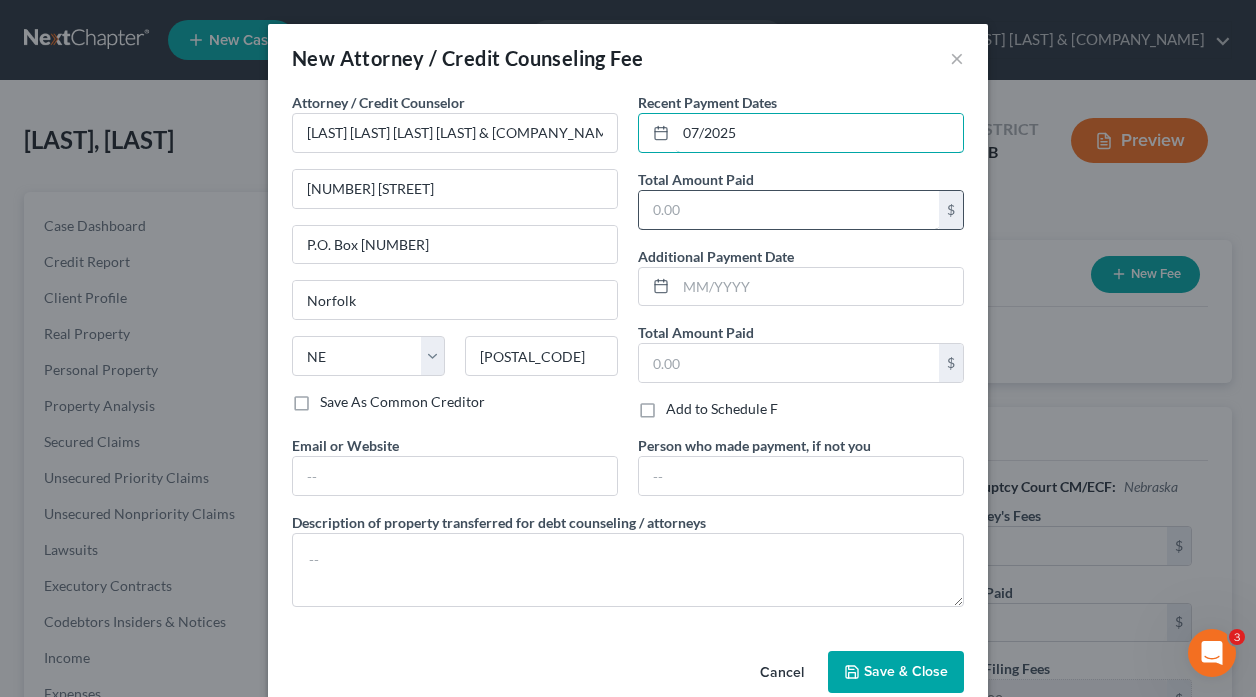 type on "07/2025" 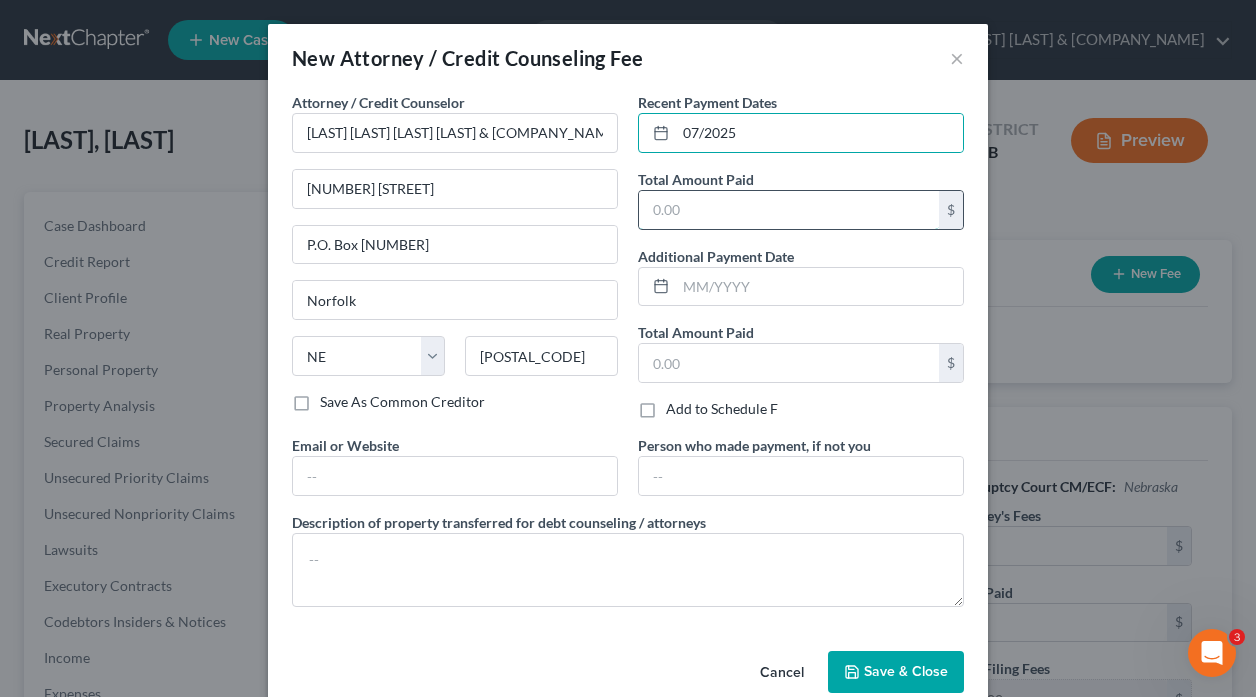 click at bounding box center (789, 210) 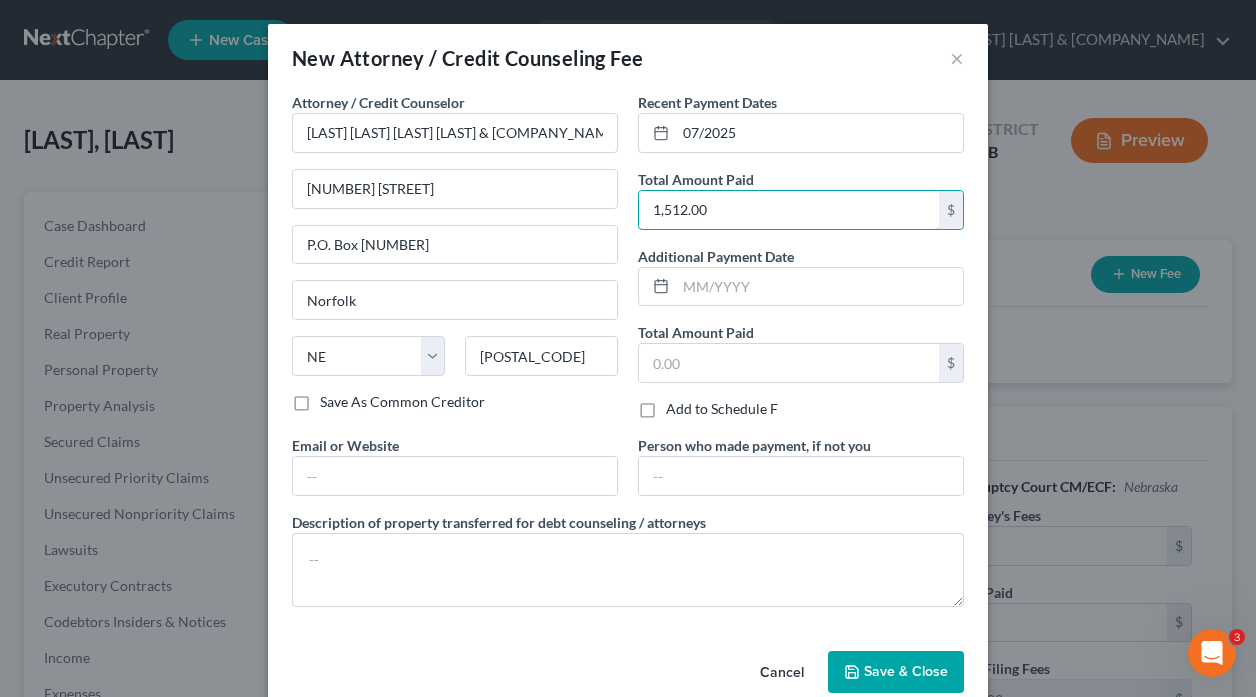 type on "1,512.00" 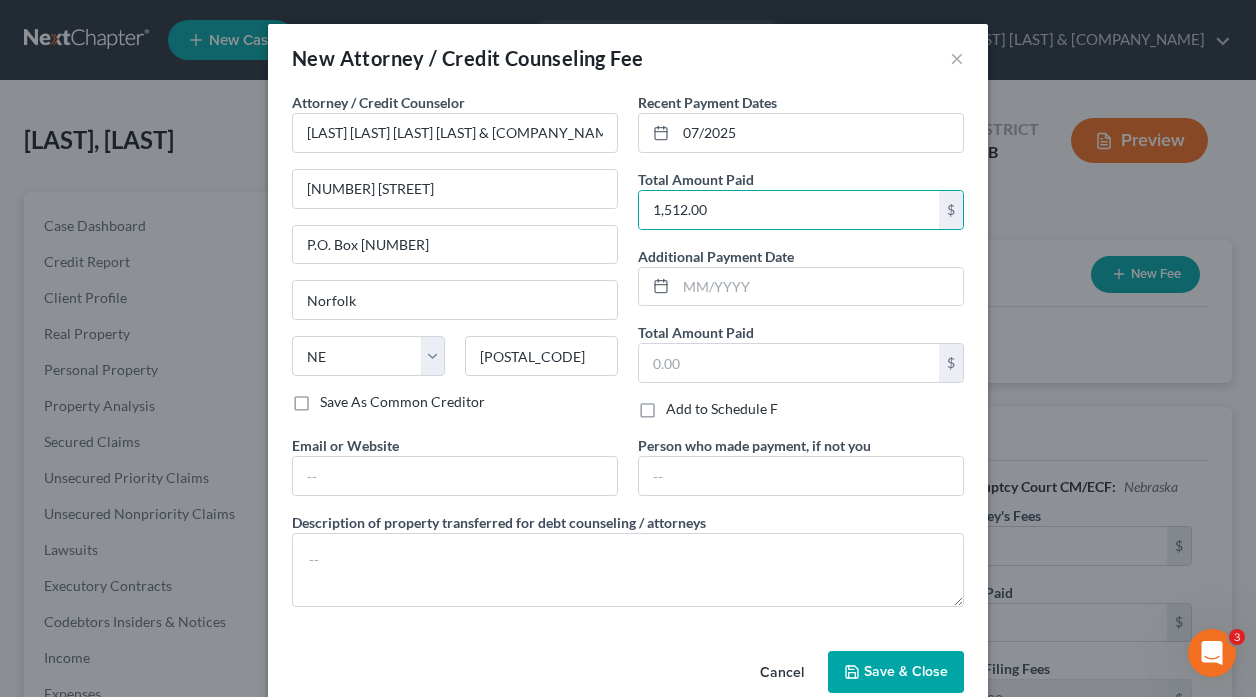click on "Save & Close" at bounding box center [896, 672] 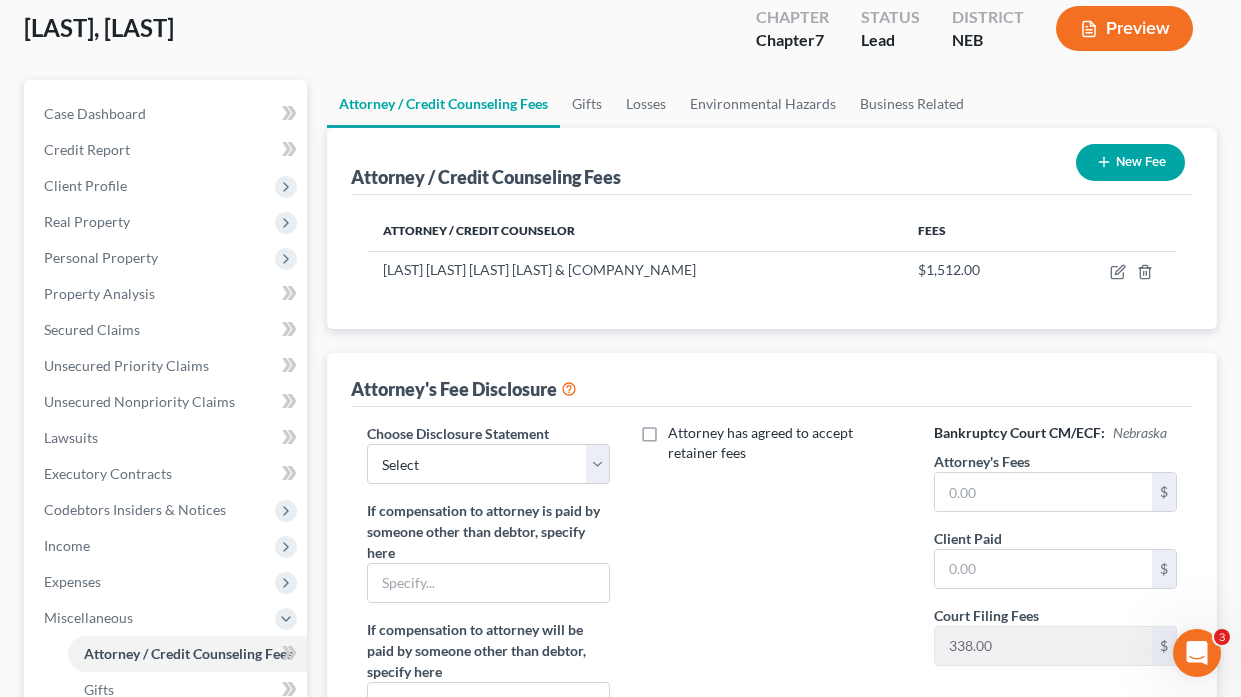 scroll, scrollTop: 200, scrollLeft: 0, axis: vertical 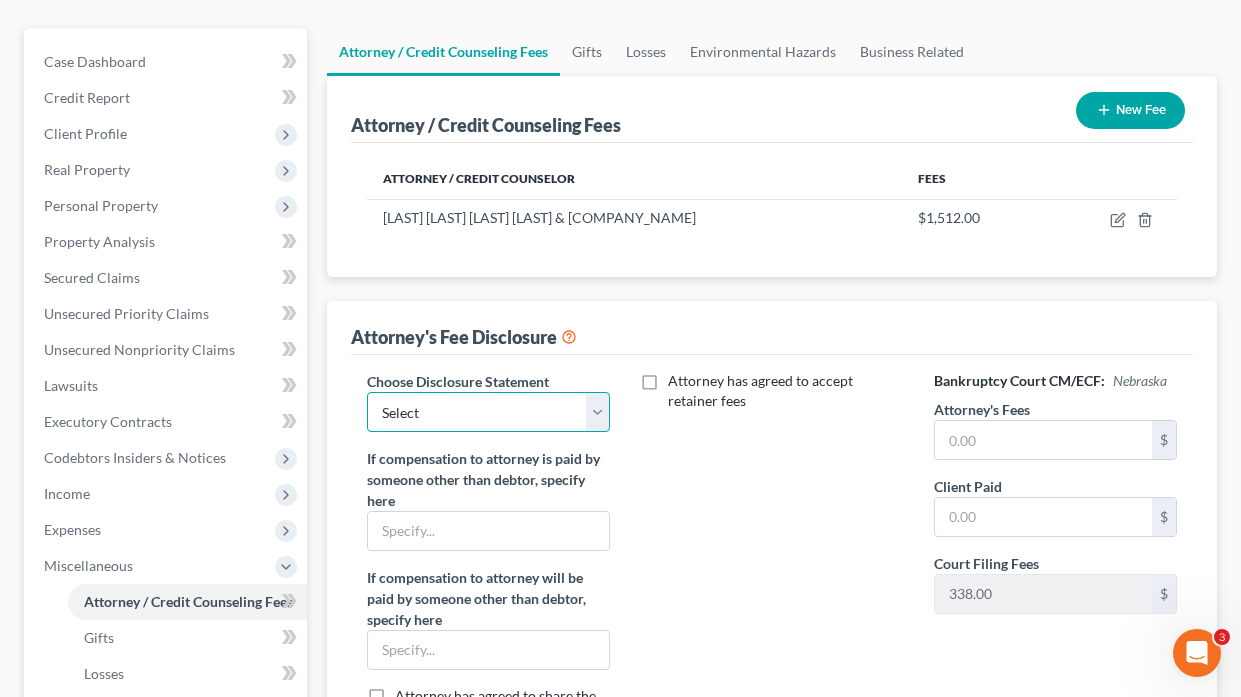 drag, startPoint x: 492, startPoint y: 378, endPoint x: 433, endPoint y: 390, distance: 60.207973 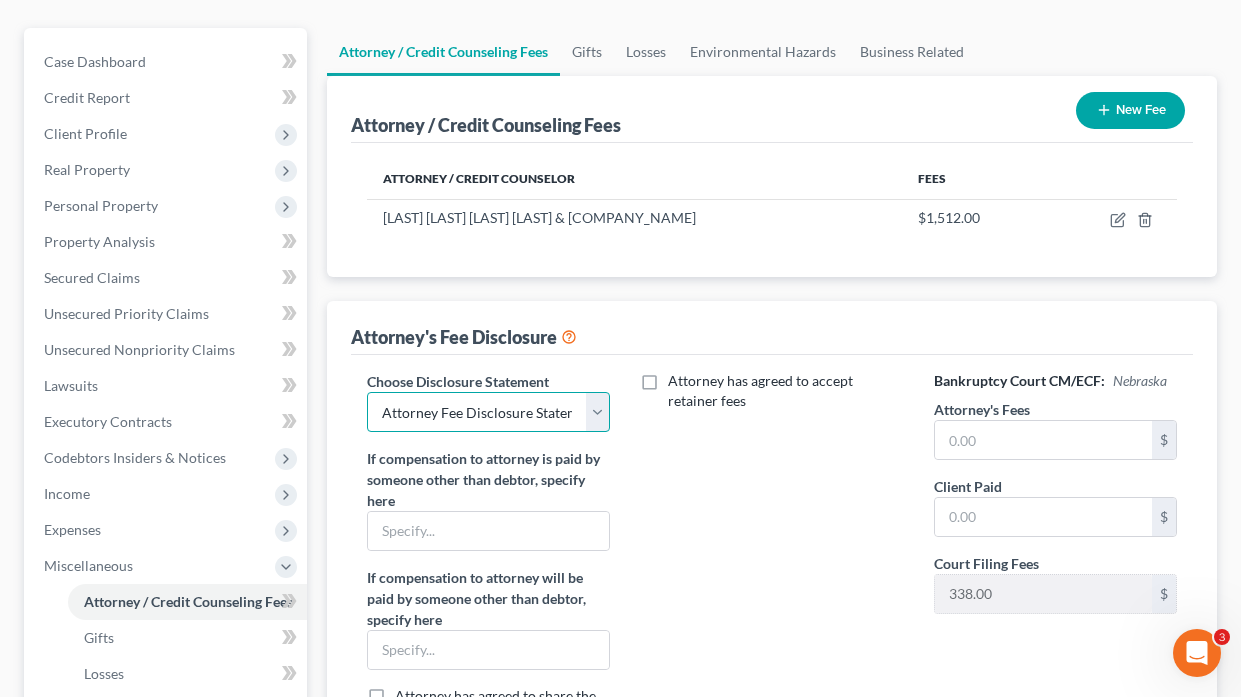 click on "Select Attorney Fee Disclosure Statement" at bounding box center [488, 376] 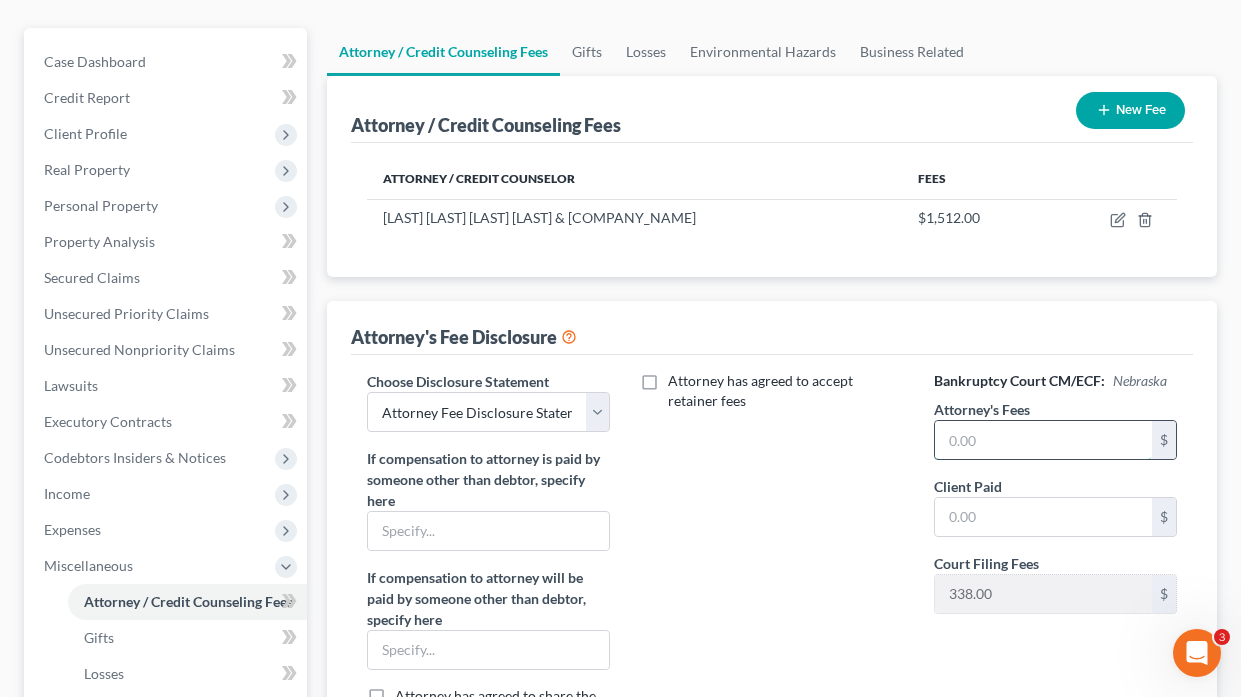 click at bounding box center (1043, 404) 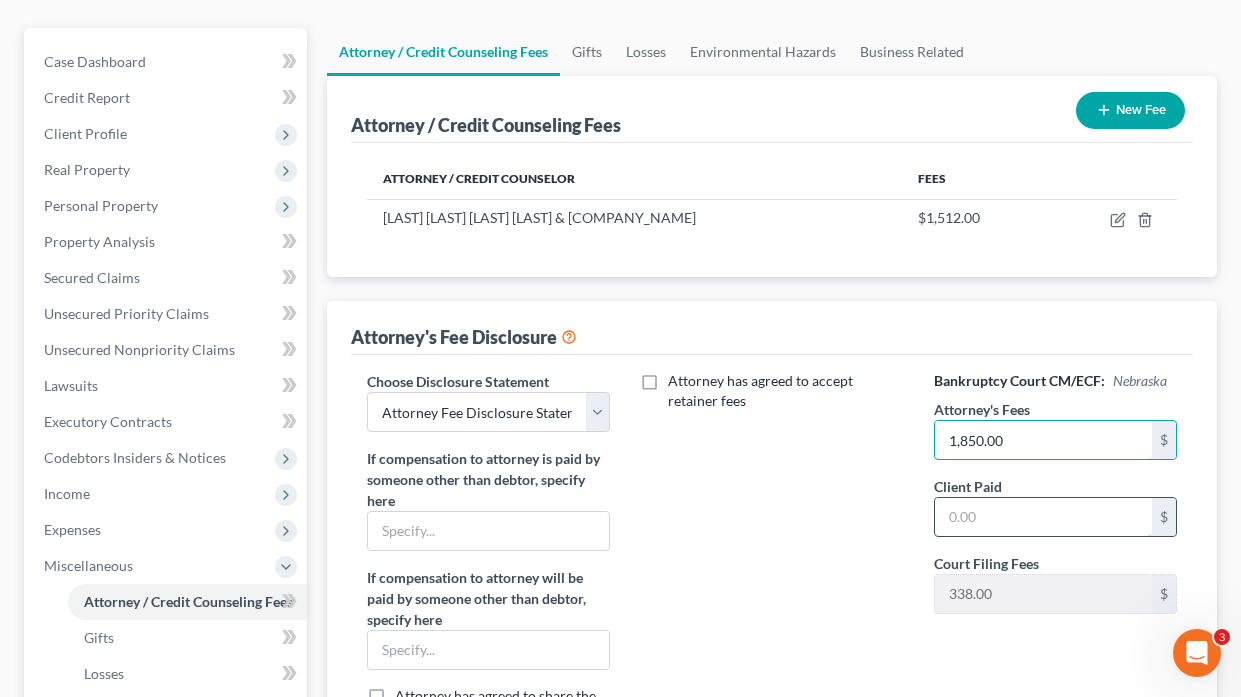 type on "1,850.00" 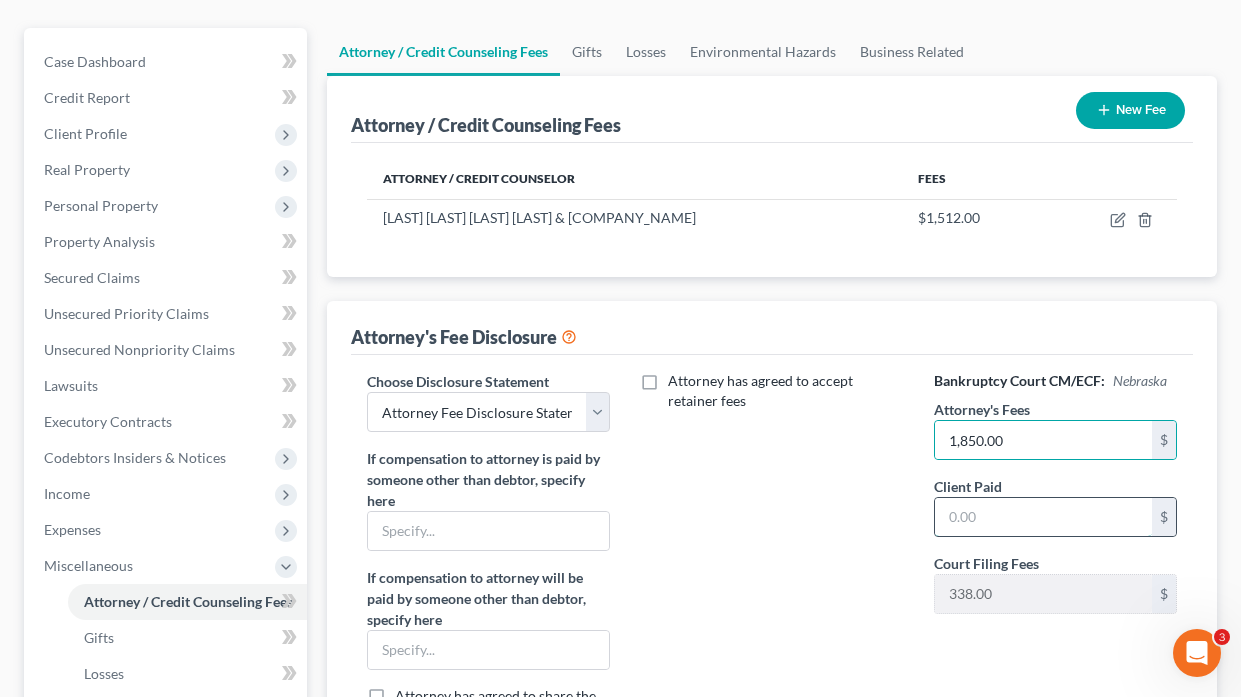 click at bounding box center (1043, 481) 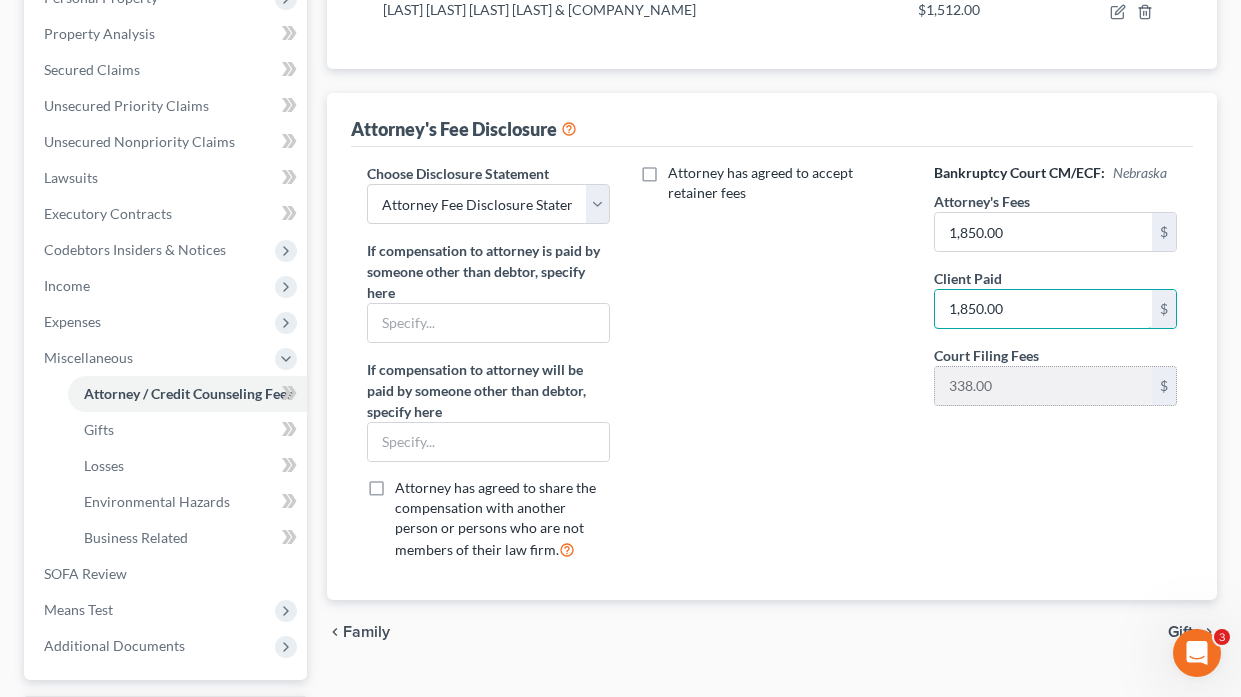 scroll, scrollTop: 500, scrollLeft: 0, axis: vertical 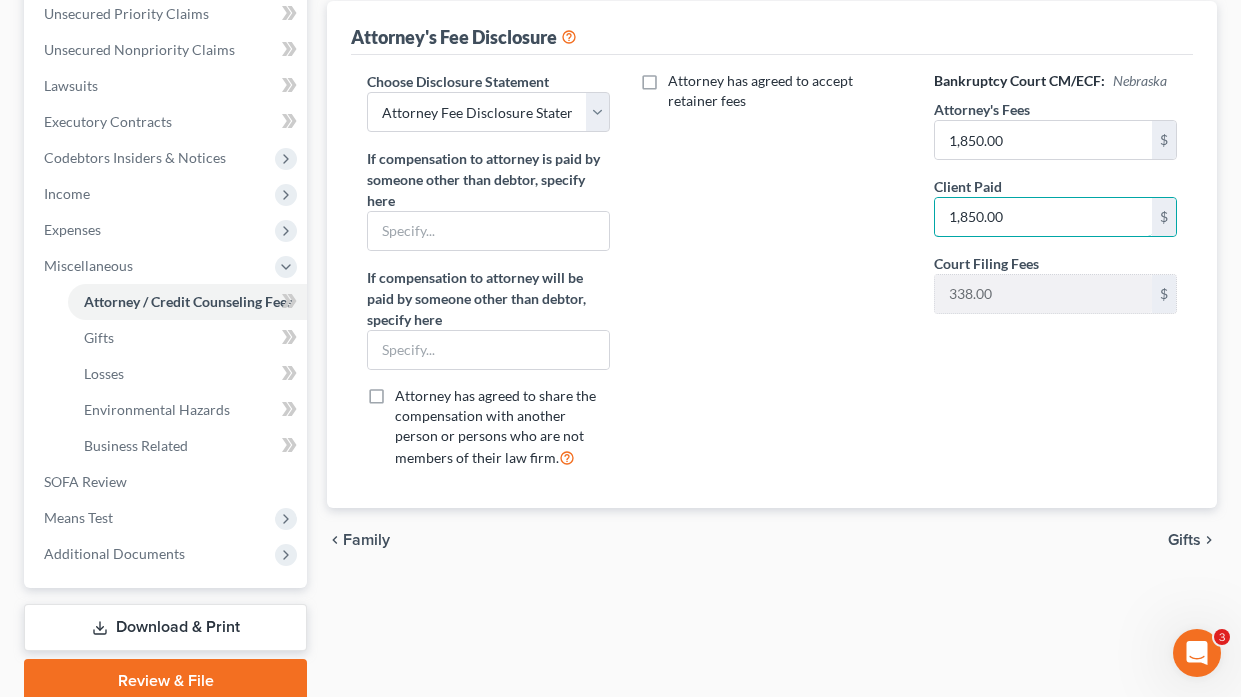 type on "1,850.00" 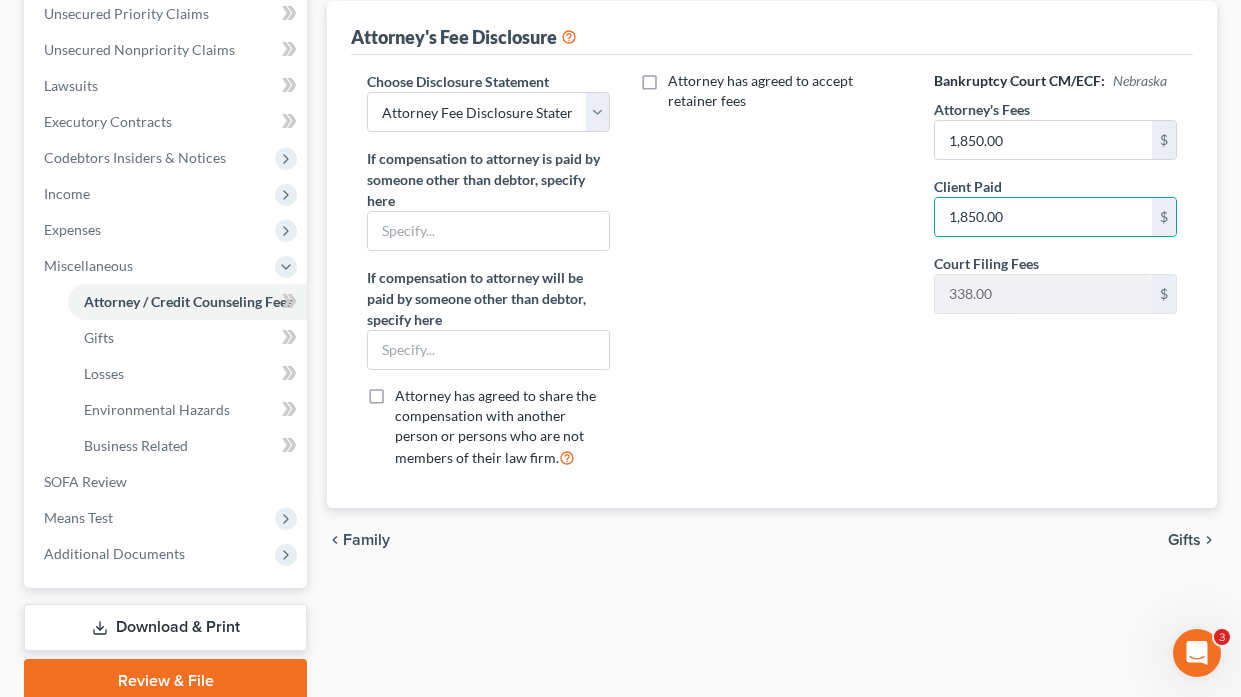 click on "Gifts" at bounding box center [1184, 504] 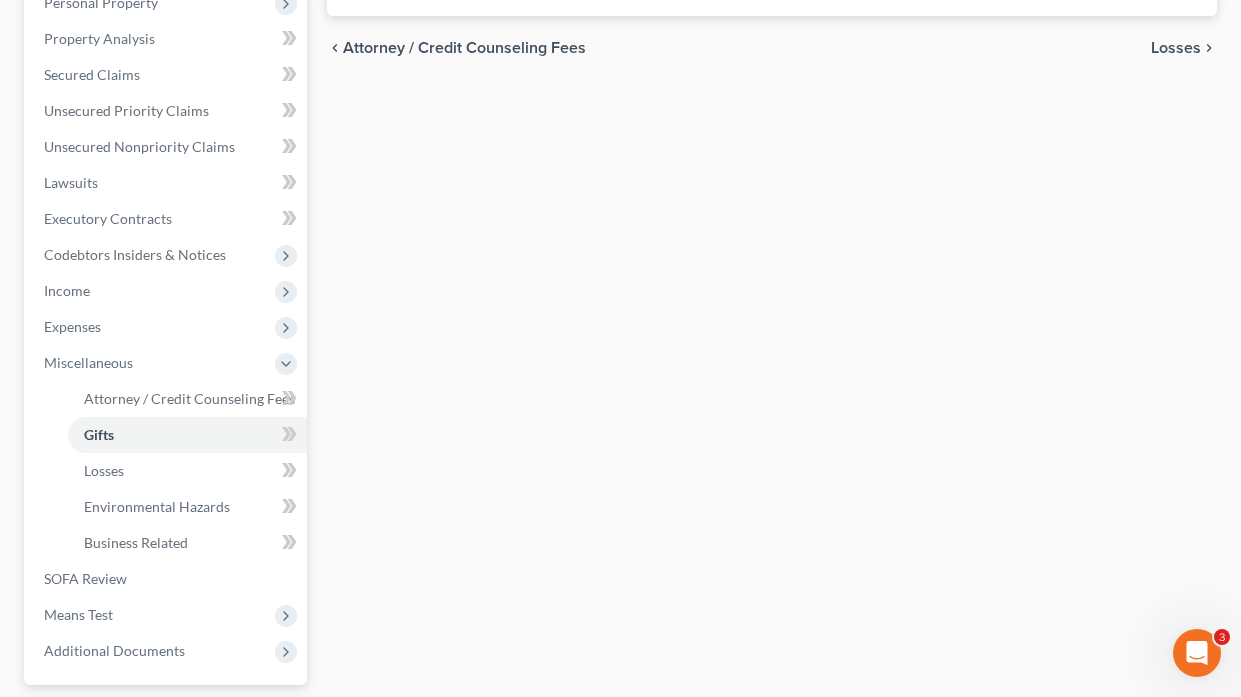 scroll, scrollTop: 0, scrollLeft: 0, axis: both 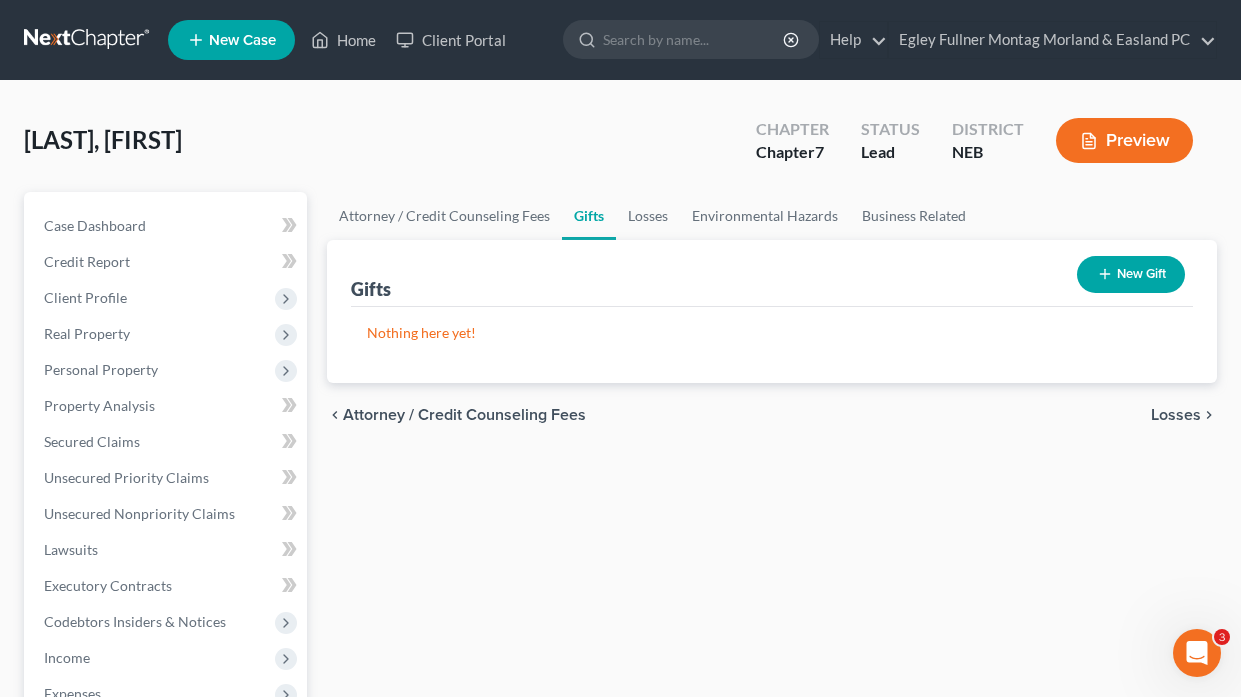 click on "Losses" at bounding box center (1176, 415) 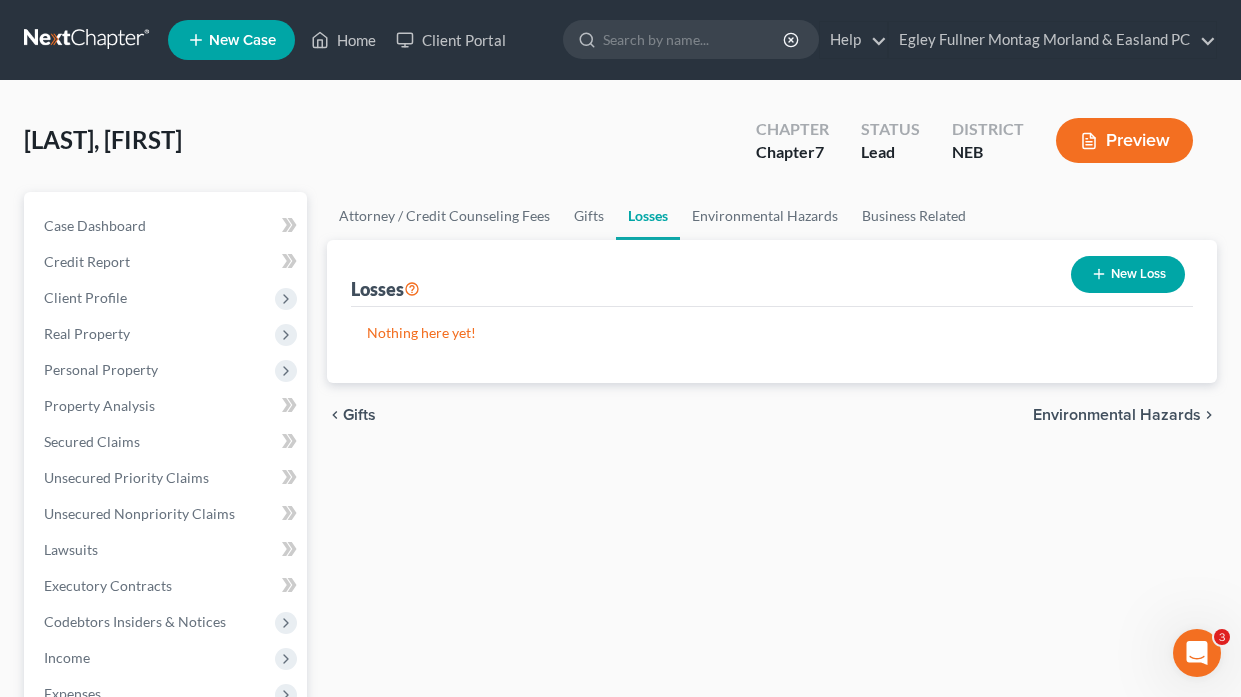 click on "Environmental Hazards" at bounding box center (1117, 415) 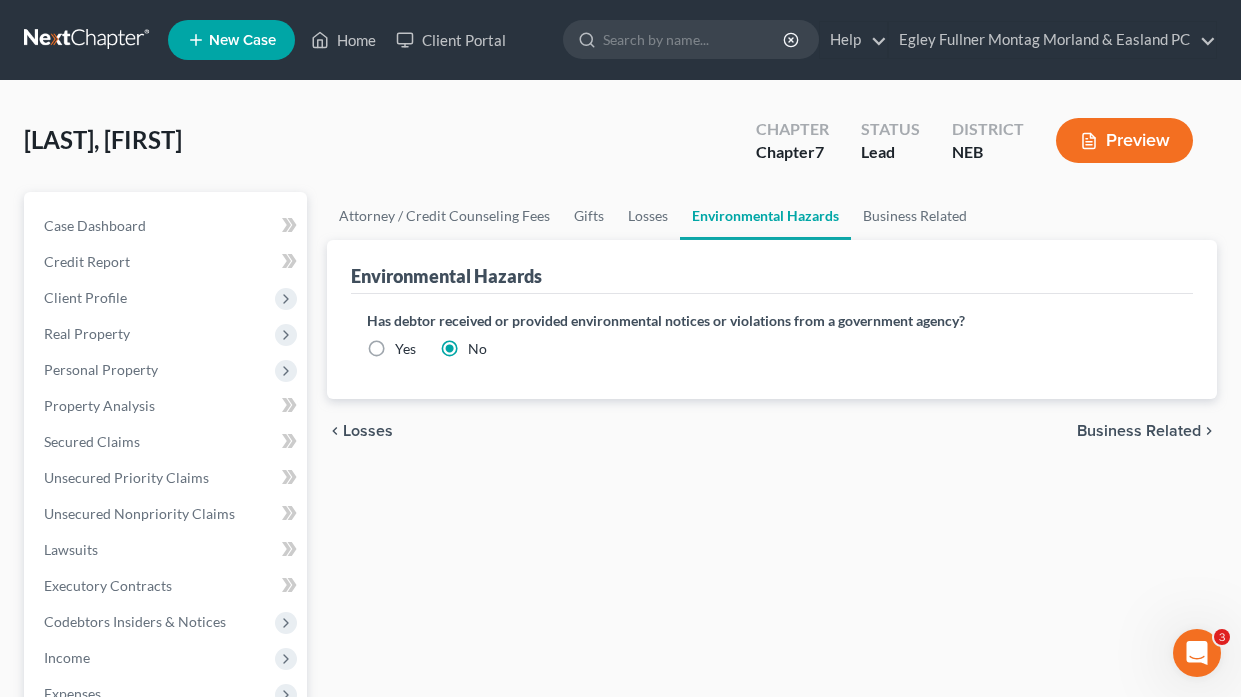 click on "Business Related" at bounding box center [1139, 431] 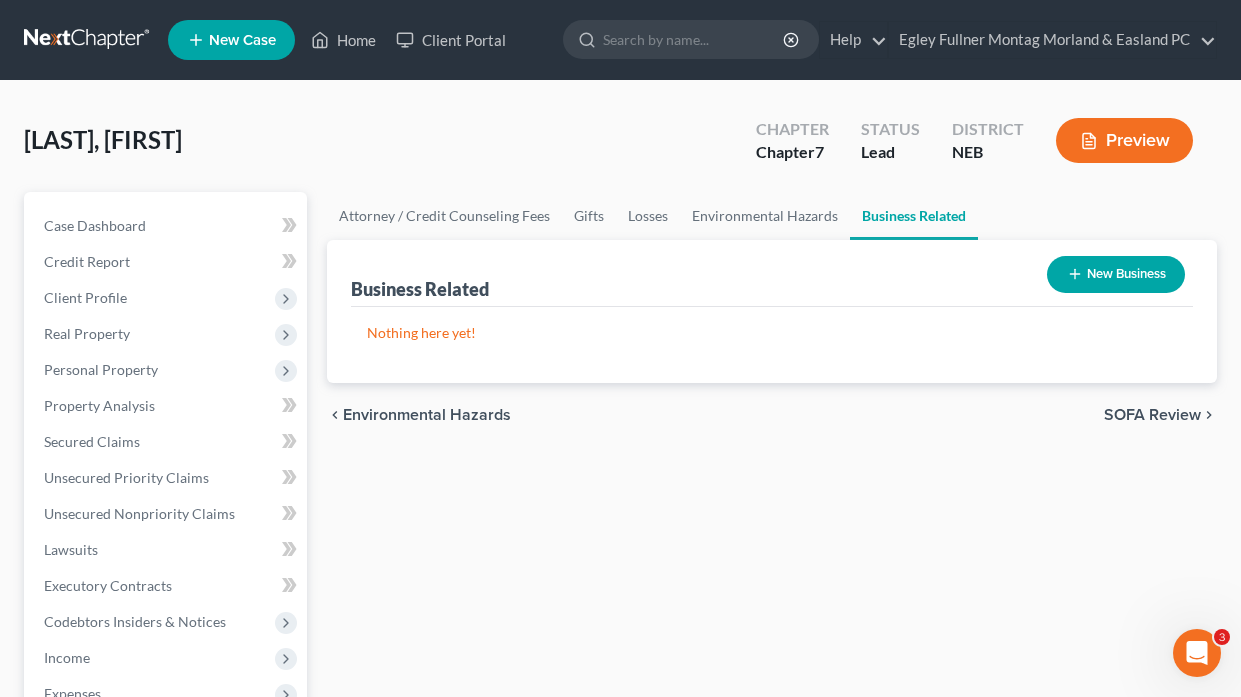 click on "SOFA Review" at bounding box center [1152, 415] 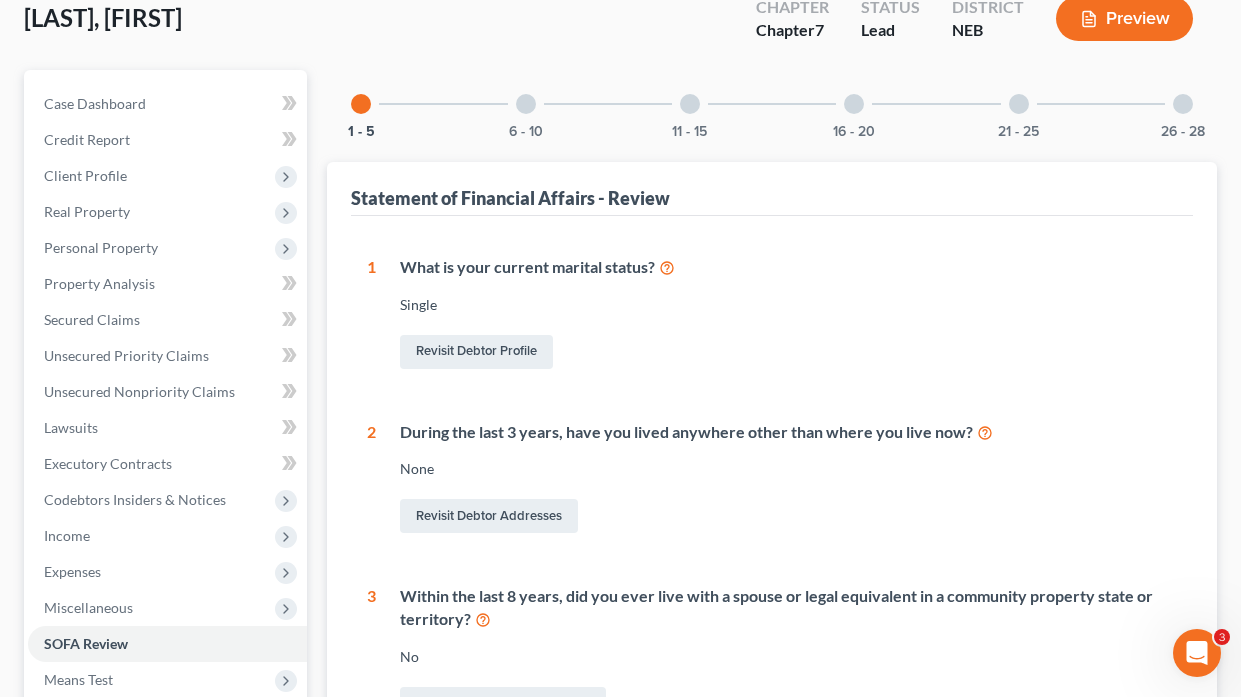 scroll, scrollTop: 0, scrollLeft: 0, axis: both 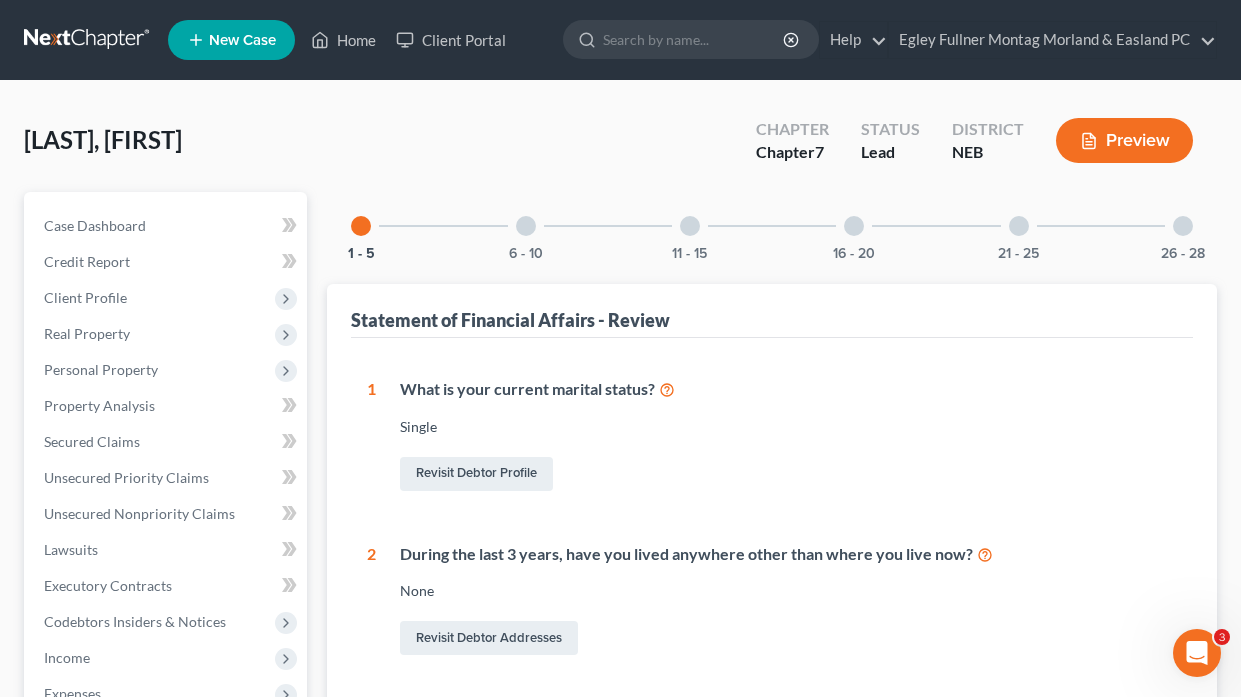 click at bounding box center (526, 226) 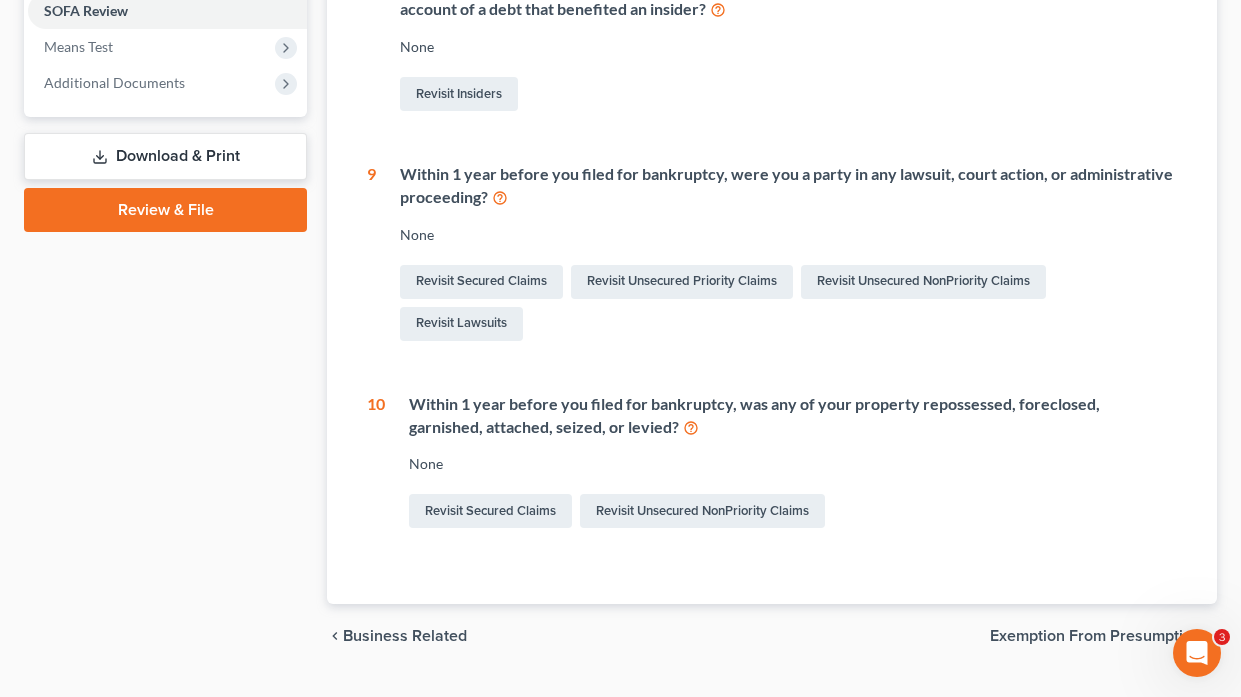 scroll, scrollTop: 800, scrollLeft: 0, axis: vertical 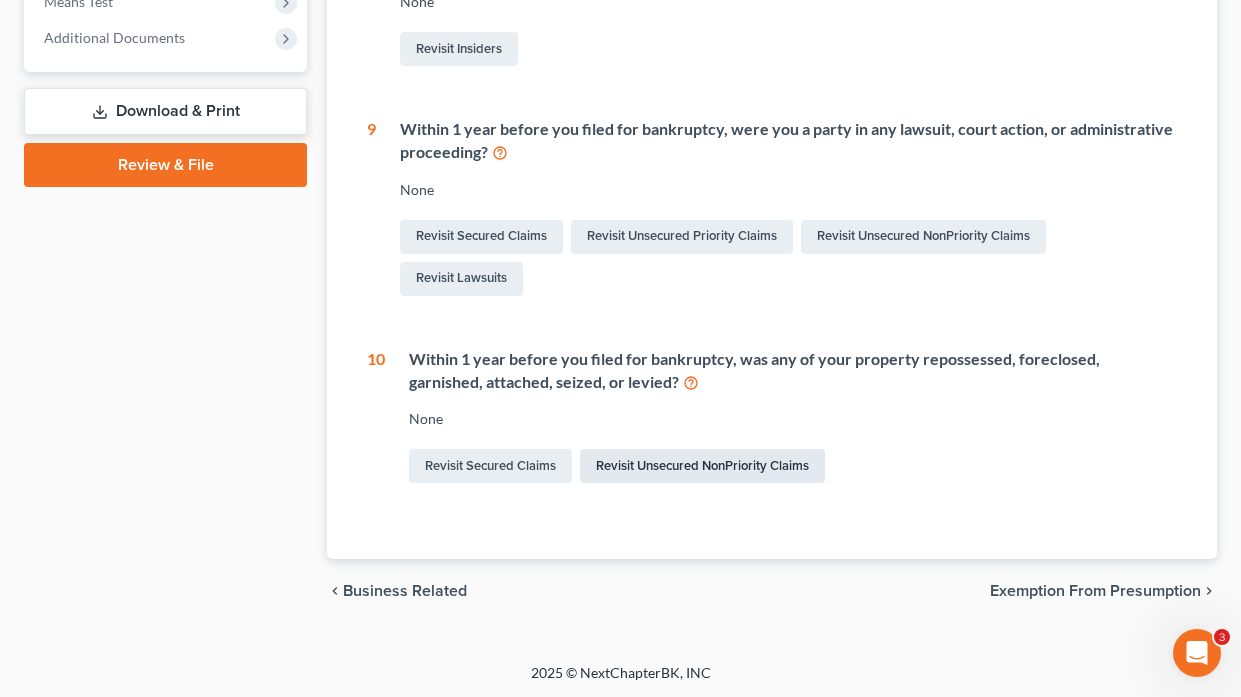click on "Revisit Unsecured NonPriority Claims" at bounding box center (702, 466) 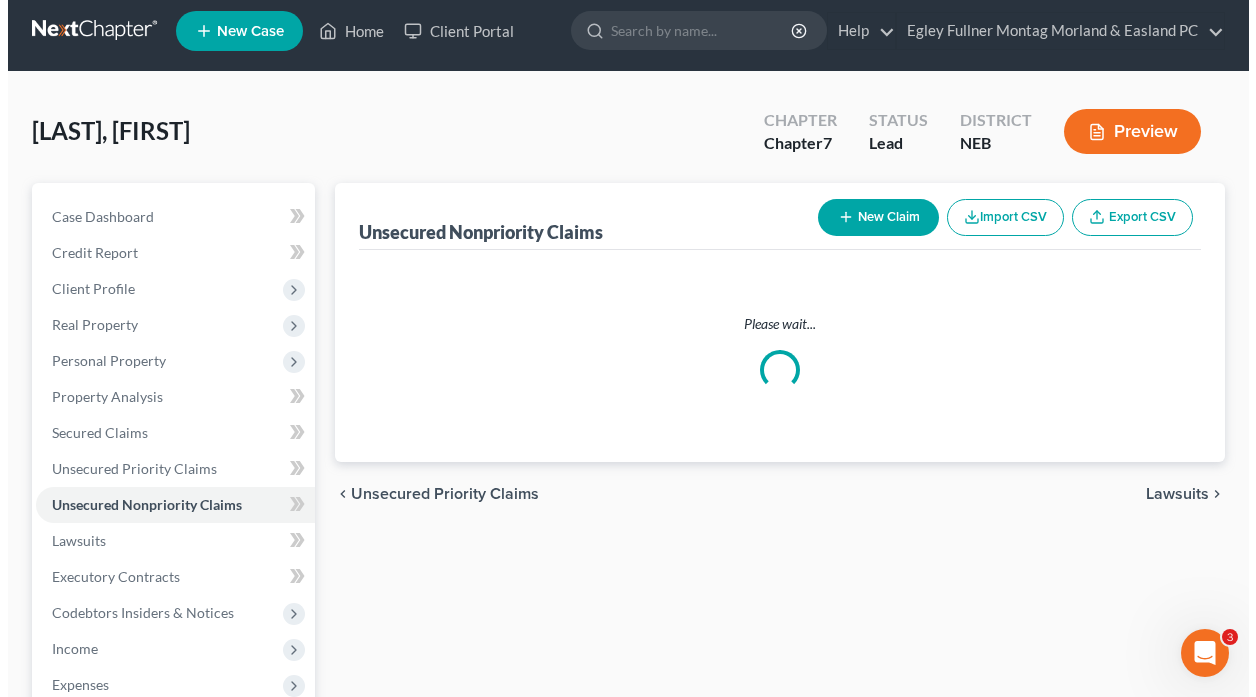 scroll, scrollTop: 0, scrollLeft: 0, axis: both 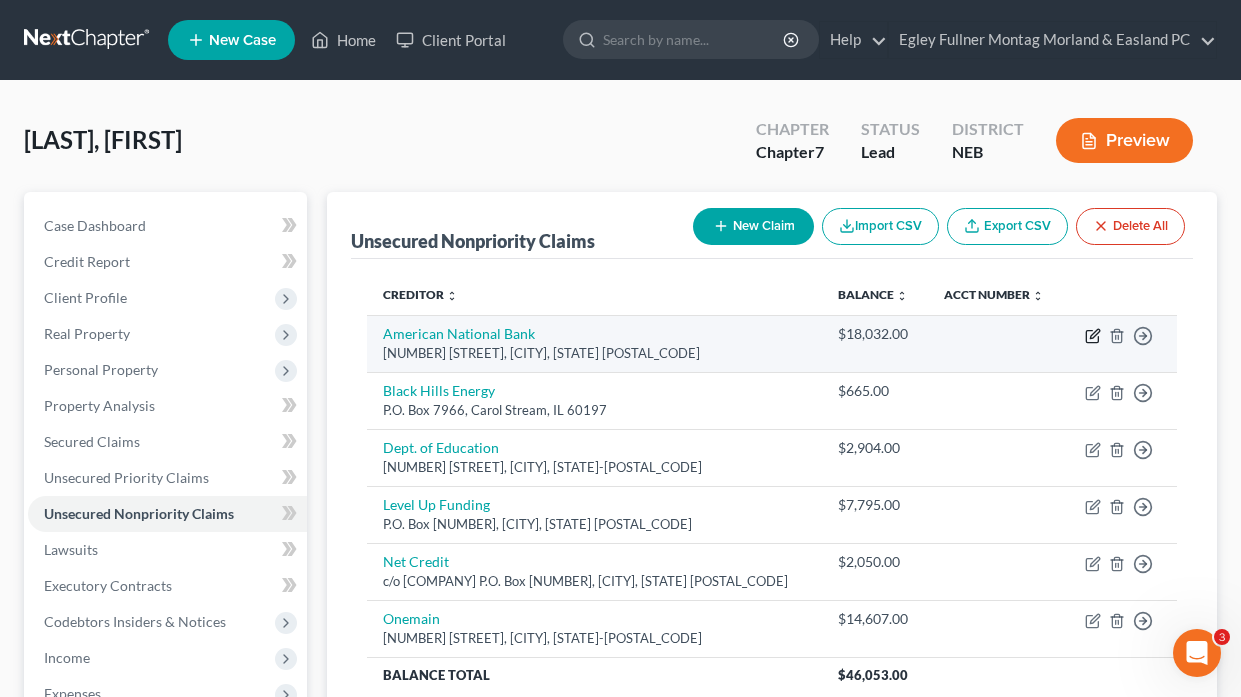 click 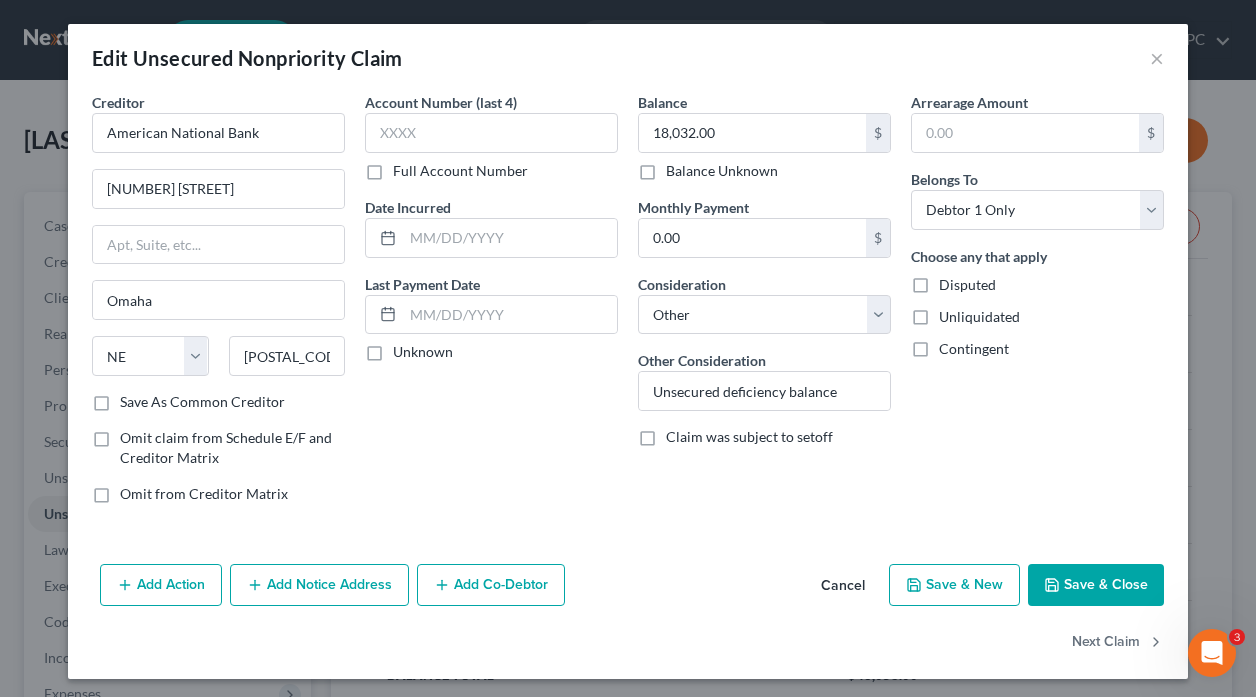 click on "Add Action" at bounding box center [161, 585] 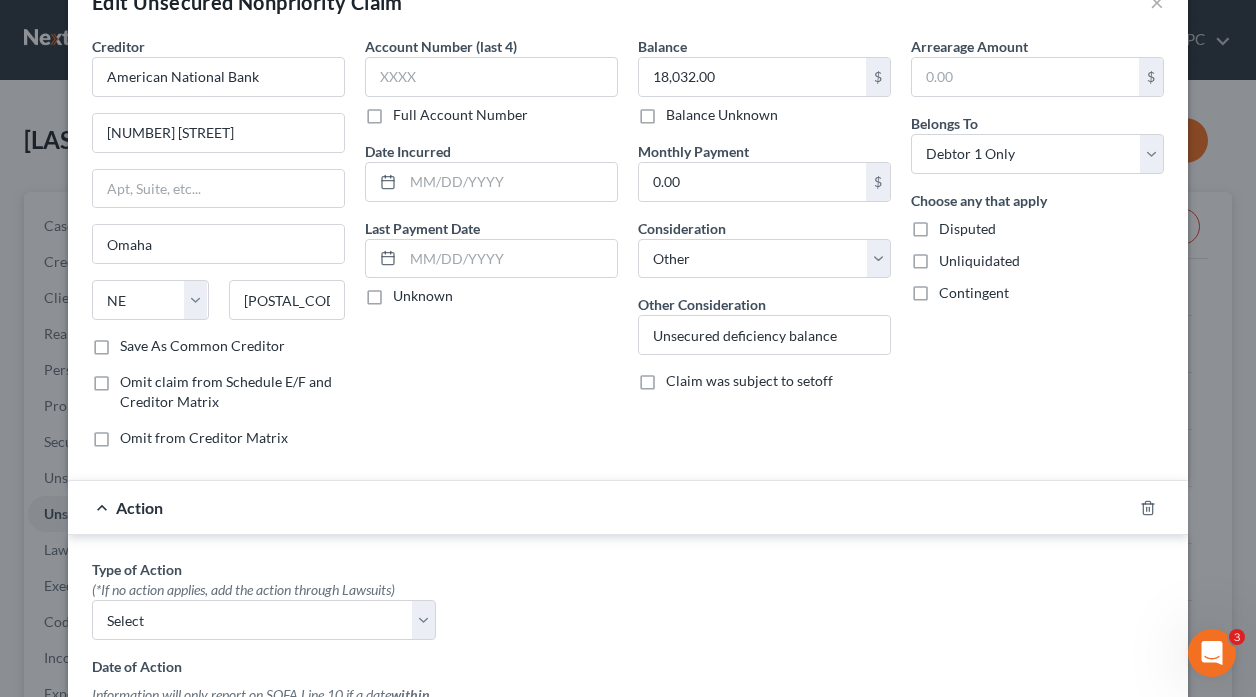scroll, scrollTop: 200, scrollLeft: 0, axis: vertical 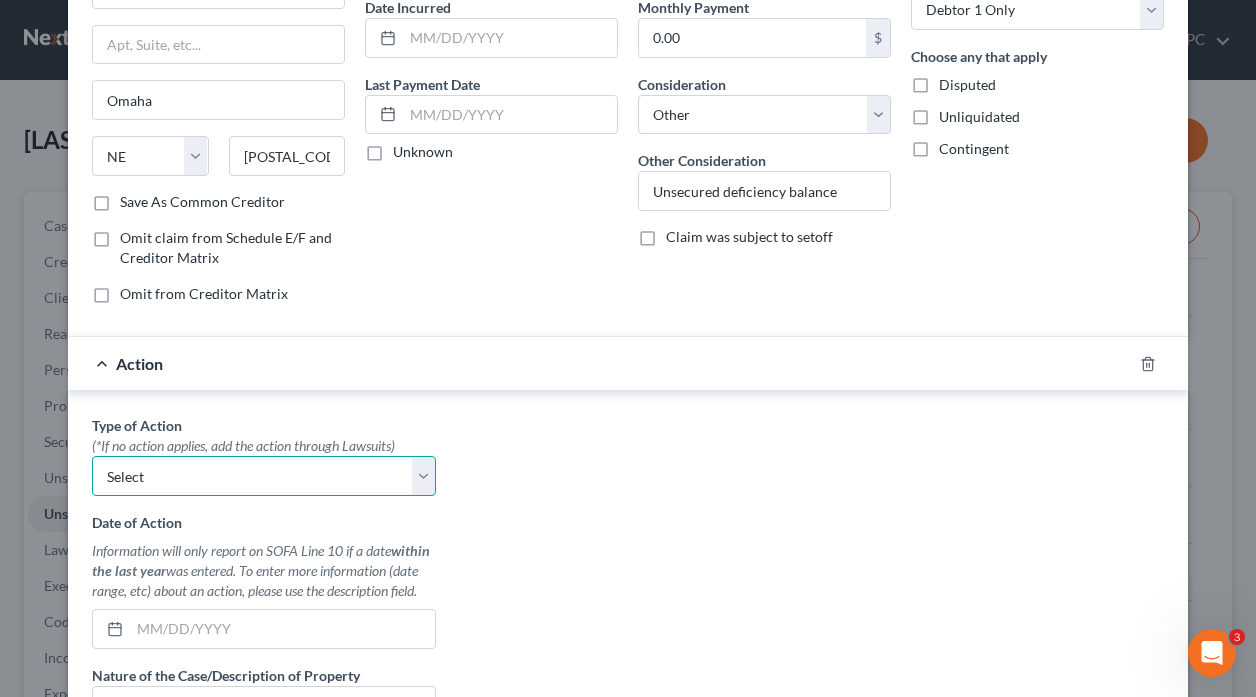 click on "Select Repossession Garnishment Foreclosure Personal Injury Attached, Seized, Or Levied" at bounding box center (264, 476) 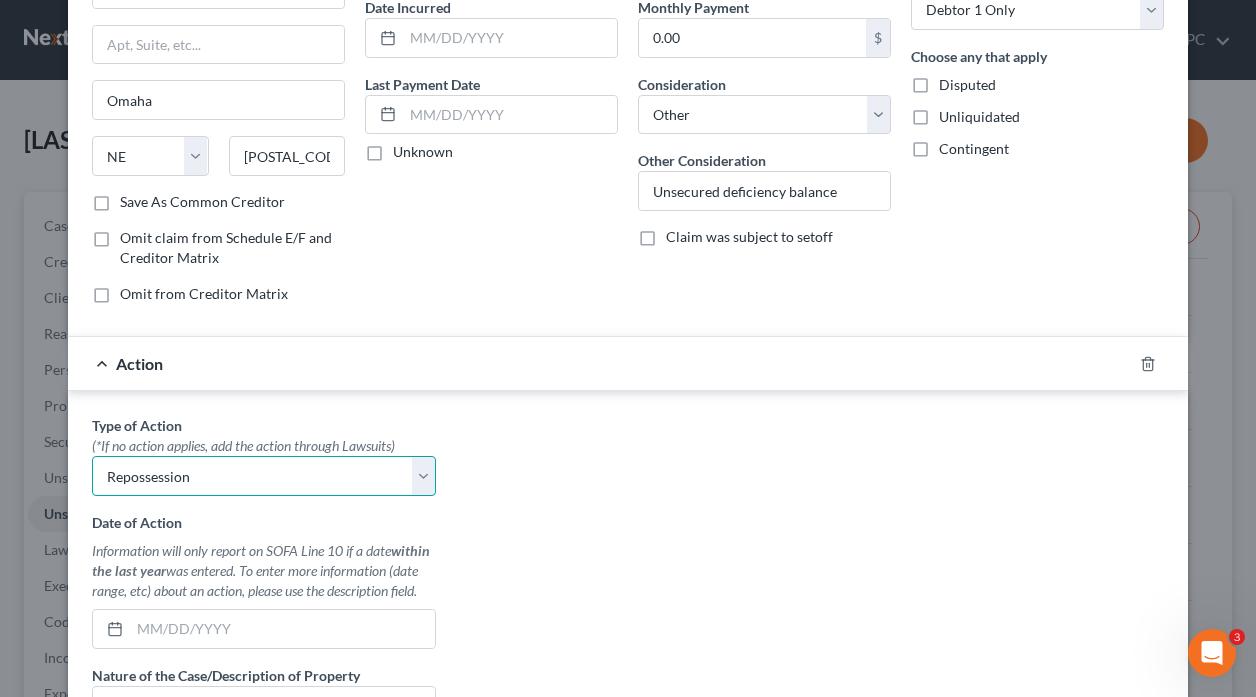 click on "Select Repossession Garnishment Foreclosure Personal Injury Attached, Seized, Or Levied" at bounding box center [264, 476] 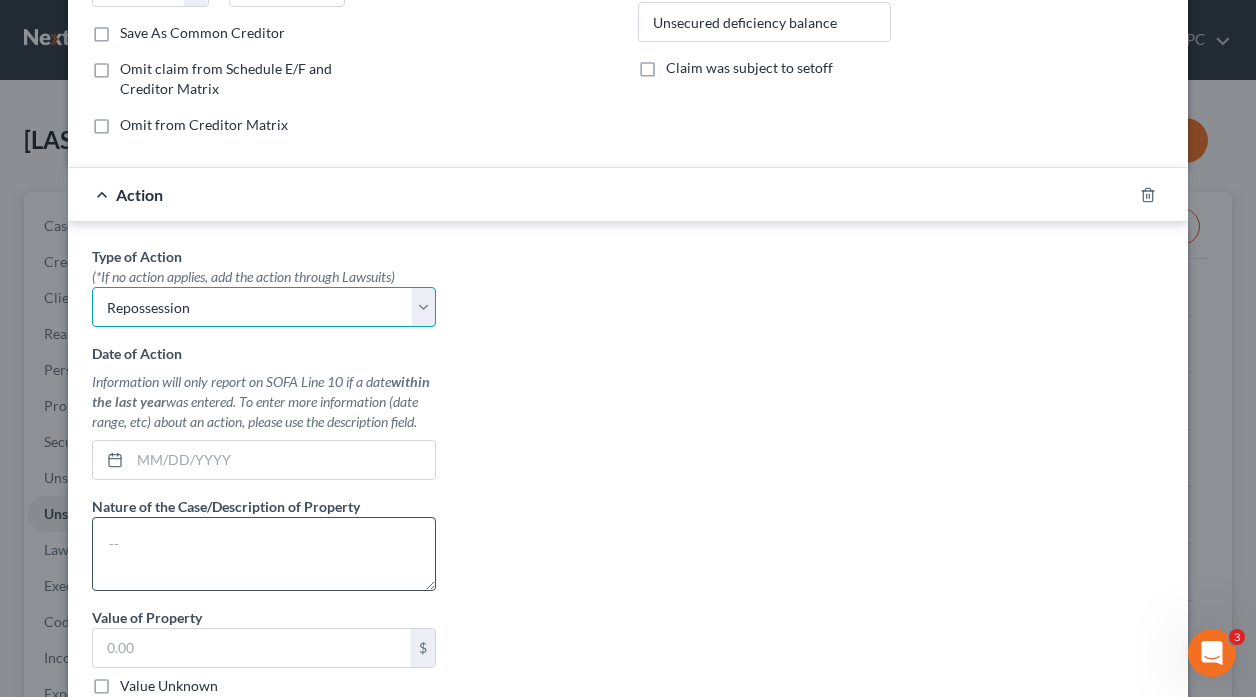 scroll, scrollTop: 400, scrollLeft: 0, axis: vertical 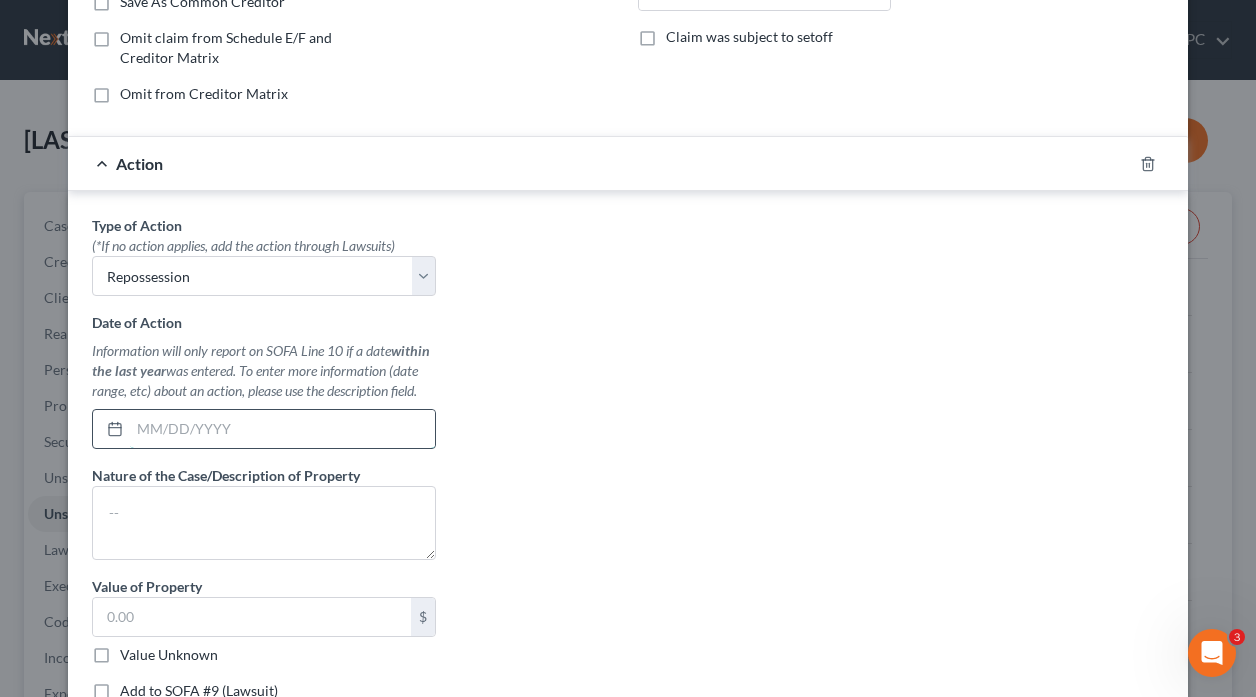 click at bounding box center (282, 429) 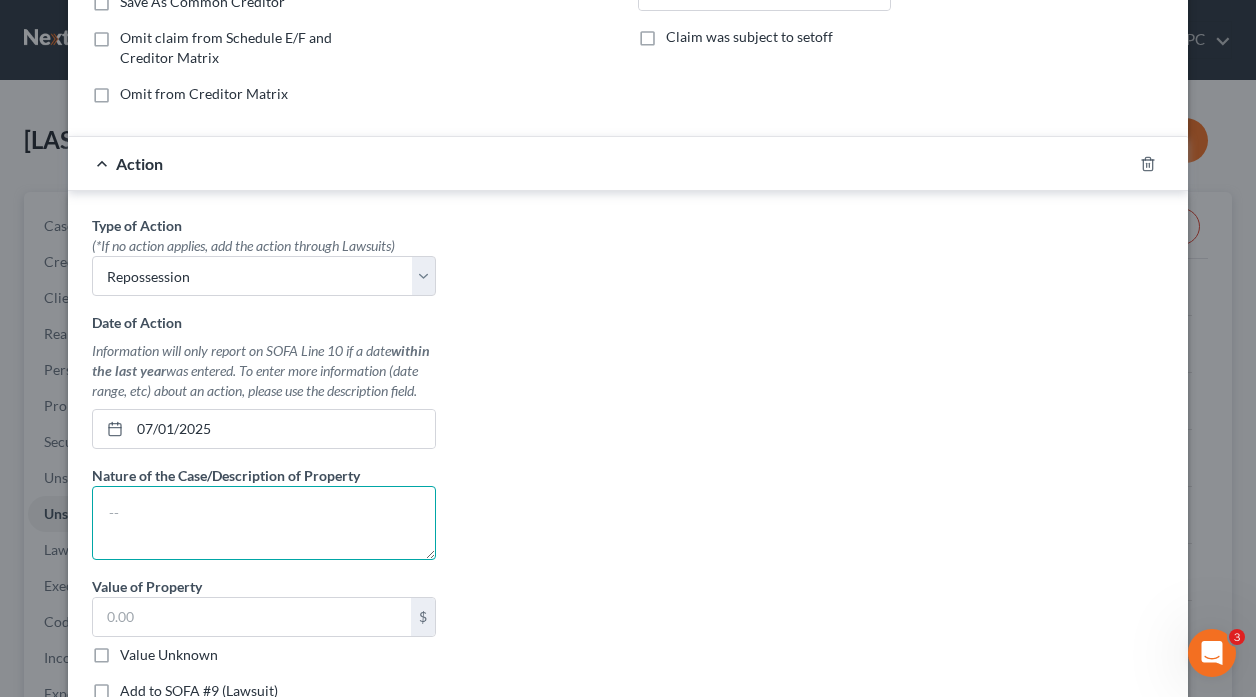 click at bounding box center [264, 523] 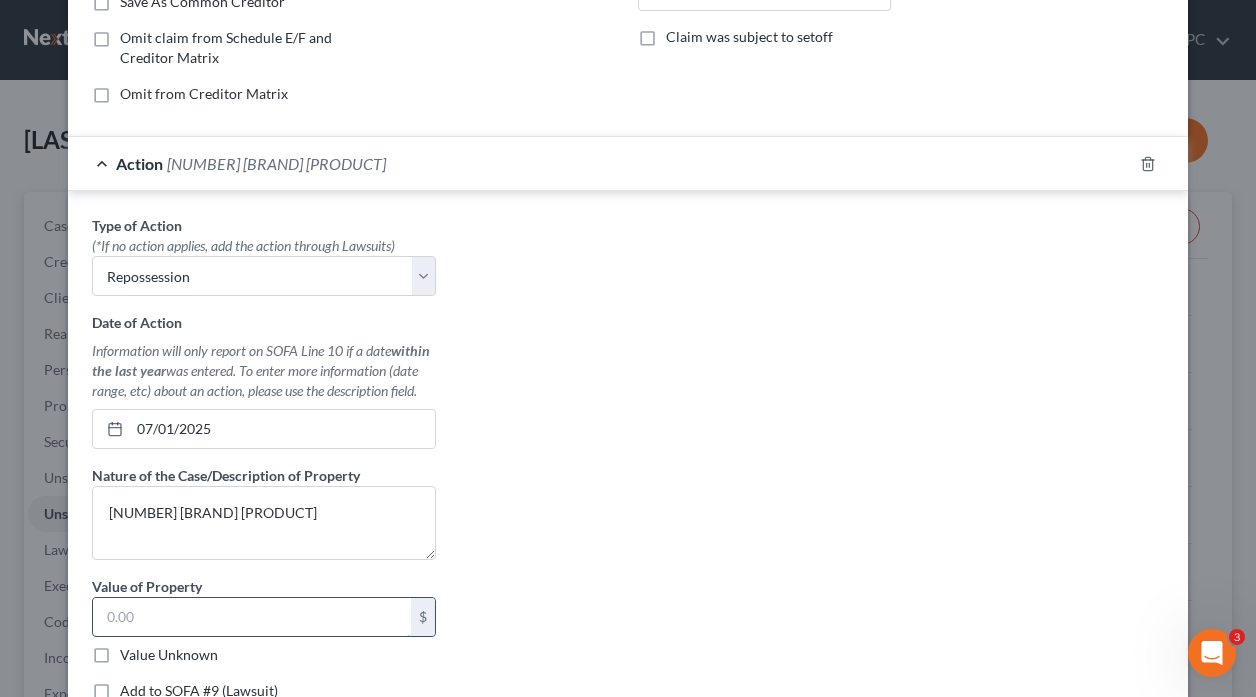 click at bounding box center (252, 617) 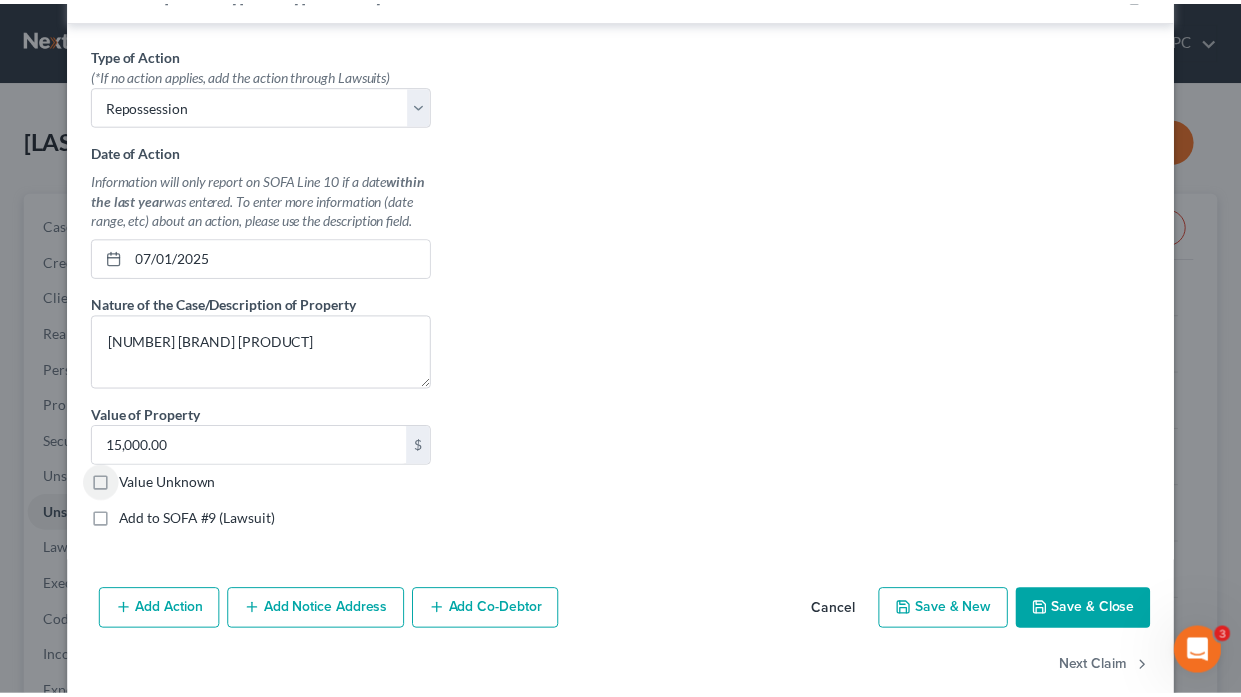 scroll, scrollTop: 600, scrollLeft: 0, axis: vertical 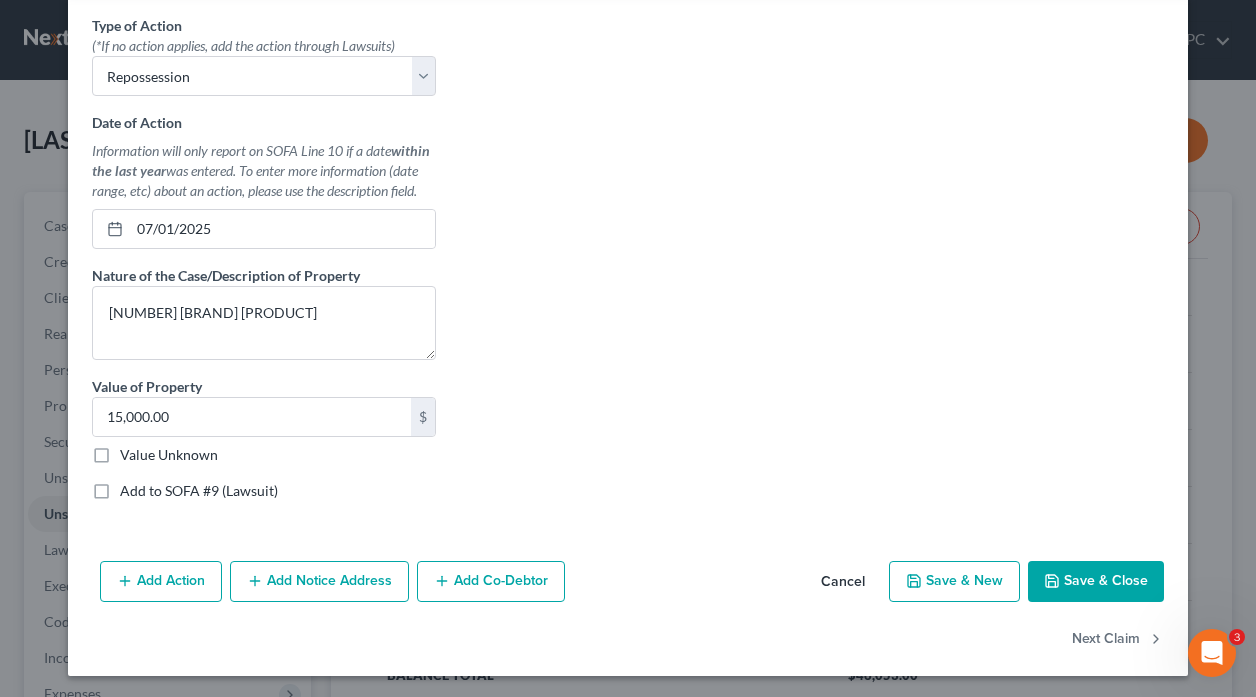 click on "Save & Close" at bounding box center [1096, 582] 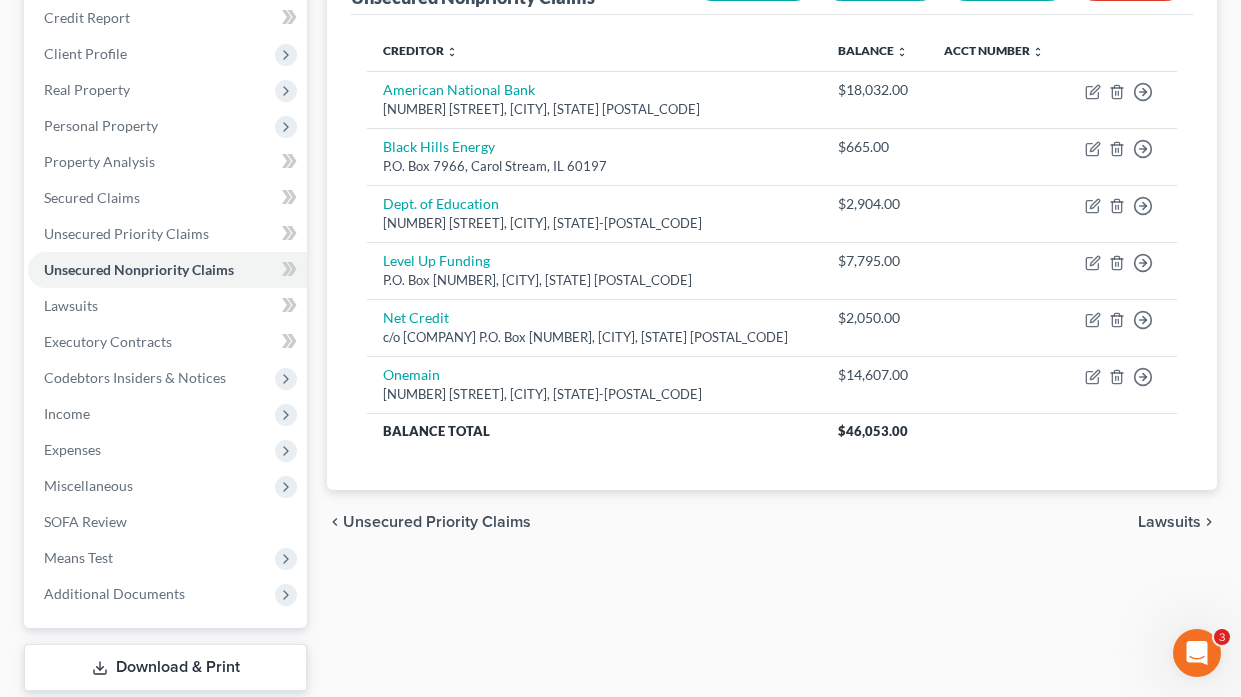 scroll, scrollTop: 300, scrollLeft: 0, axis: vertical 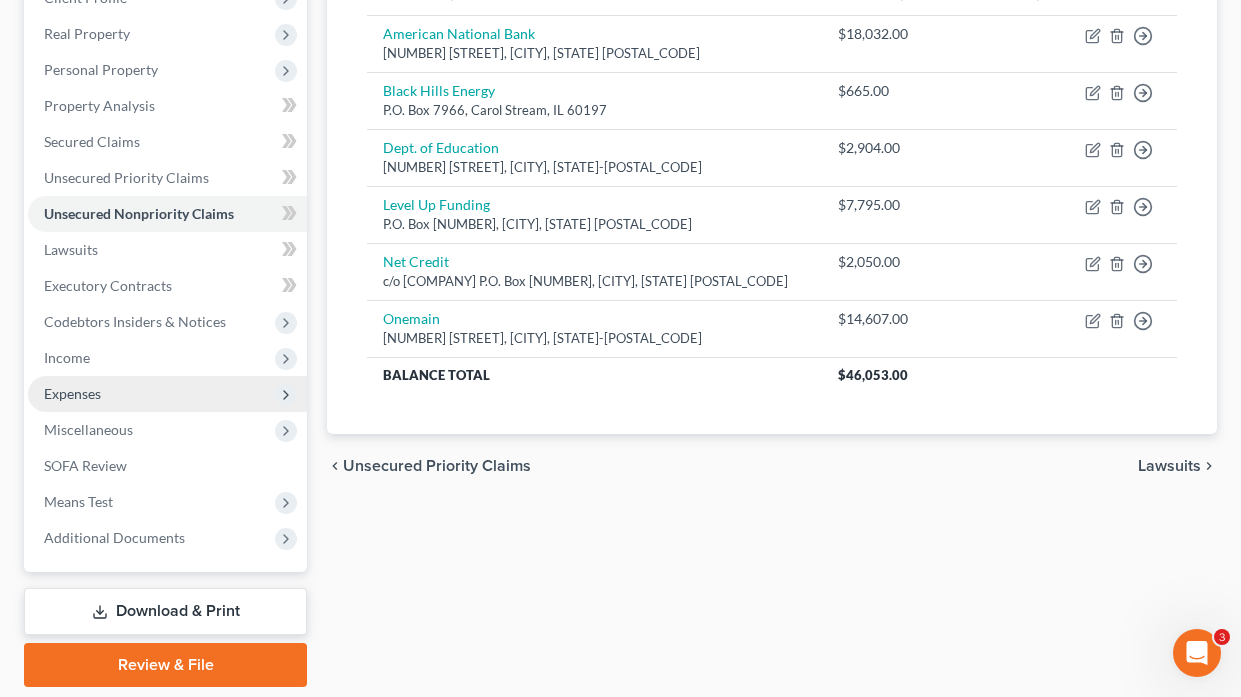 drag, startPoint x: 131, startPoint y: 611, endPoint x: 90, endPoint y: 379, distance: 235.59499 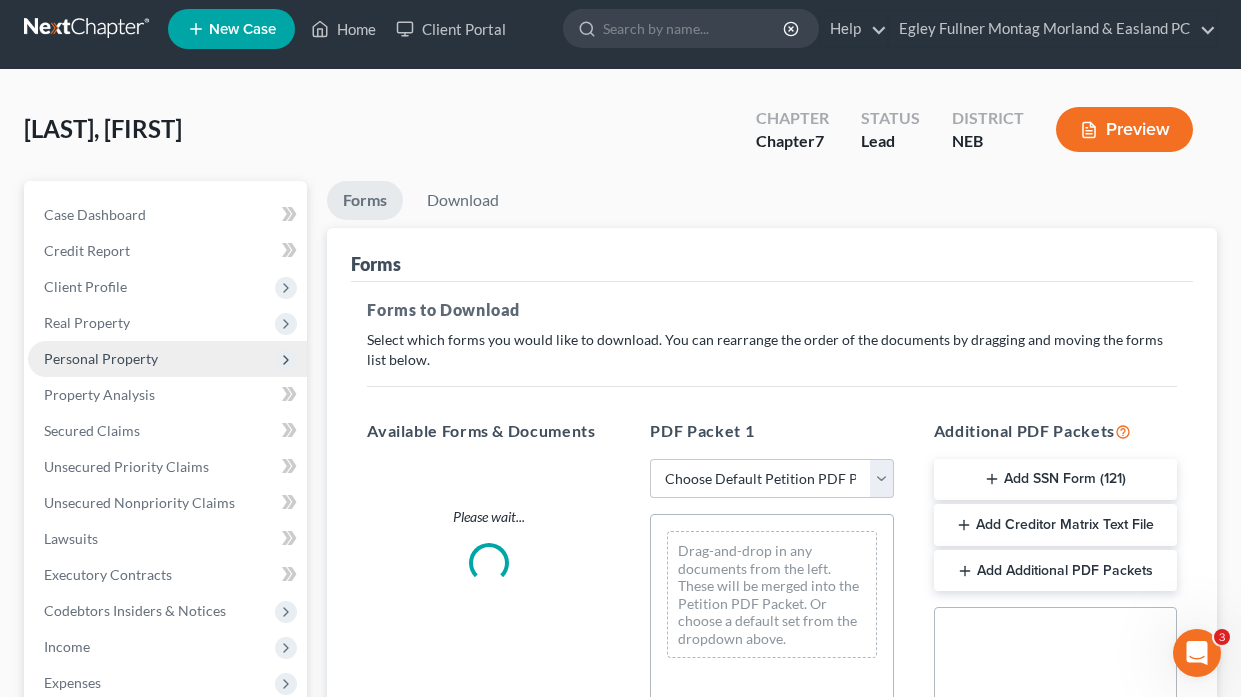 scroll, scrollTop: 0, scrollLeft: 0, axis: both 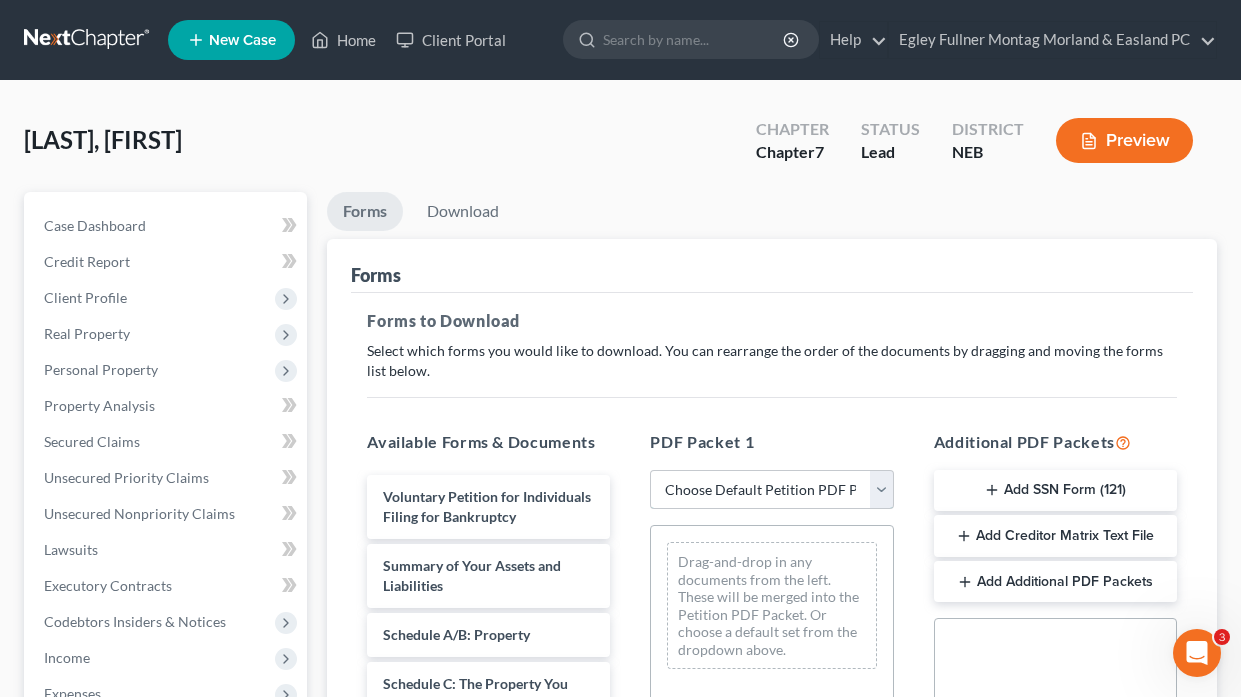 drag, startPoint x: 722, startPoint y: 492, endPoint x: 718, endPoint y: 508, distance: 16.492422 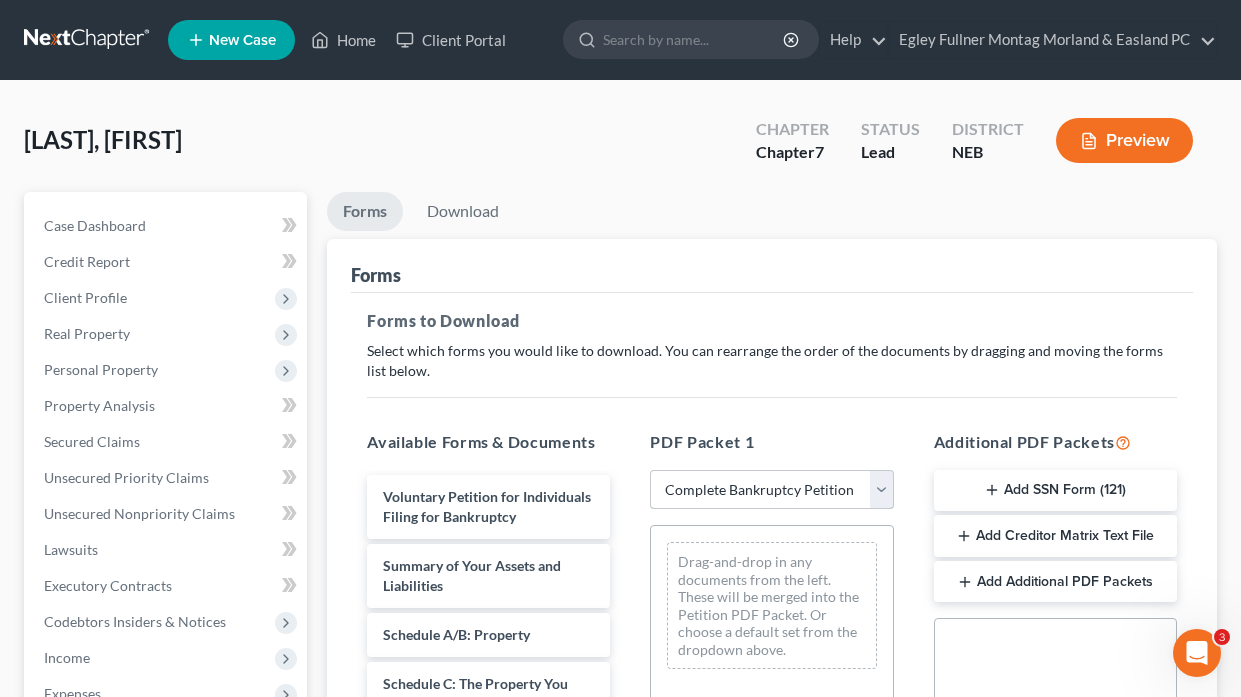 click on "Choose Default Petition PDF Packet Complete Bankruptcy Petition (all forms and schedules) Emergency Filing Forms (Petition and Creditor List Only) Amended Forms Signature Pages Only" at bounding box center [771, 490] 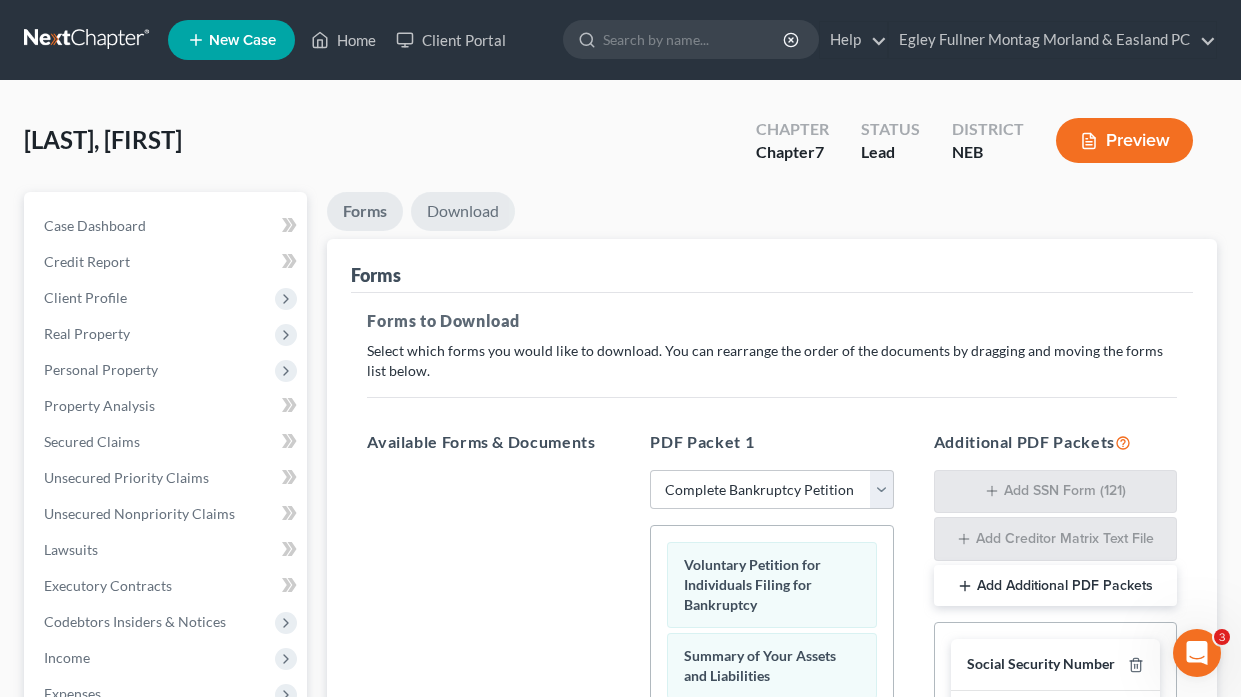 click on "Download" at bounding box center [463, 211] 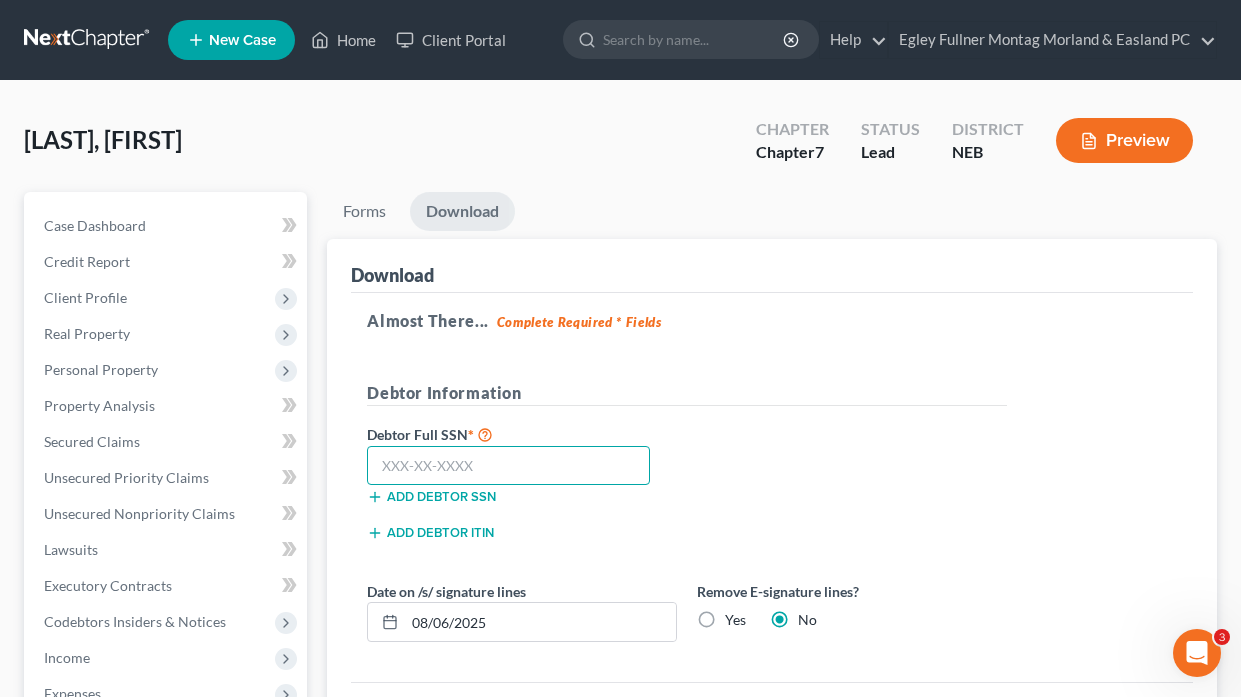 click at bounding box center (508, 466) 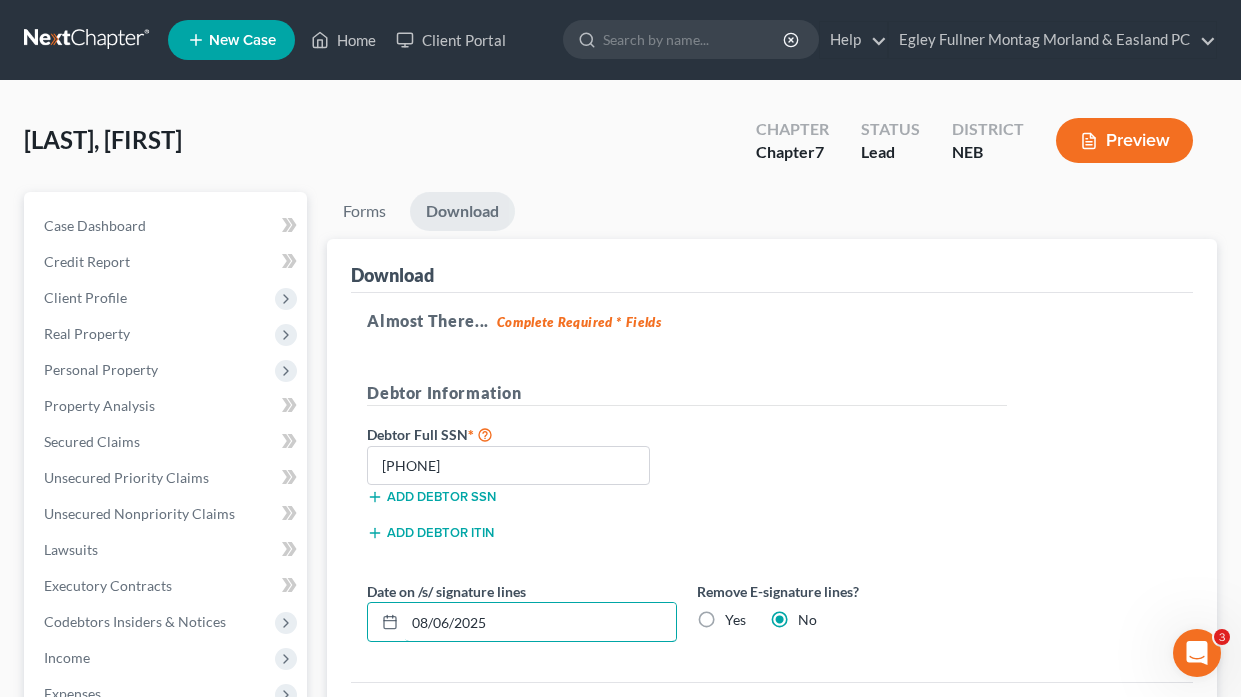 drag, startPoint x: 436, startPoint y: 609, endPoint x: 313, endPoint y: 608, distance: 123.00407 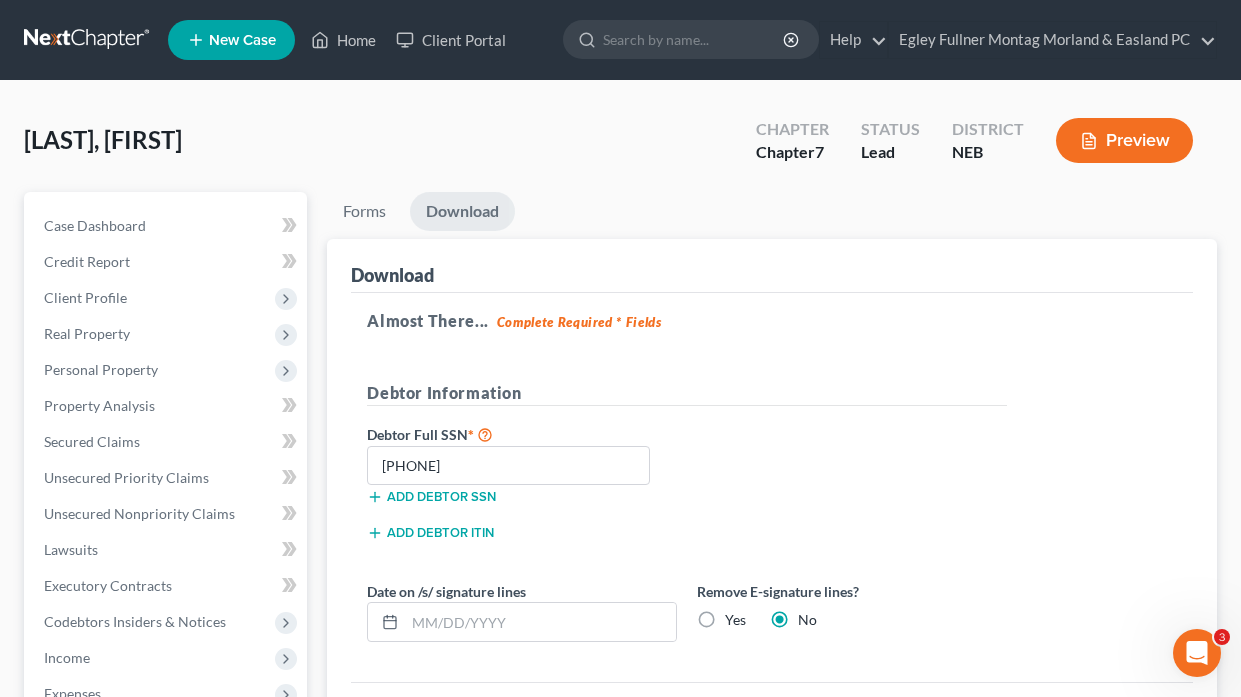click on "Yes" at bounding box center (735, 620) 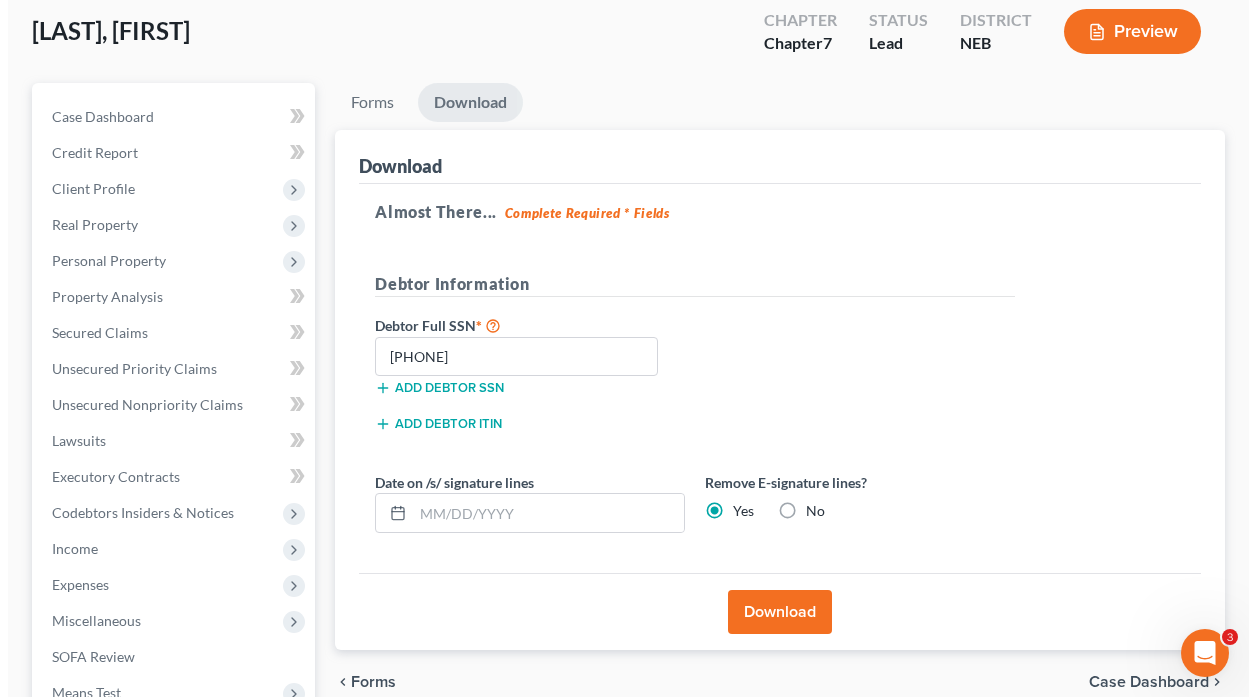 scroll, scrollTop: 300, scrollLeft: 0, axis: vertical 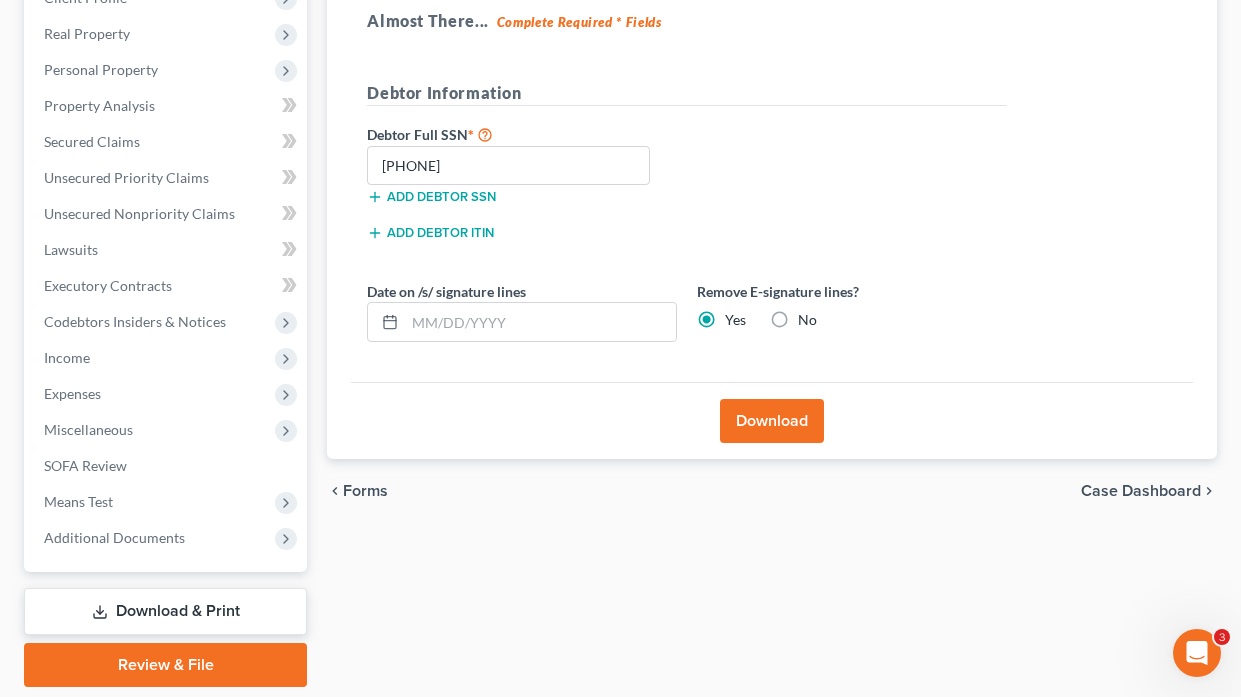 click on "Download" at bounding box center (772, 421) 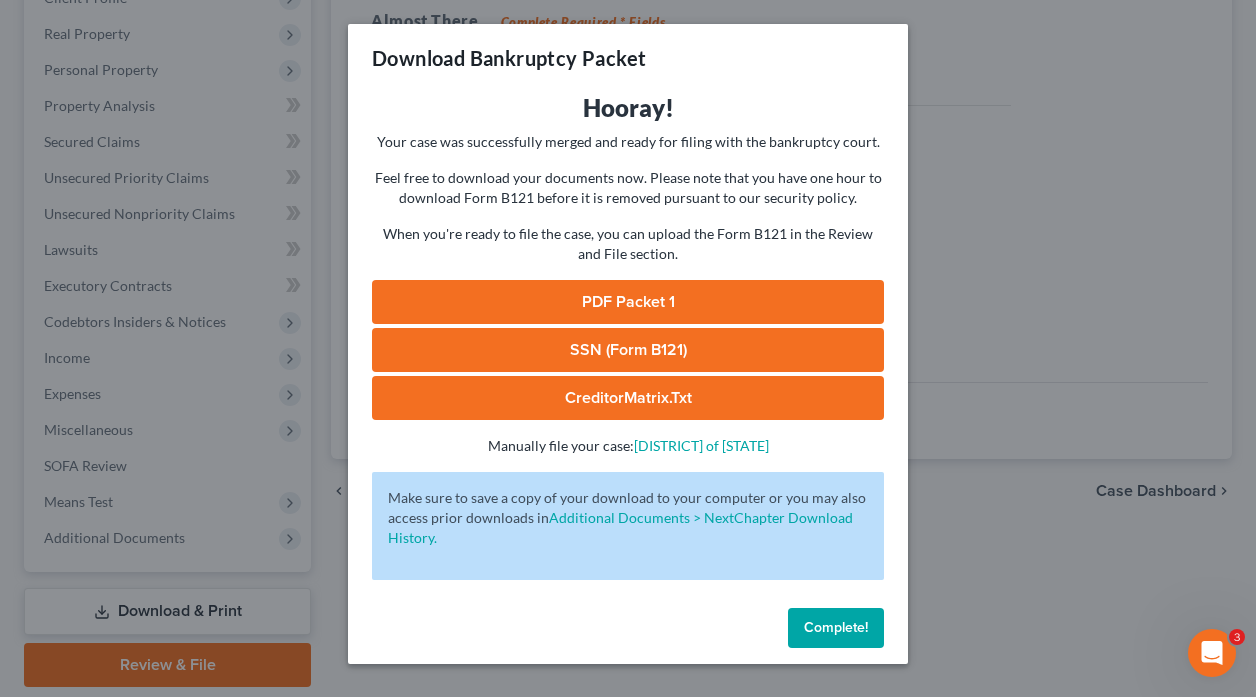 click on "PDF Packet 1" at bounding box center [628, 302] 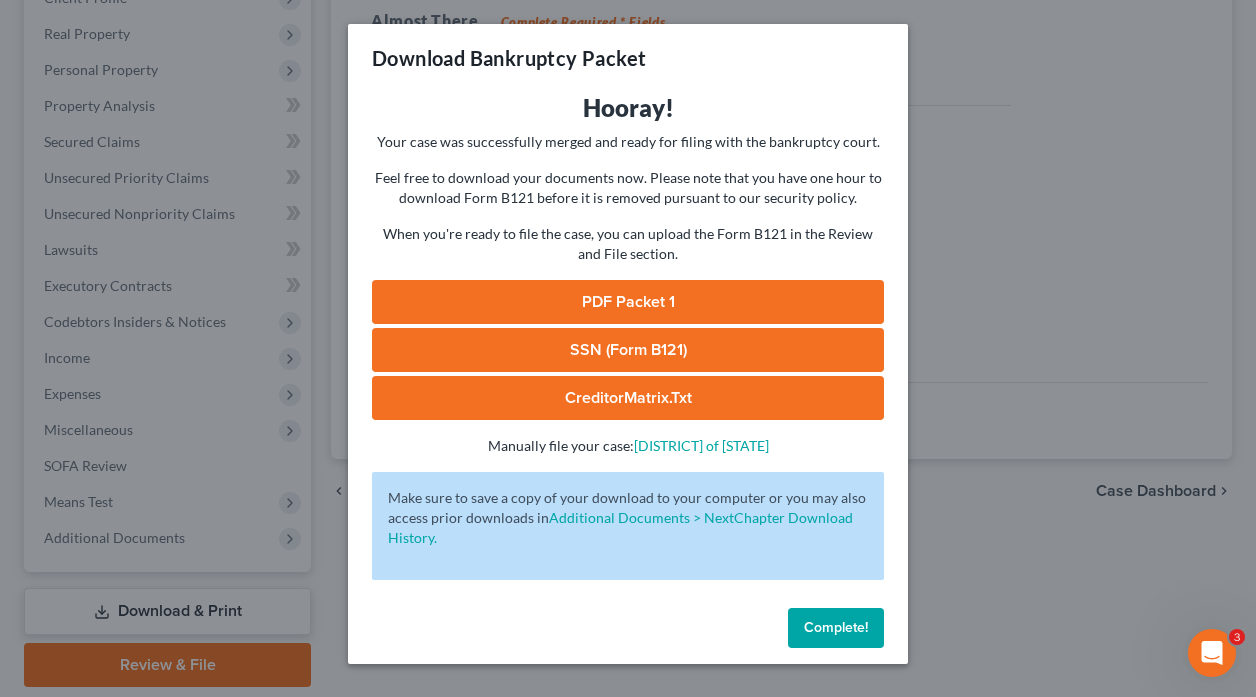 click on "SSN (Form B121)" at bounding box center [628, 350] 